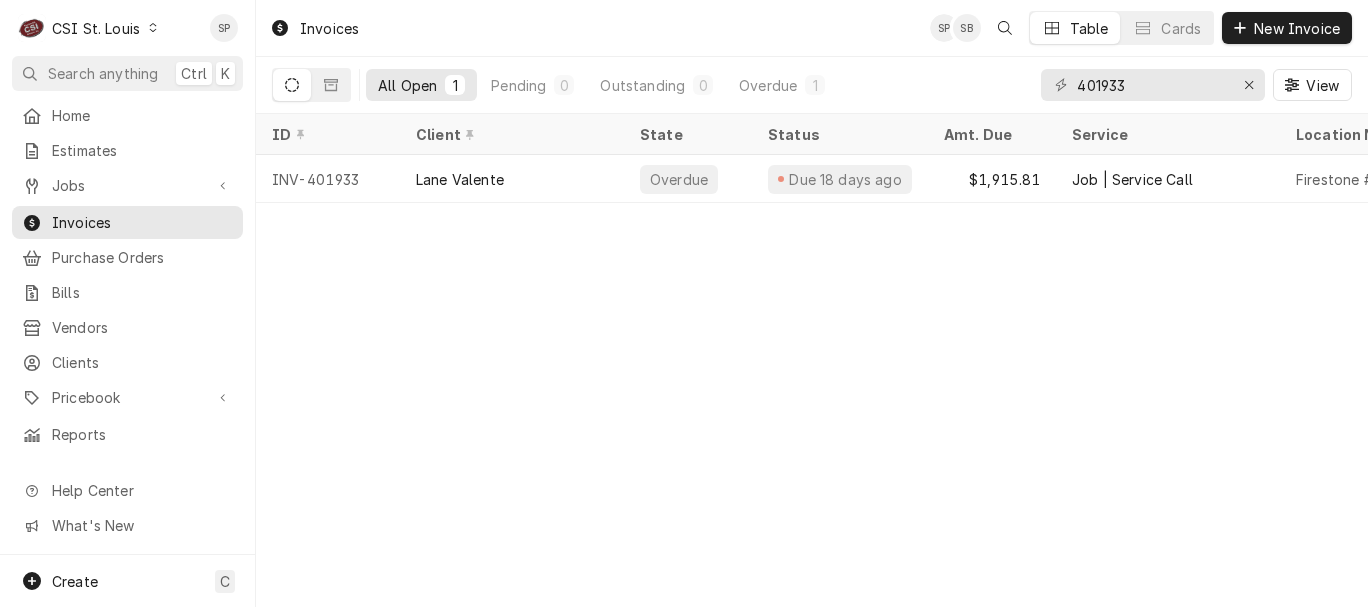 scroll, scrollTop: 0, scrollLeft: 0, axis: both 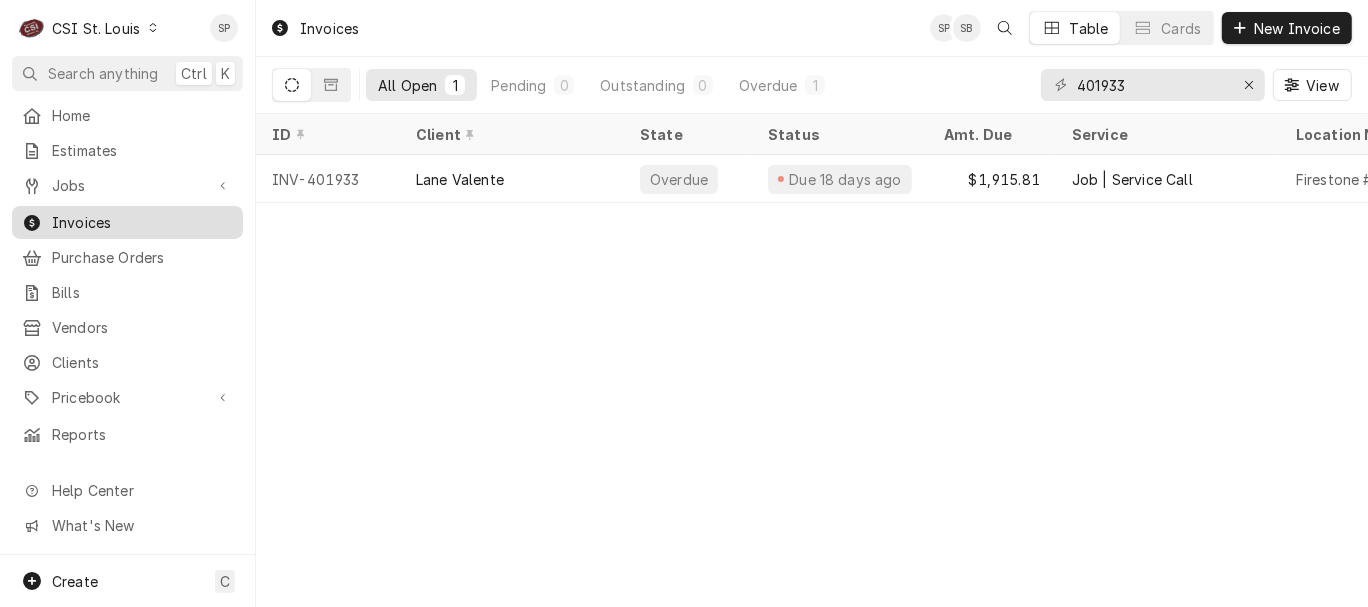 click on "Invoices" at bounding box center [142, 222] 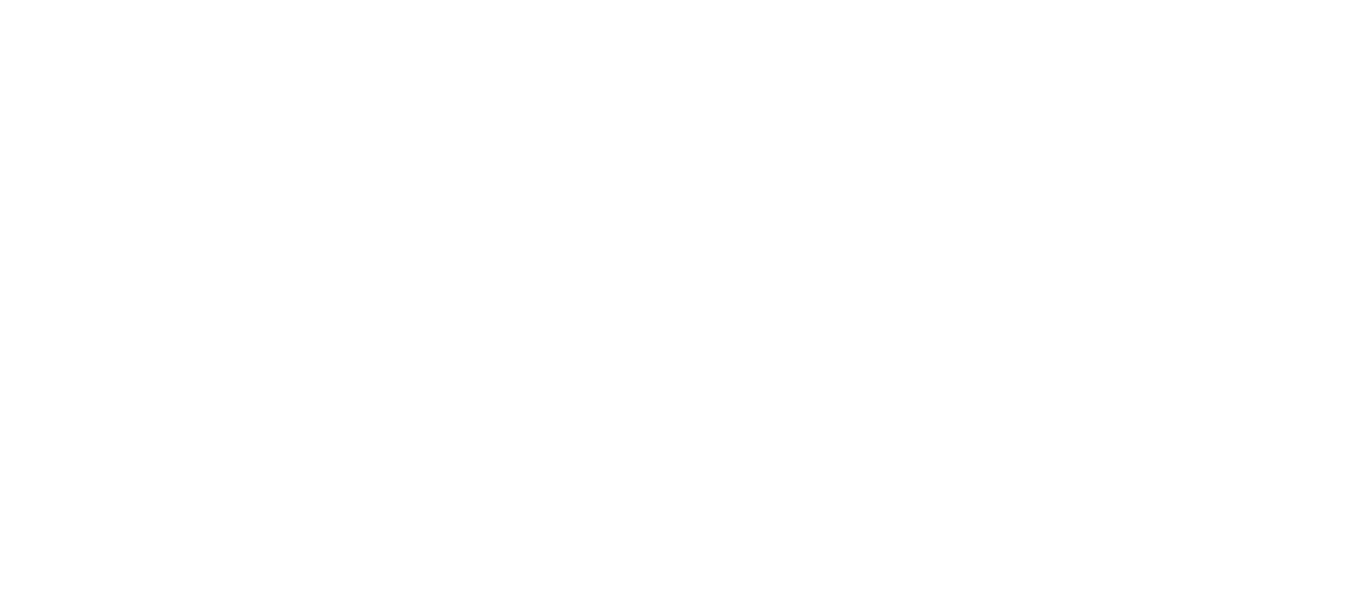 scroll, scrollTop: 0, scrollLeft: 0, axis: both 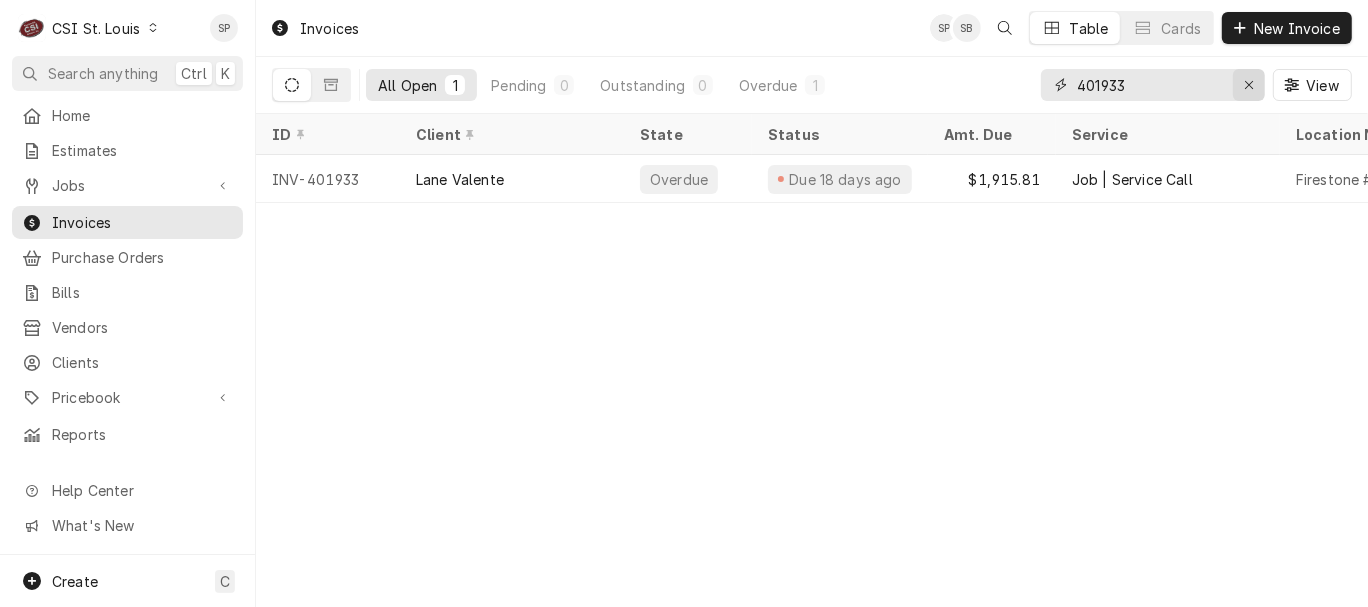 click 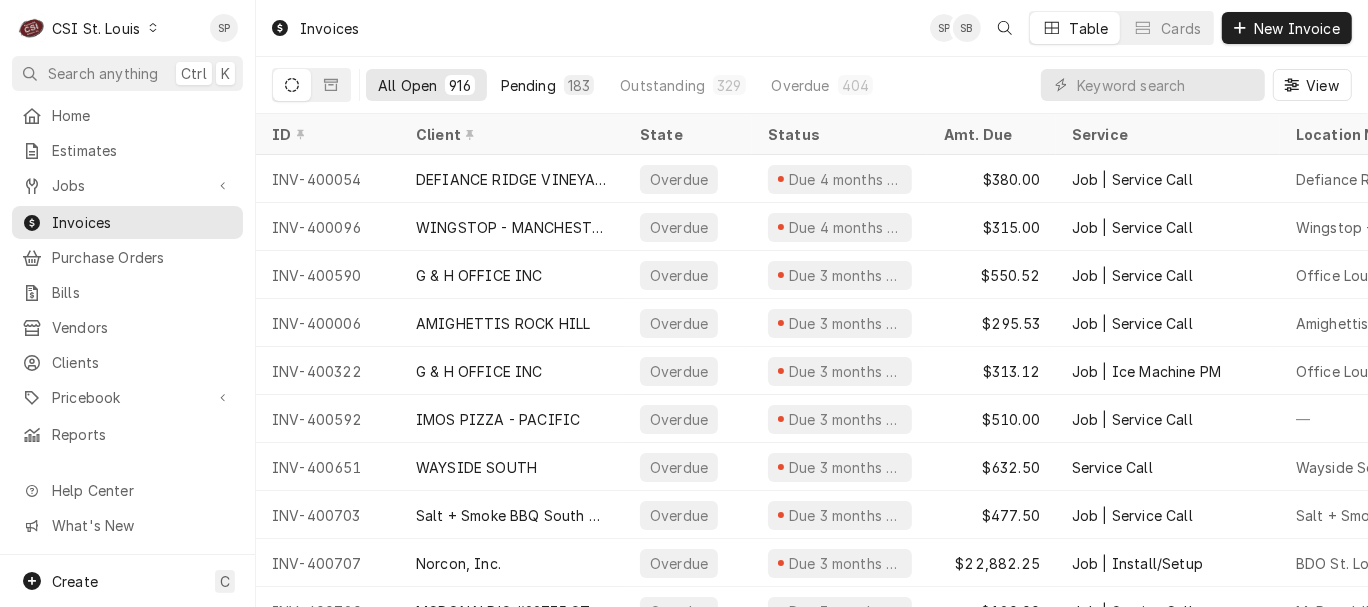 click on "Pending" at bounding box center (528, 85) 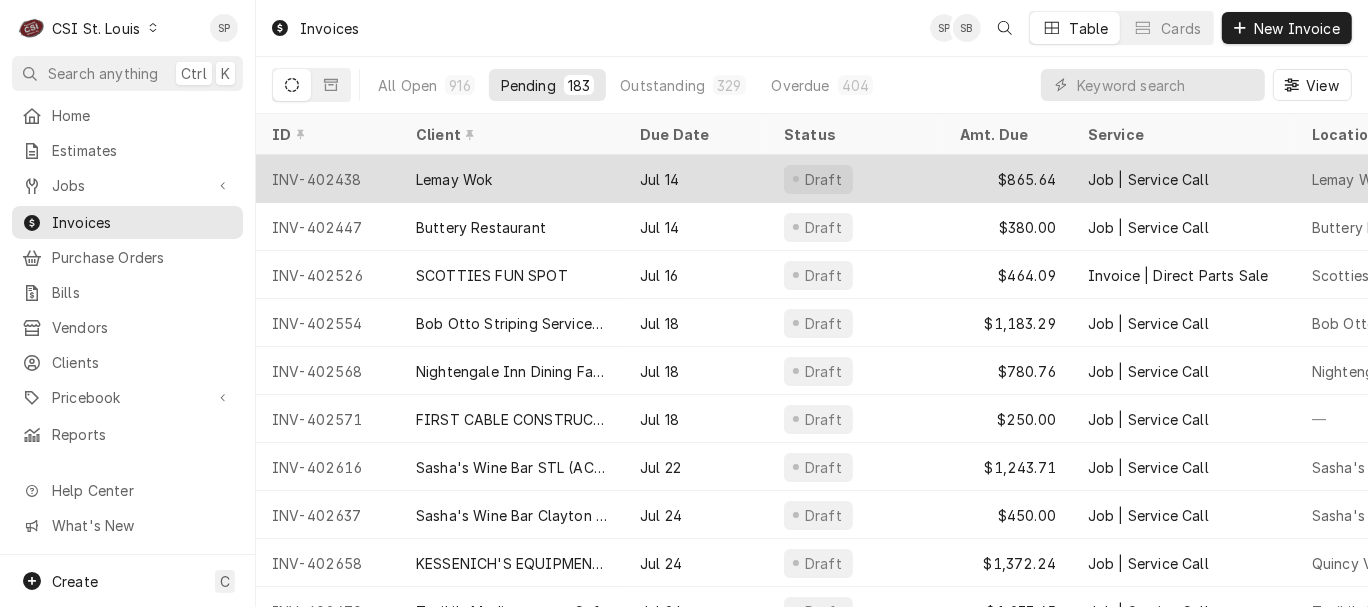 click on "INV-402438" at bounding box center (328, 179) 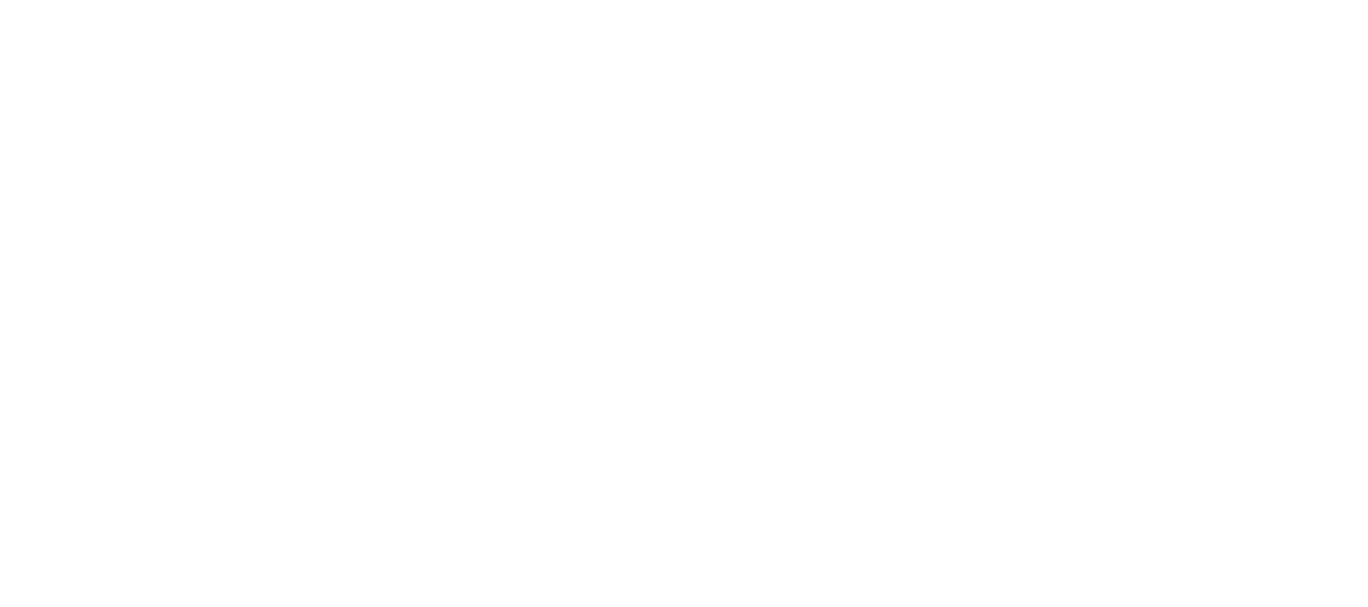 scroll, scrollTop: 0, scrollLeft: 0, axis: both 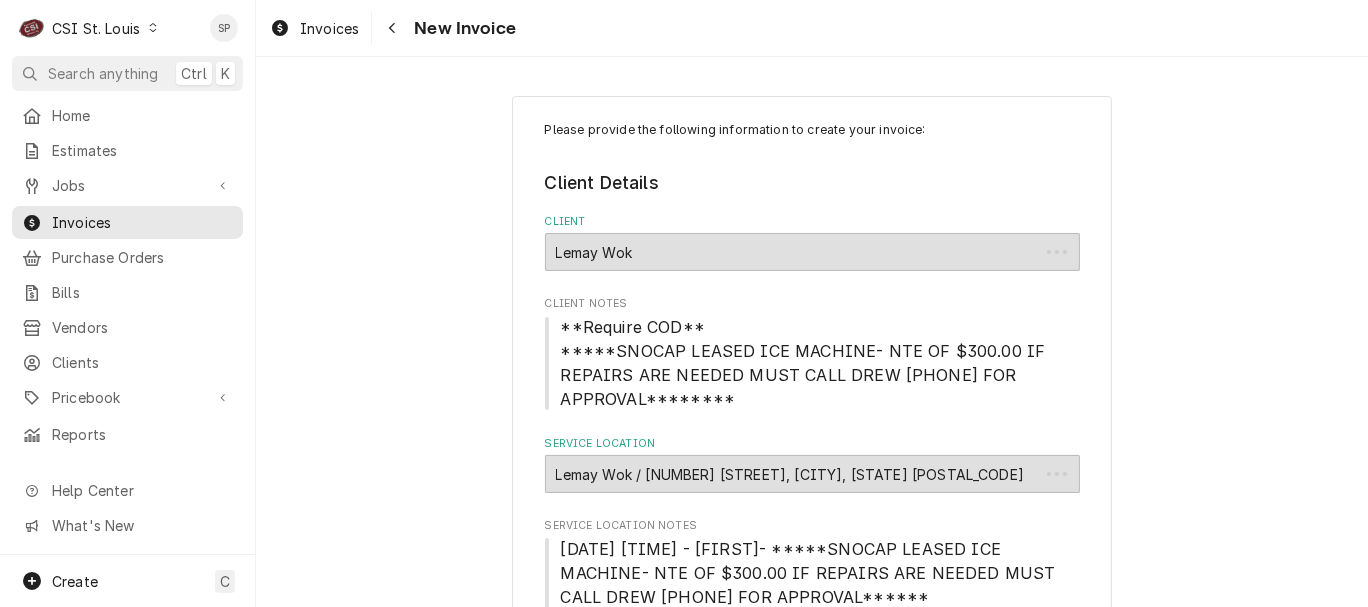 type on "x" 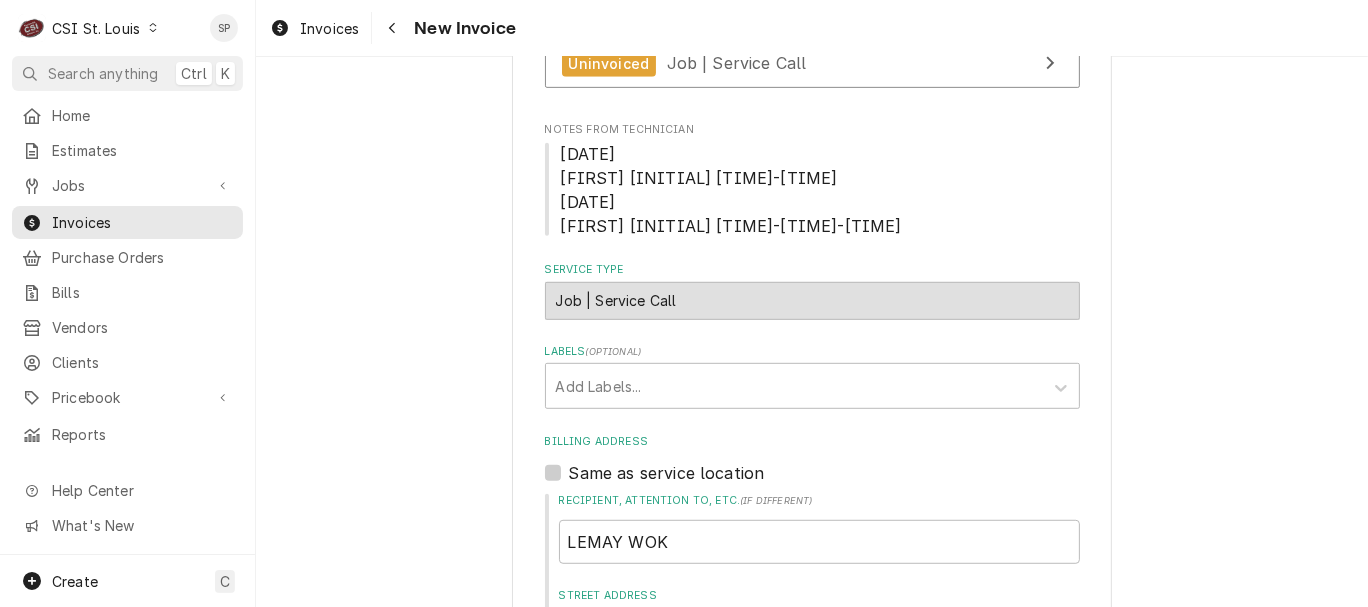 scroll, scrollTop: 799, scrollLeft: 0, axis: vertical 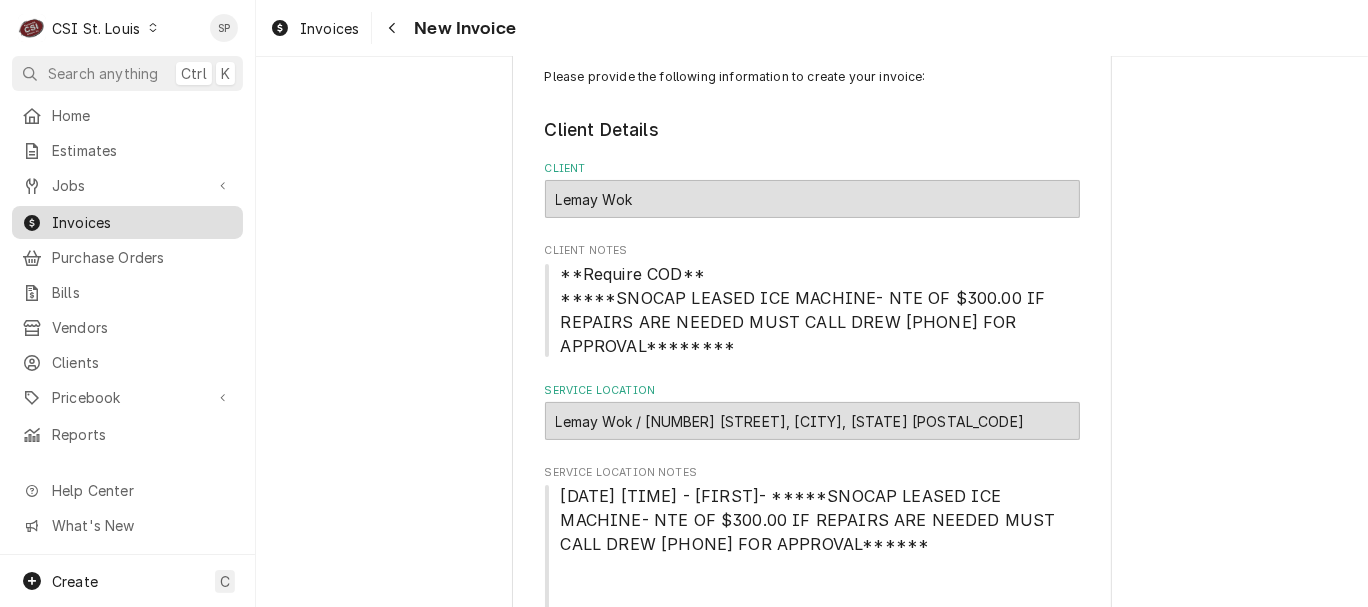 click on "Invoices" at bounding box center [142, 222] 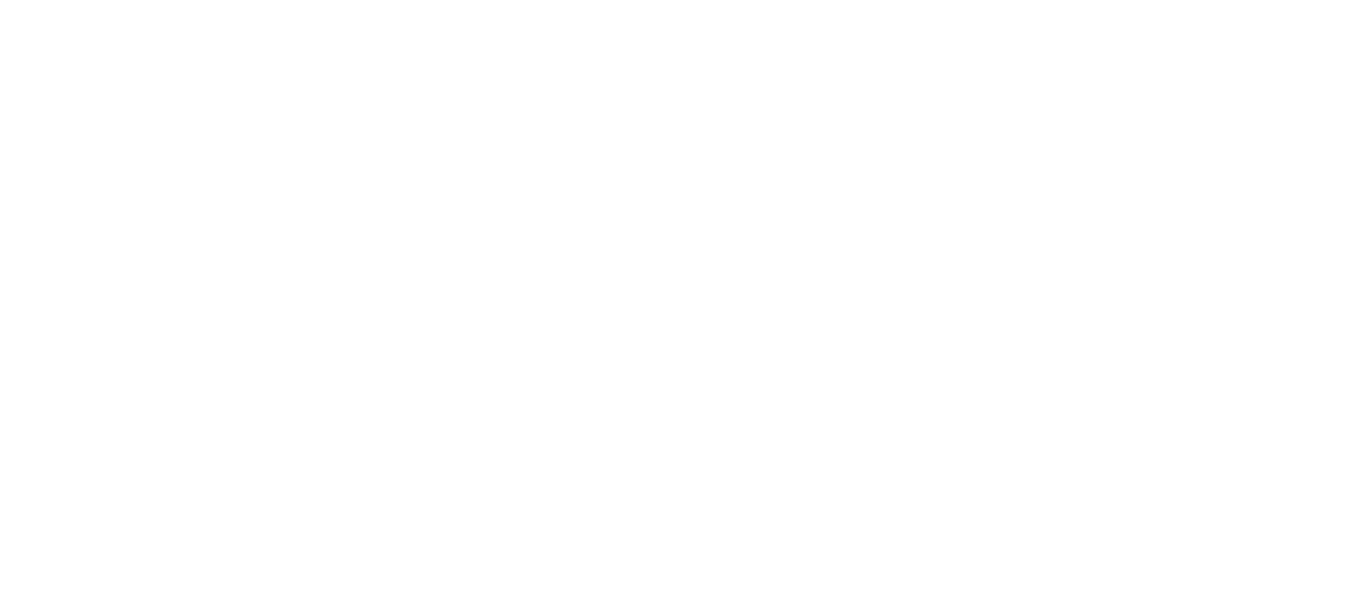 scroll, scrollTop: 0, scrollLeft: 0, axis: both 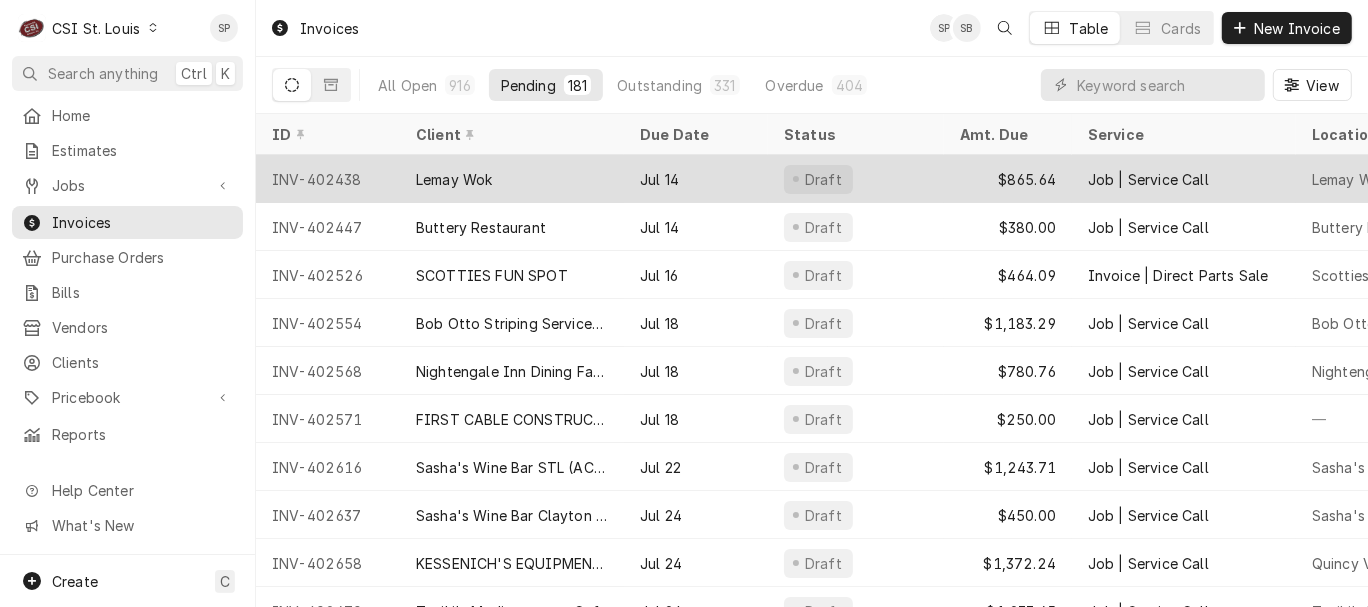 click on "INV-402438" at bounding box center [328, 179] 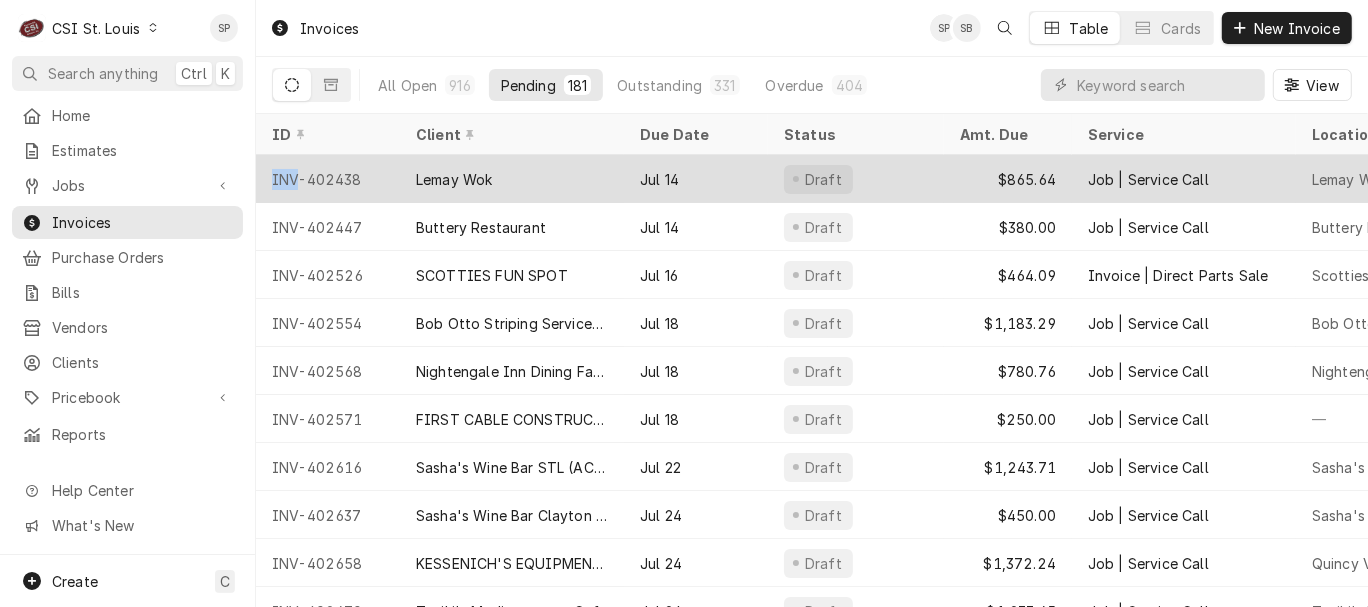 click on "INV-402438" at bounding box center [328, 179] 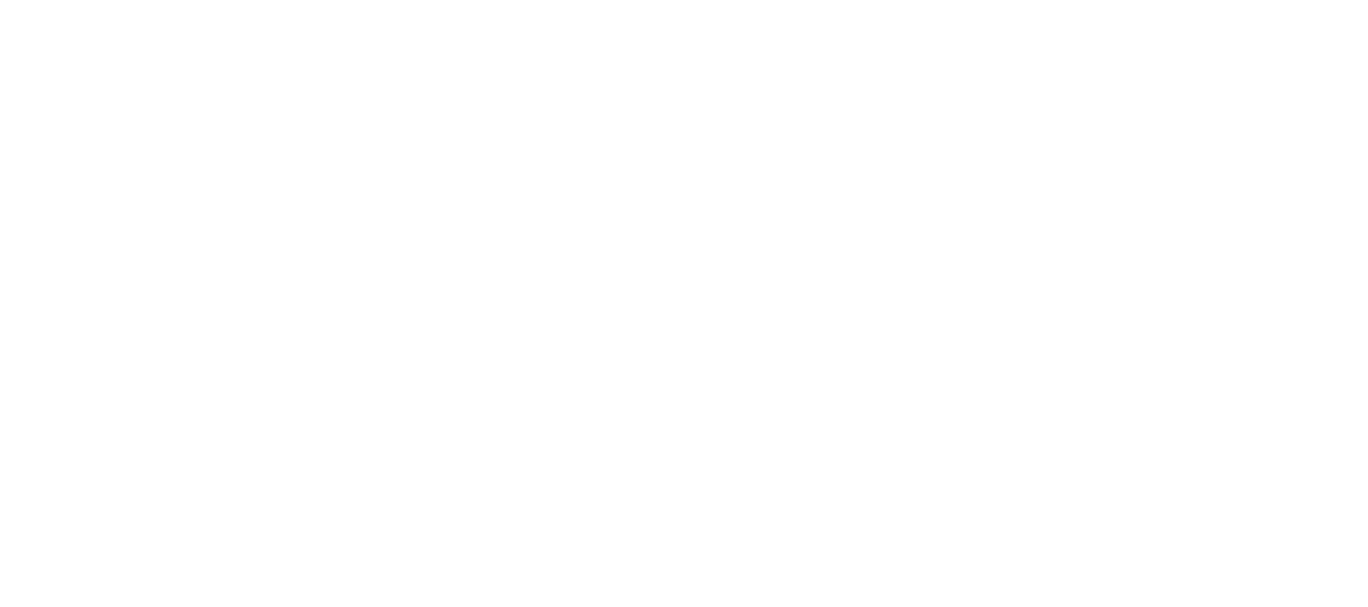 scroll, scrollTop: 0, scrollLeft: 0, axis: both 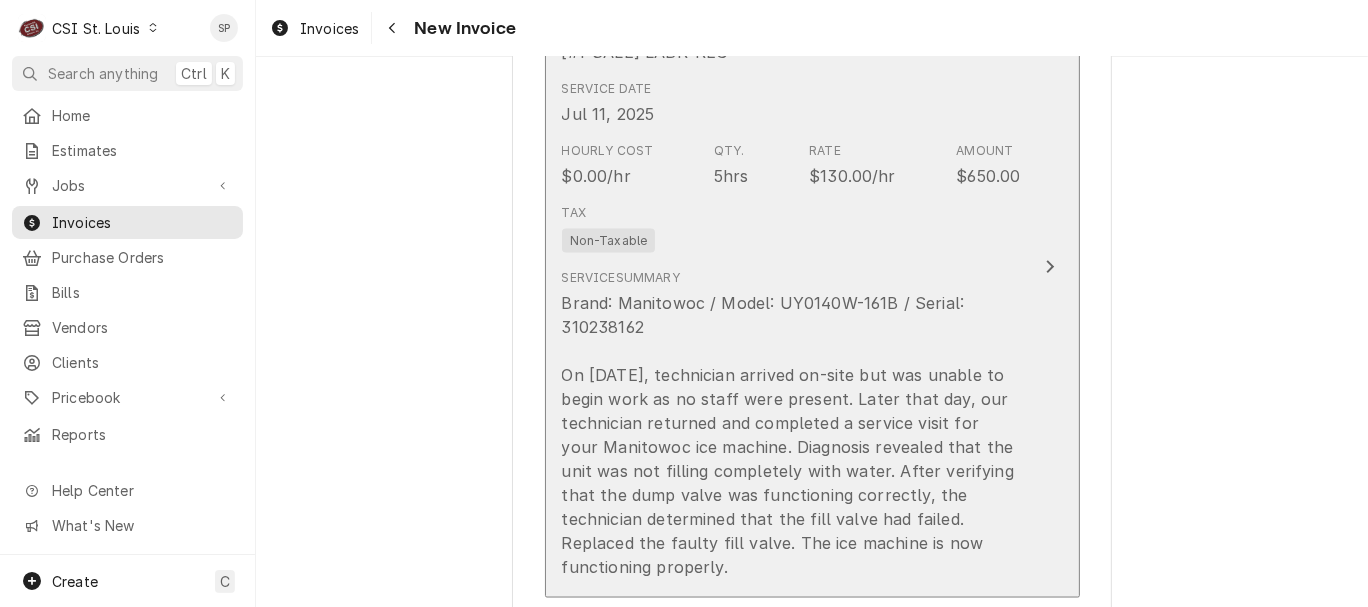 click on "Tax Non-Taxable" at bounding box center [791, 228] 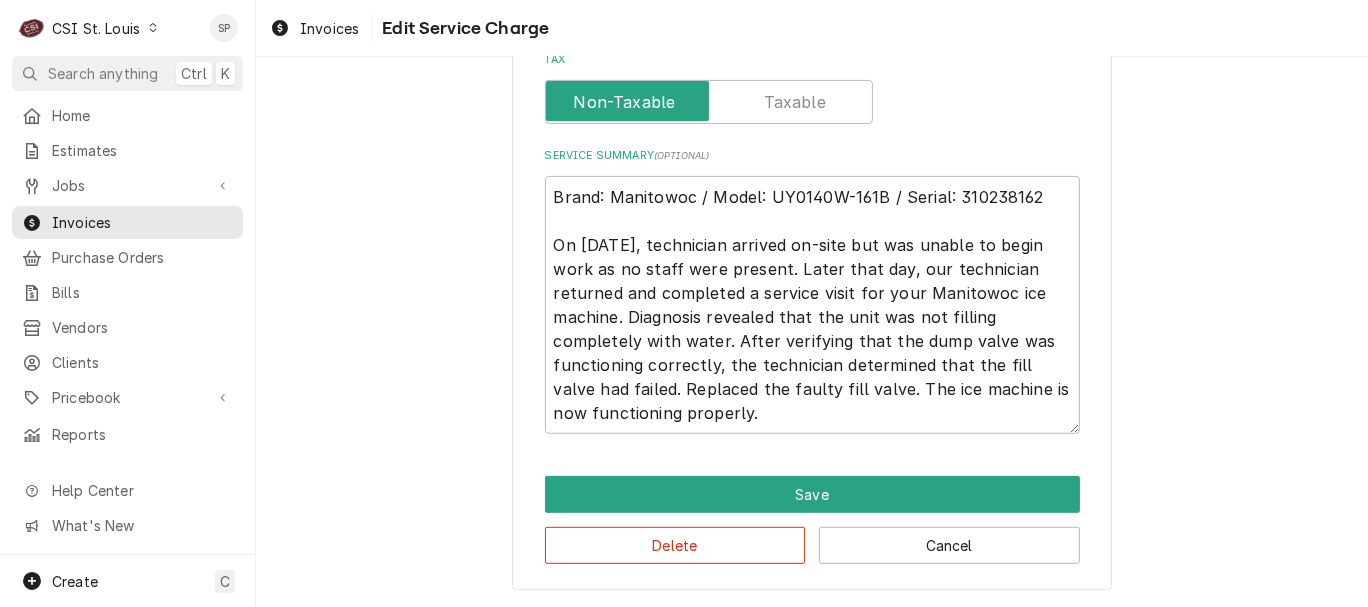 scroll, scrollTop: 555, scrollLeft: 0, axis: vertical 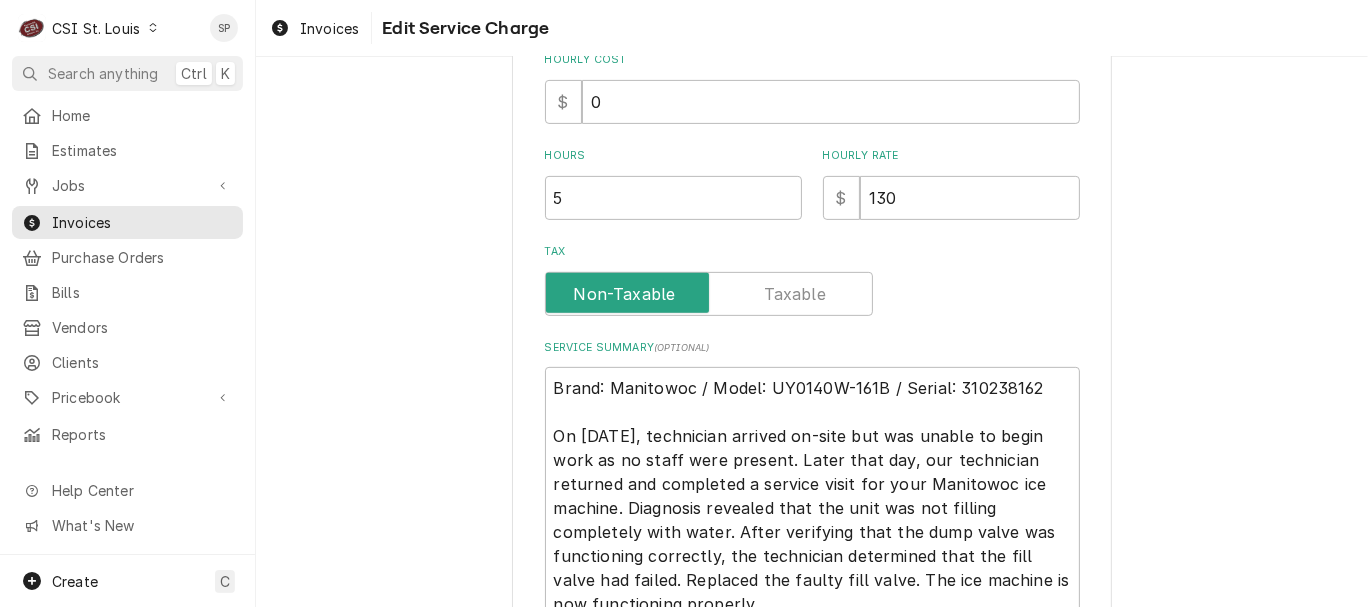 type on "x" 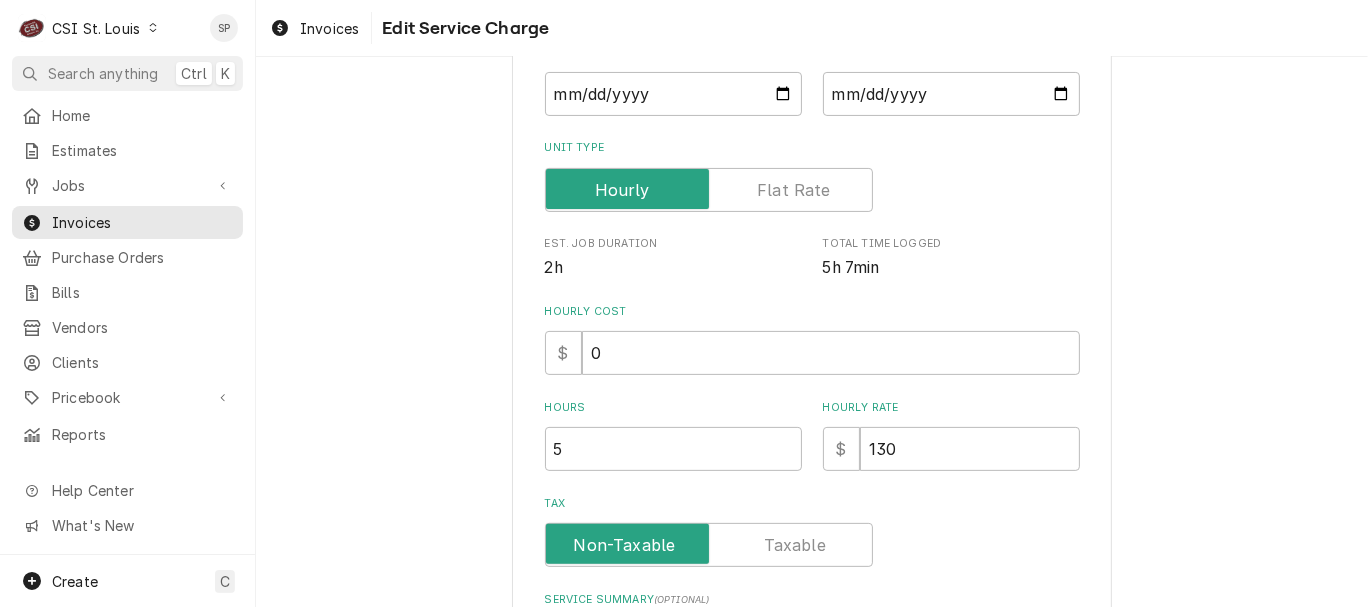 scroll, scrollTop: 355, scrollLeft: 0, axis: vertical 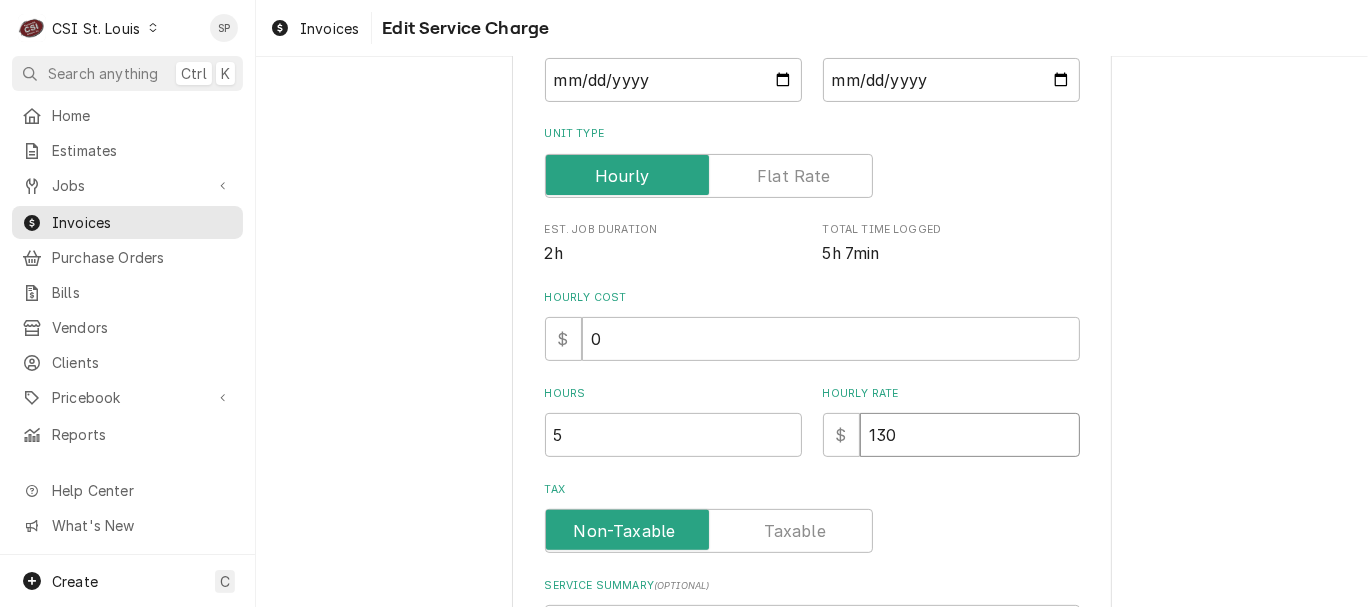 click on "130" at bounding box center [970, 435] 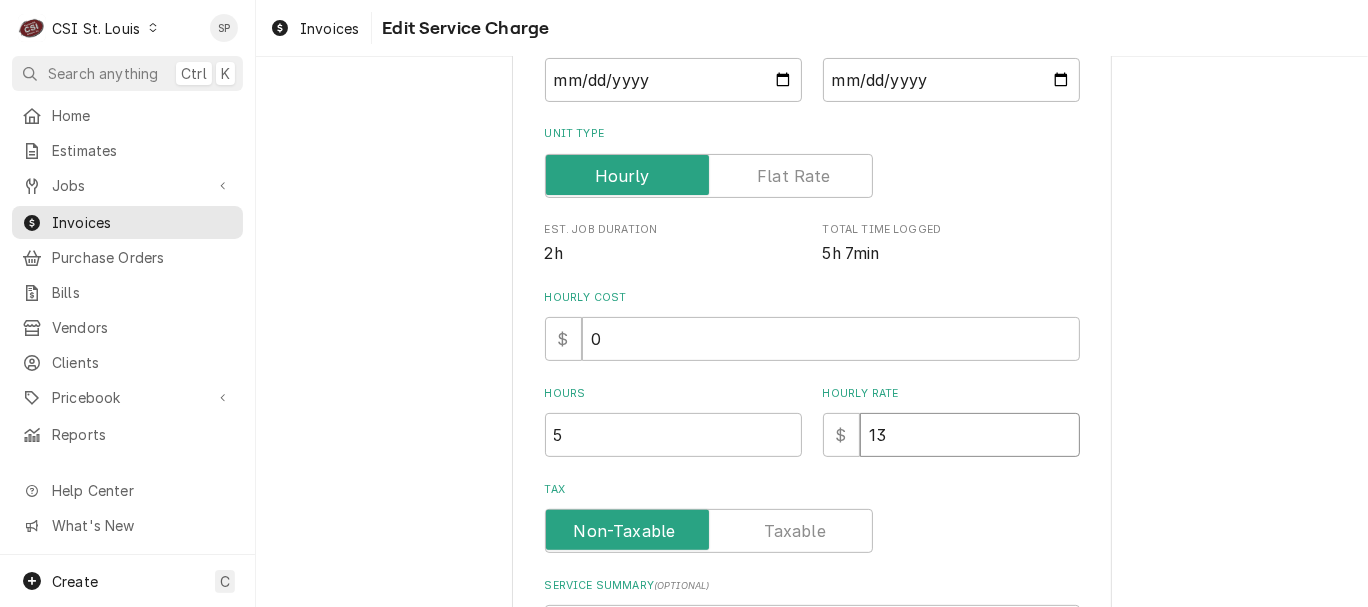 type on "x" 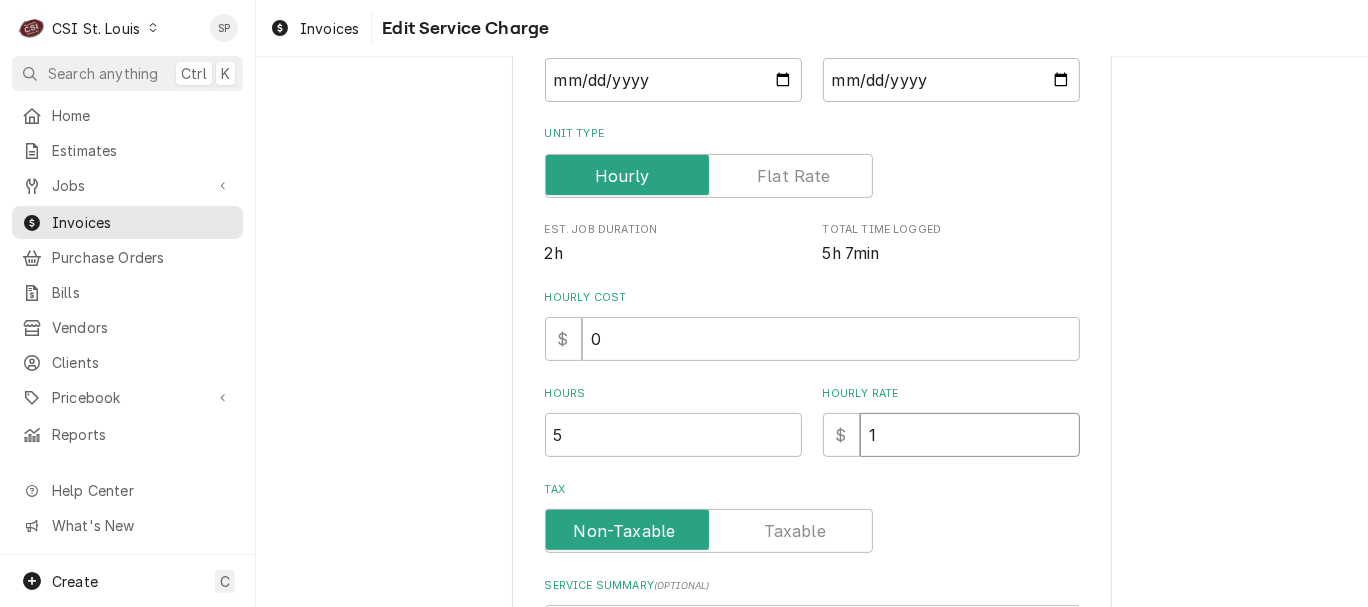 type on "x" 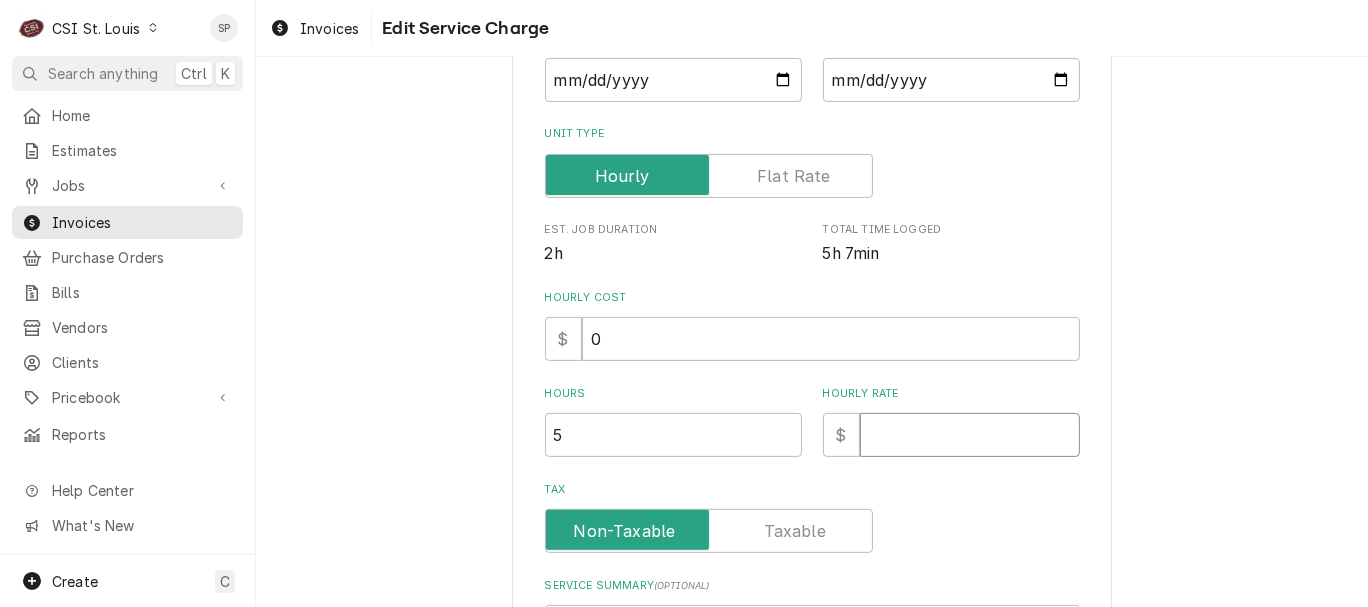 type on "x" 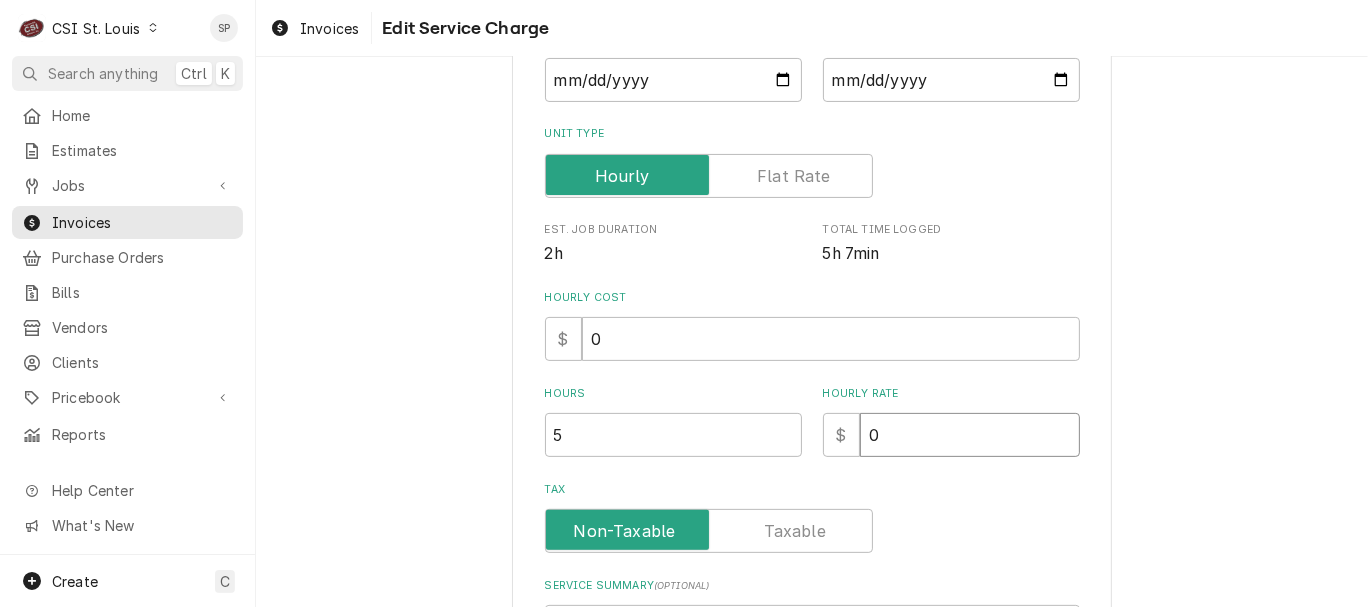 type on "x" 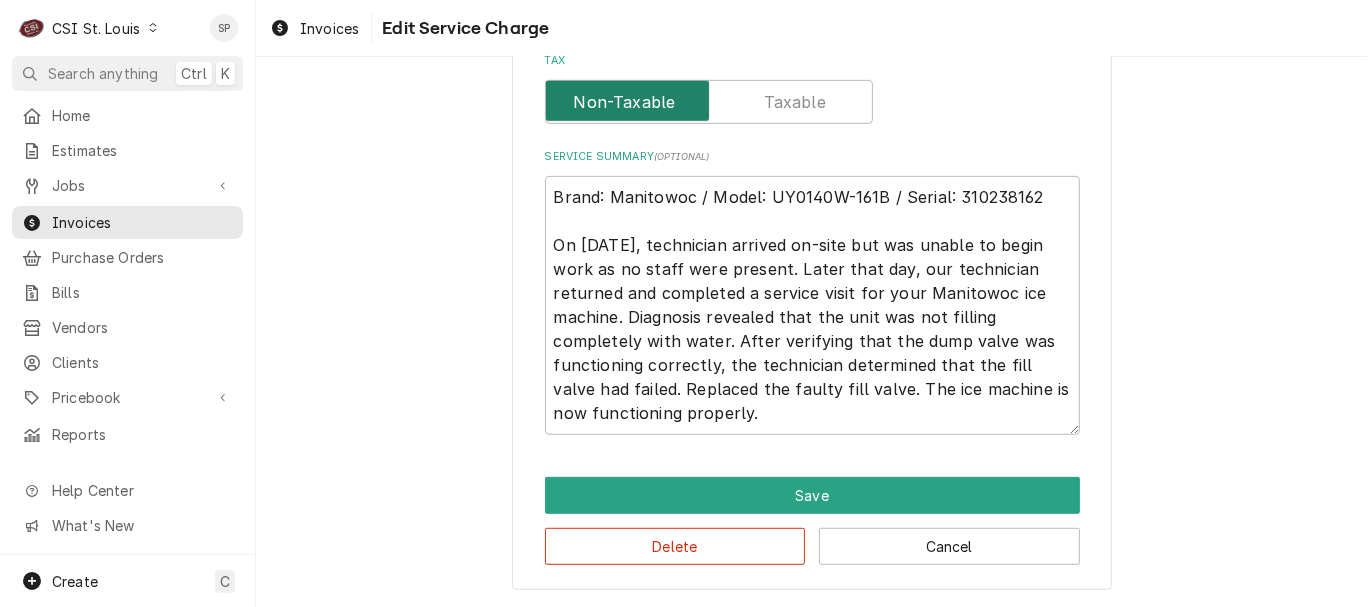 scroll, scrollTop: 785, scrollLeft: 0, axis: vertical 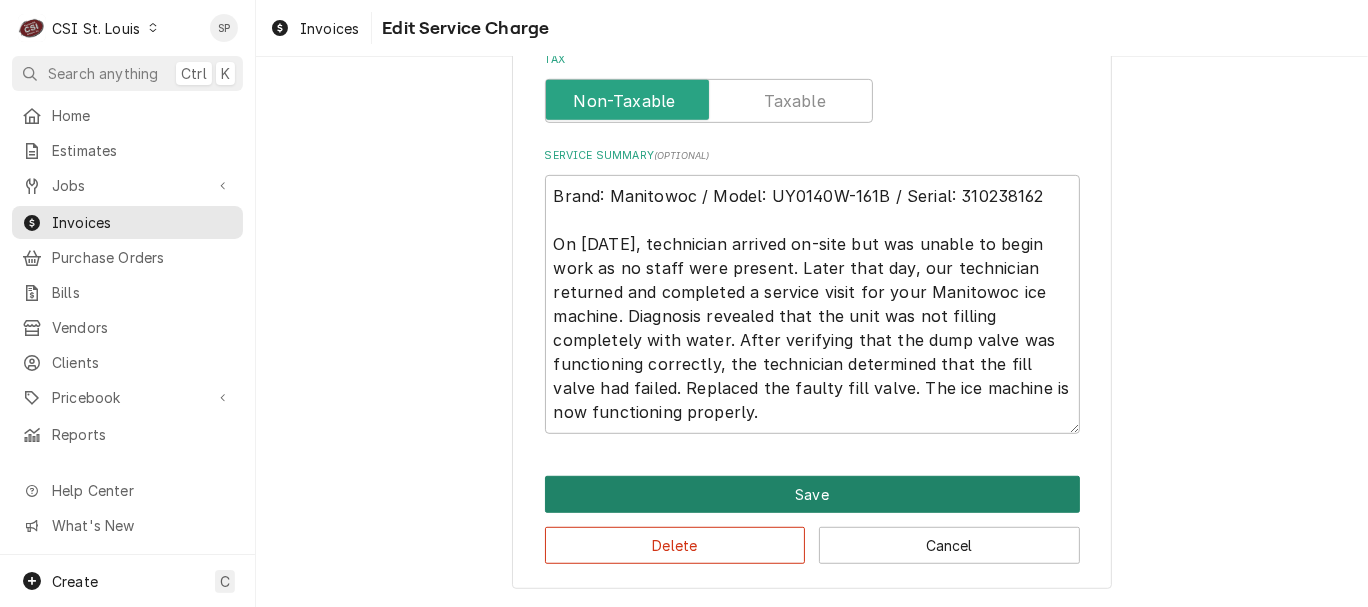 click on "Save" at bounding box center [812, 494] 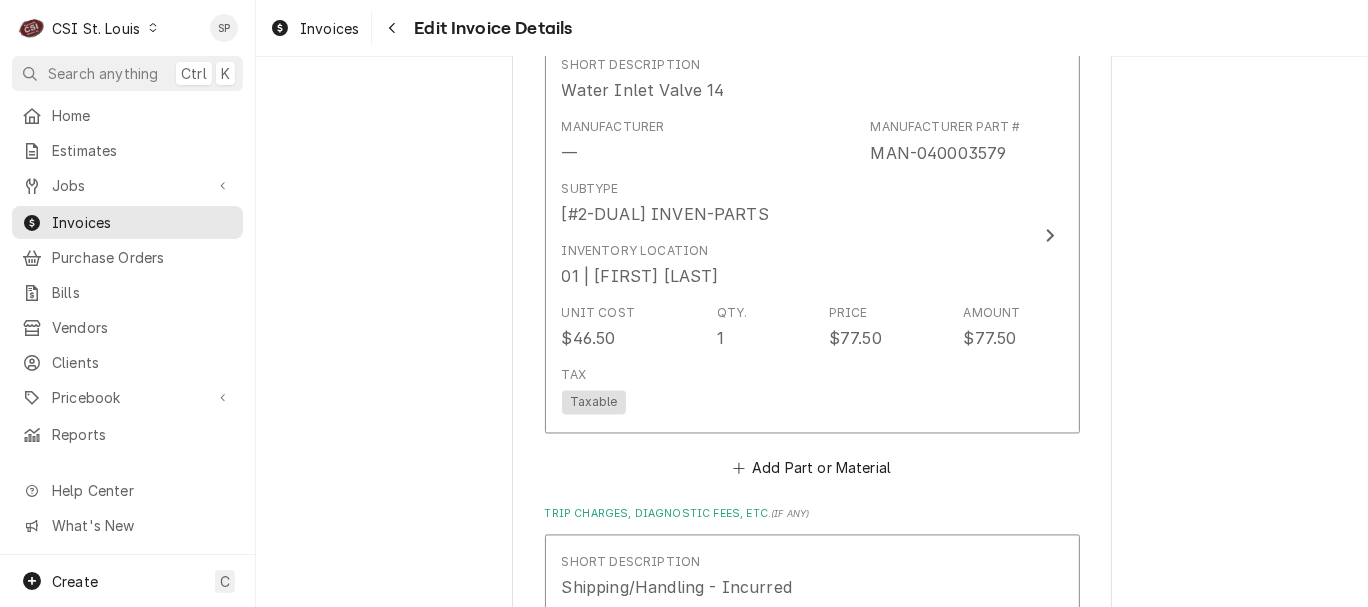 scroll, scrollTop: 2824, scrollLeft: 0, axis: vertical 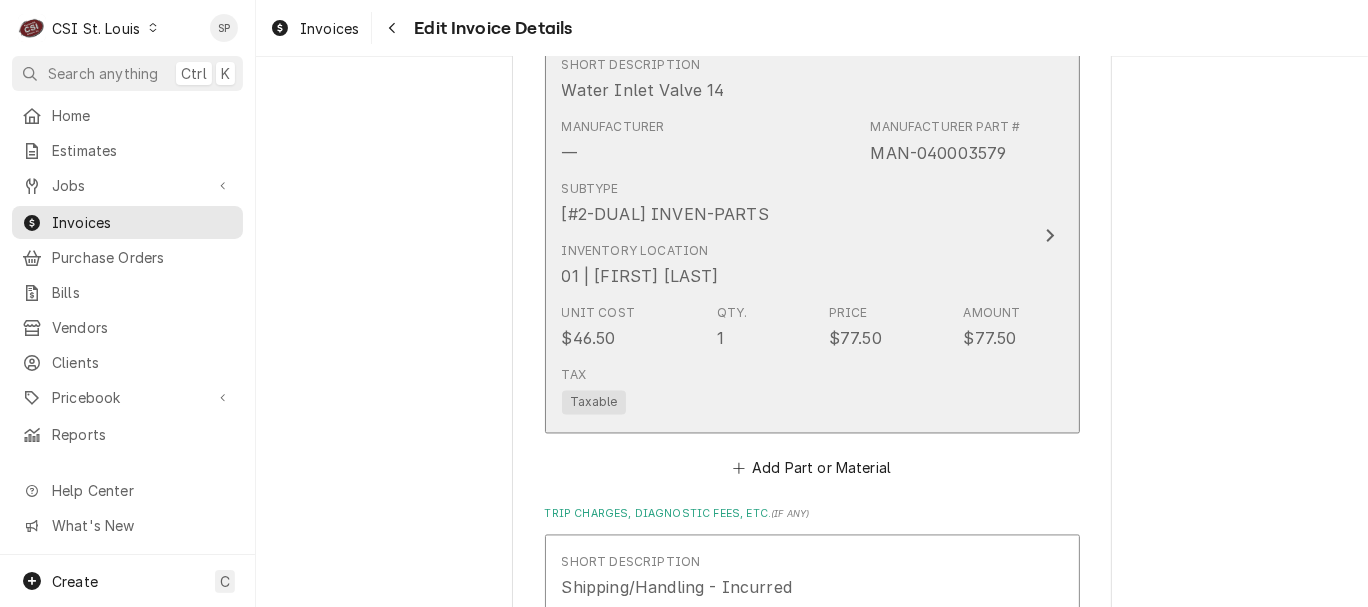 click on "Inventory Location 01 | MICHAEL (BRAD) COPE" at bounding box center (791, 266) 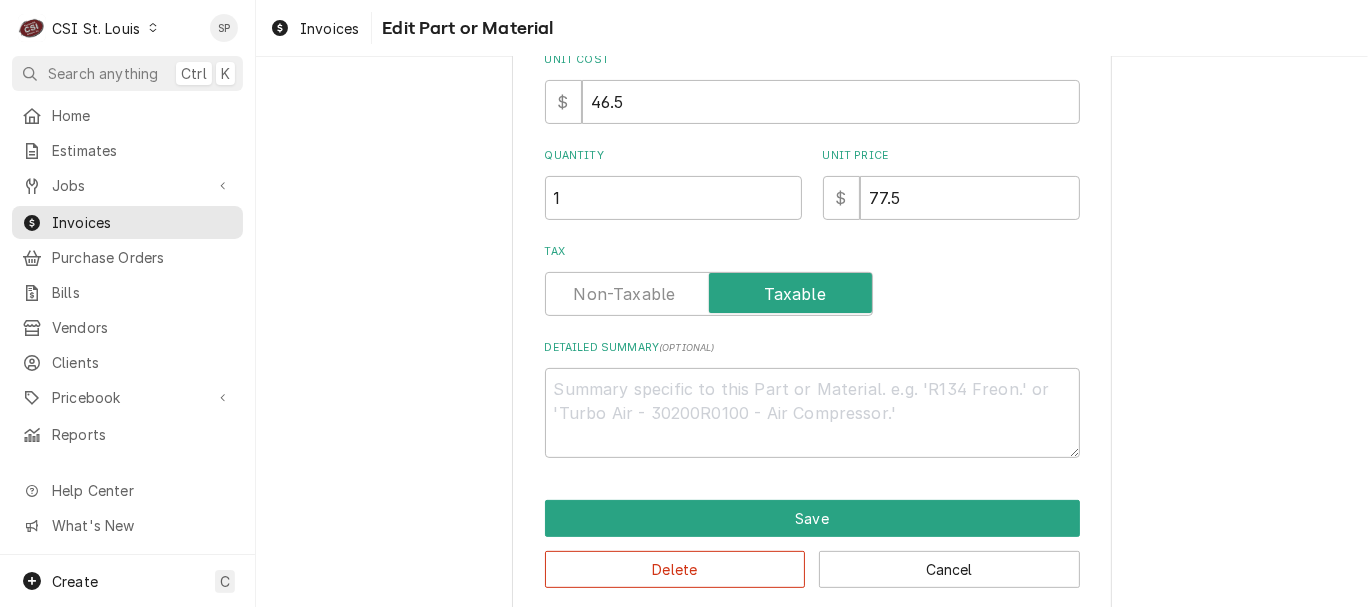 scroll, scrollTop: 0, scrollLeft: 0, axis: both 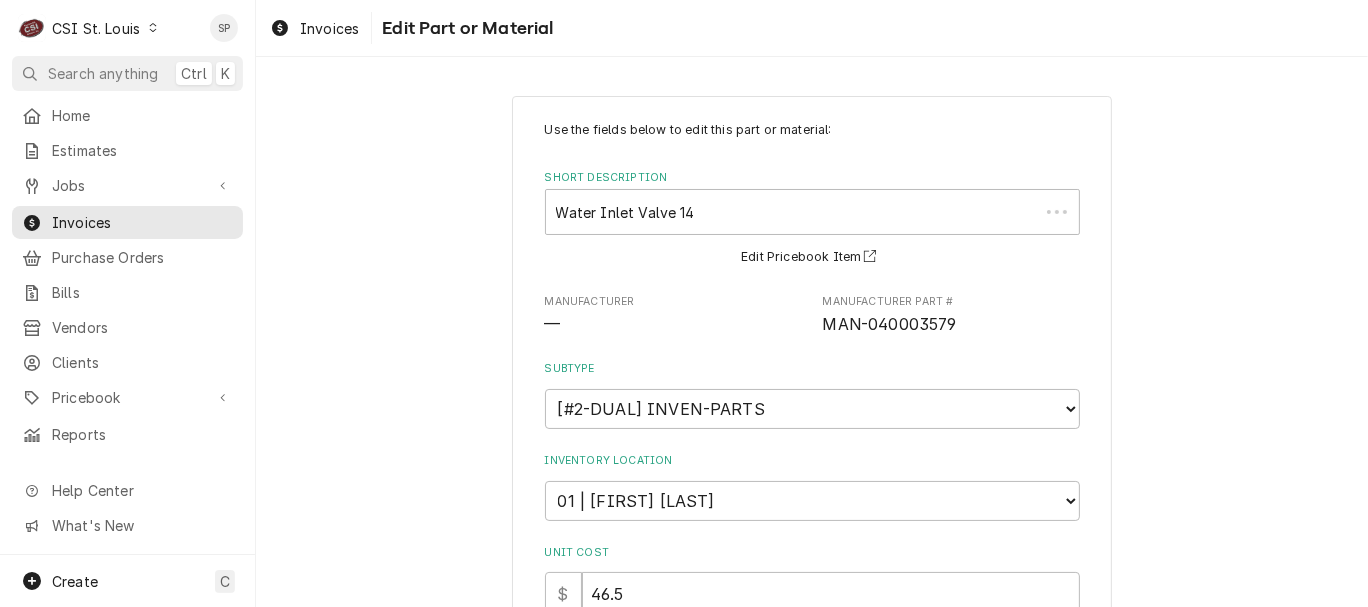 type on "x" 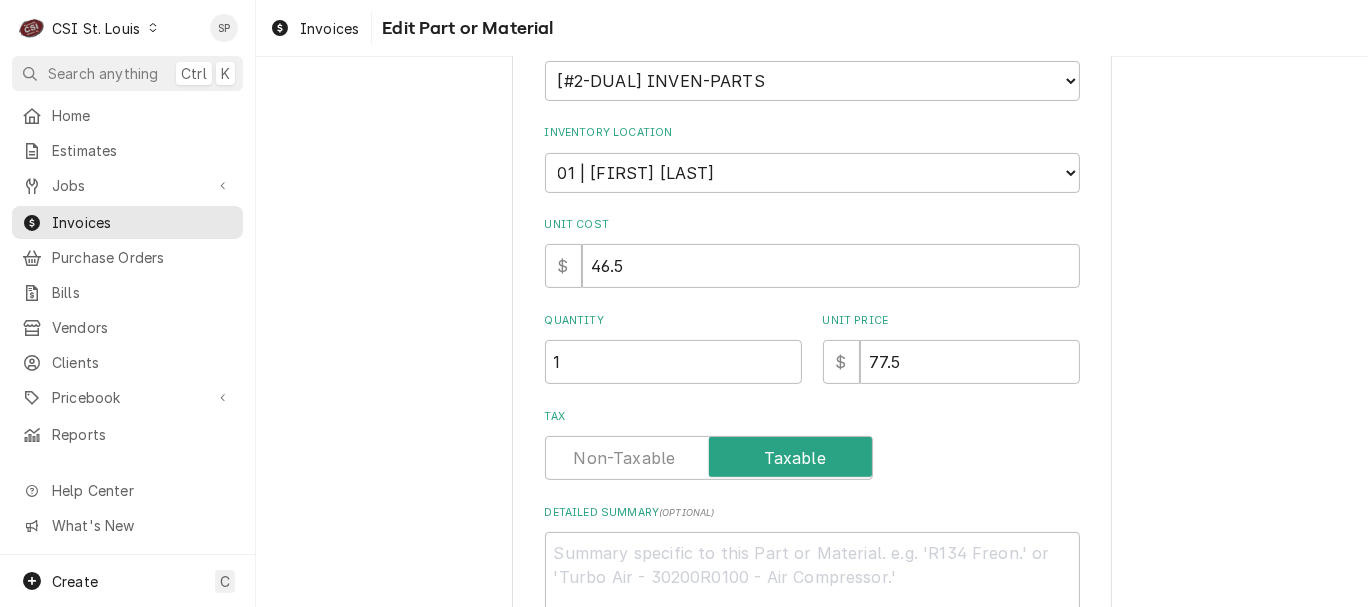 scroll, scrollTop: 355, scrollLeft: 0, axis: vertical 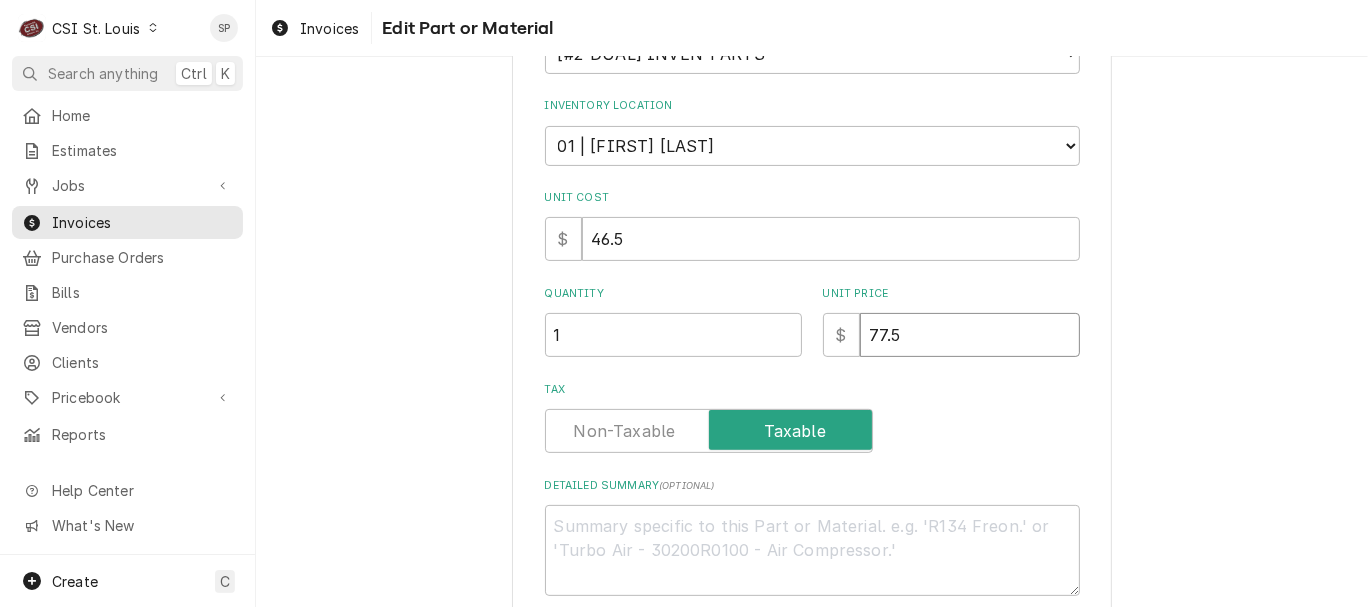 click on "77.5" at bounding box center [970, 335] 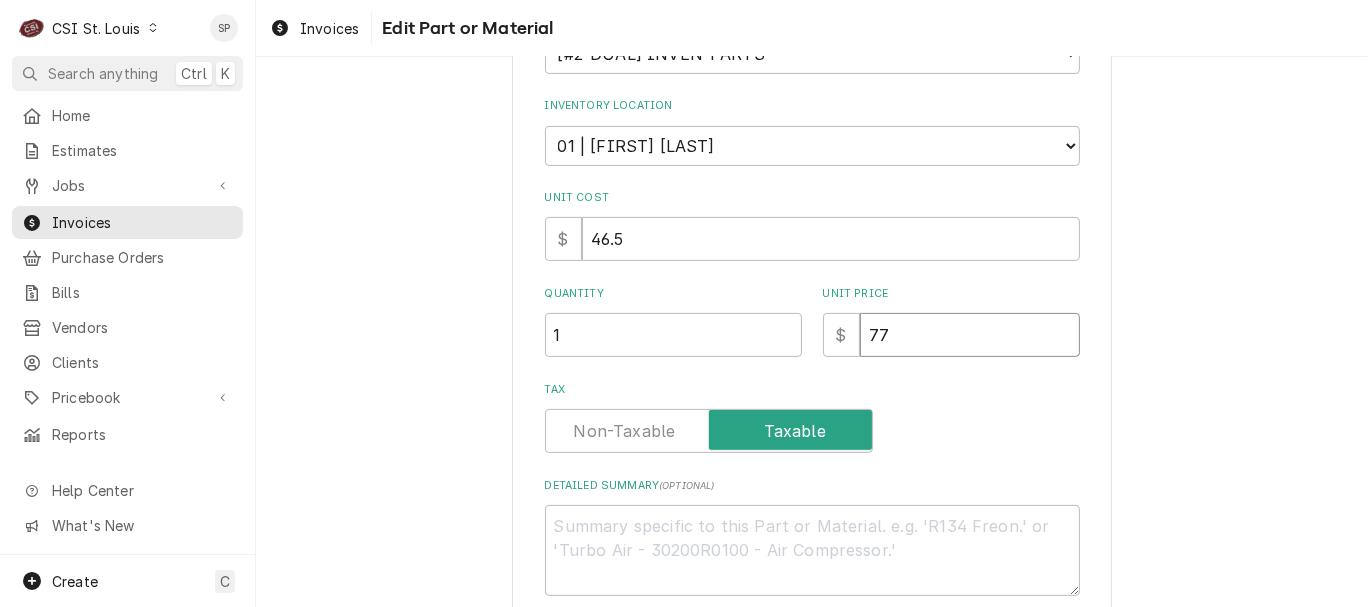 type on "x" 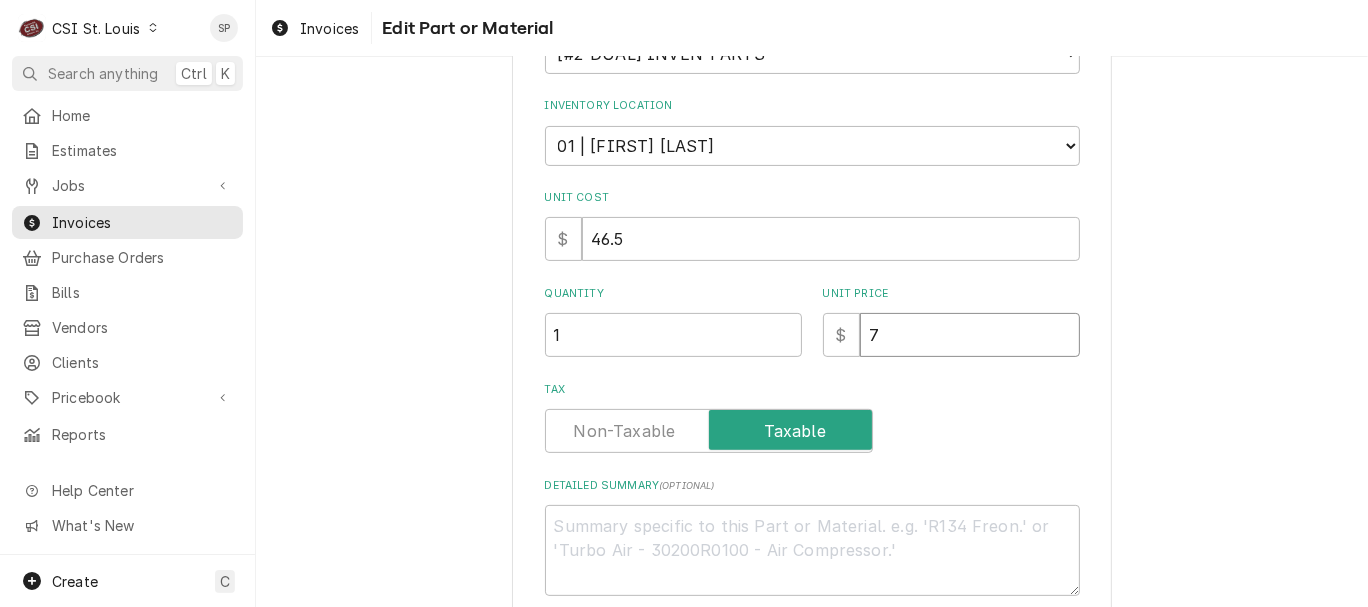 type on "x" 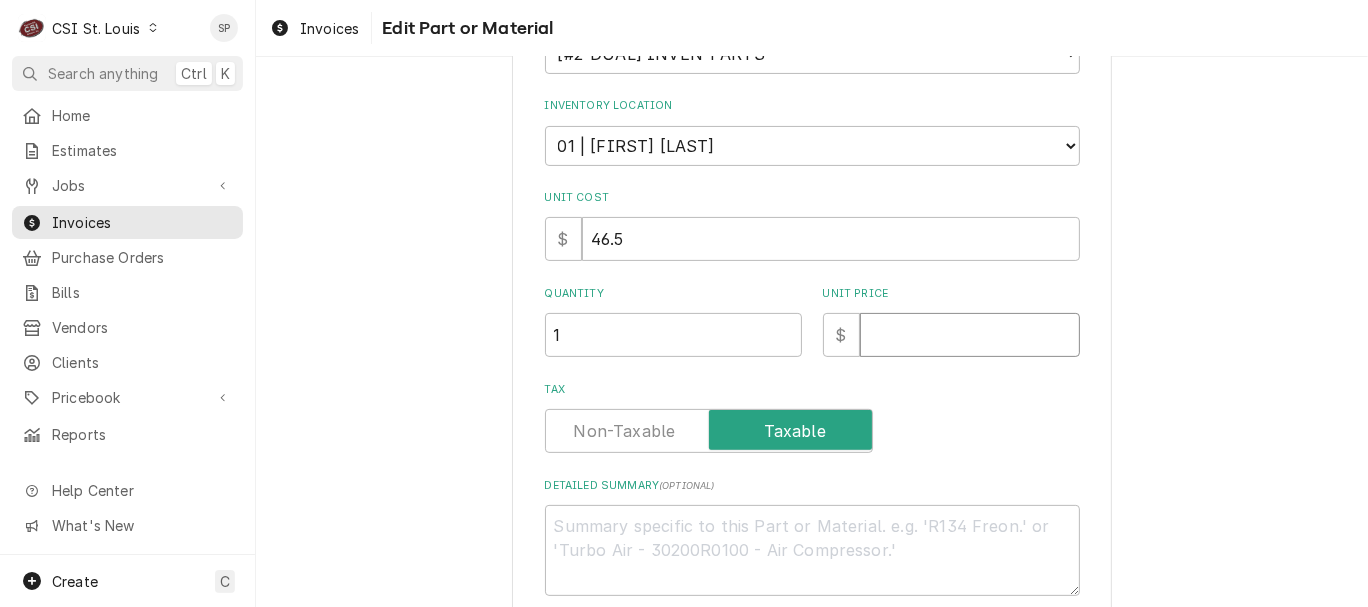 type on "x" 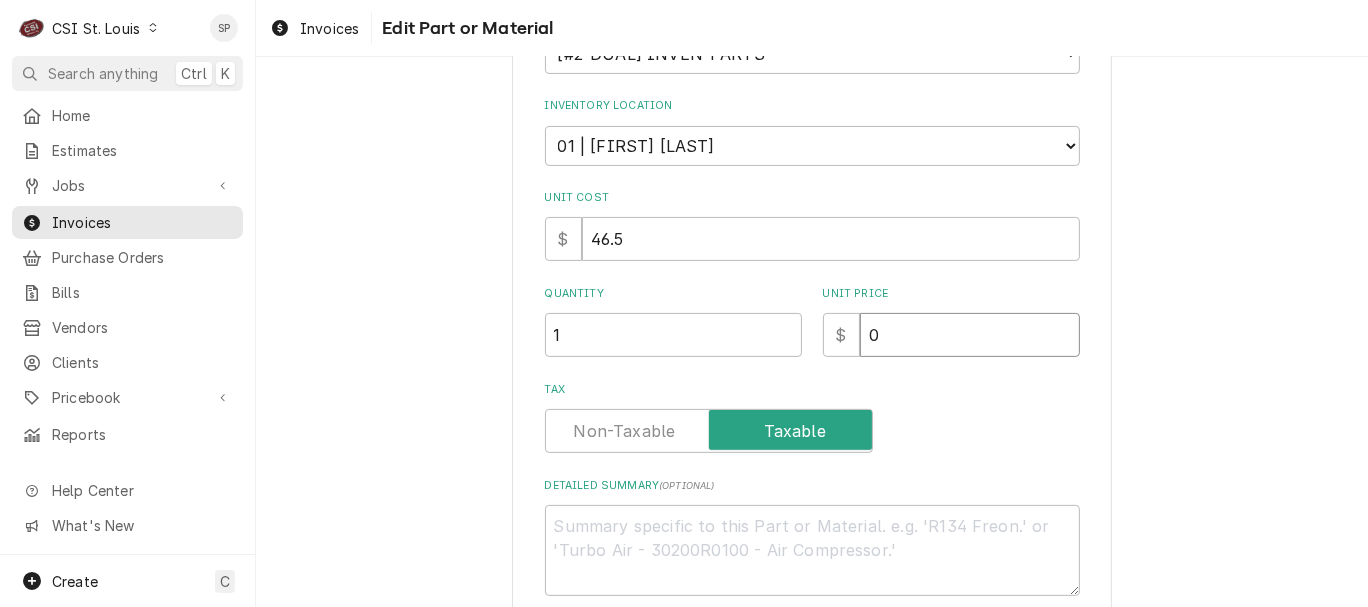 type on "x" 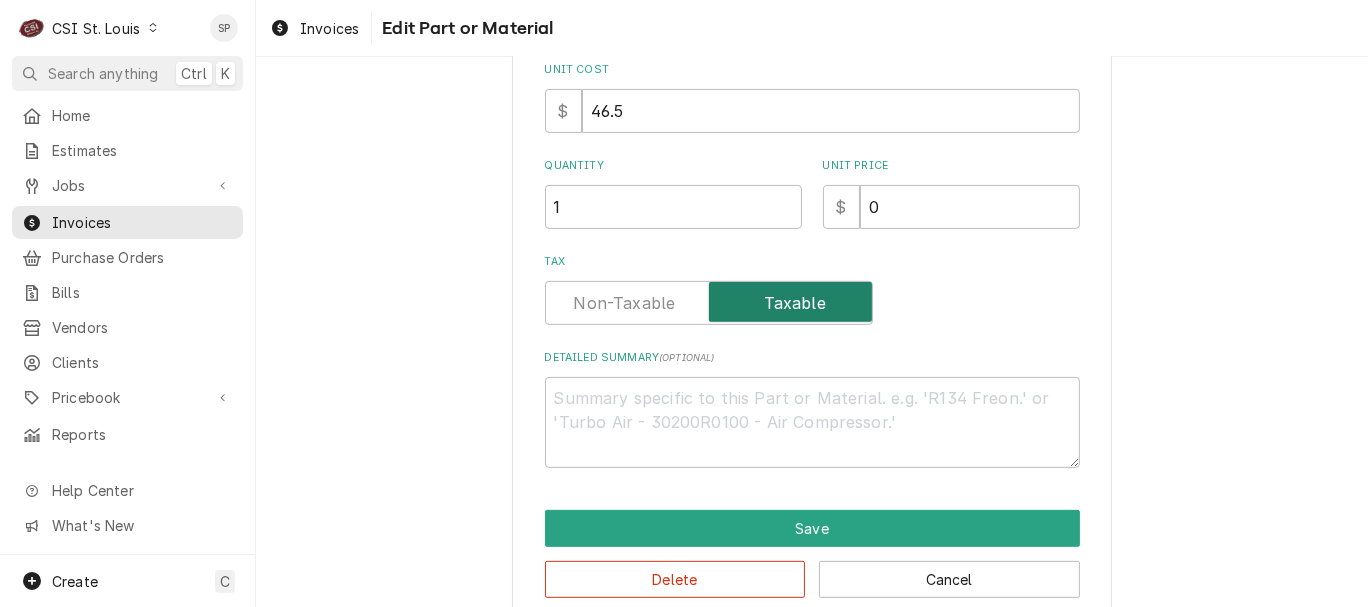scroll, scrollTop: 517, scrollLeft: 0, axis: vertical 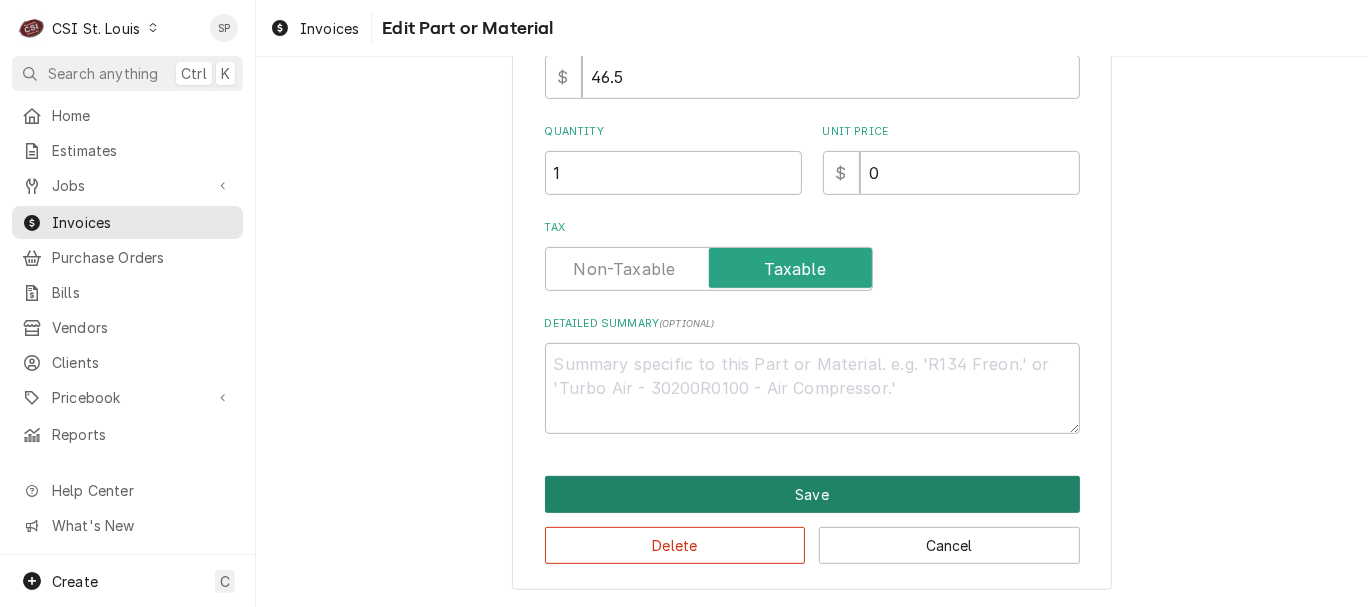 click on "Save" at bounding box center [812, 494] 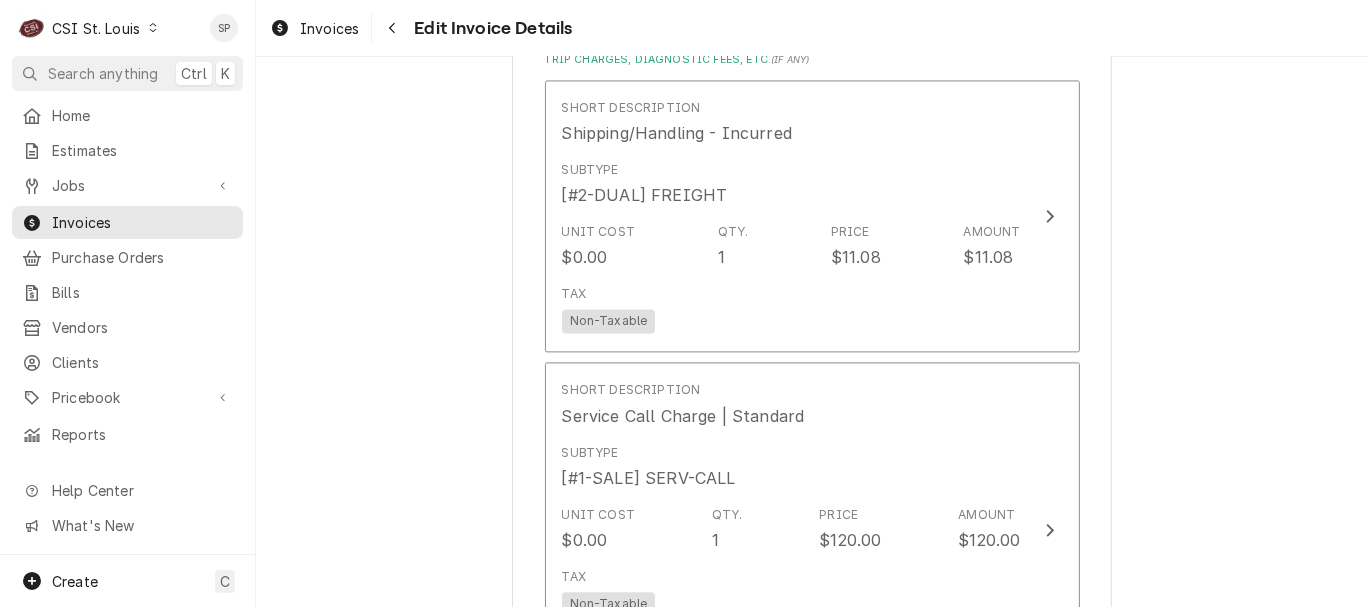 scroll, scrollTop: 3288, scrollLeft: 0, axis: vertical 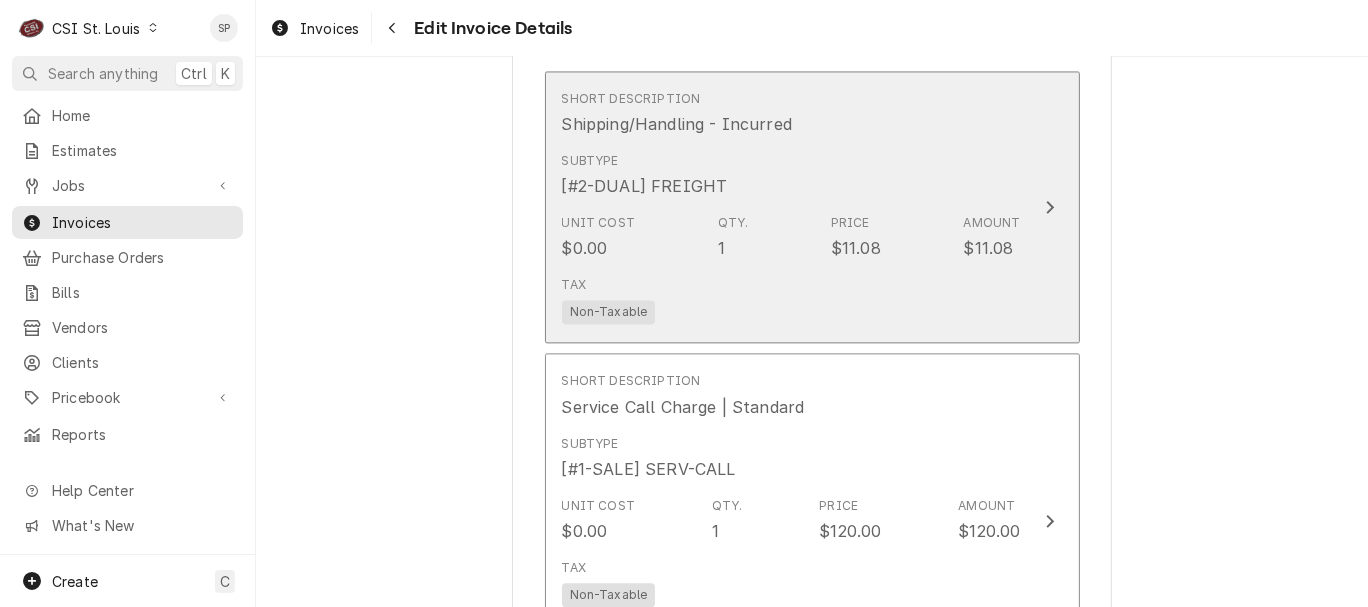 click on "Subtype [#2-DUAL] FREIGHT" at bounding box center [791, 175] 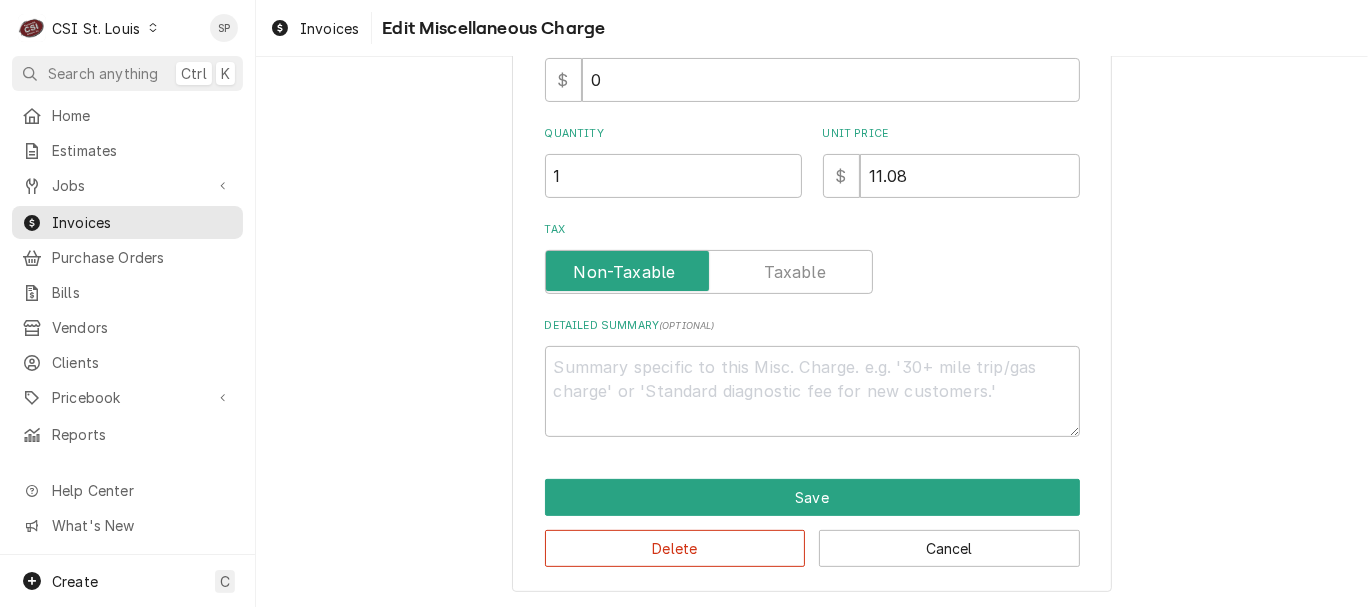 scroll, scrollTop: 358, scrollLeft: 0, axis: vertical 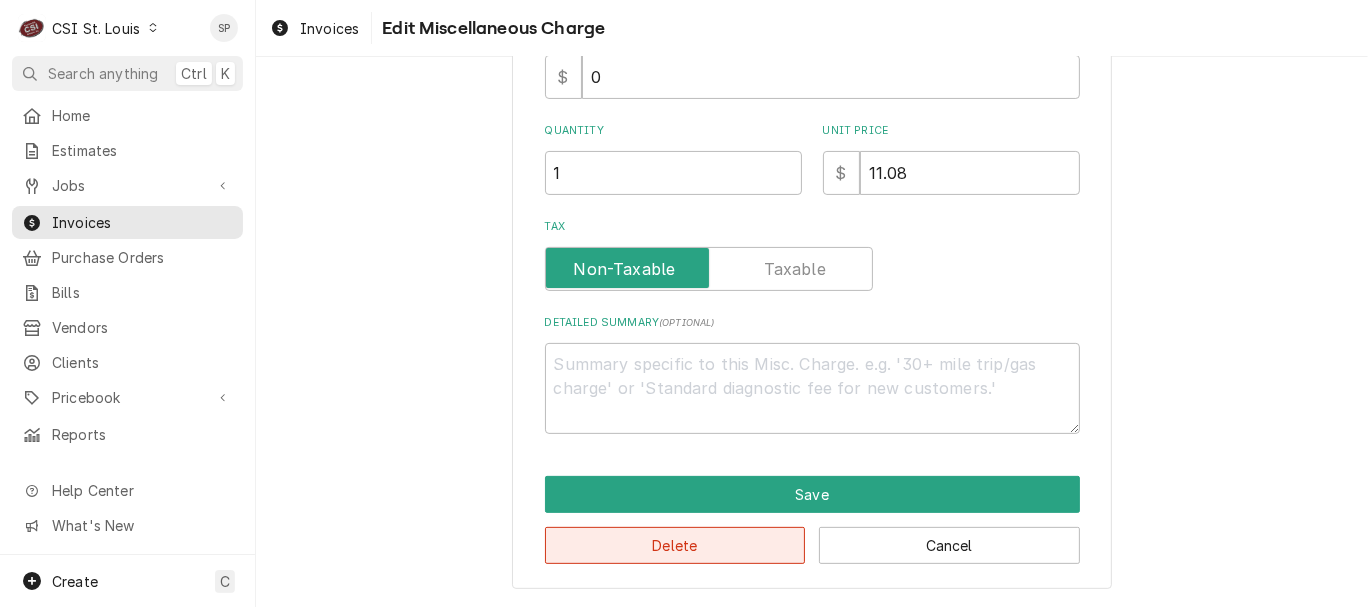 click on "Delete" at bounding box center (675, 545) 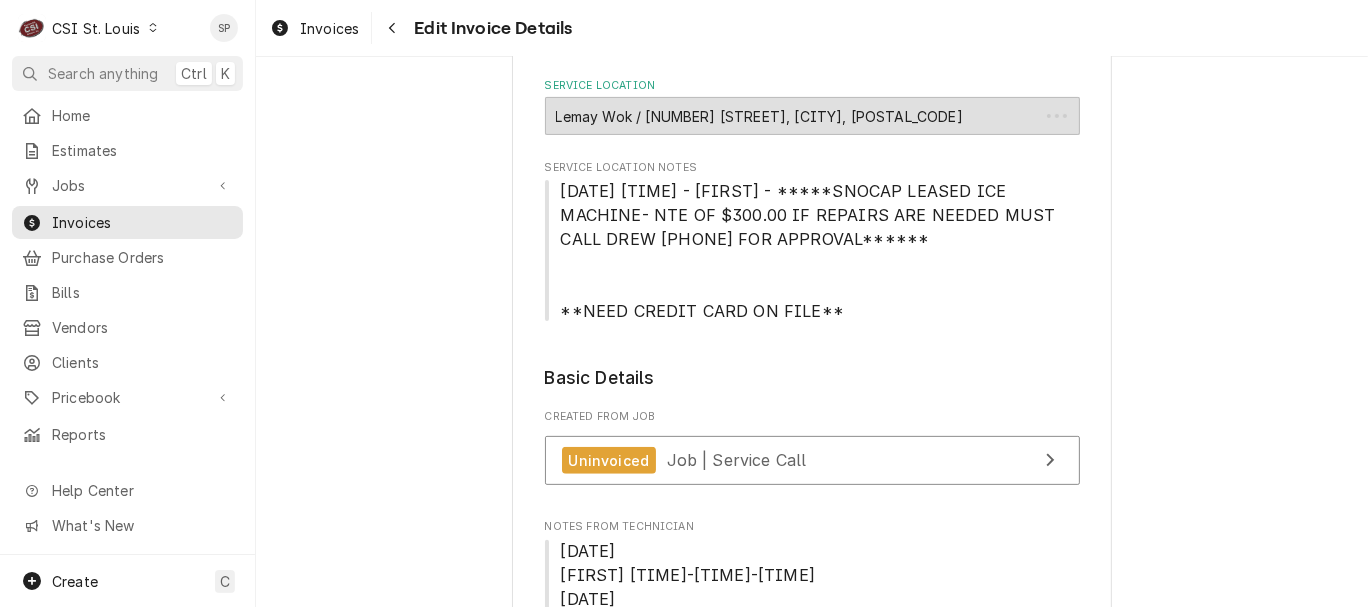 scroll, scrollTop: 3475, scrollLeft: 0, axis: vertical 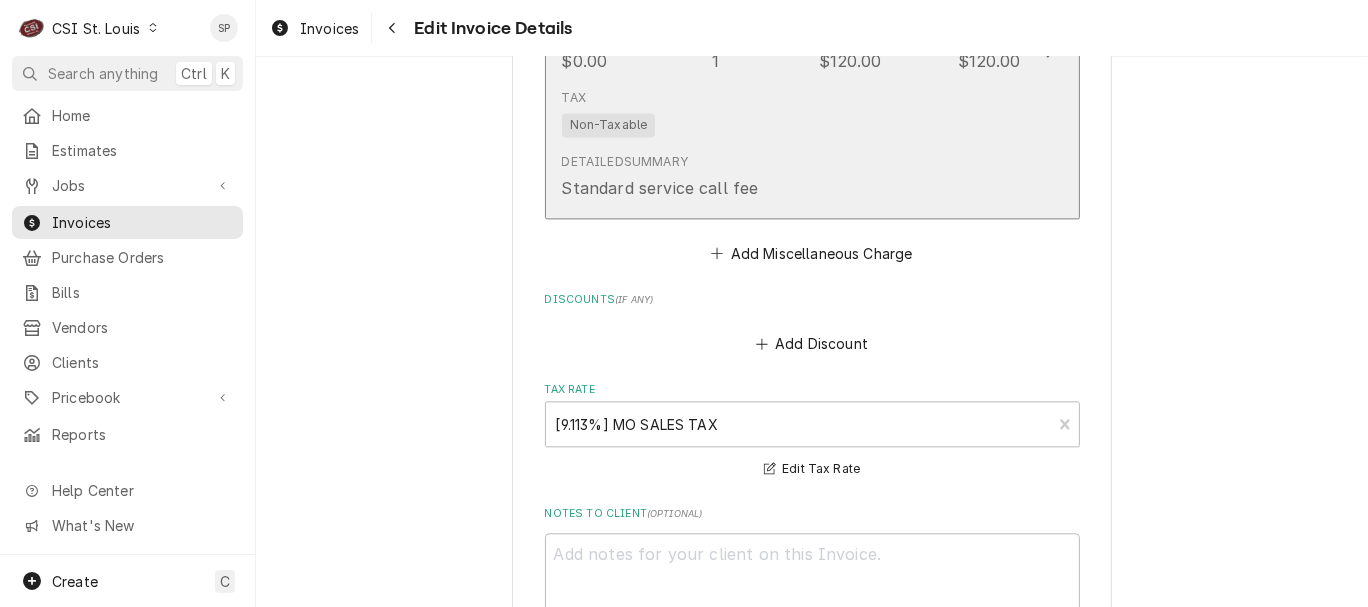 click on "Tax Non-Taxable" at bounding box center [791, 113] 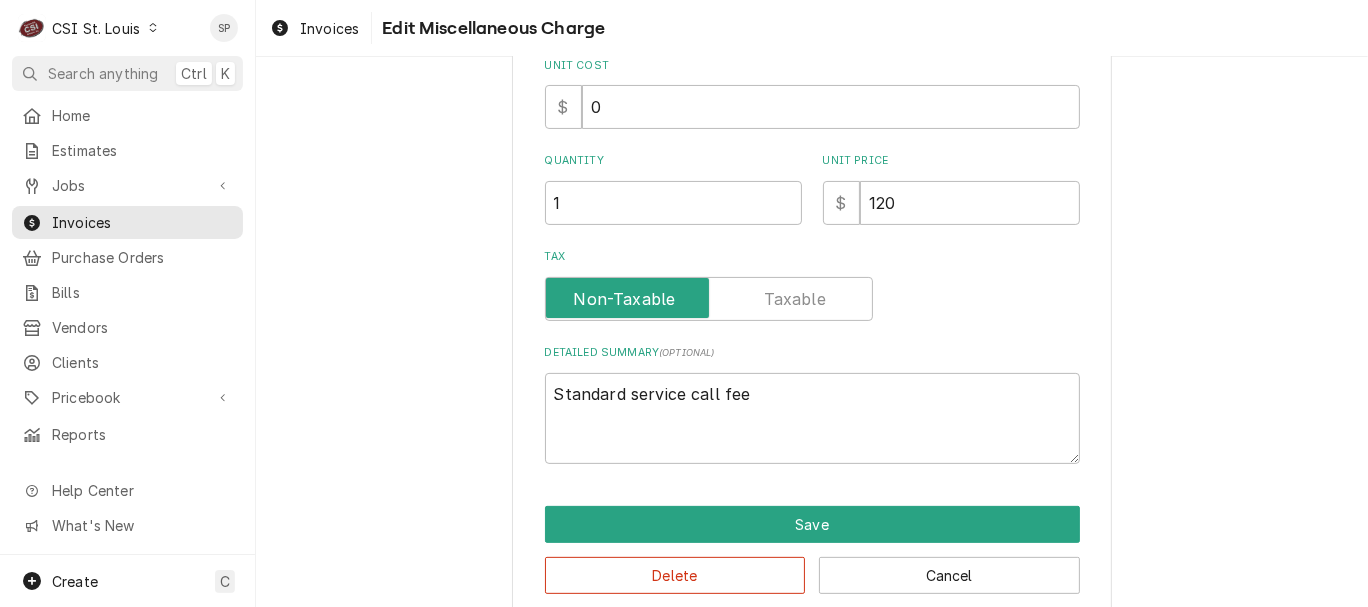 scroll, scrollTop: 358, scrollLeft: 0, axis: vertical 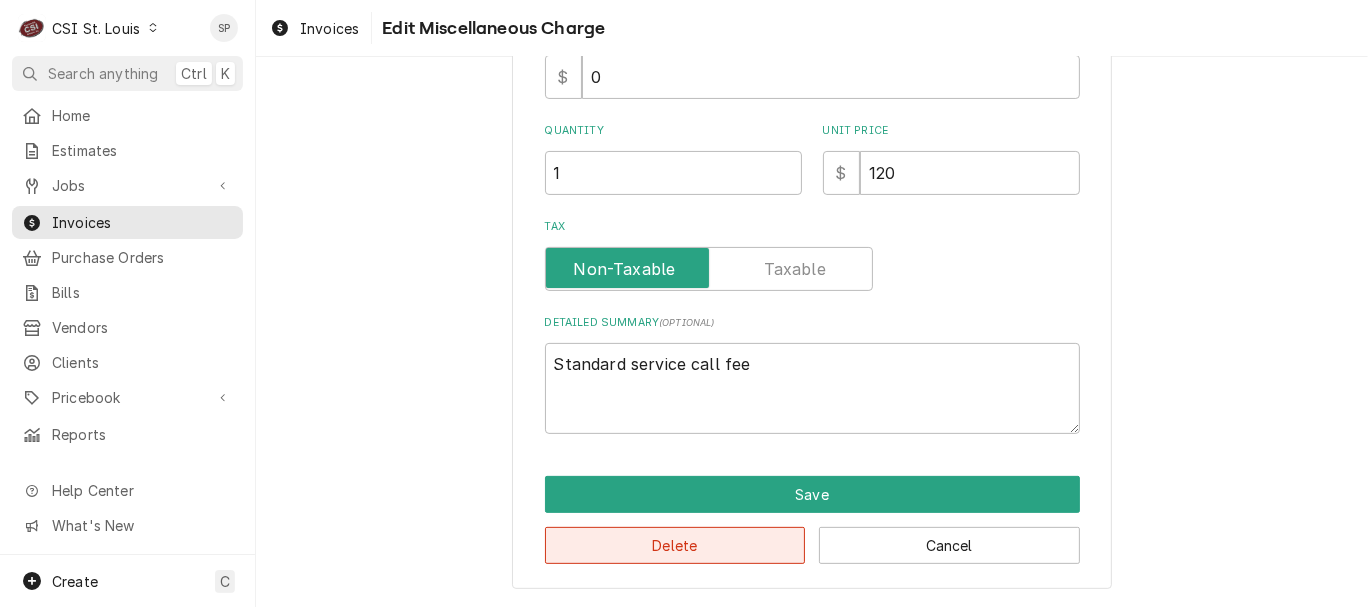 click on "Delete" at bounding box center [675, 545] 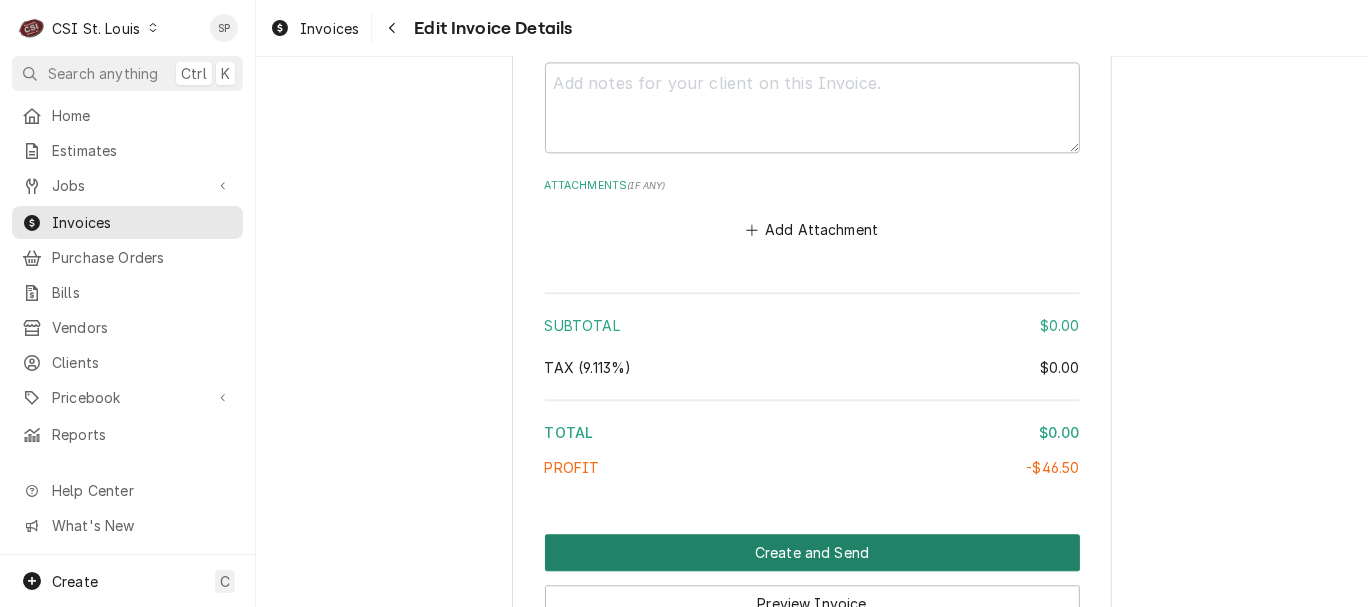 click on "Create and Send" at bounding box center (812, 552) 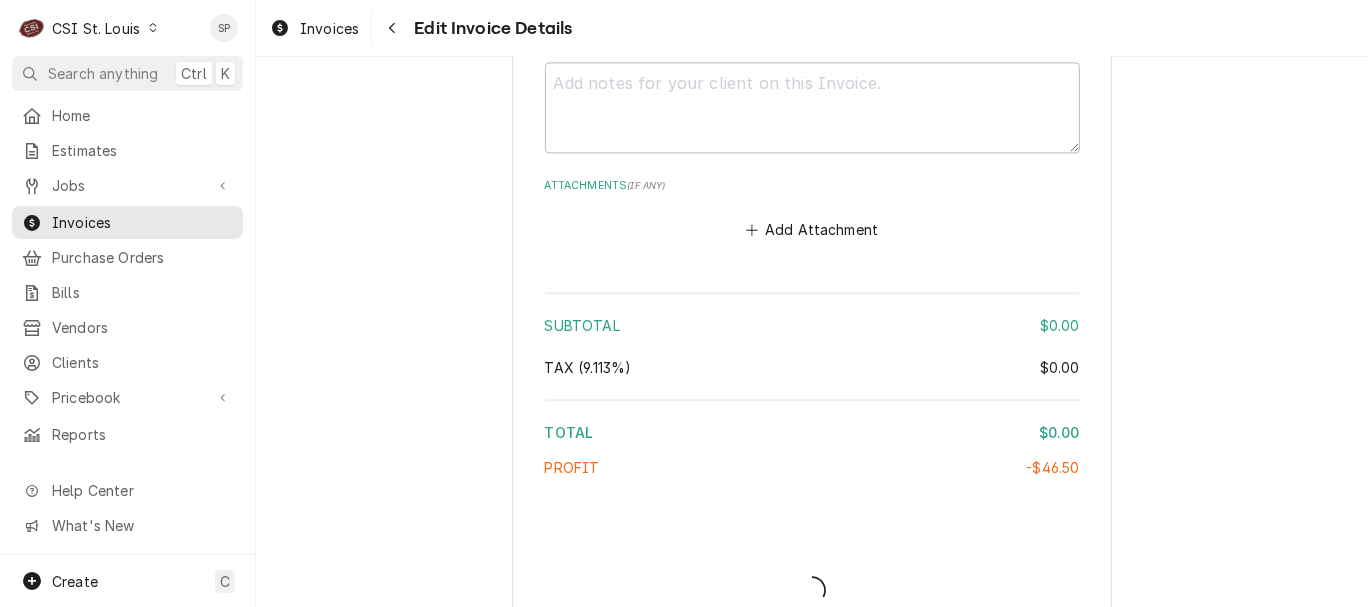 type on "x" 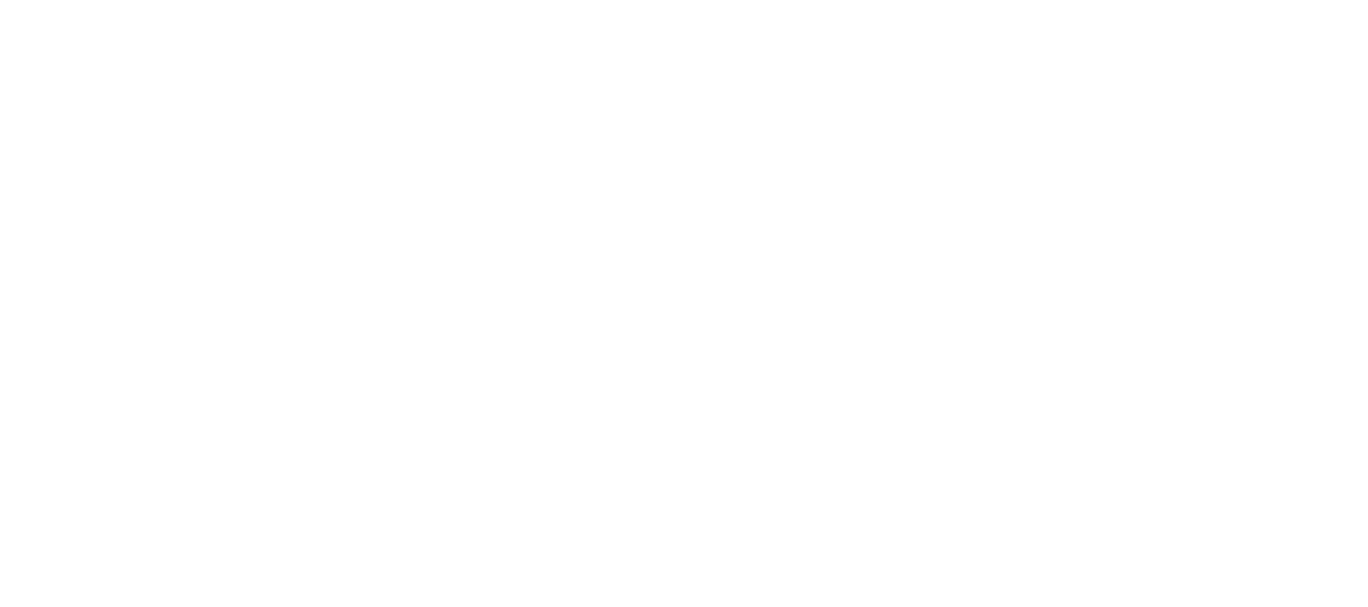 scroll, scrollTop: 0, scrollLeft: 0, axis: both 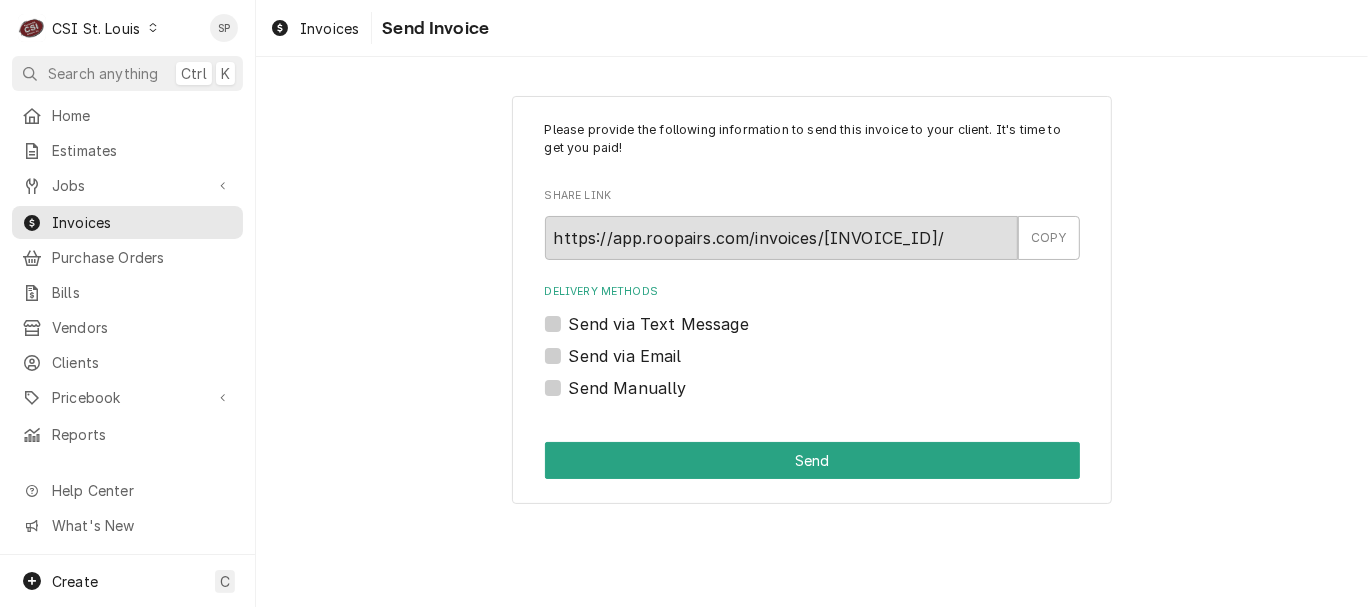 click on "Send Manually" at bounding box center (628, 388) 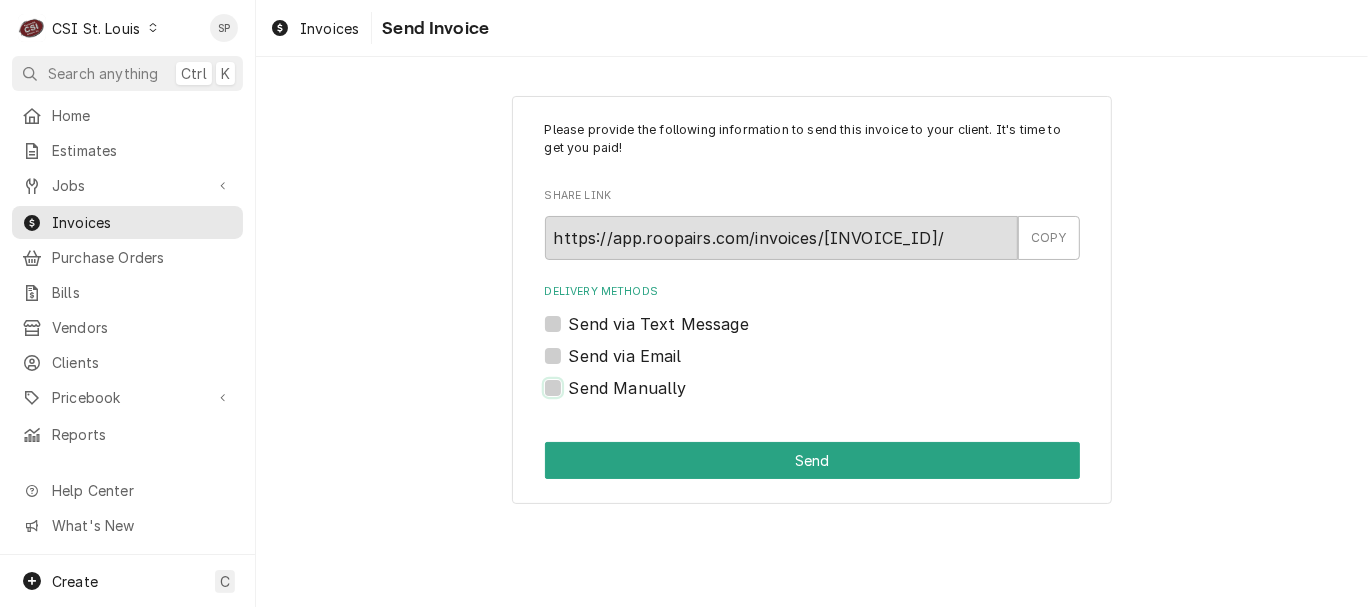 click on "Send Manually" at bounding box center (836, 398) 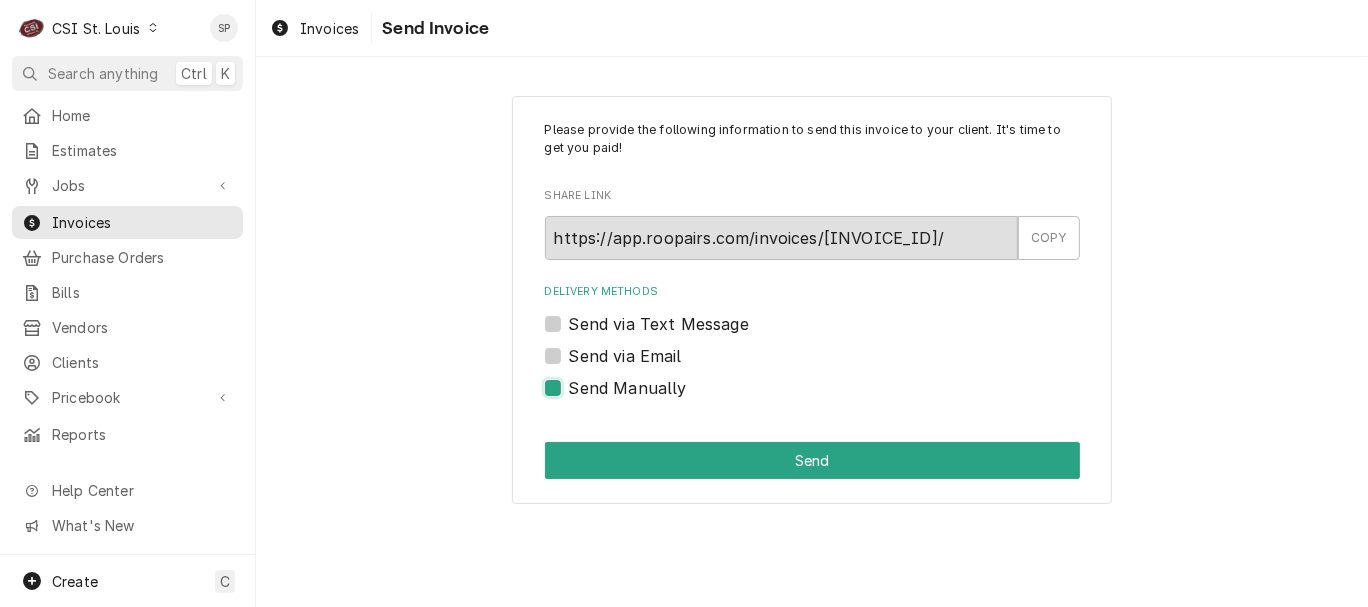 checkbox on "true" 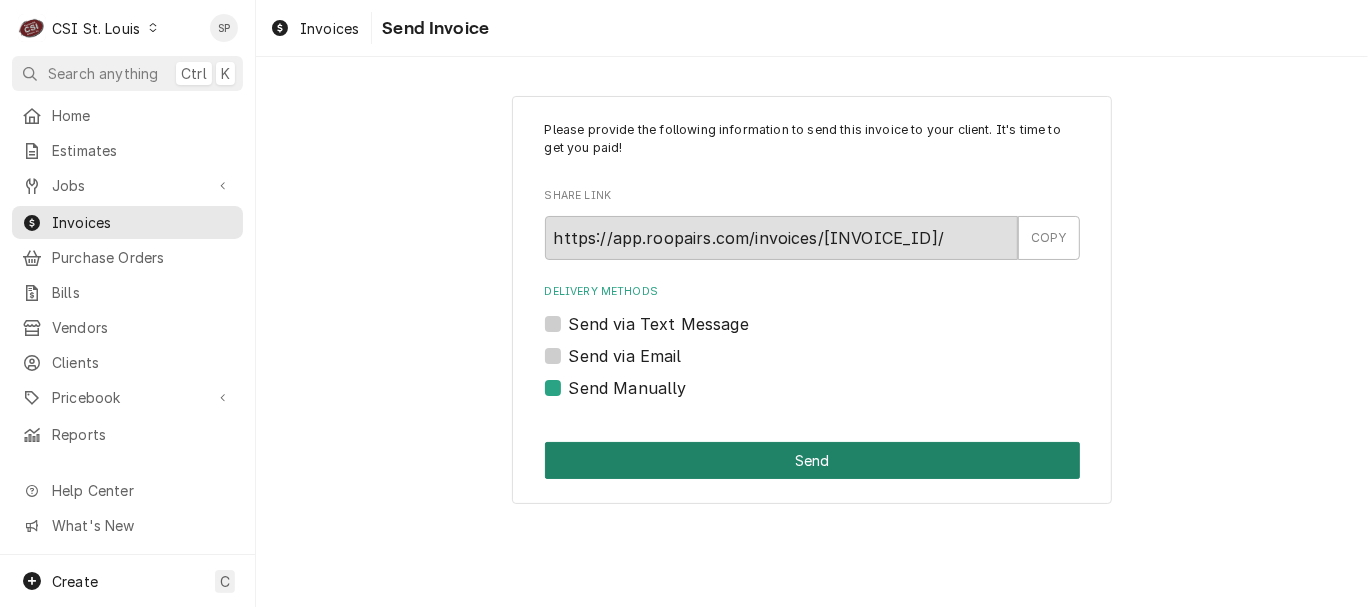 click on "Send" at bounding box center [812, 460] 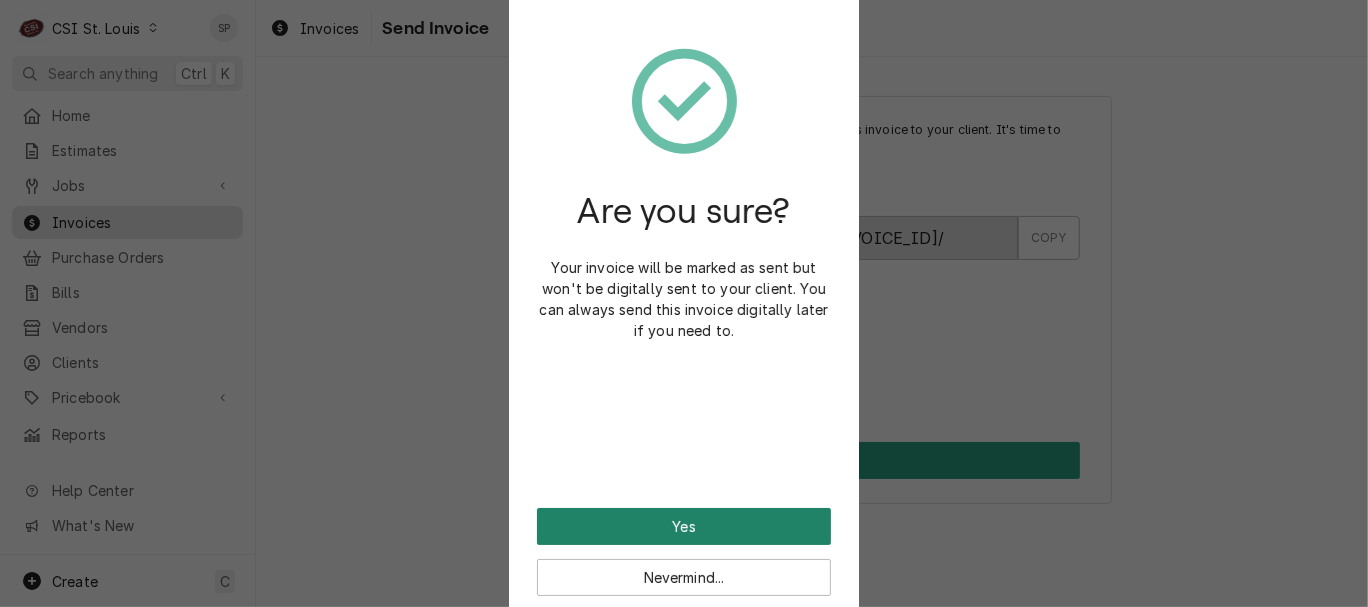 click on "Yes" at bounding box center [684, 526] 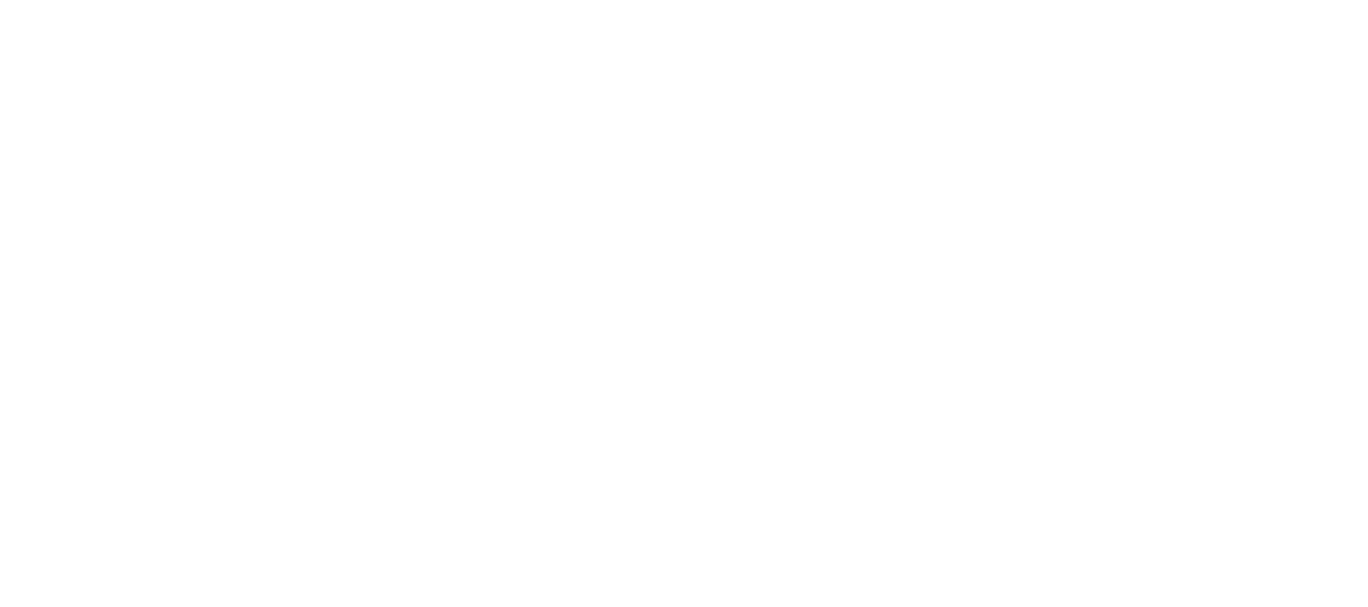 scroll, scrollTop: 0, scrollLeft: 0, axis: both 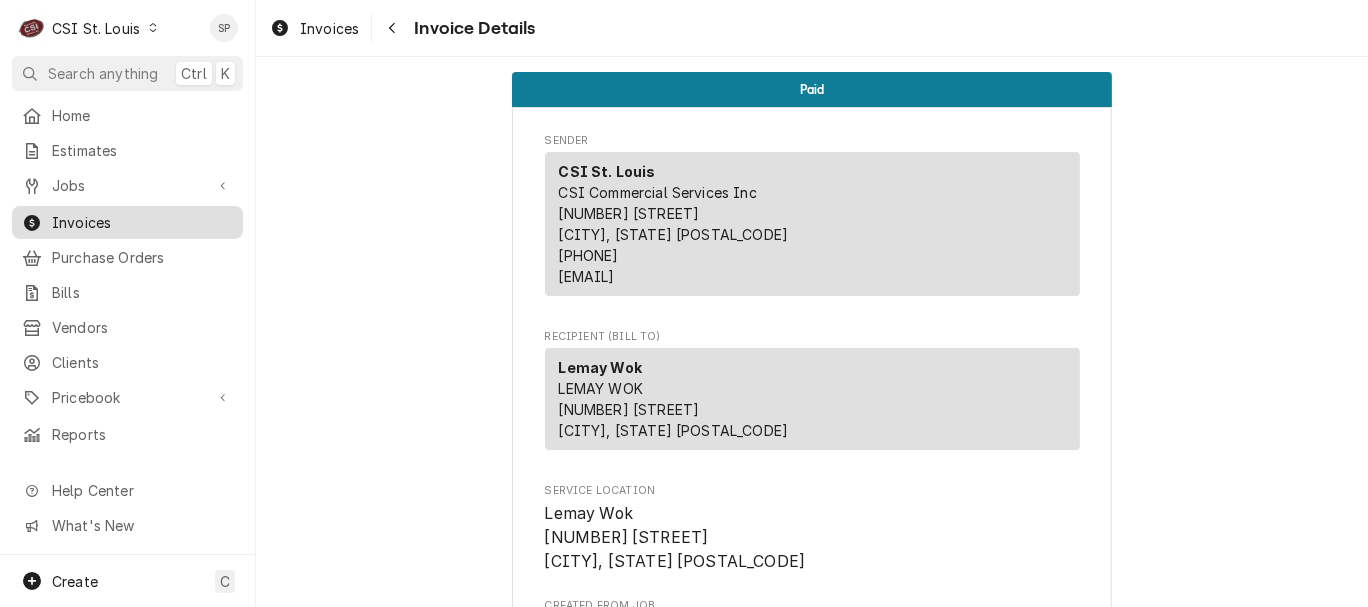 click on "Invoices" at bounding box center (142, 222) 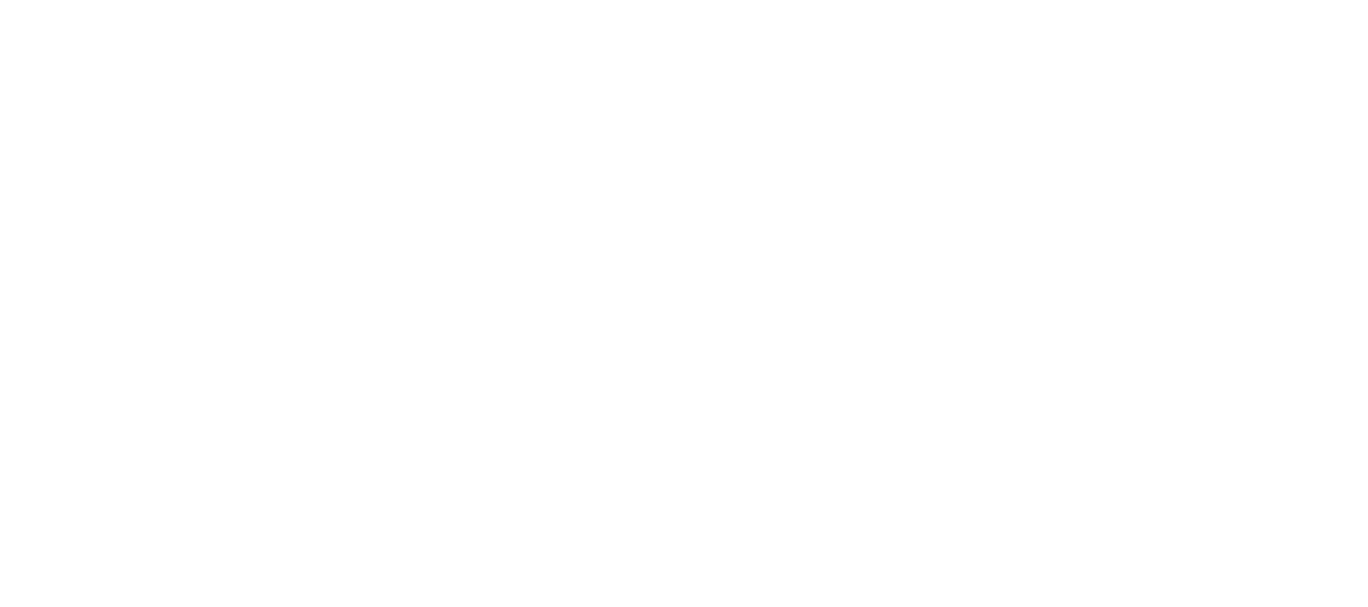 scroll, scrollTop: 0, scrollLeft: 0, axis: both 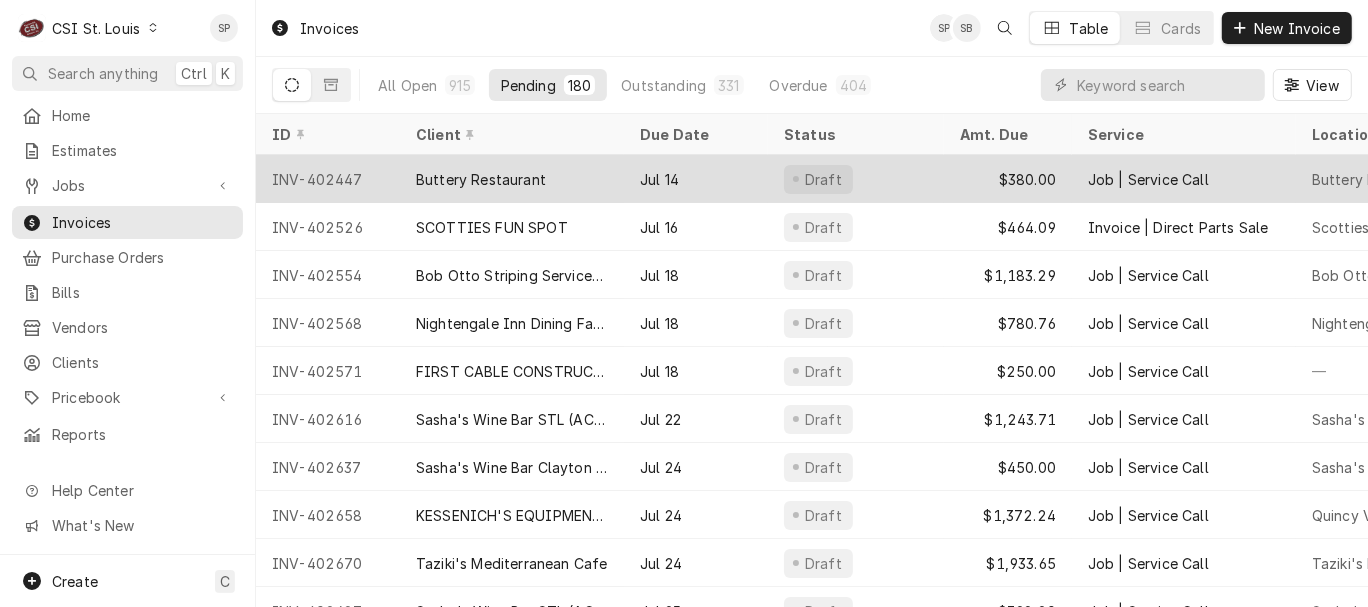 click on "INV-402447" at bounding box center (328, 179) 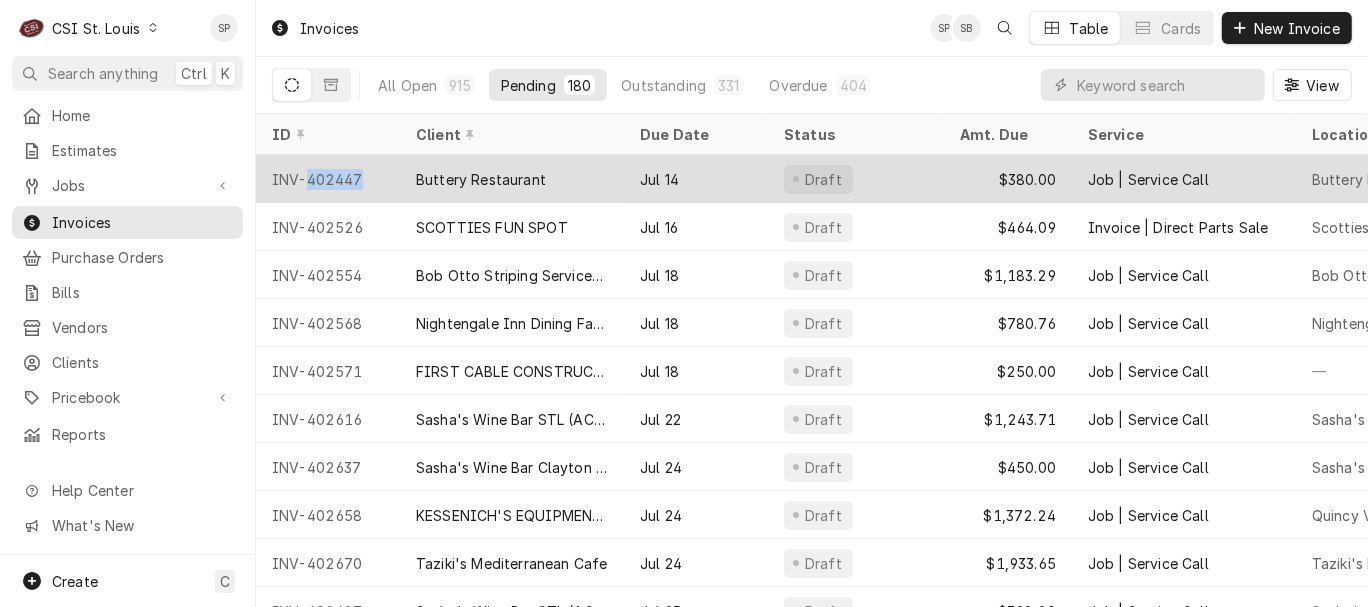 click on "INV-402447" at bounding box center [328, 179] 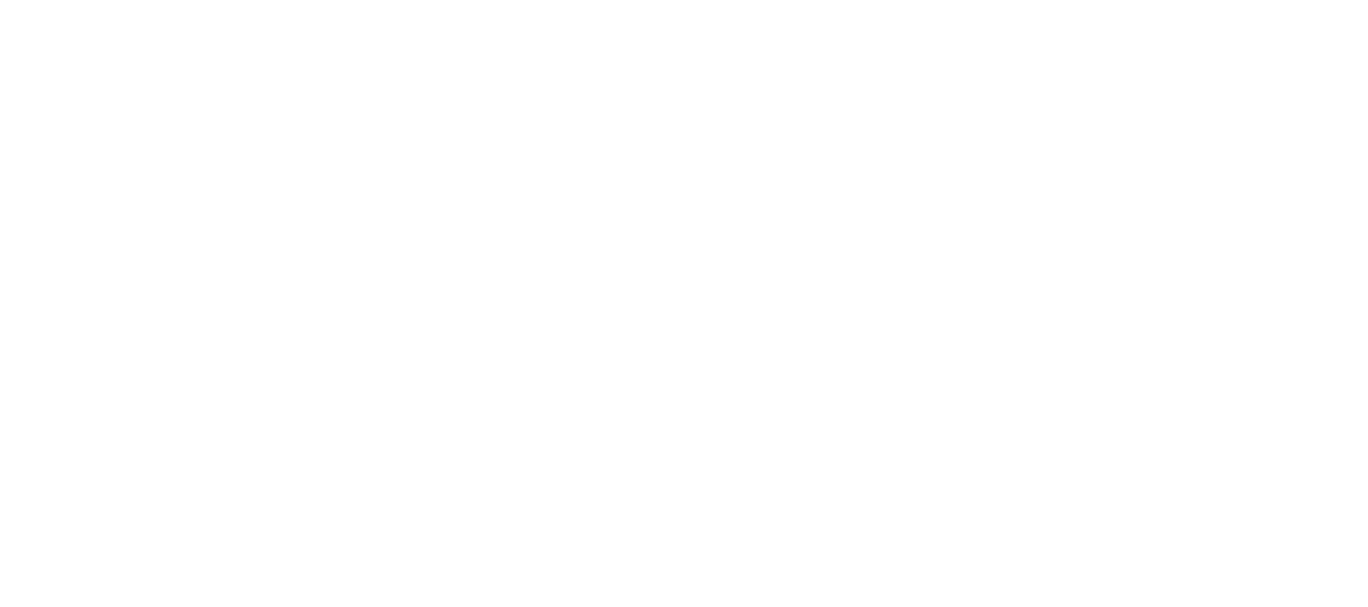 scroll, scrollTop: 0, scrollLeft: 0, axis: both 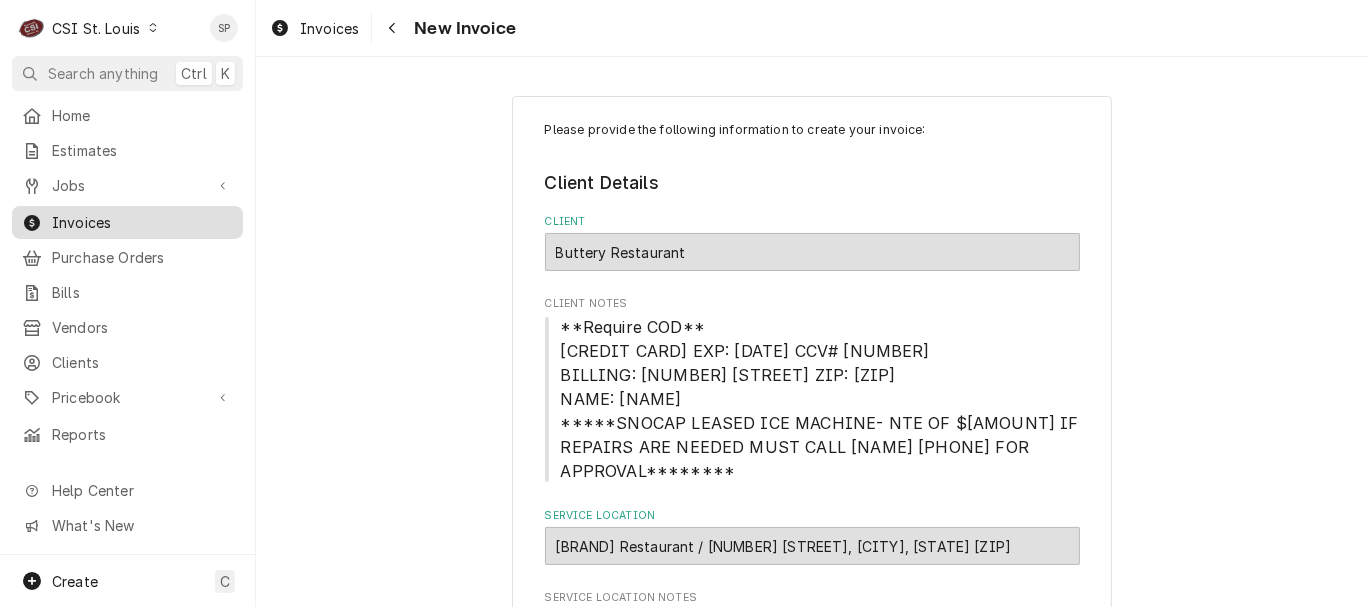 click on "Invoices" at bounding box center (142, 222) 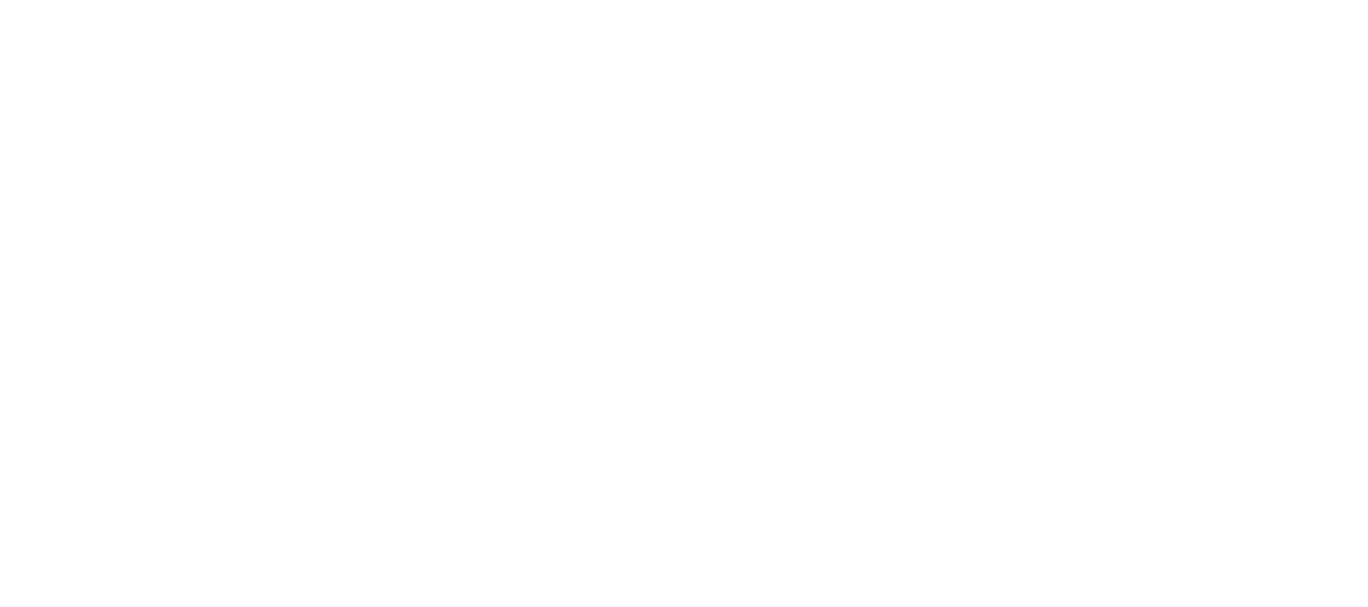 scroll, scrollTop: 0, scrollLeft: 0, axis: both 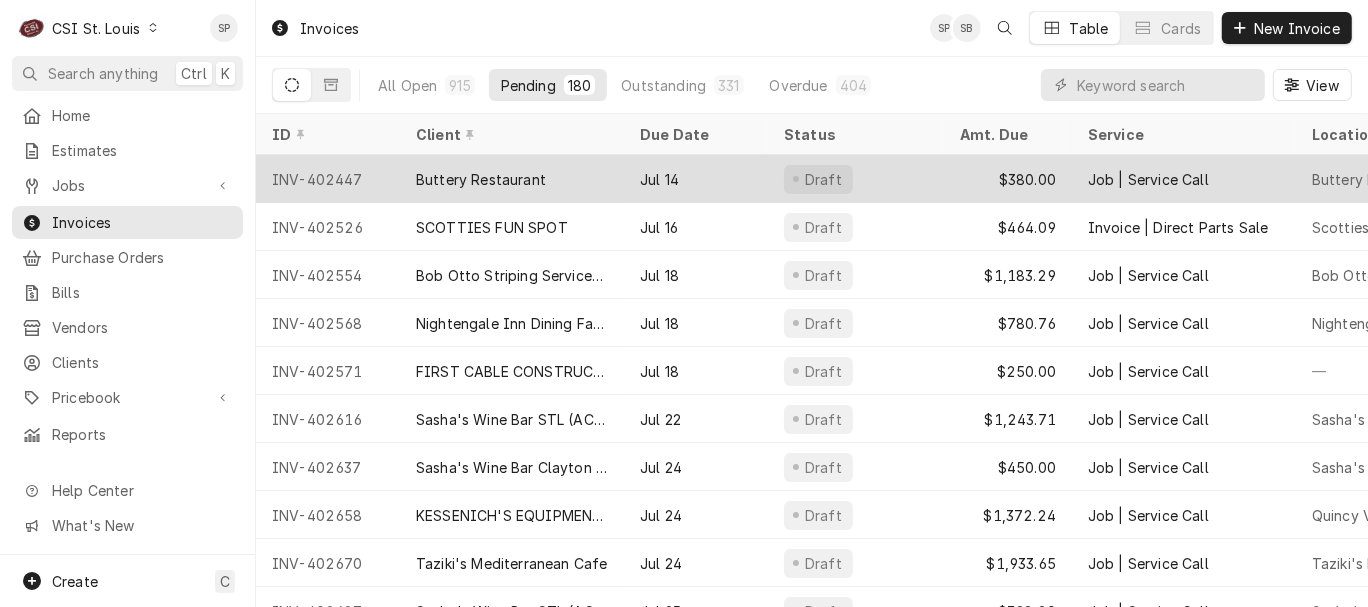 click on "INV-402447" at bounding box center (328, 179) 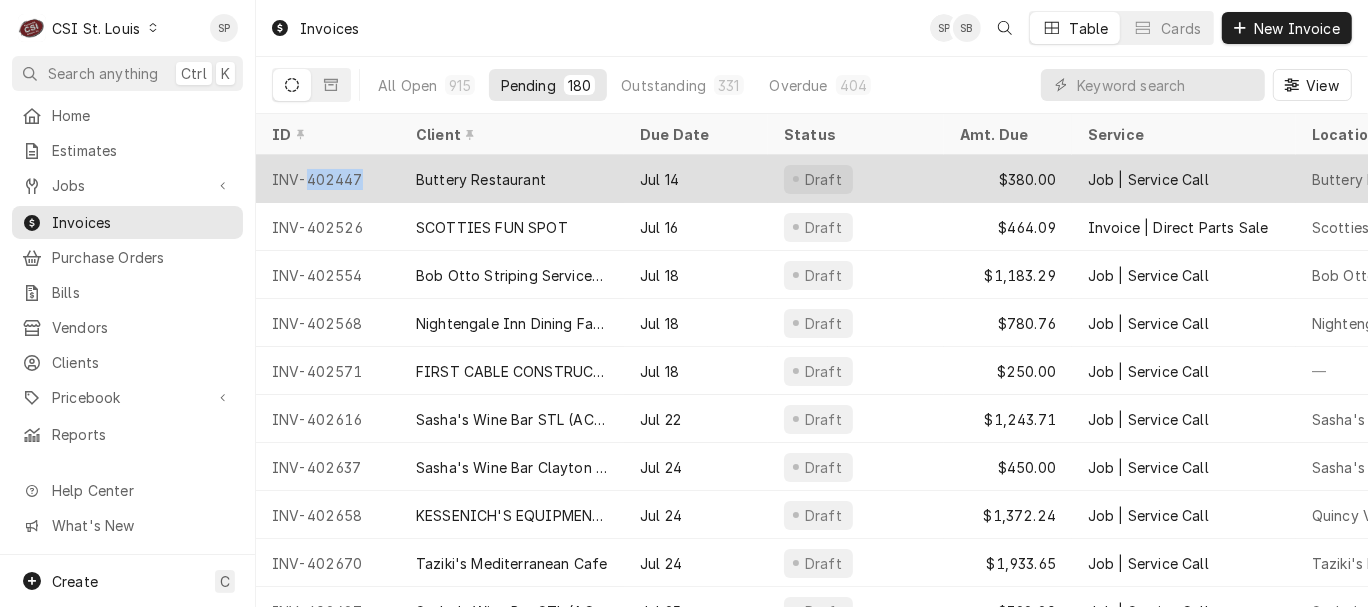 click on "INV-402447" at bounding box center [328, 179] 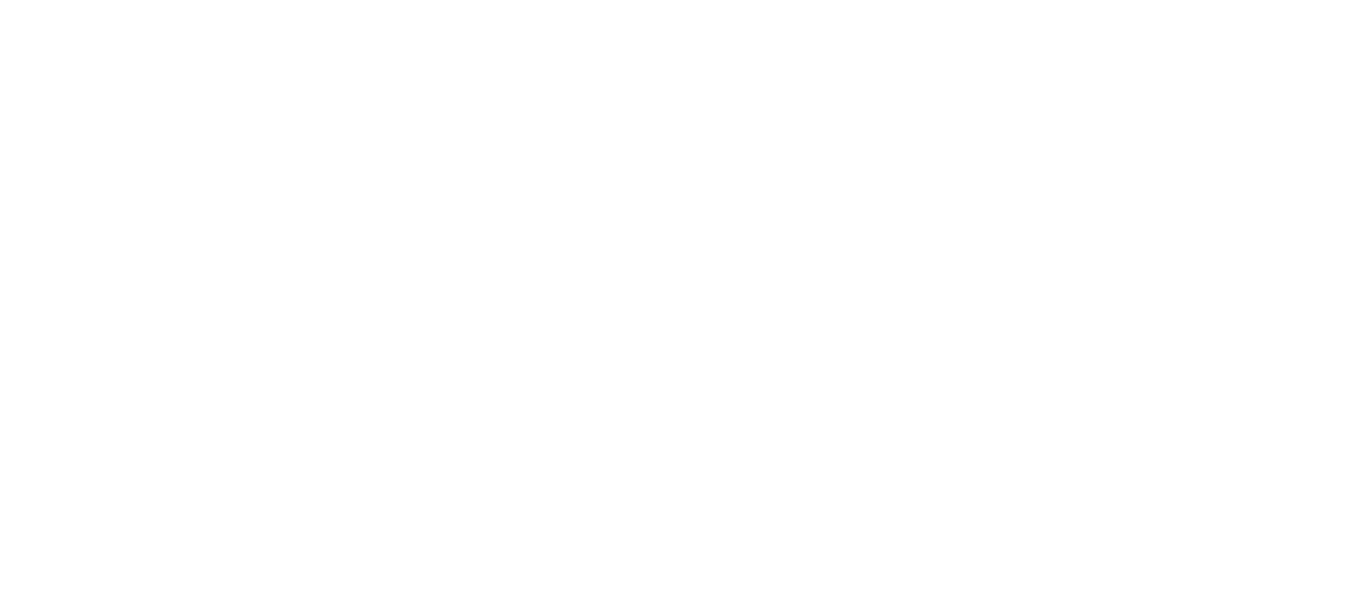 scroll, scrollTop: 0, scrollLeft: 0, axis: both 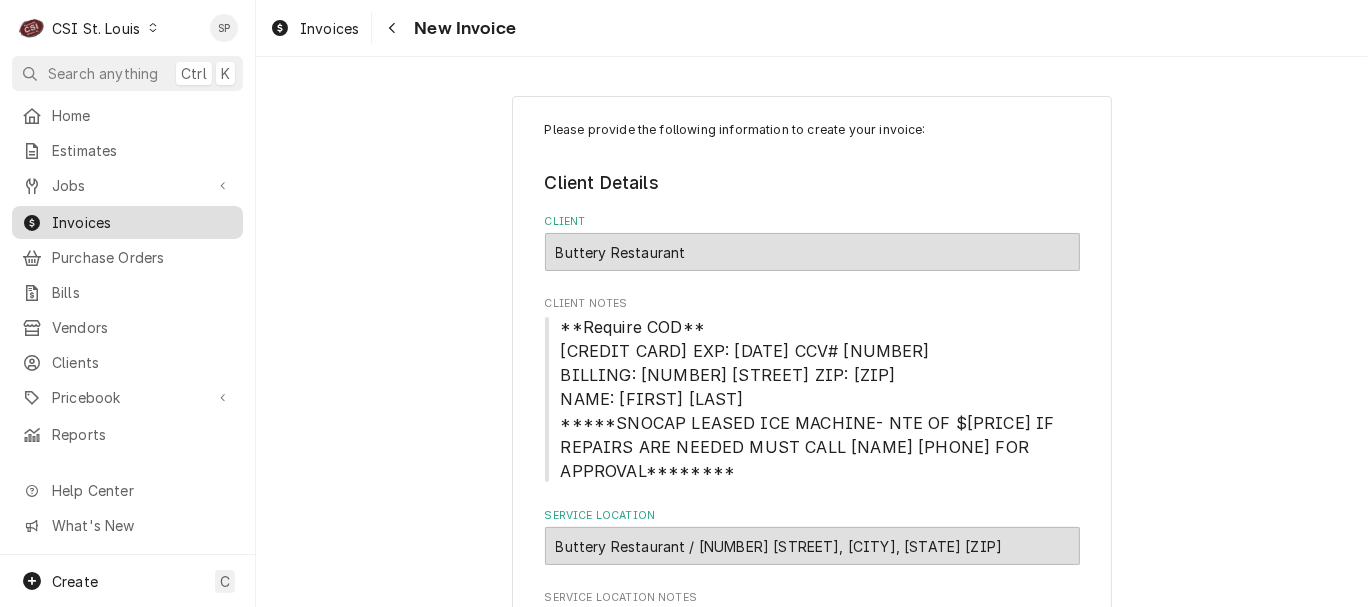 click on "Invoices" at bounding box center (142, 222) 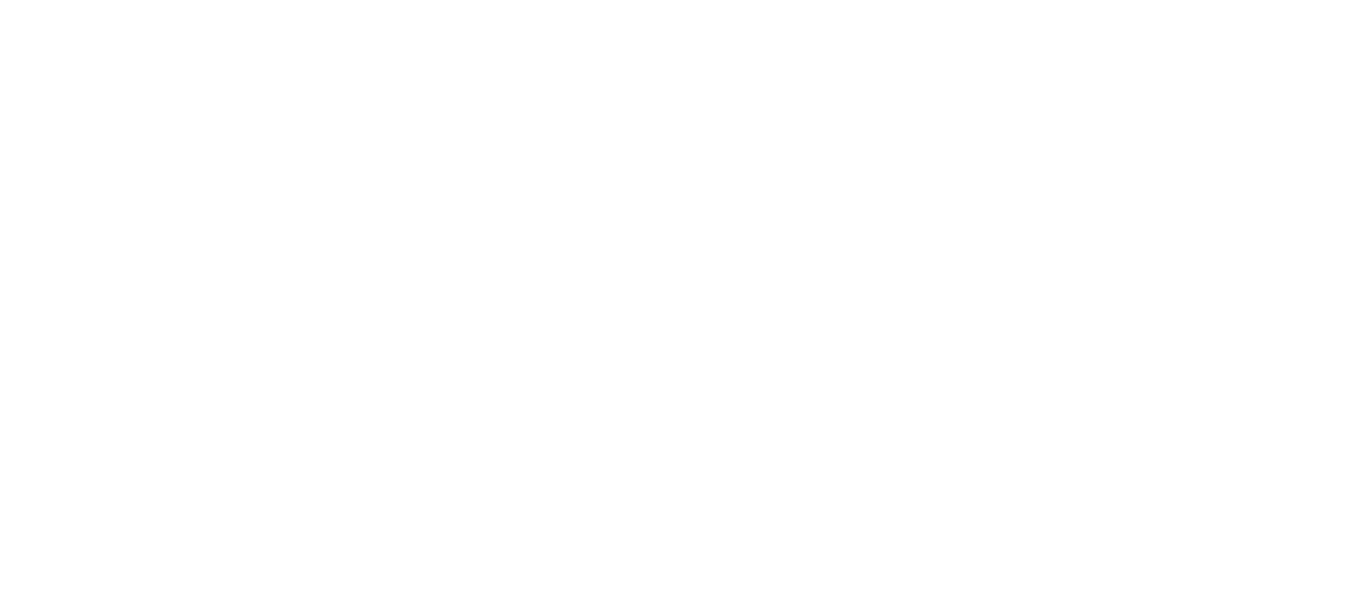 scroll, scrollTop: 0, scrollLeft: 0, axis: both 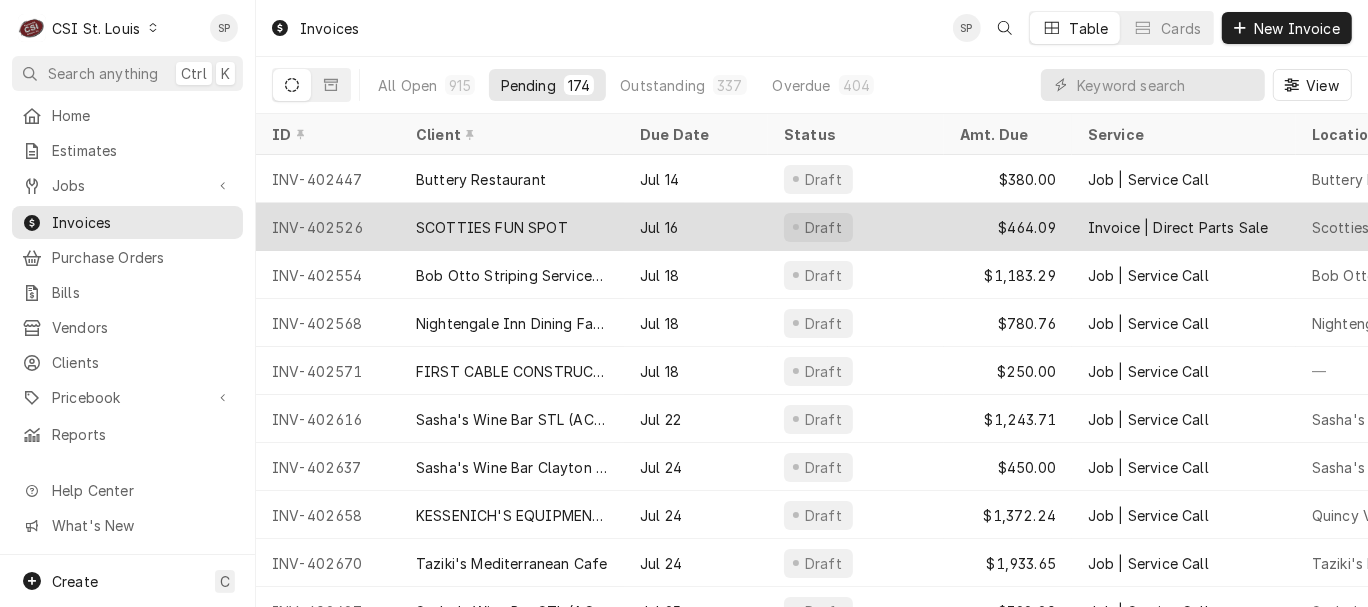 click on "INV-402526" at bounding box center [328, 227] 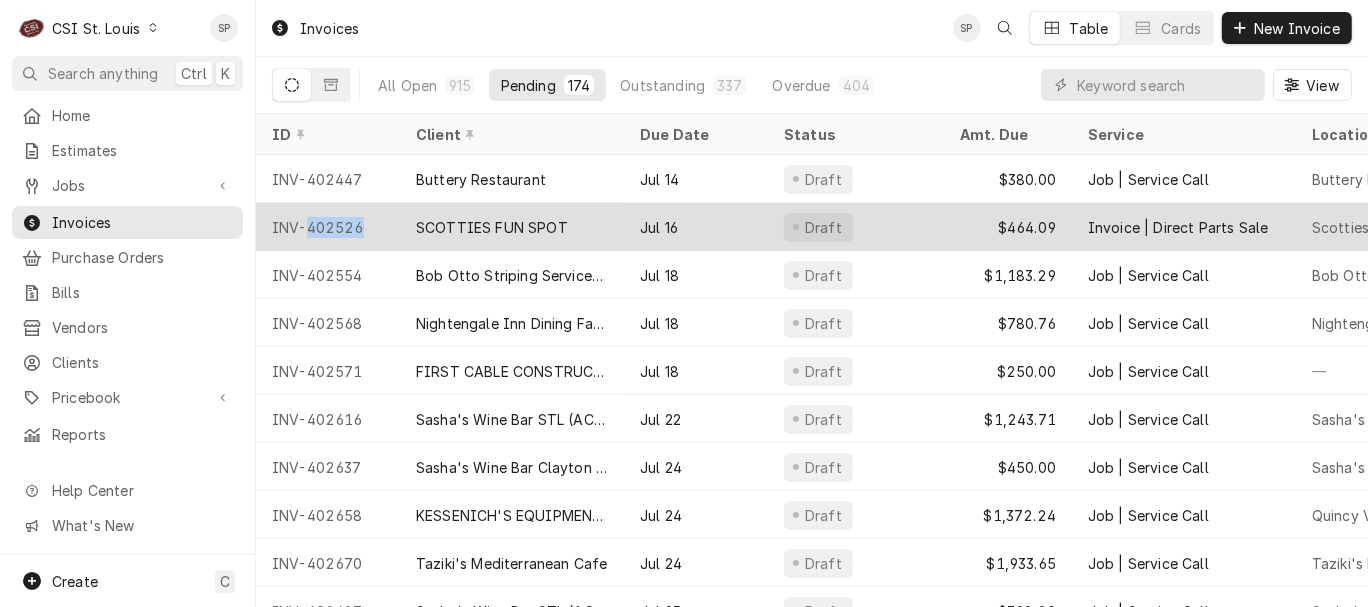 click on "INV-402526" at bounding box center (328, 227) 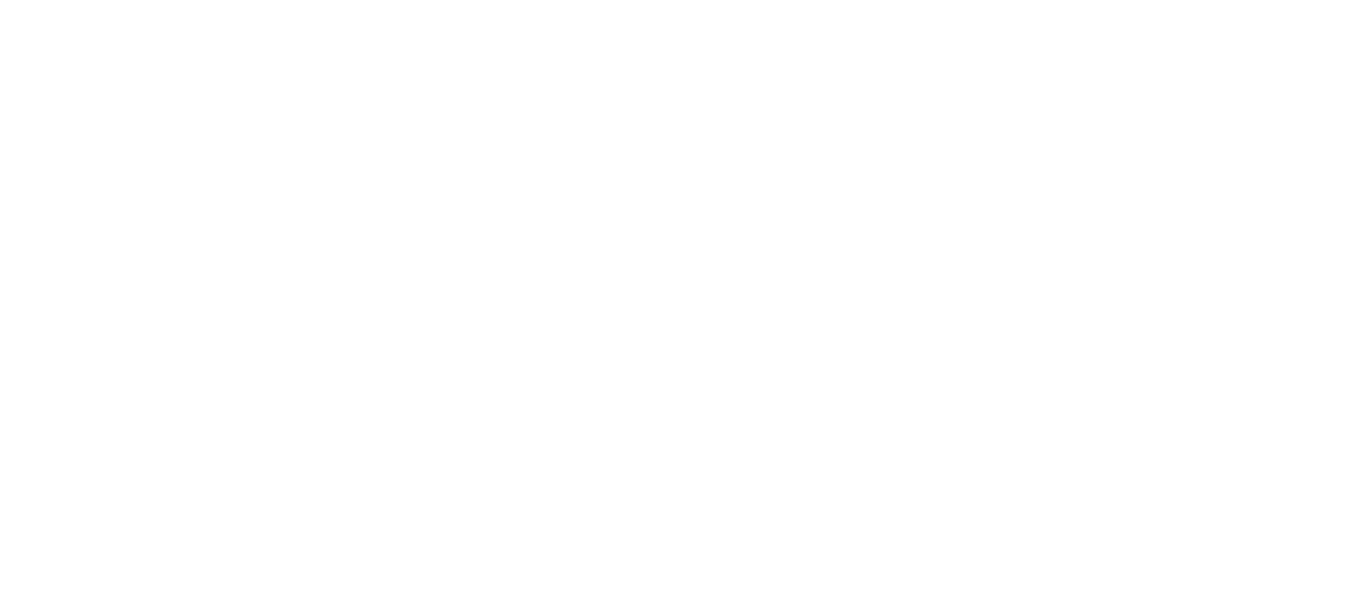 scroll, scrollTop: 0, scrollLeft: 0, axis: both 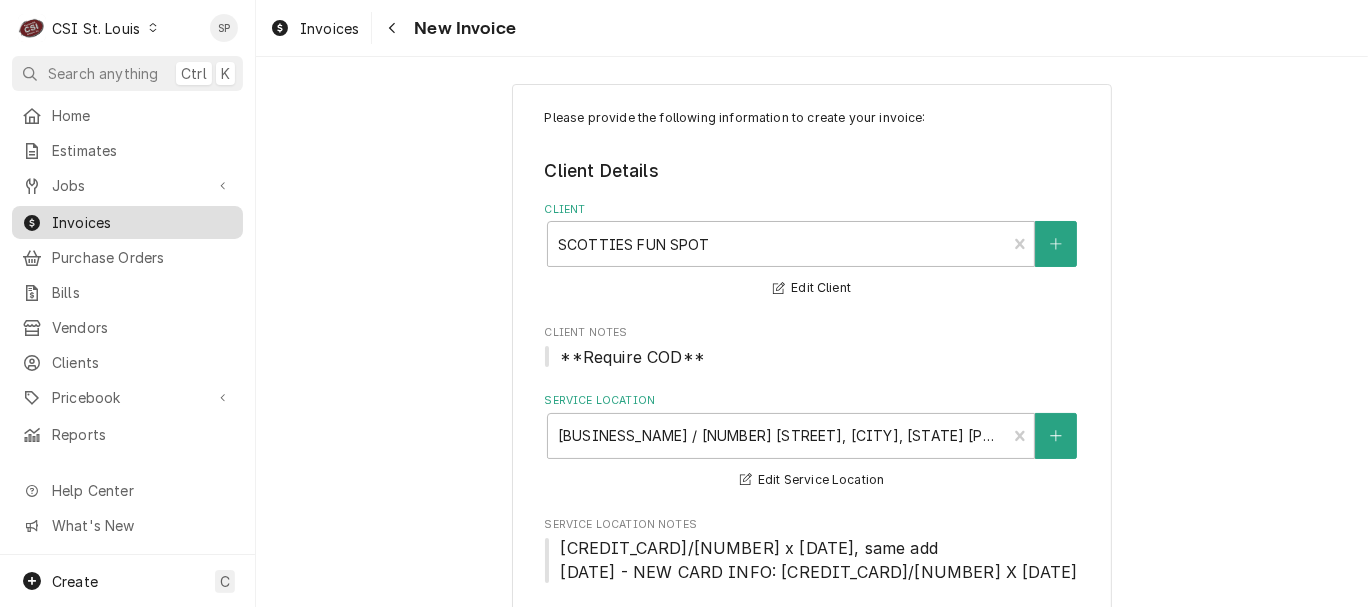 click on "Invoices" at bounding box center [142, 222] 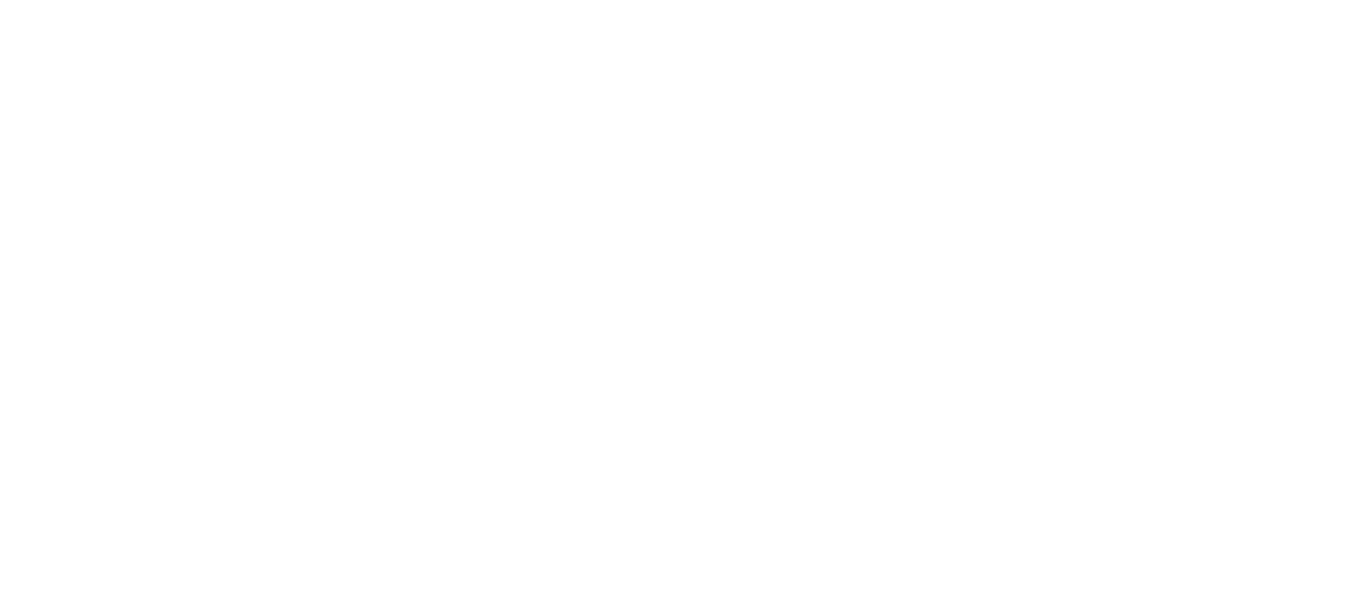 scroll, scrollTop: 0, scrollLeft: 0, axis: both 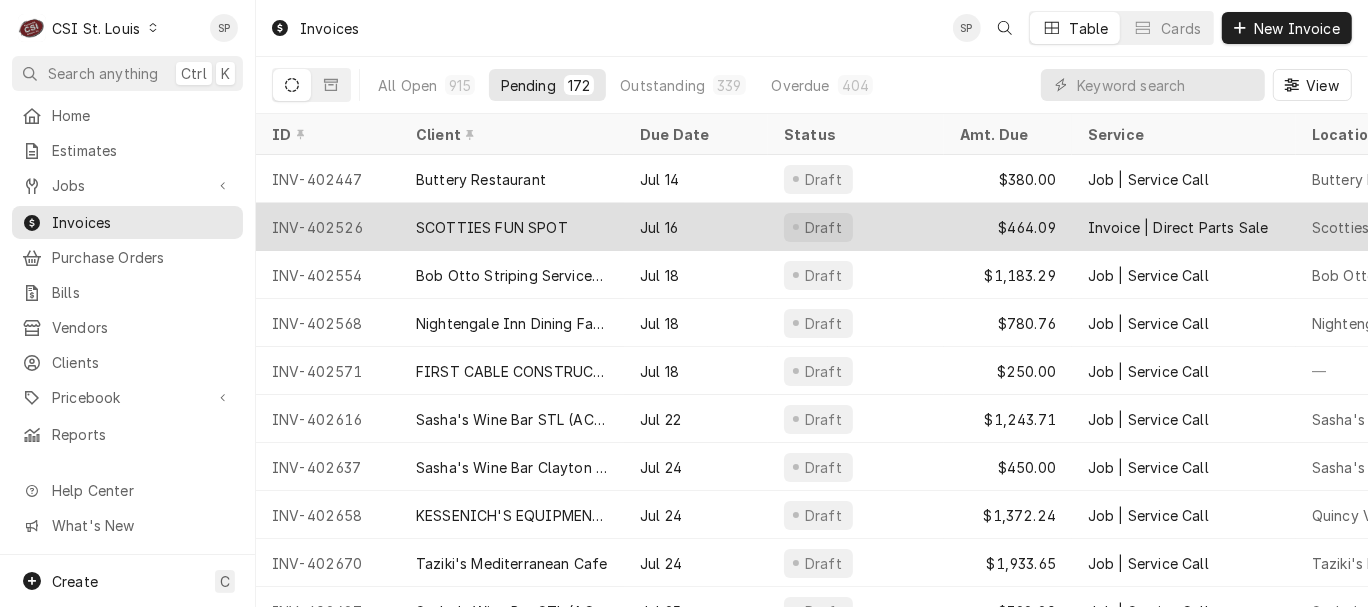 click on "INV-402526" at bounding box center [328, 227] 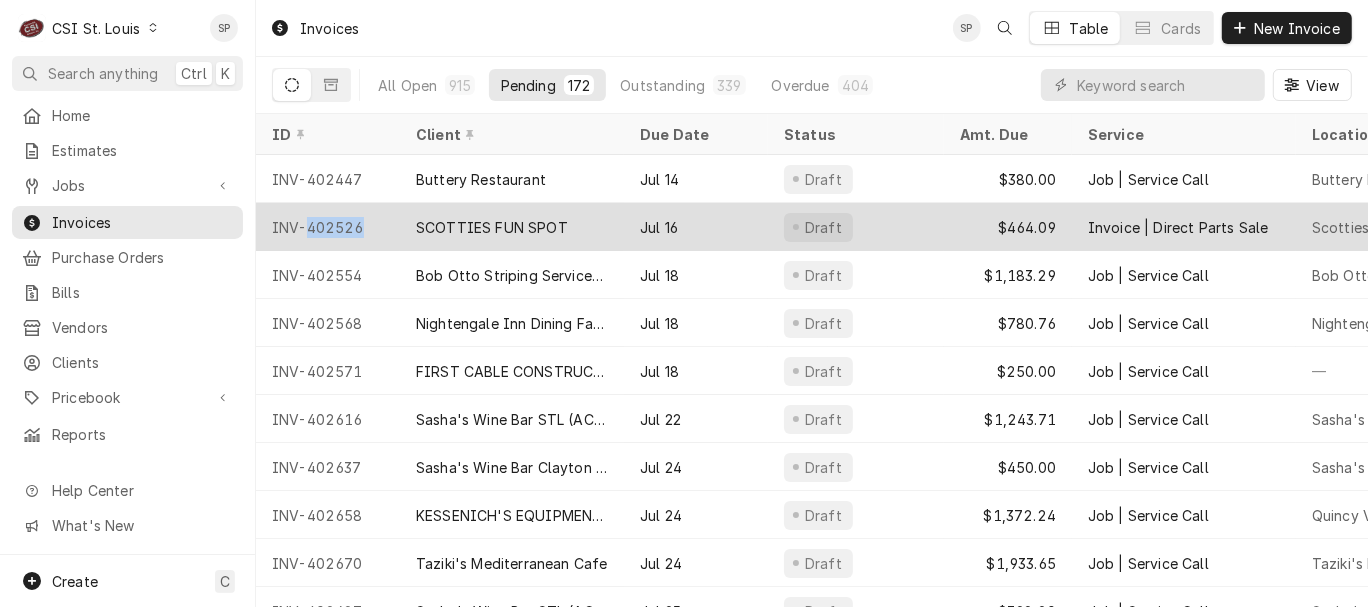 click on "INV-402526" at bounding box center (328, 227) 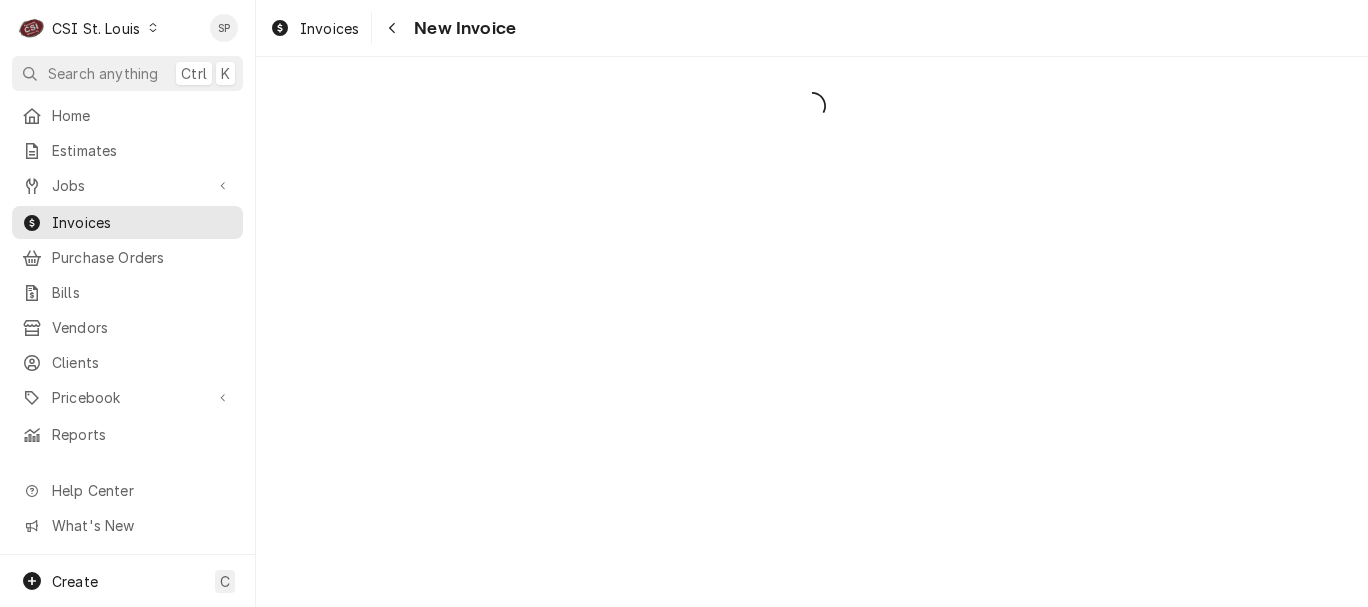 scroll, scrollTop: 0, scrollLeft: 0, axis: both 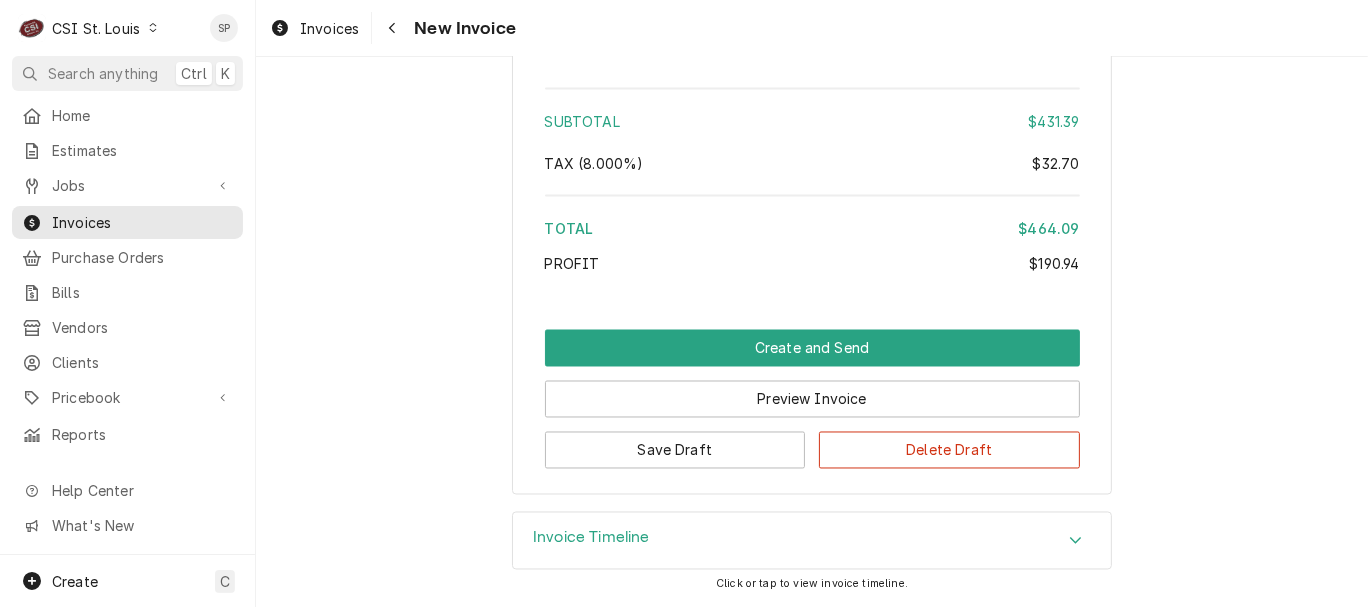click 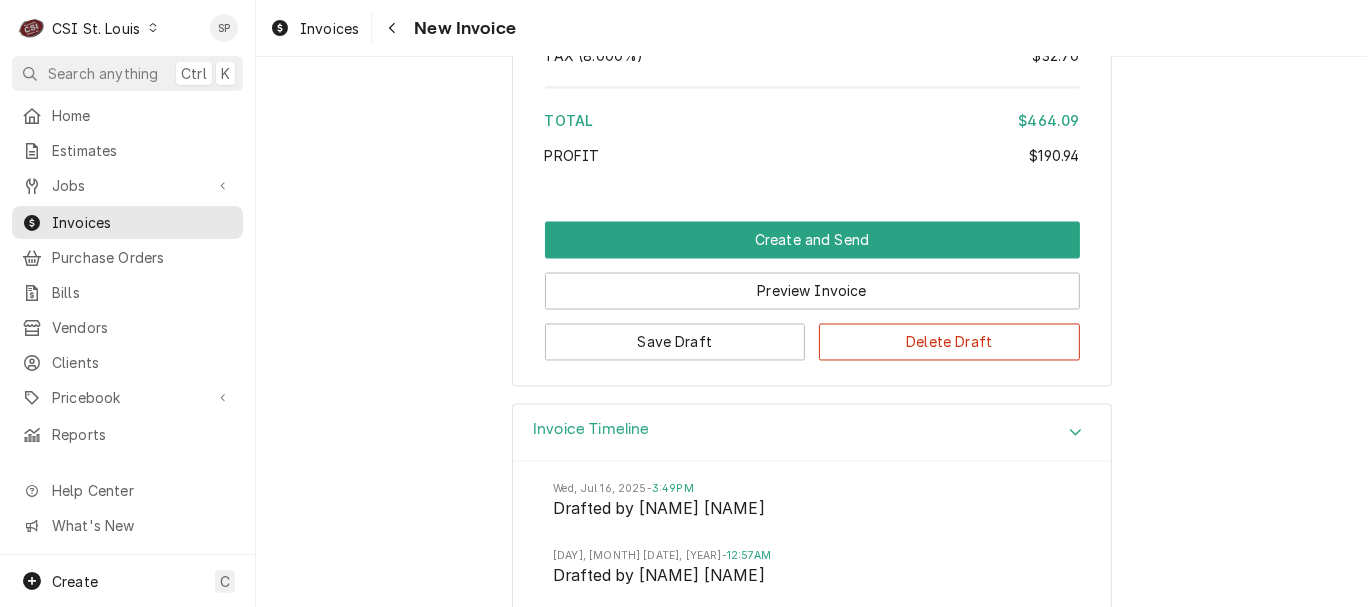 scroll, scrollTop: 2851, scrollLeft: 0, axis: vertical 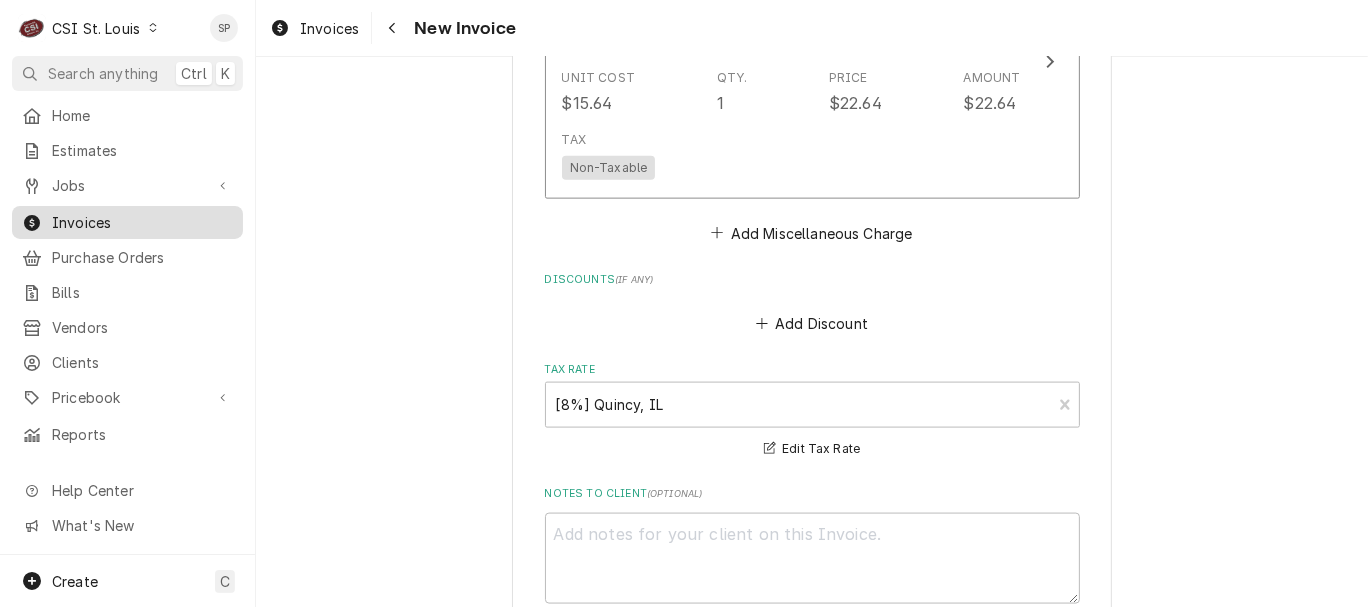 click on "Invoices" at bounding box center [127, 222] 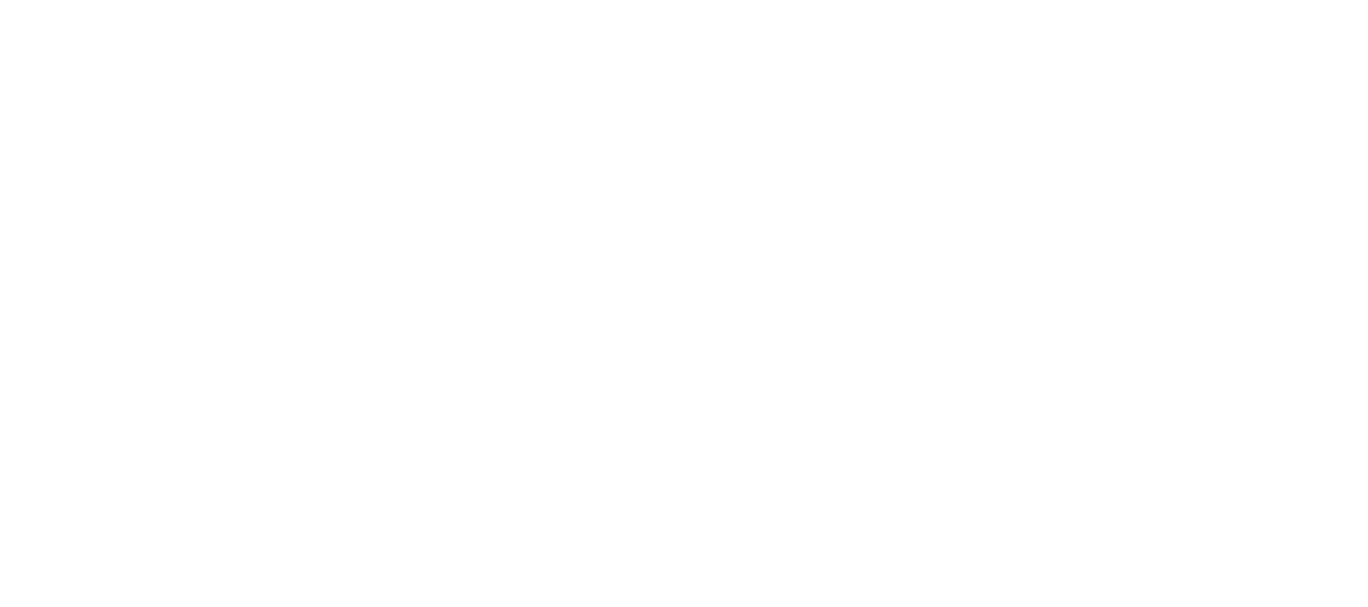 scroll, scrollTop: 0, scrollLeft: 0, axis: both 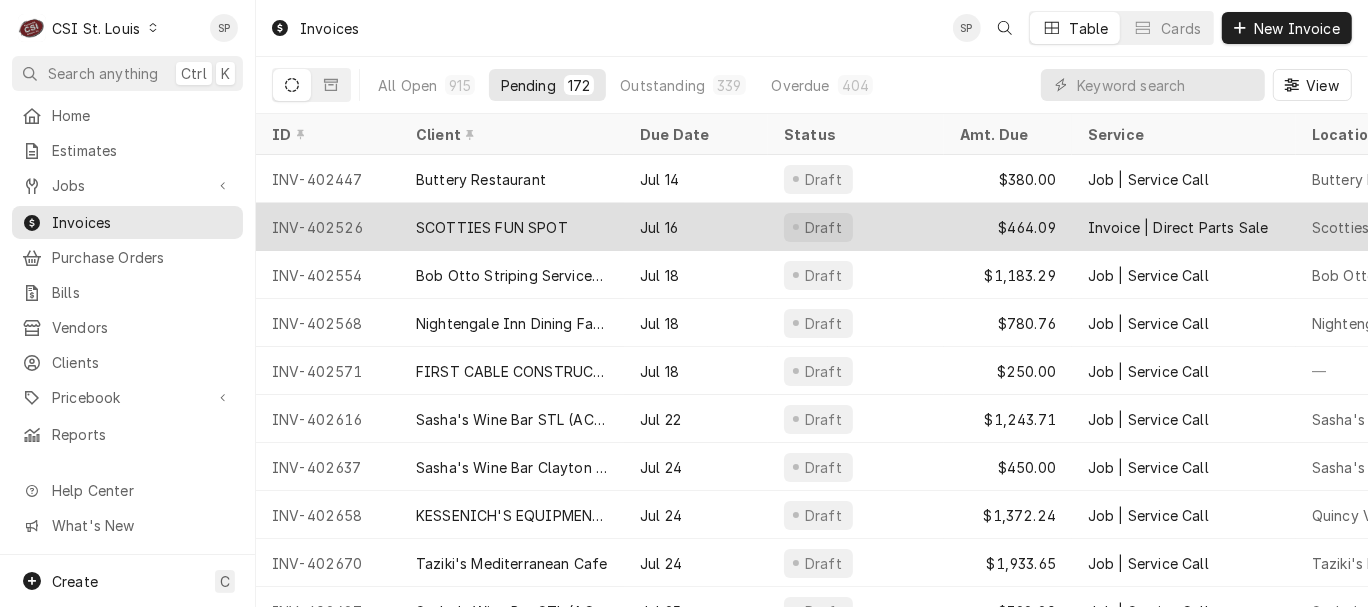 click on "INV-402526" at bounding box center [328, 227] 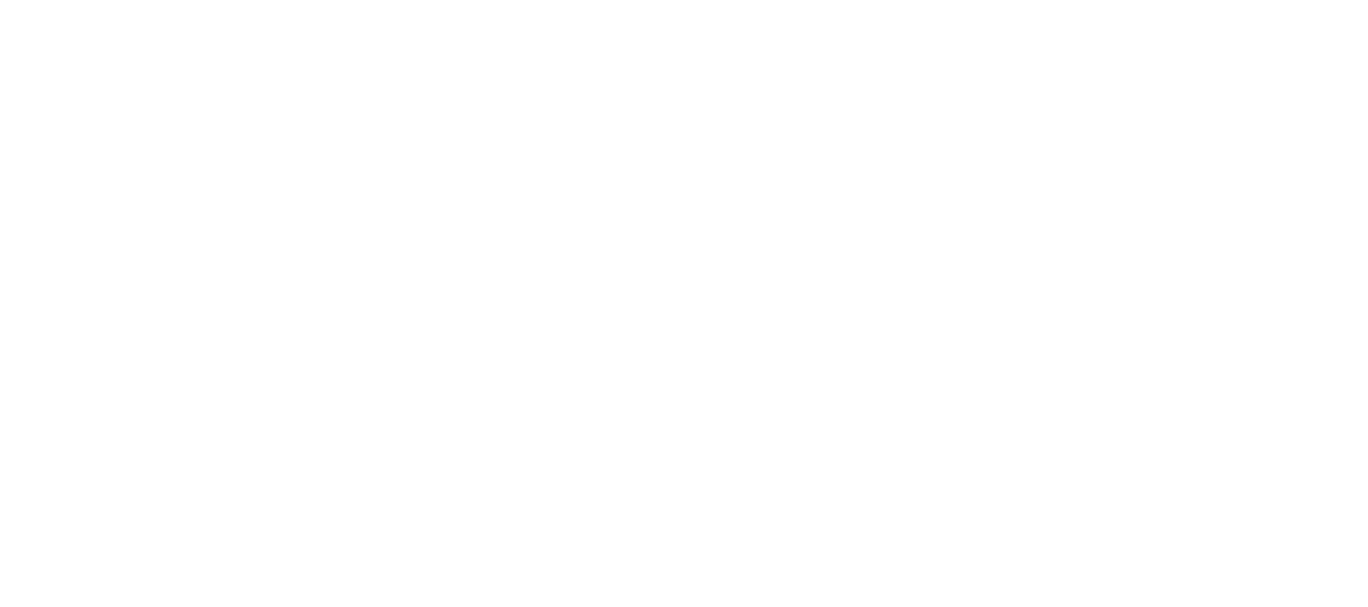 scroll, scrollTop: 0, scrollLeft: 0, axis: both 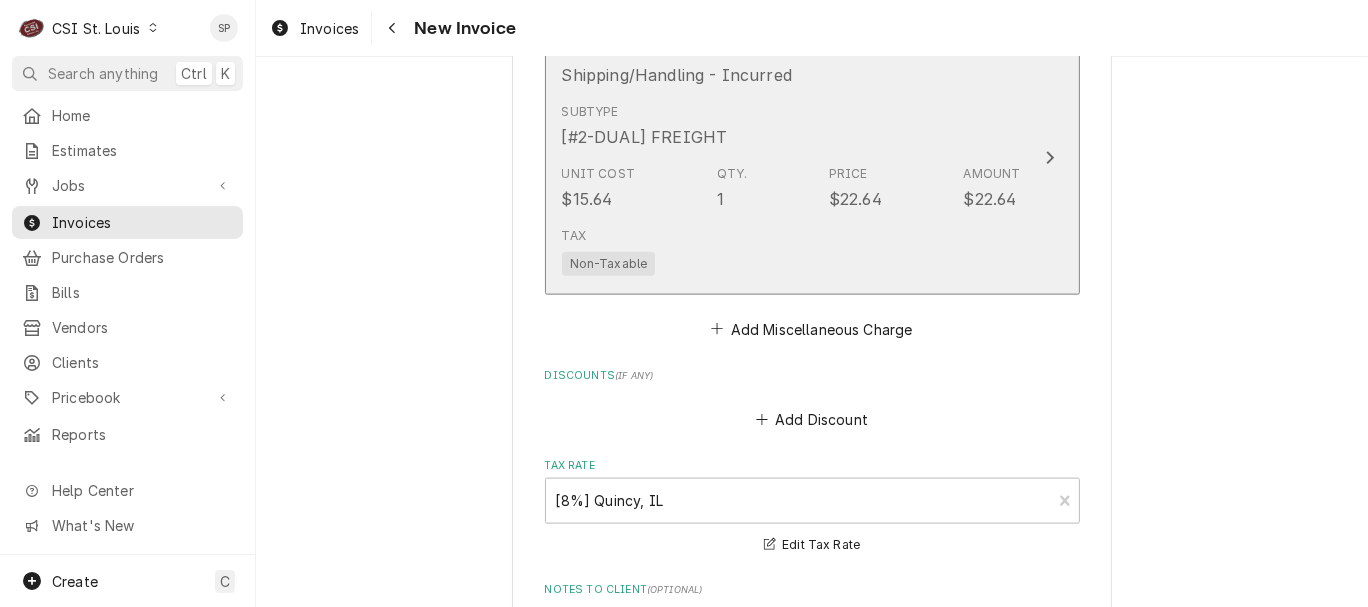 click on "Subtype [#2-DUAL] FREIGHT" at bounding box center (791, 126) 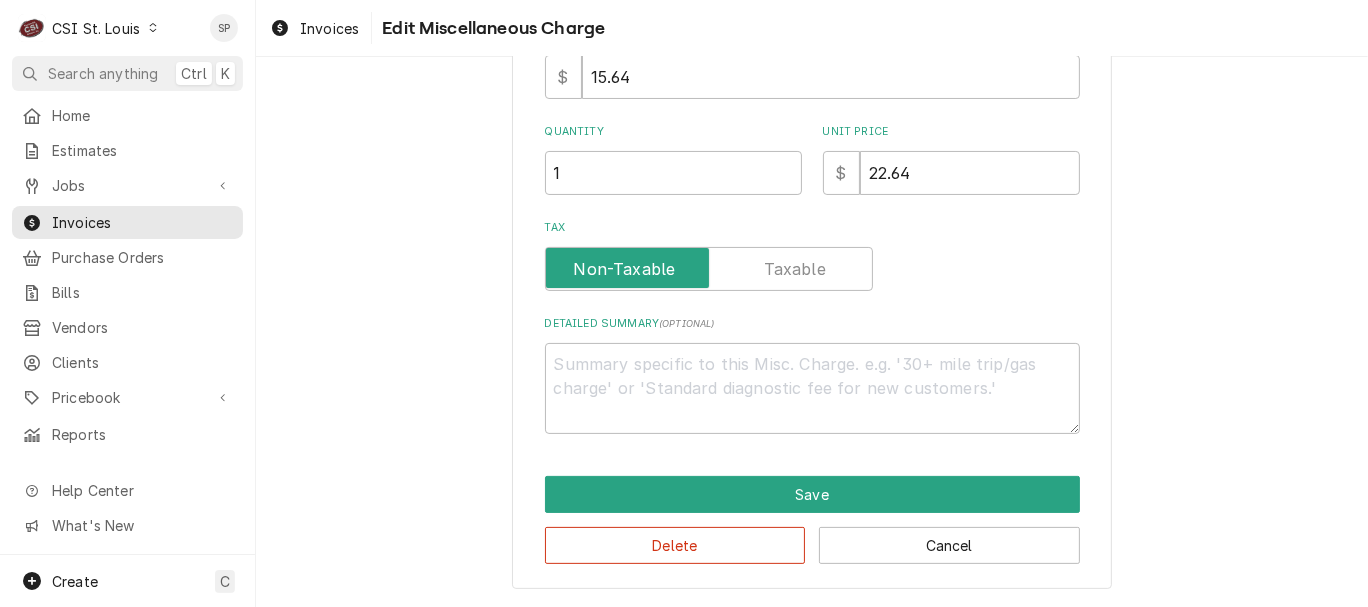 scroll, scrollTop: 296, scrollLeft: 0, axis: vertical 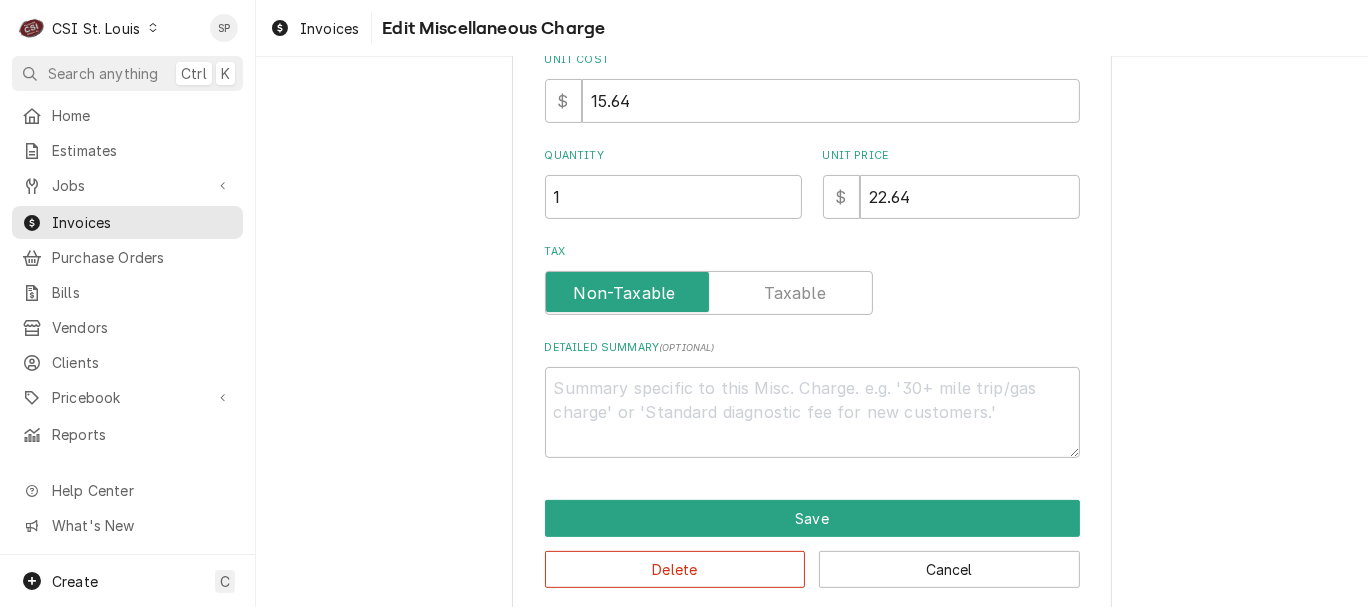 type on "x" 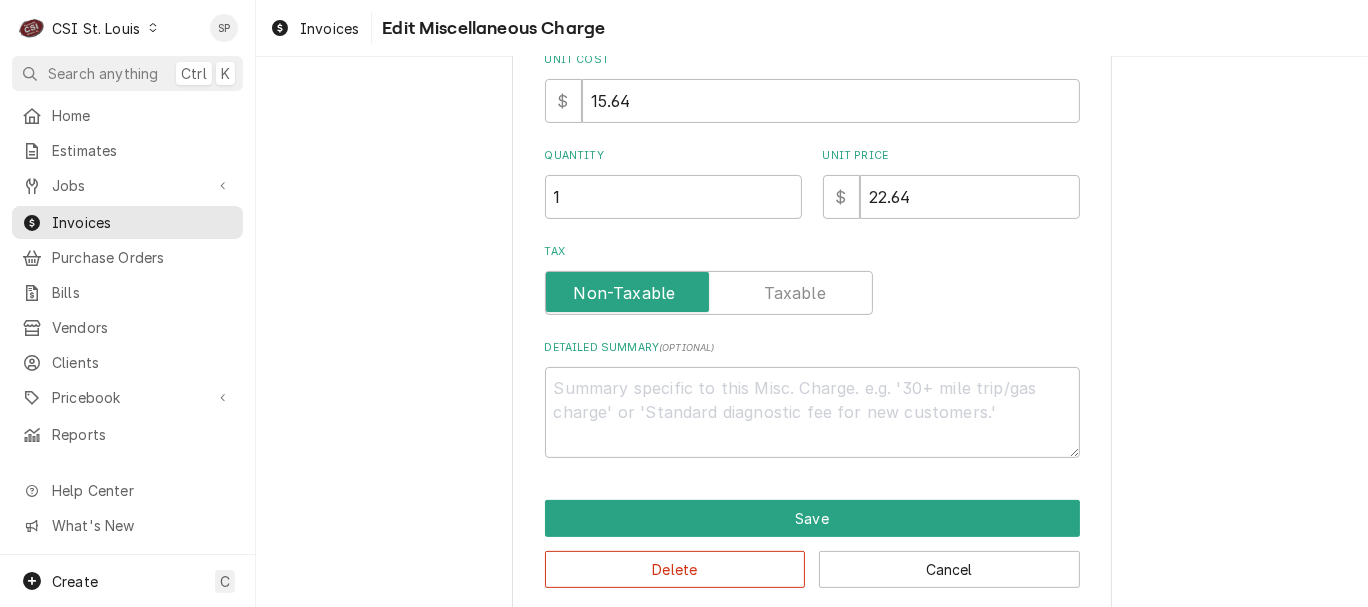 scroll, scrollTop: 0, scrollLeft: 0, axis: both 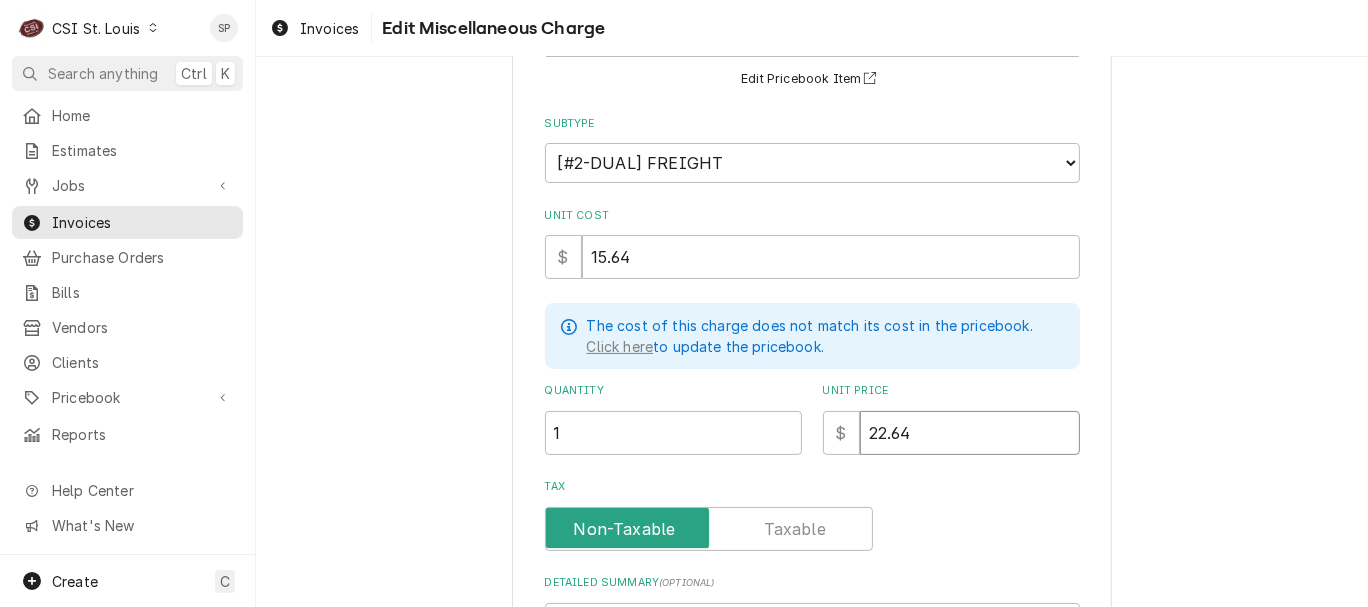 click on "22.64" at bounding box center (970, 433) 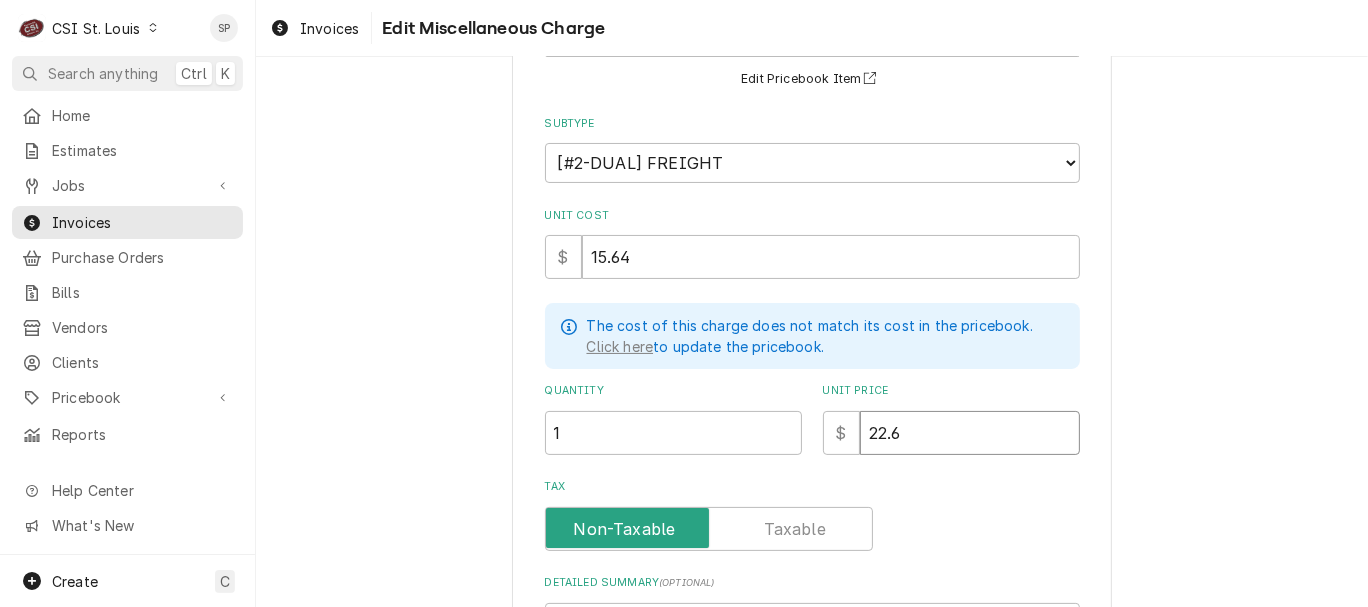 type on "x" 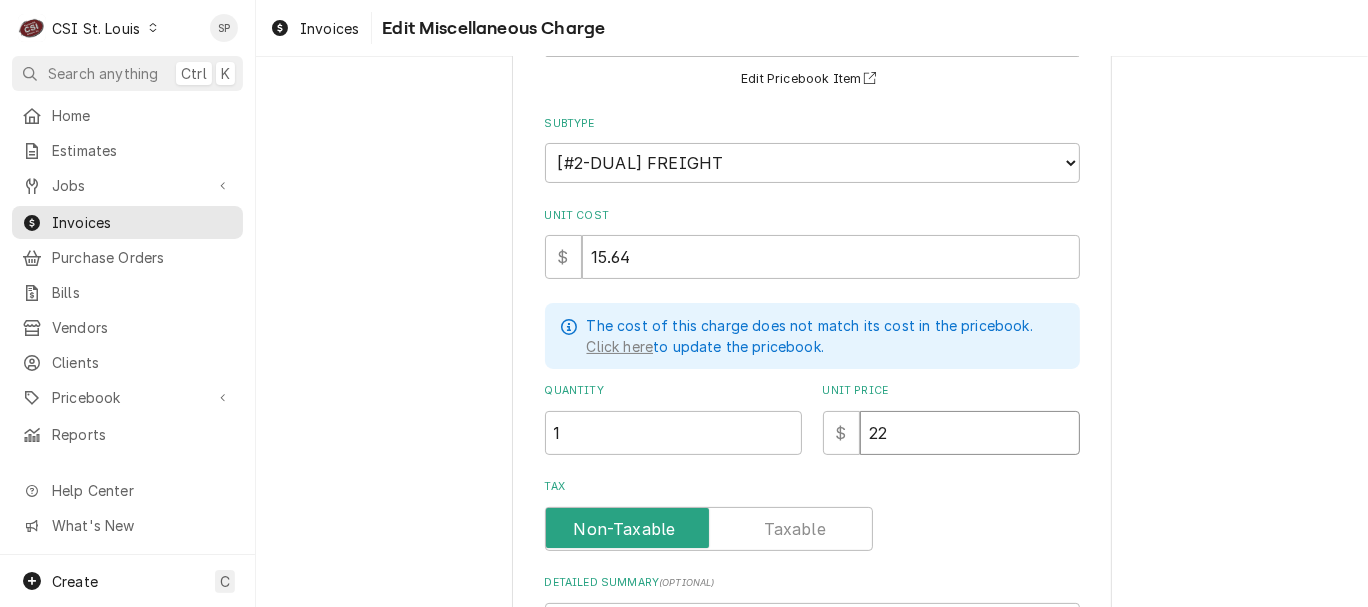 type on "x" 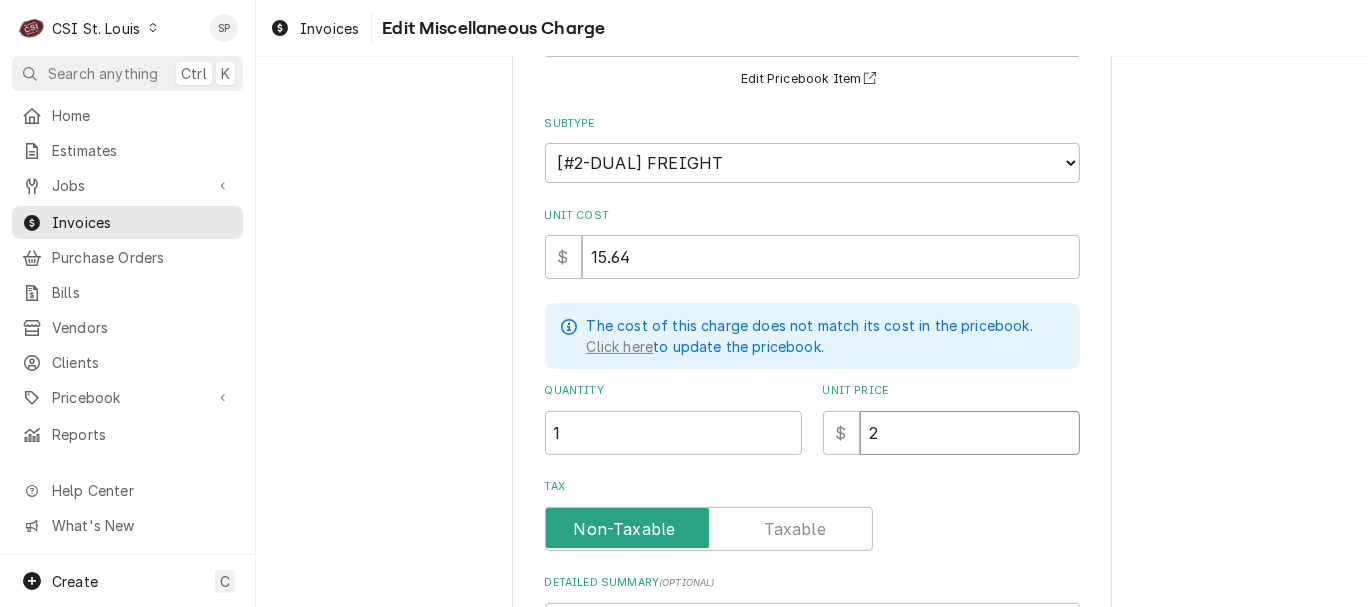 type on "x" 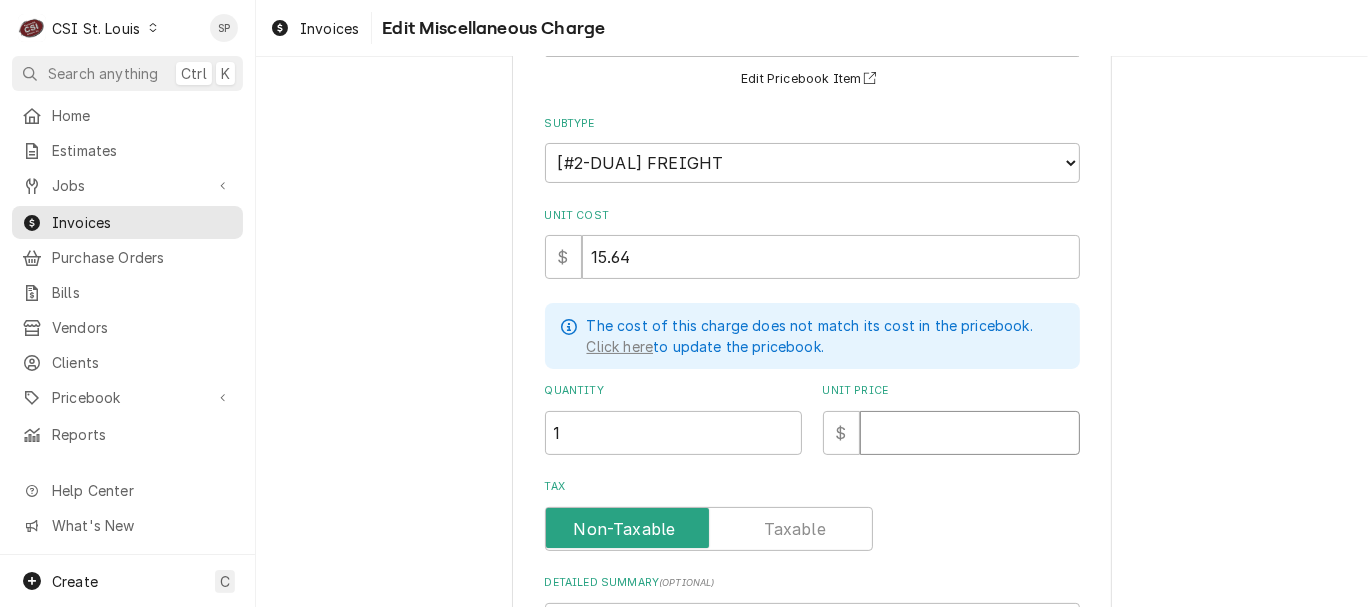 type on "x" 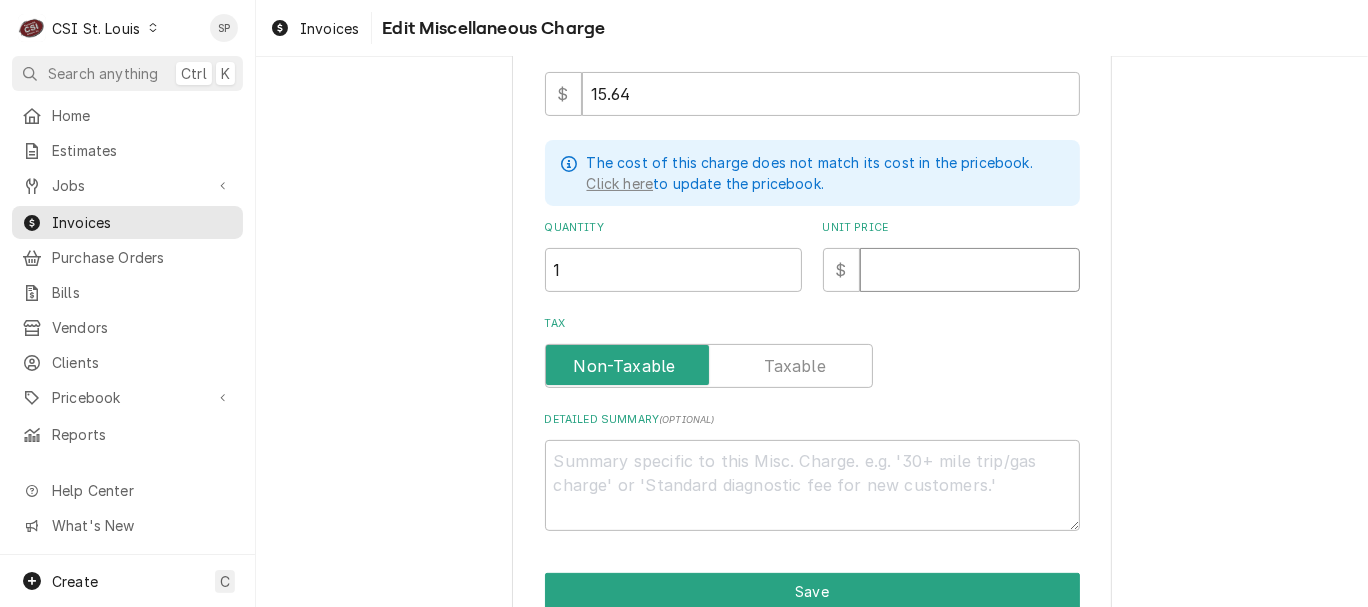 scroll, scrollTop: 436, scrollLeft: 0, axis: vertical 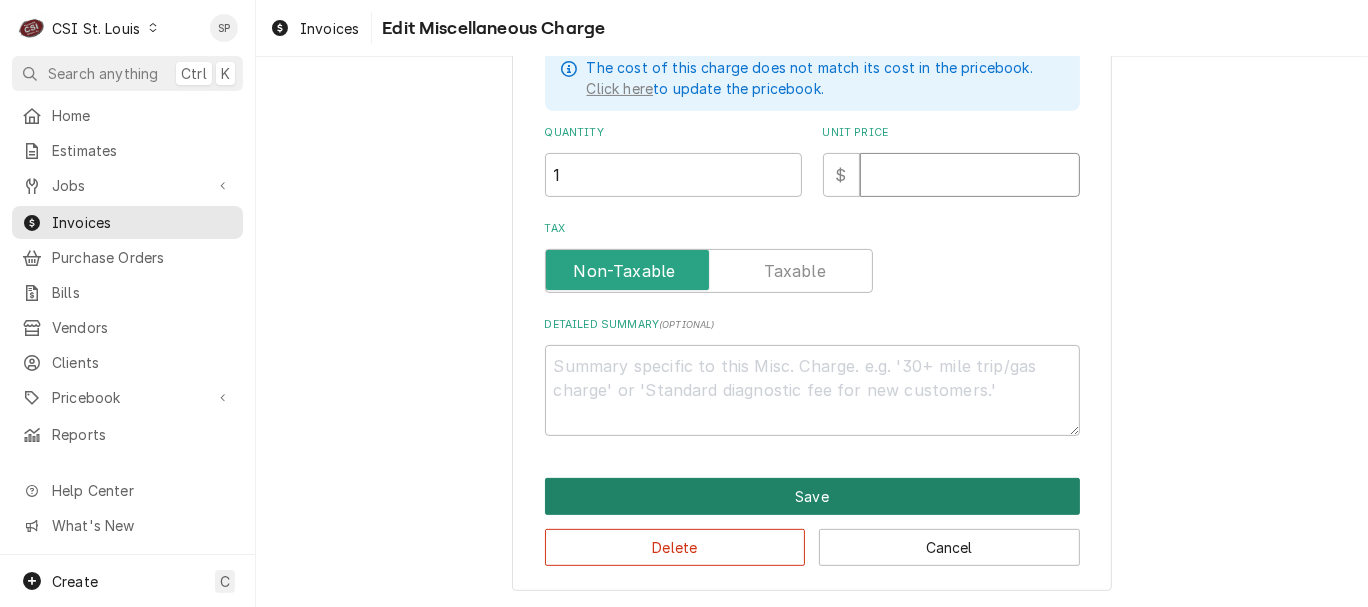 type 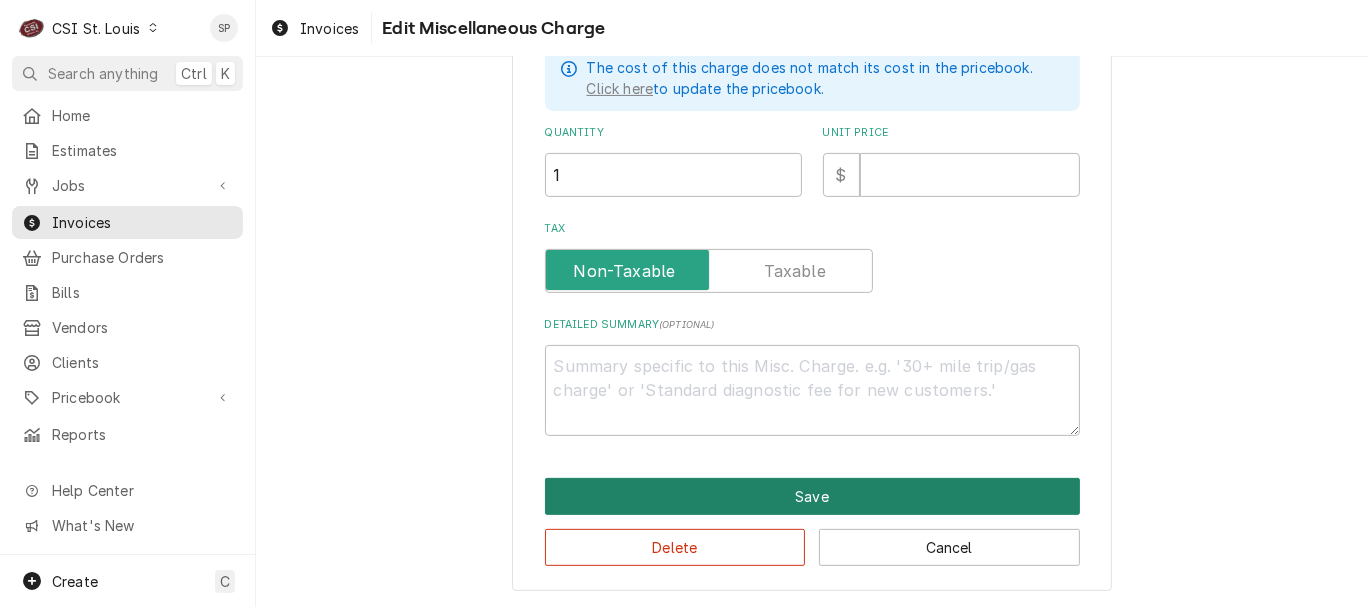 click on "Save" at bounding box center (812, 496) 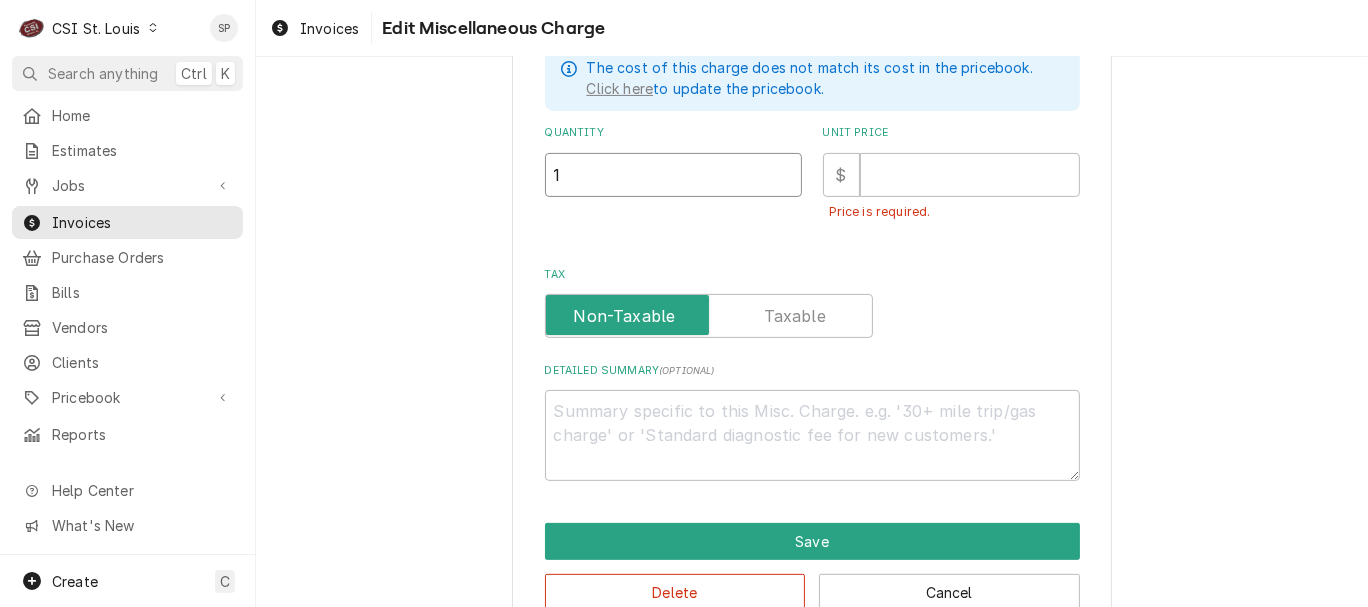 click on "1" at bounding box center (673, 175) 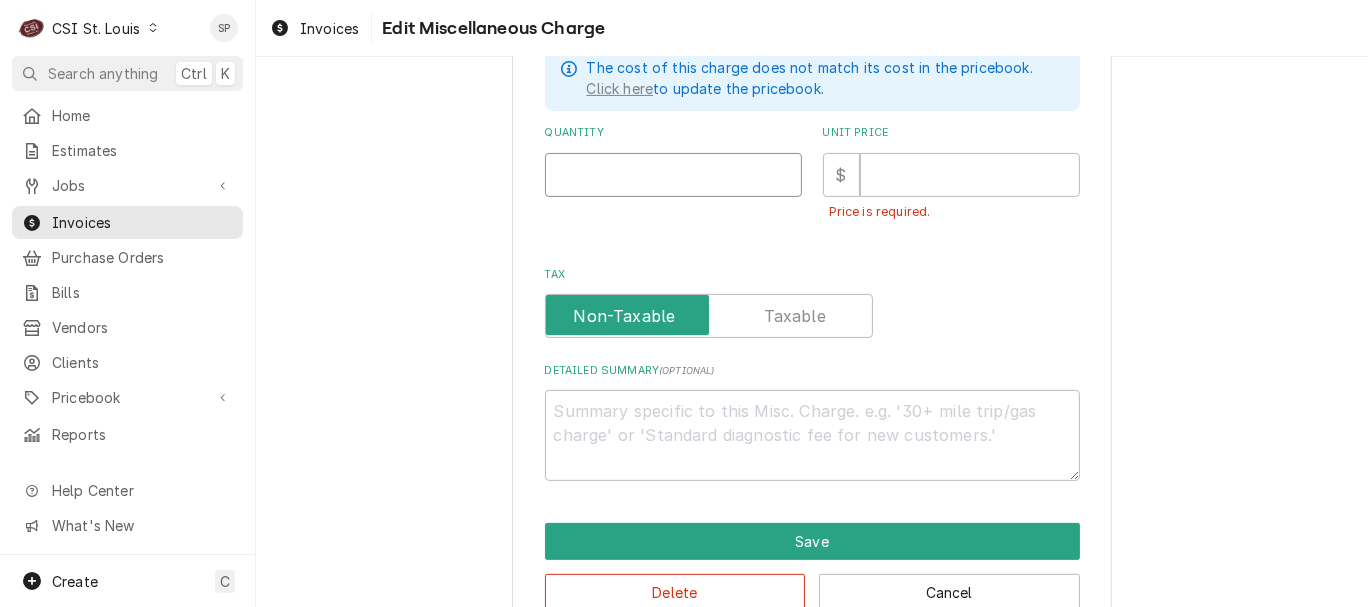 type on "x" 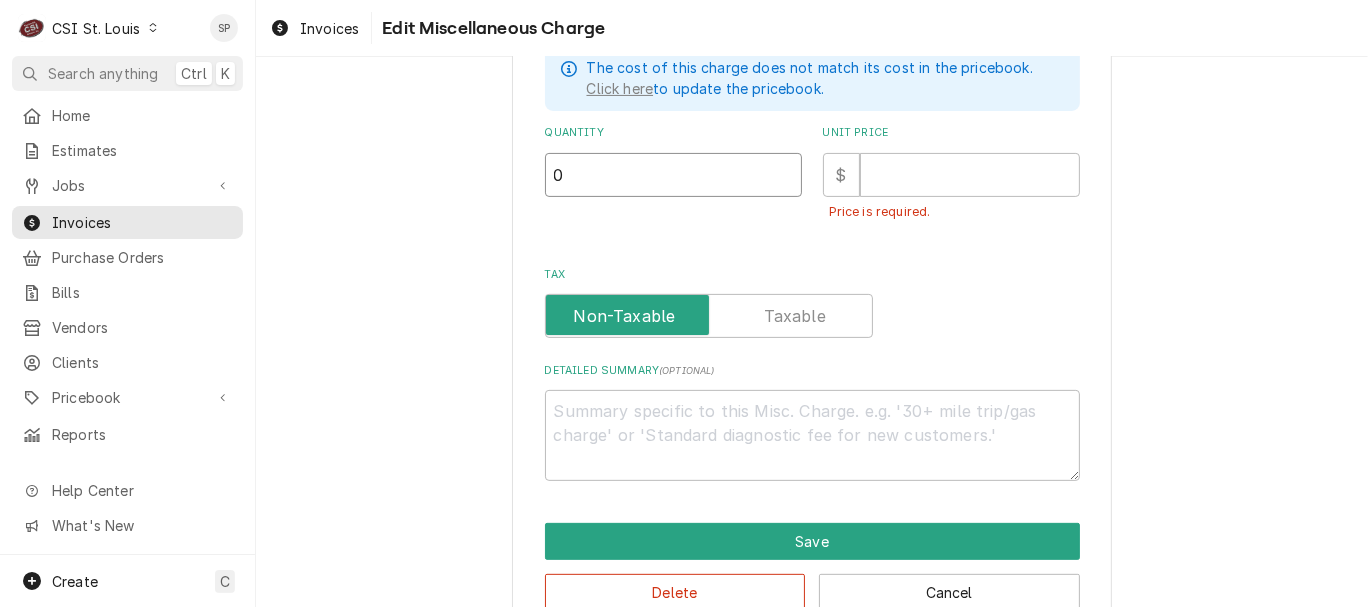type on "x" 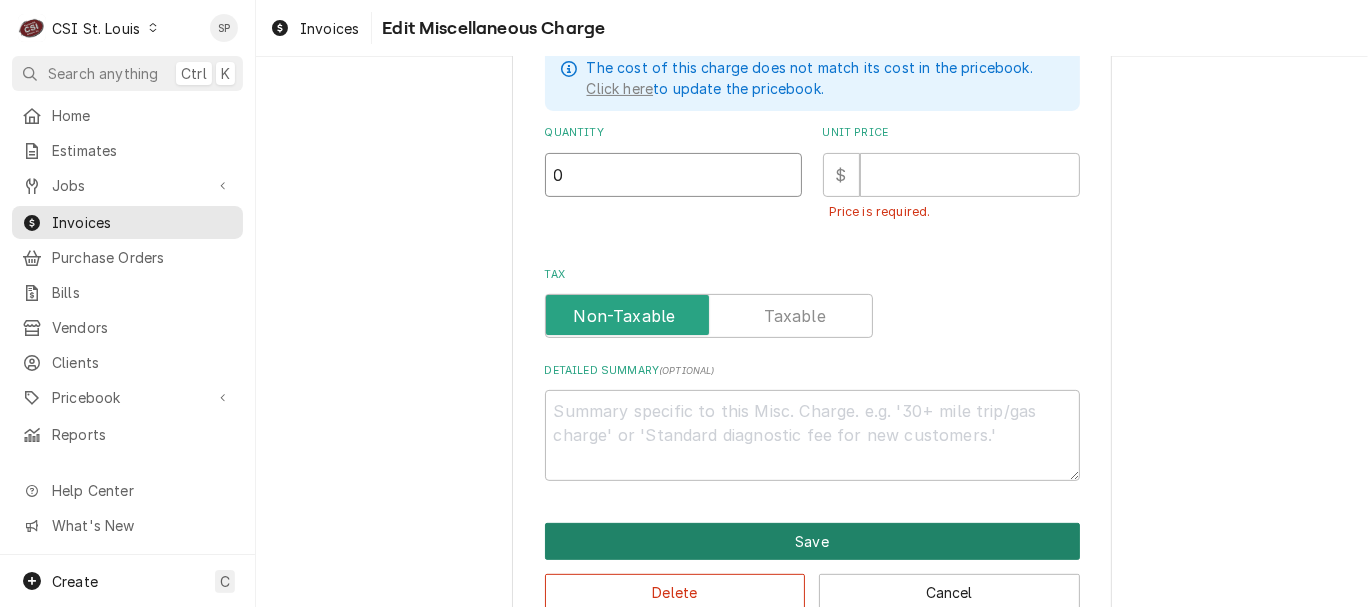type on "0" 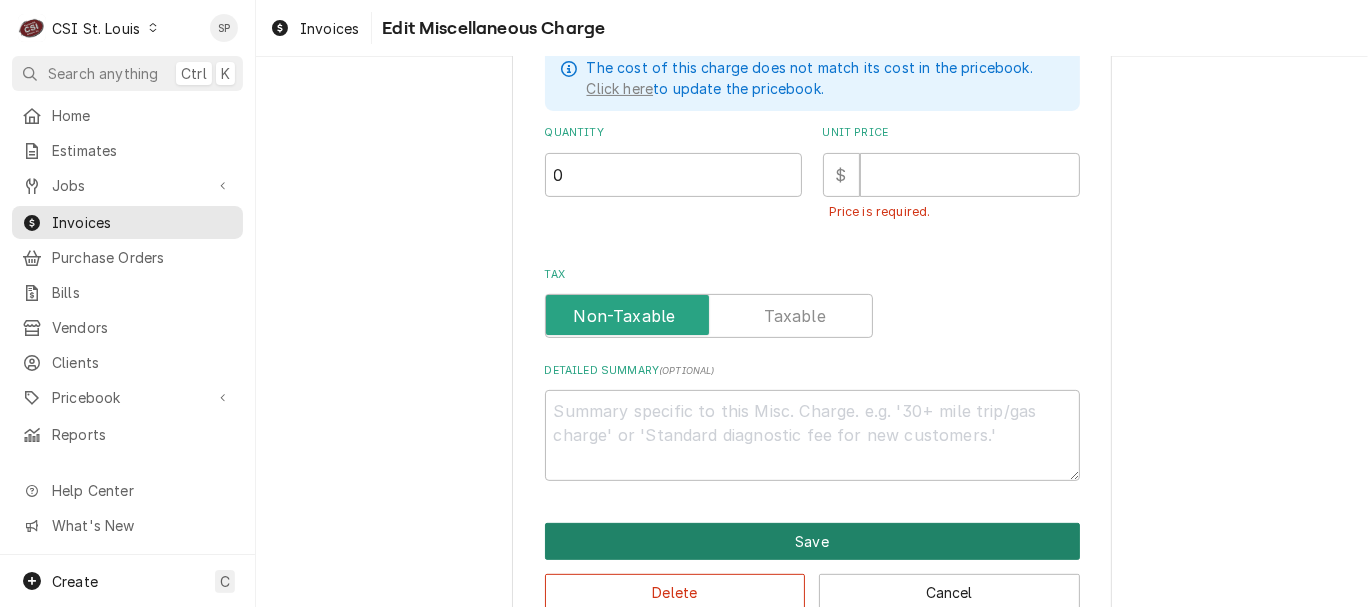 click on "Save" at bounding box center [812, 541] 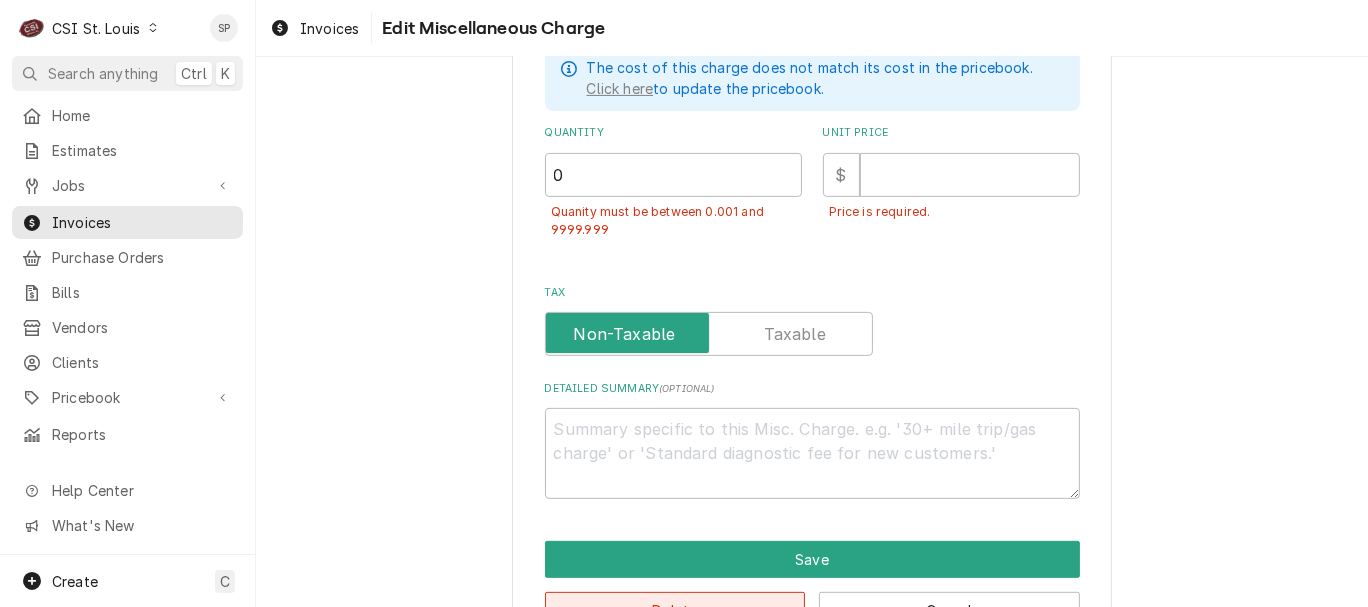 click on "Delete" at bounding box center (675, 610) 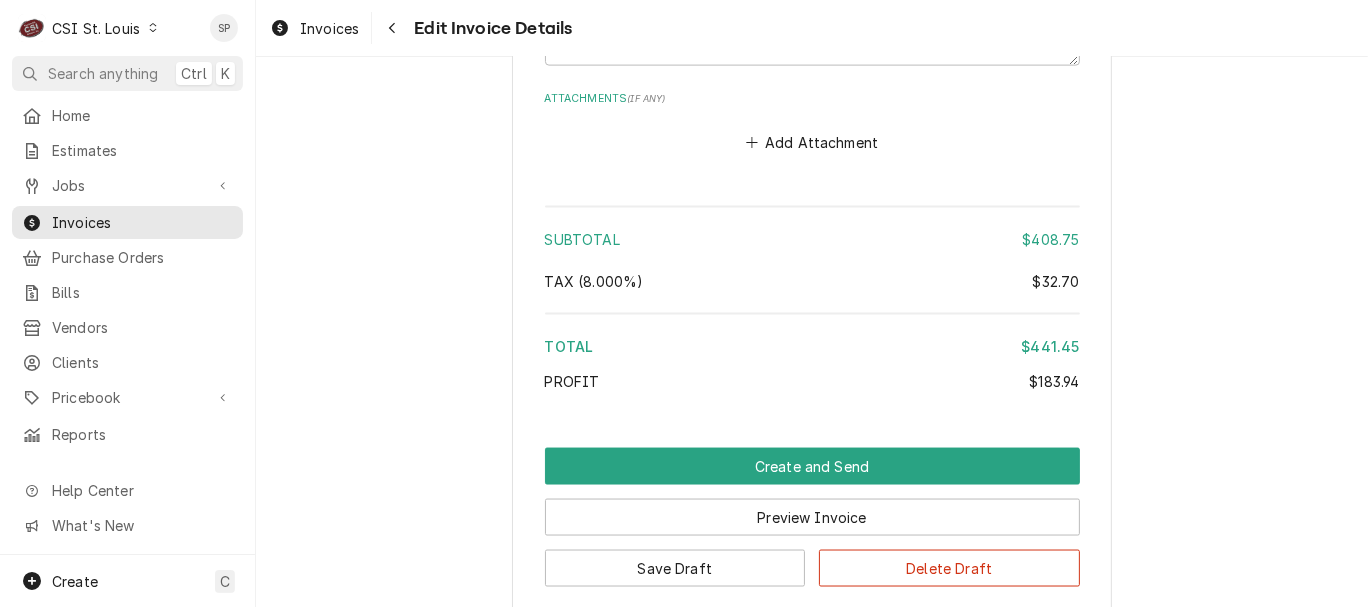 scroll, scrollTop: 2382, scrollLeft: 0, axis: vertical 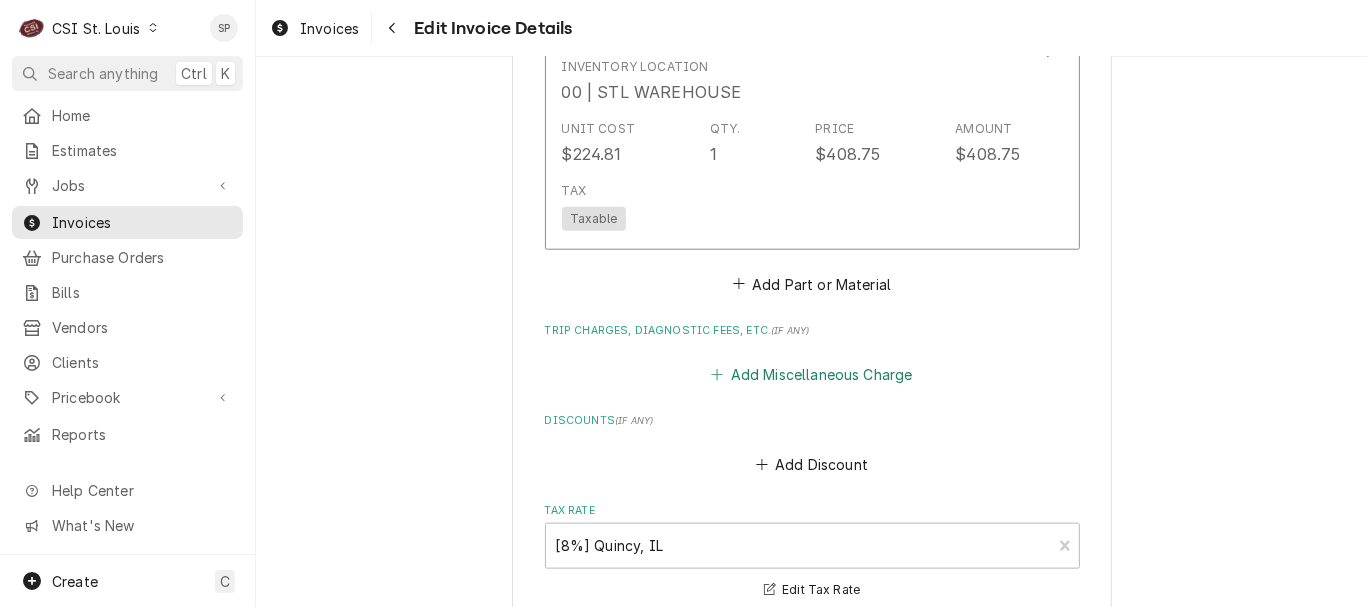 click on "Add Miscellaneous Charge" at bounding box center [812, 374] 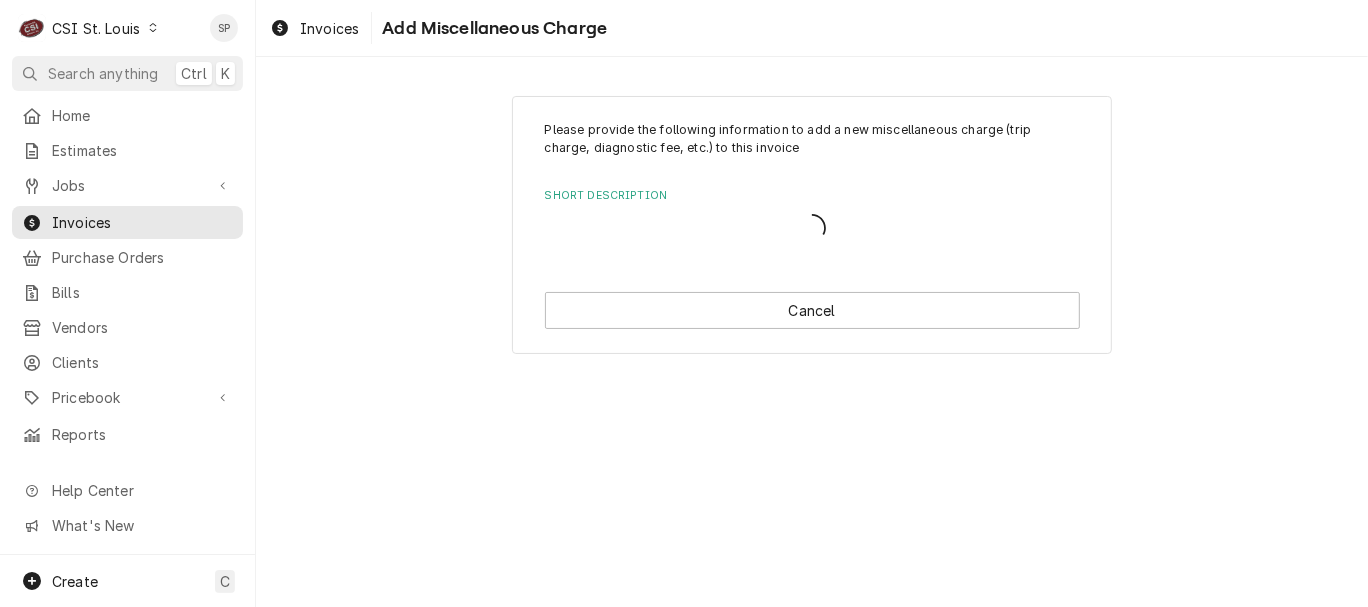 scroll, scrollTop: 0, scrollLeft: 0, axis: both 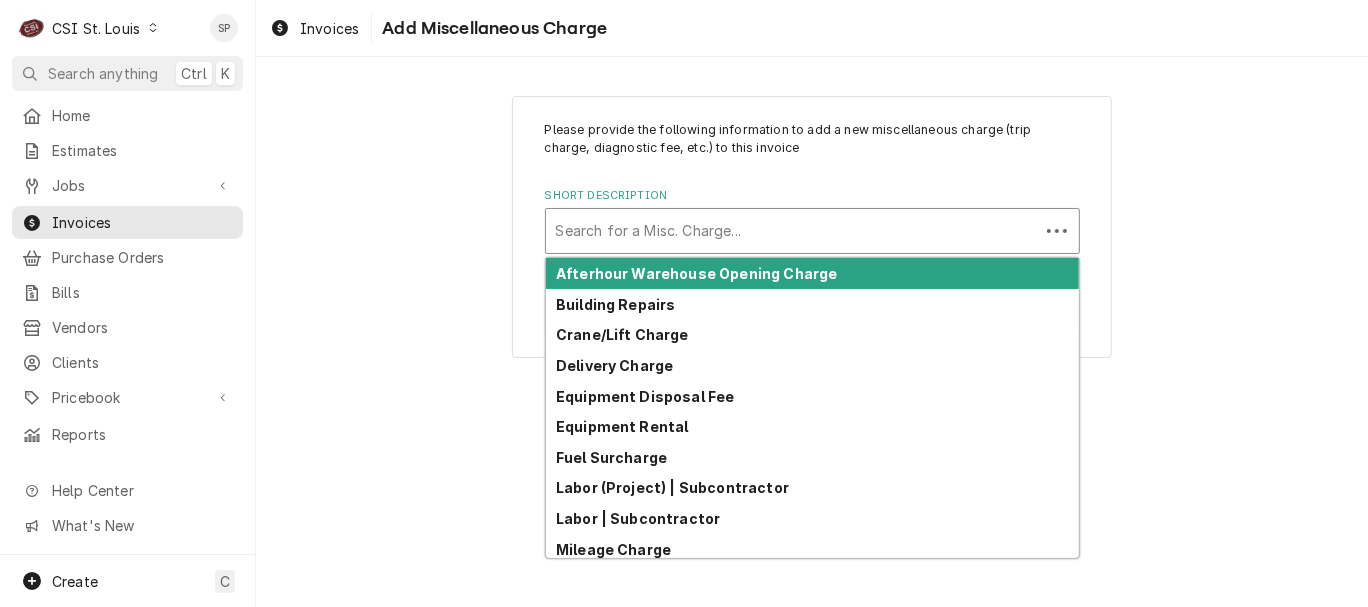 click at bounding box center (792, 231) 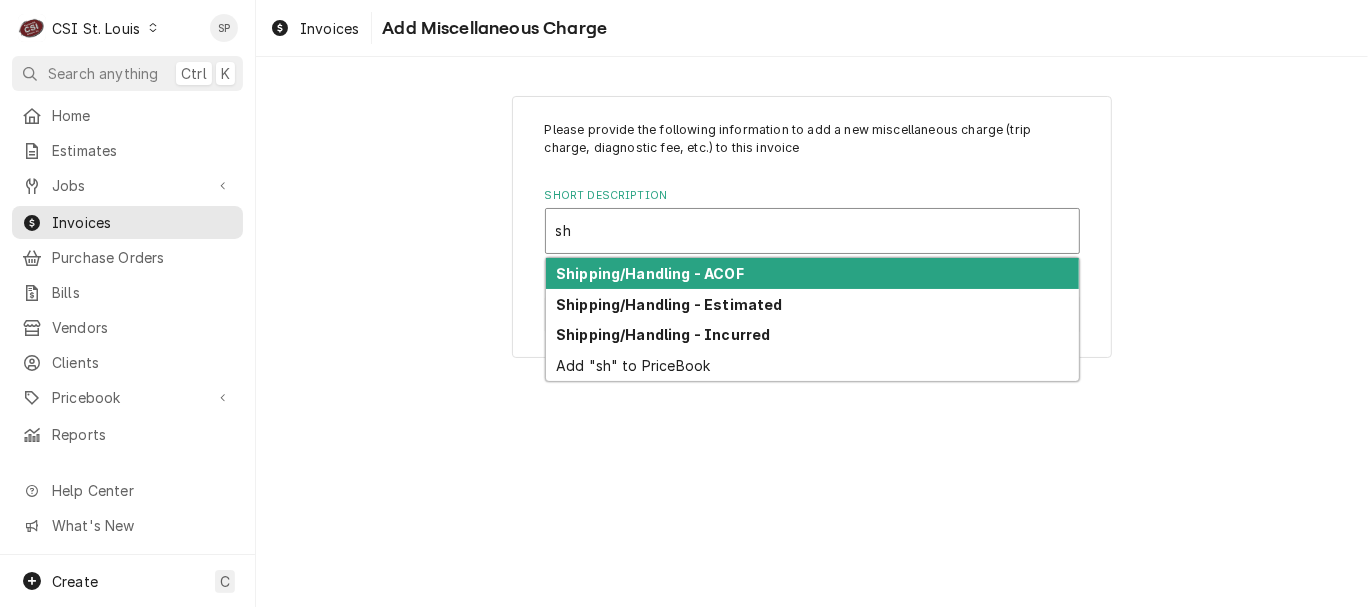 type on "s" 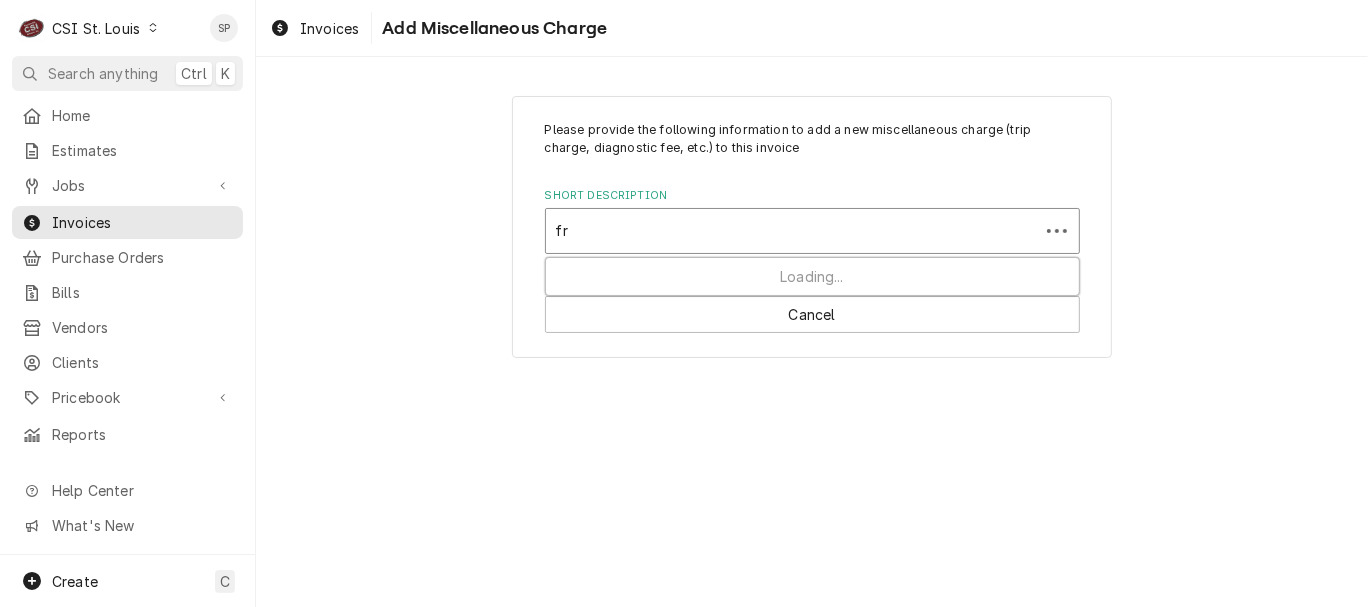 type on "f" 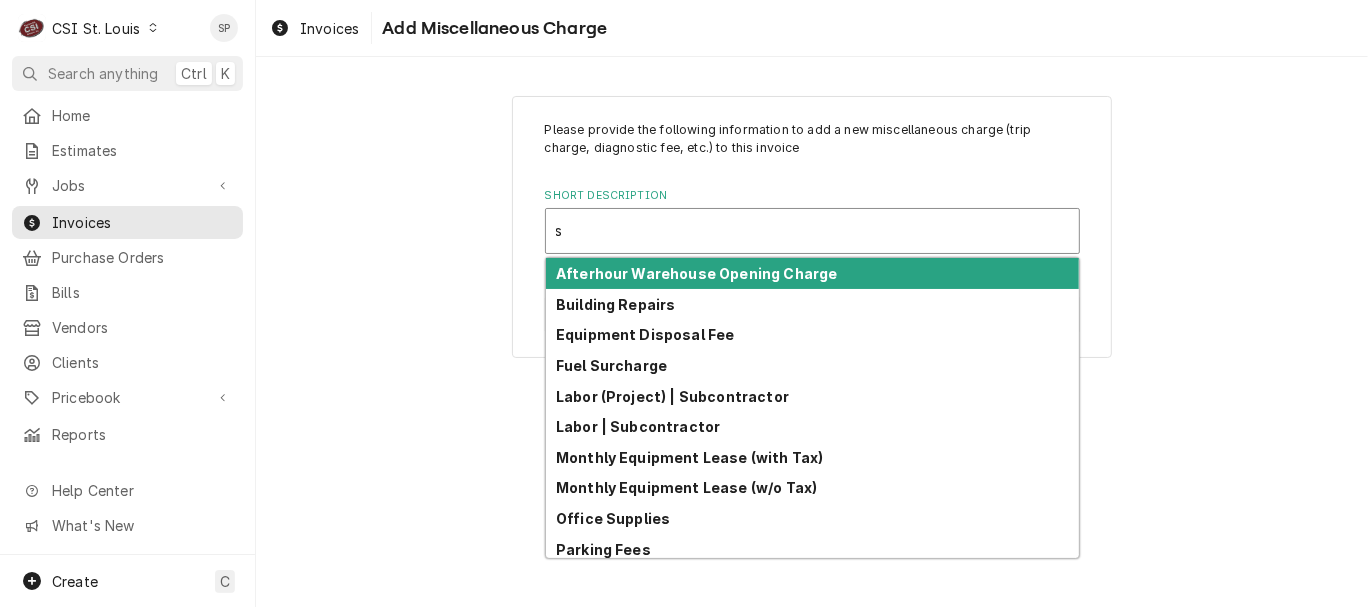 type on "sh" 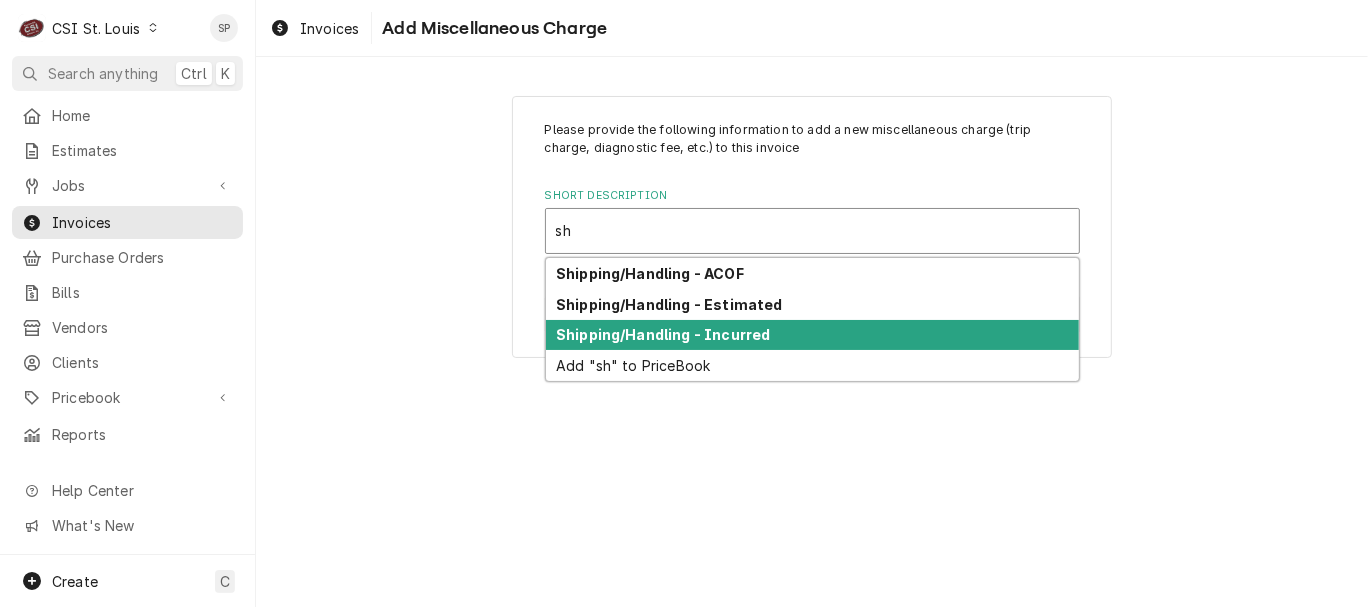 click on "Shipping/Handling - Incurred" at bounding box center [663, 334] 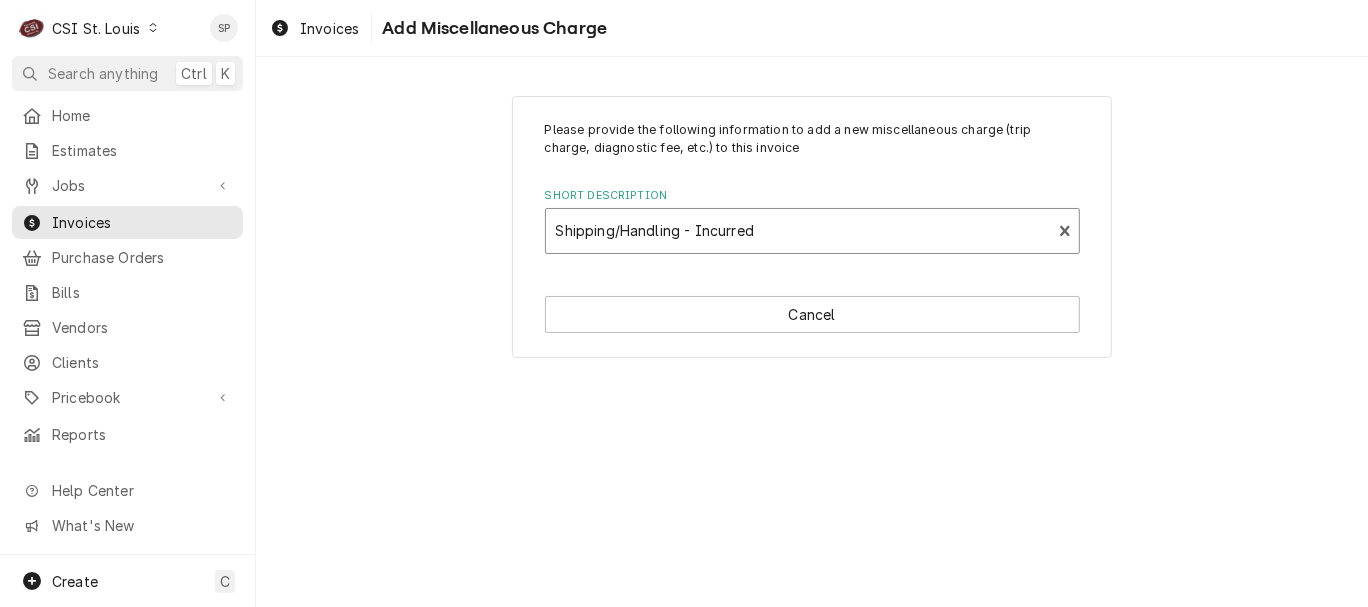 type on "x" 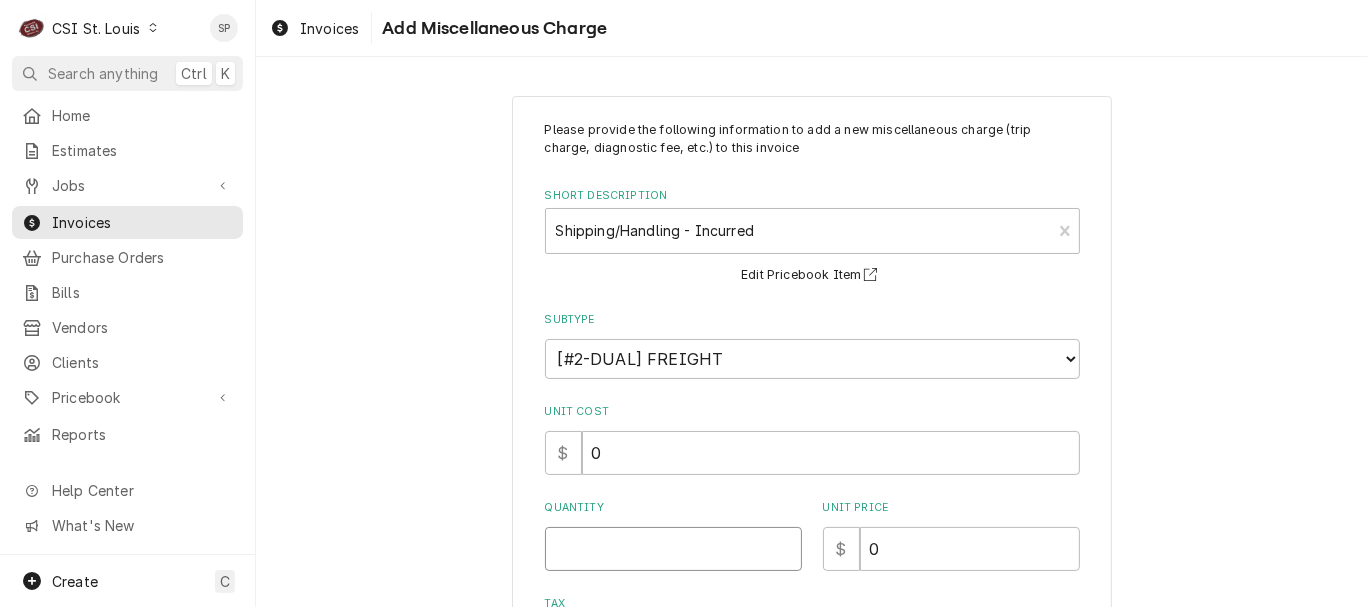 click on "Quantity" at bounding box center (673, 549) 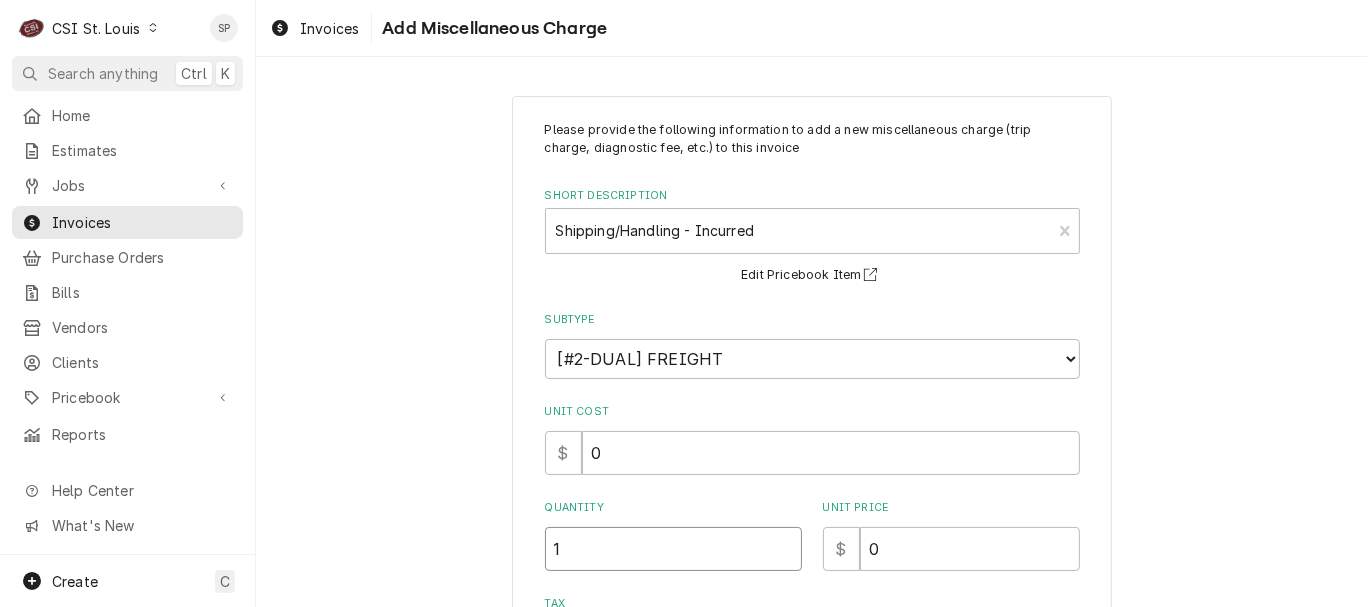 type on "x" 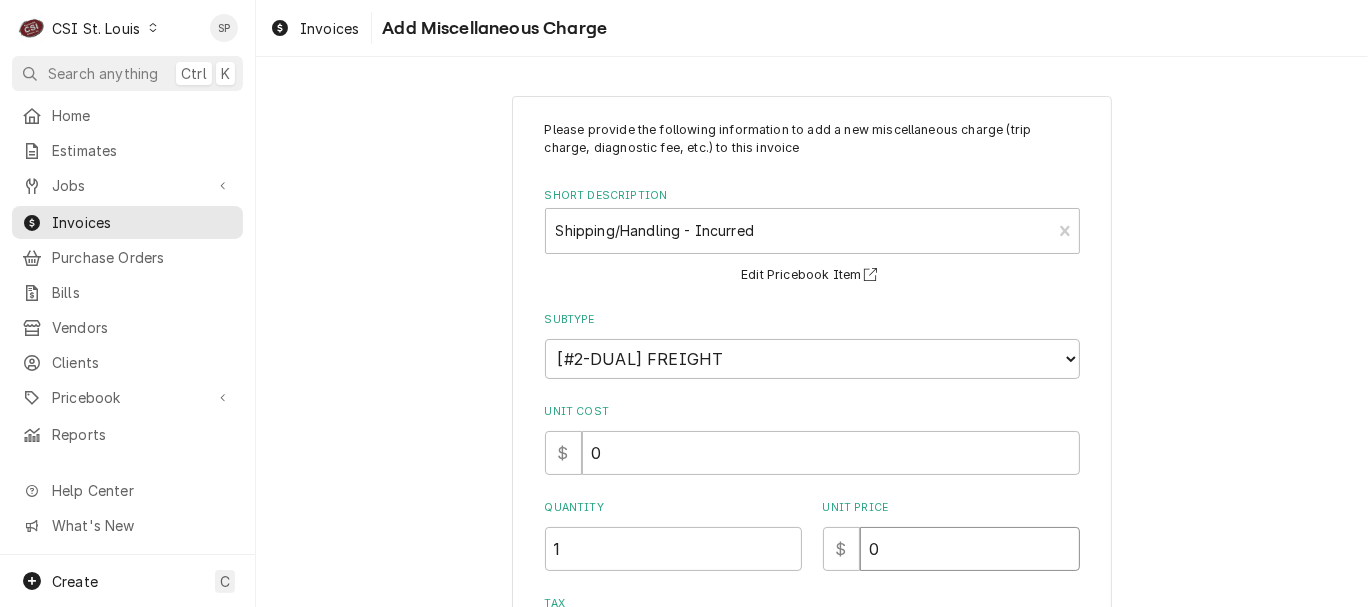 type on "2" 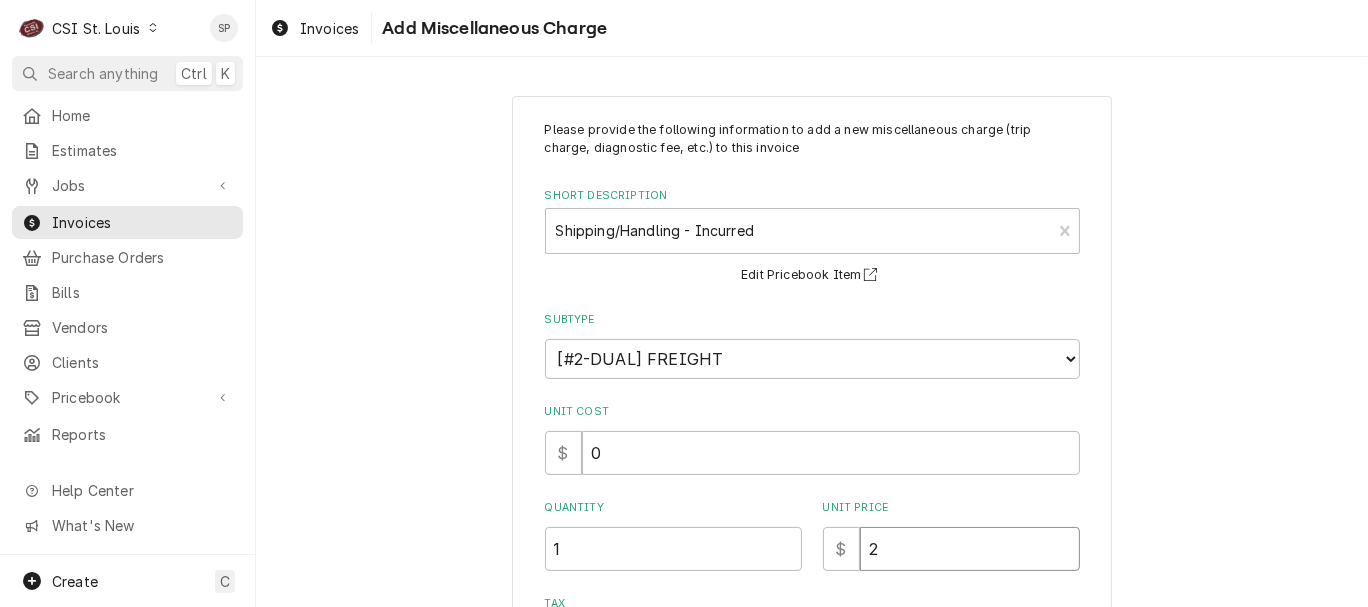type on "x" 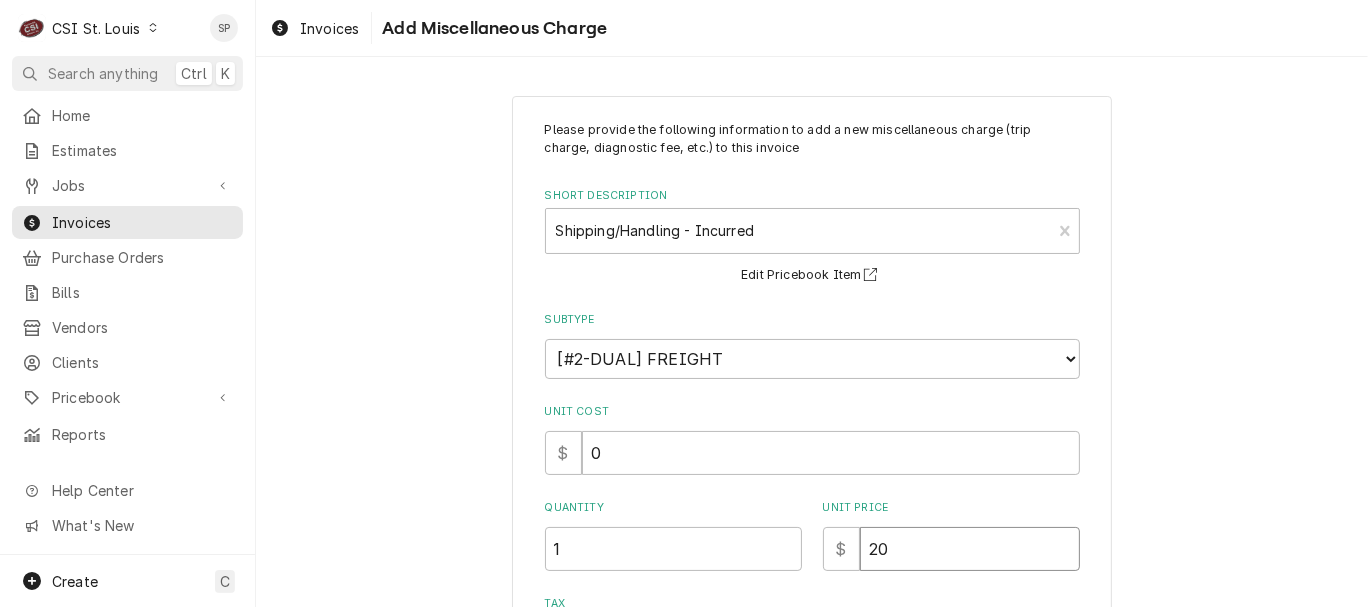 type on "x" 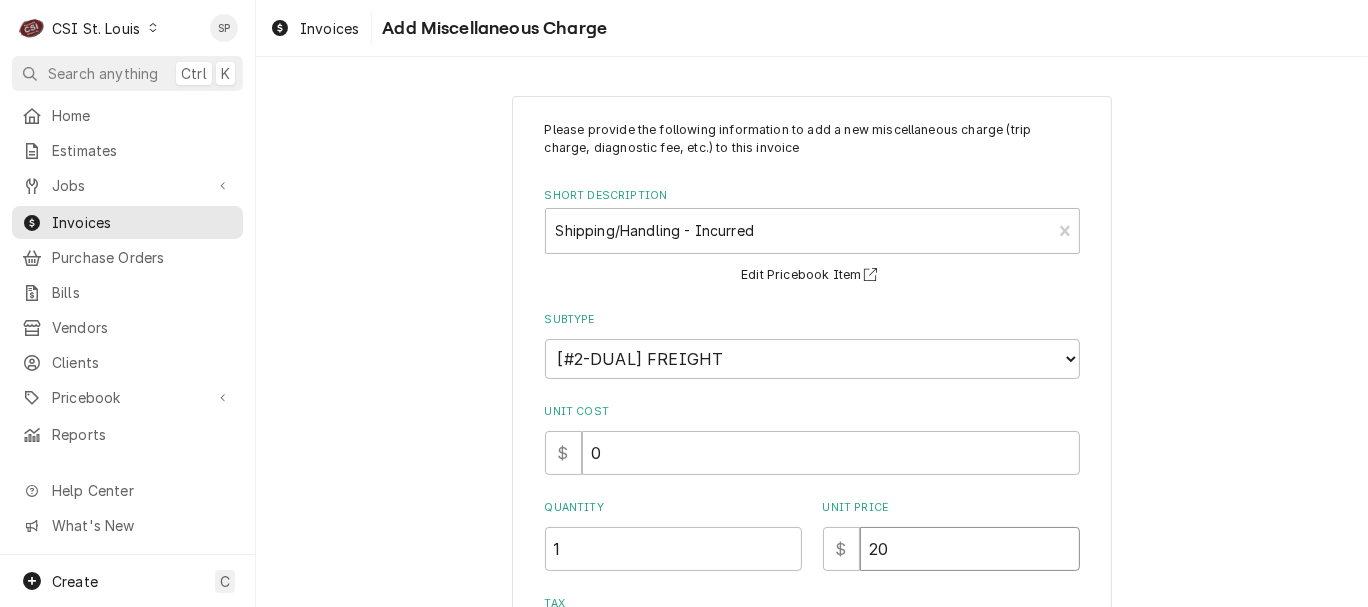 type on "20.3" 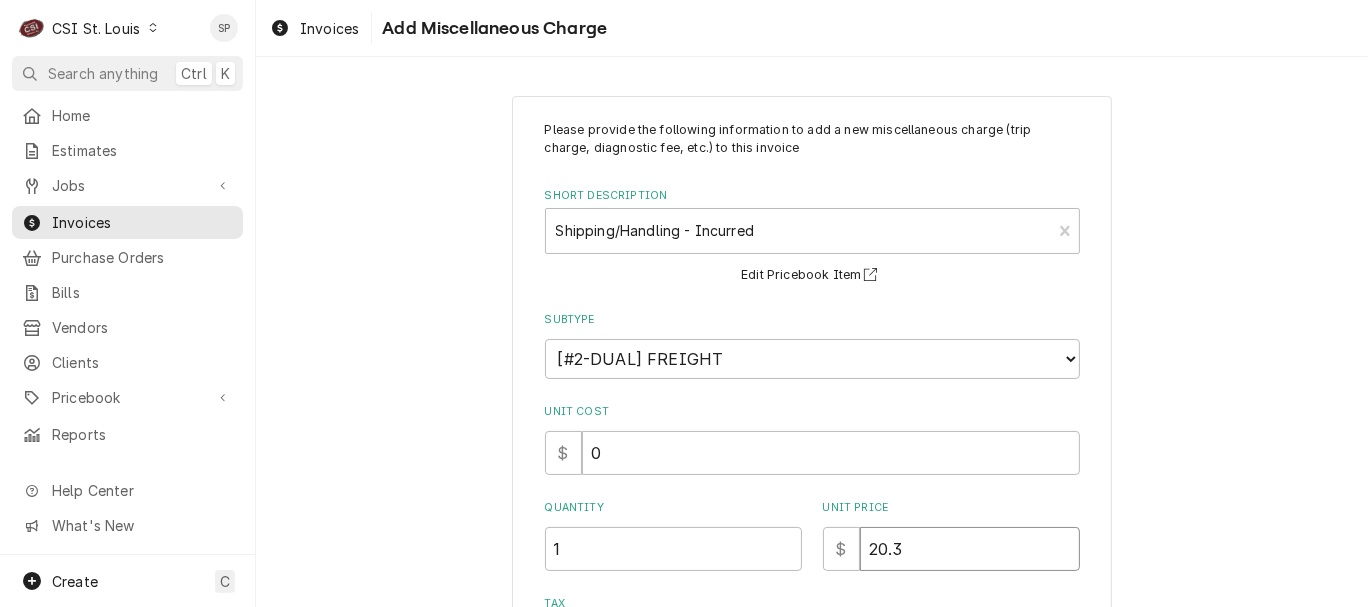 type on "x" 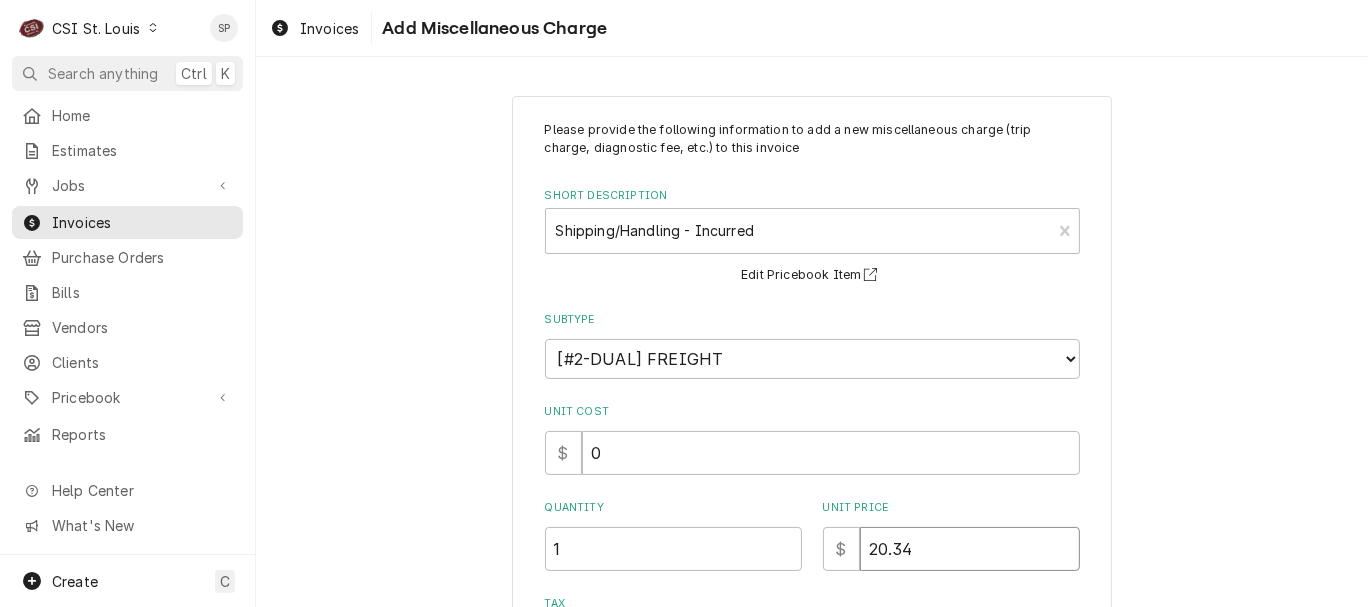type on "x" 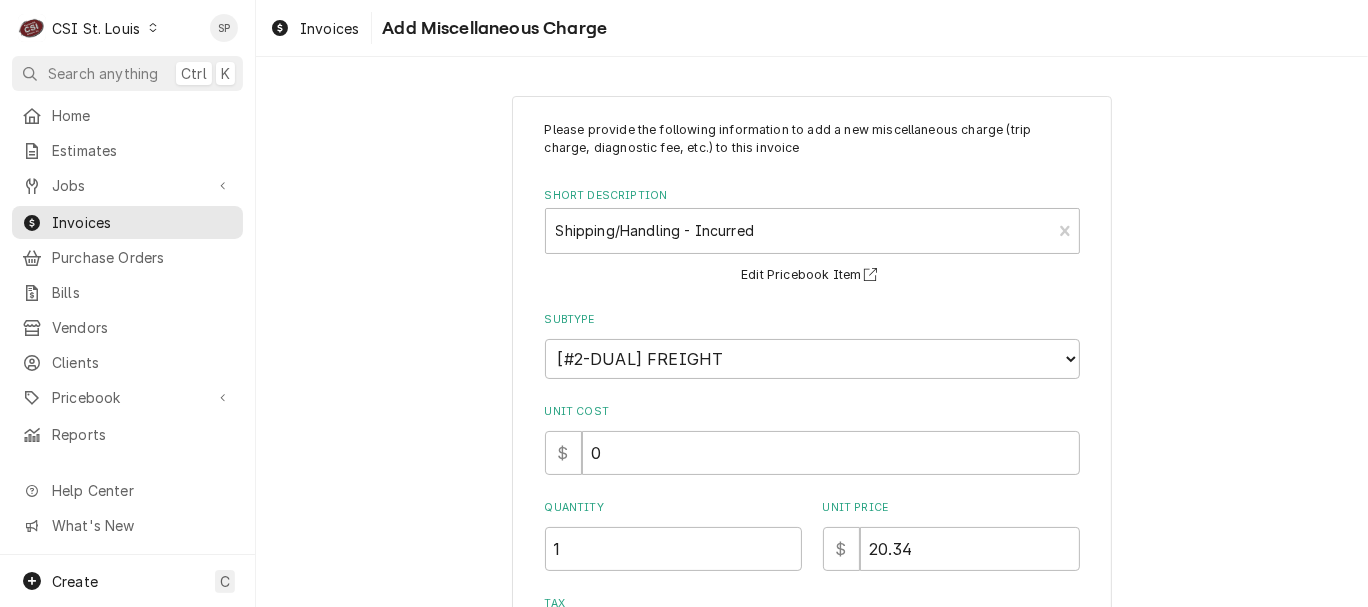 scroll, scrollTop: 312, scrollLeft: 0, axis: vertical 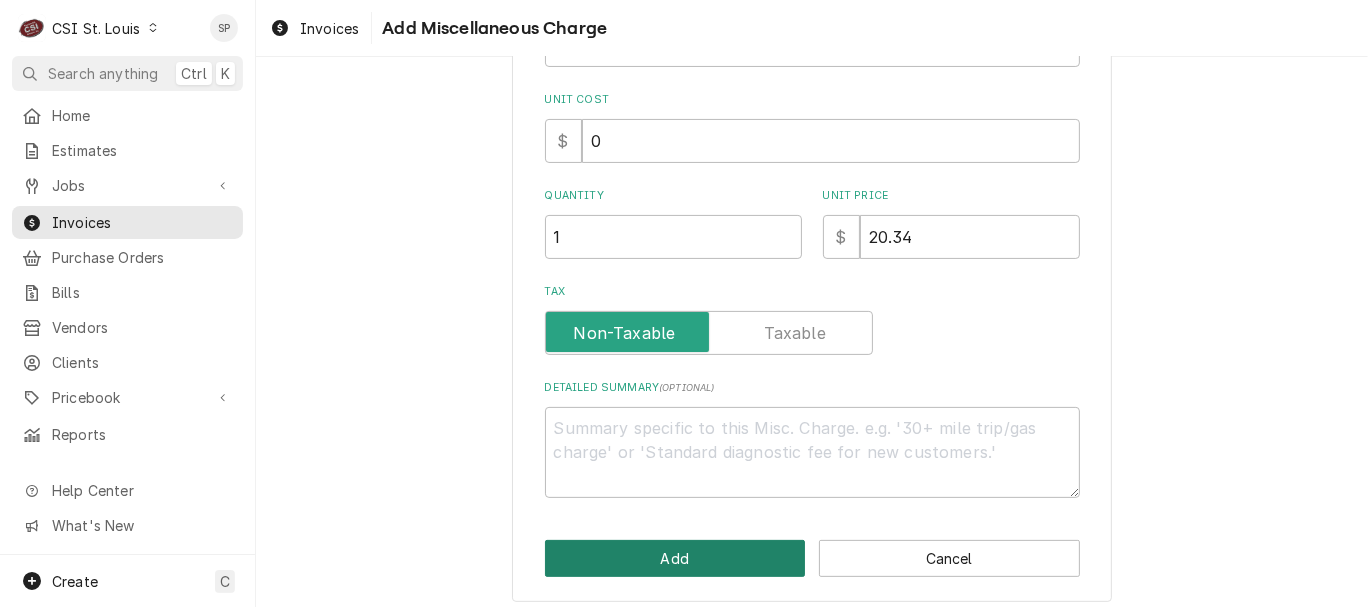 click on "Add" at bounding box center (675, 558) 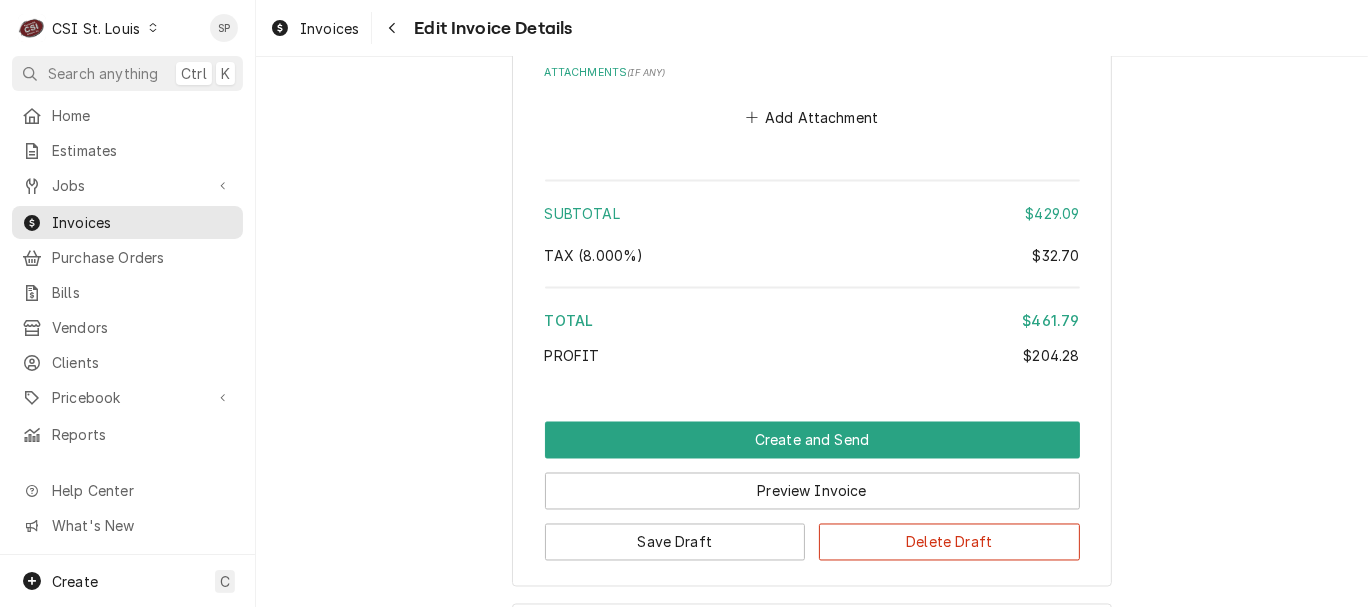 scroll, scrollTop: 2599, scrollLeft: 0, axis: vertical 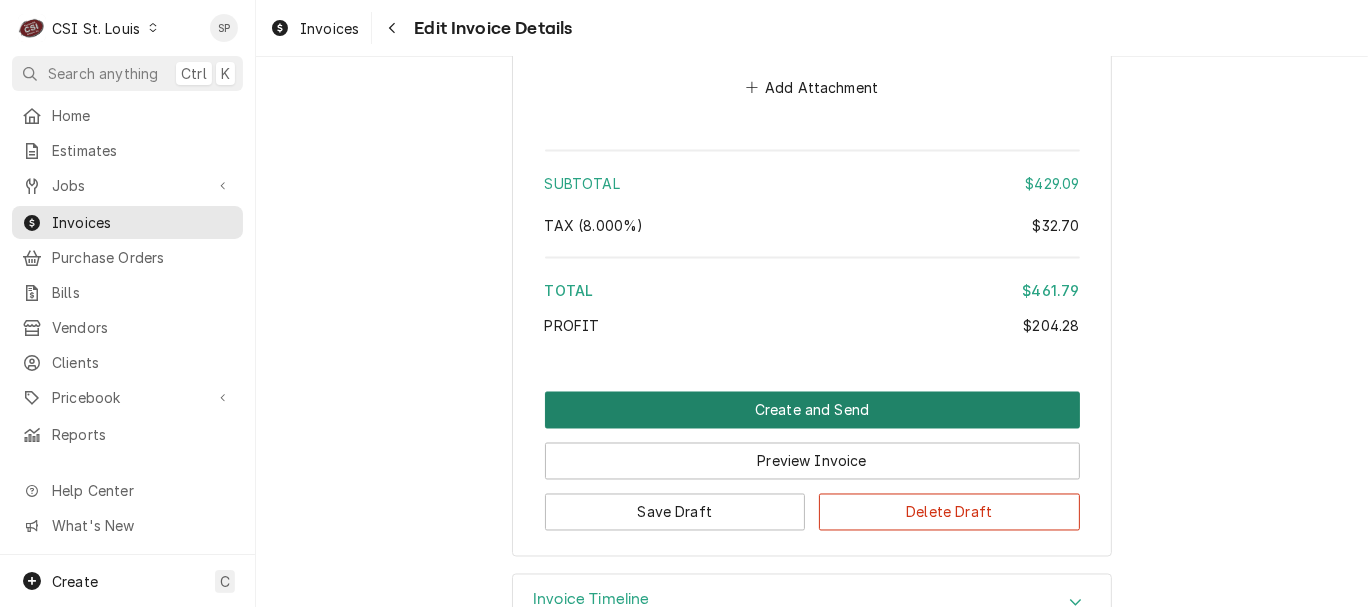 click on "Create and Send" at bounding box center (812, 410) 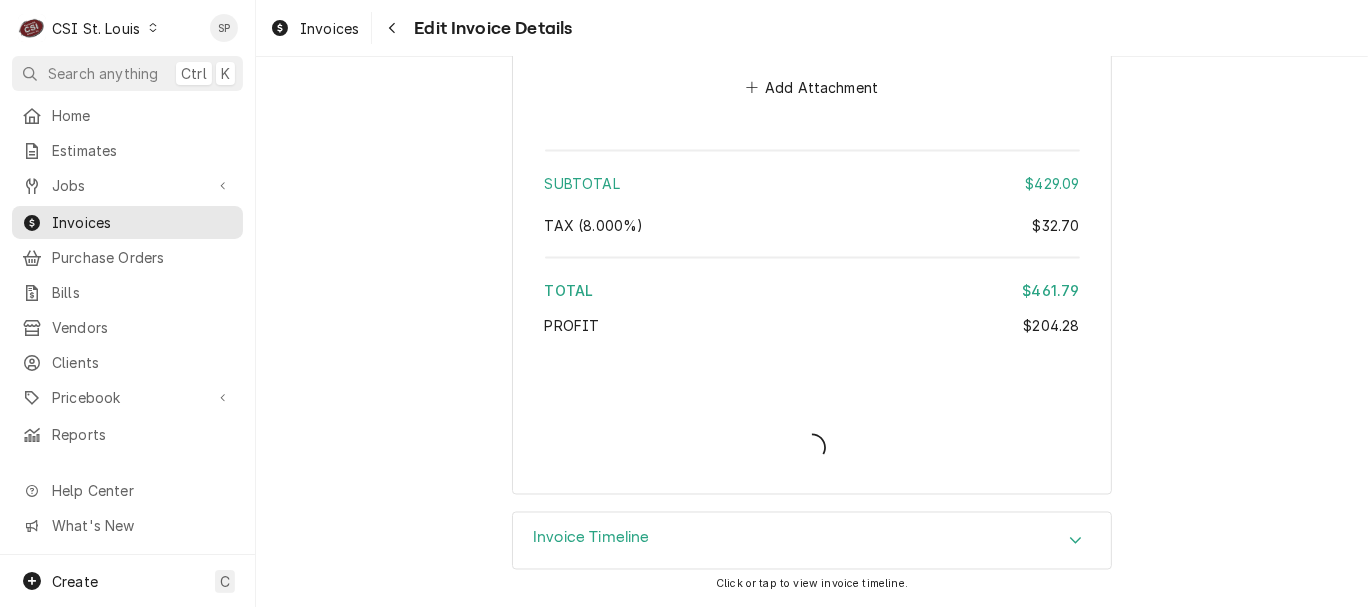 type on "x" 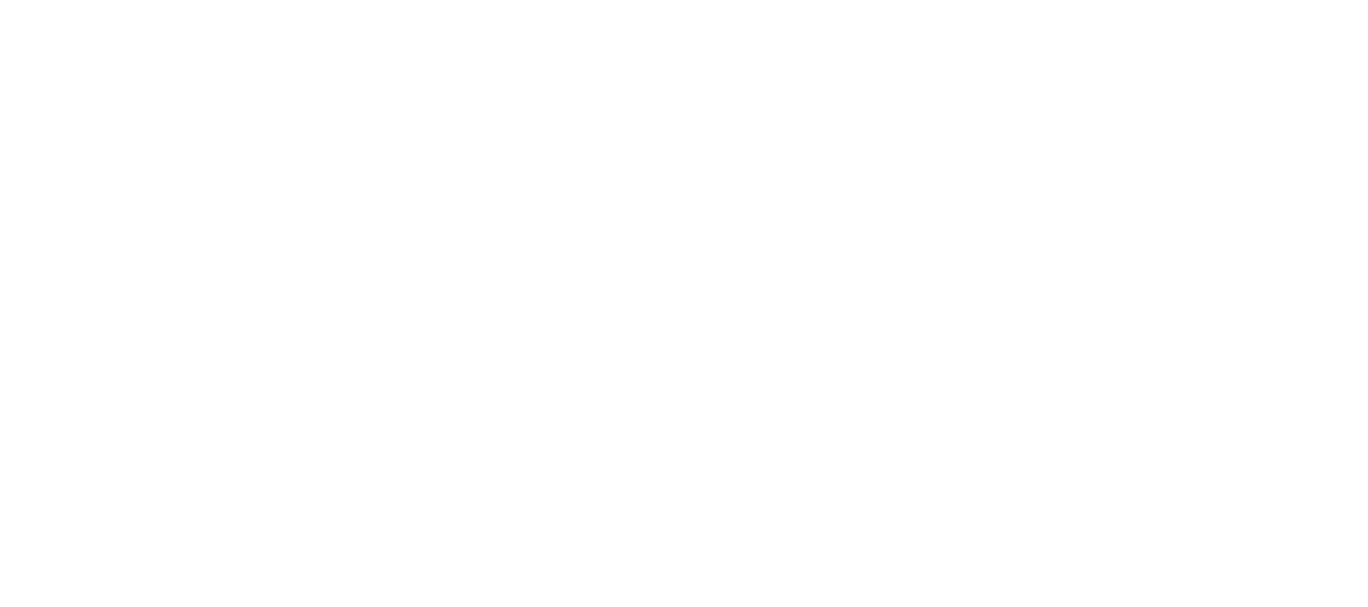scroll, scrollTop: 0, scrollLeft: 0, axis: both 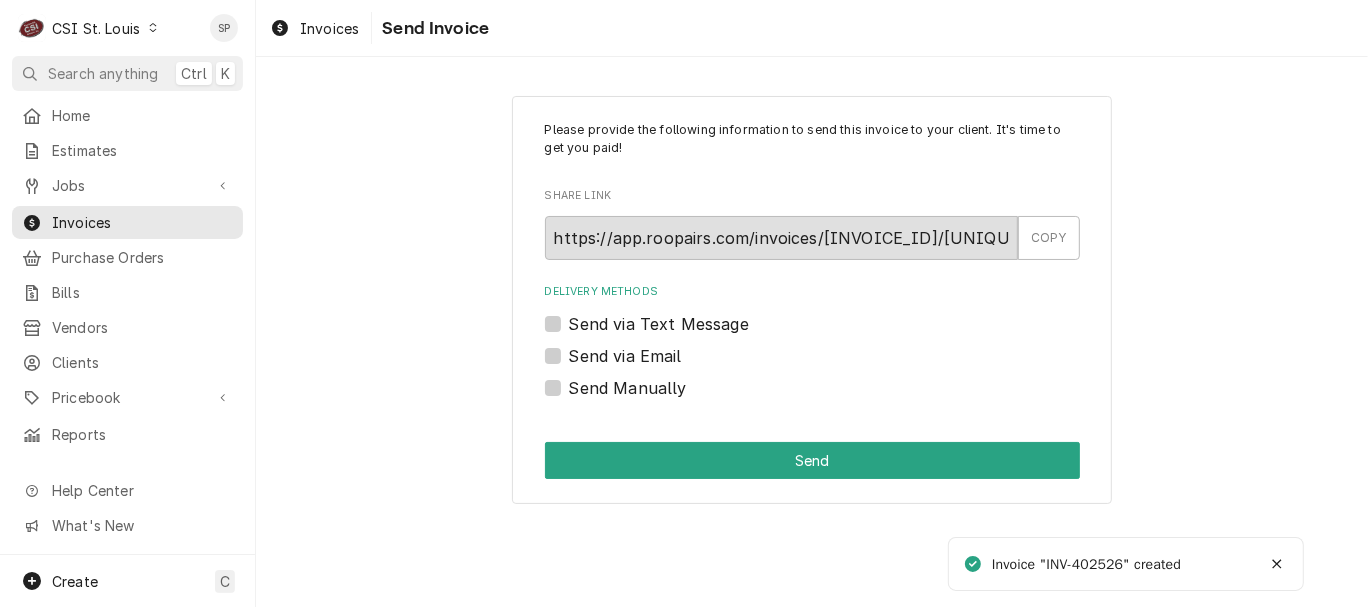 click on "Send Manually" at bounding box center [628, 388] 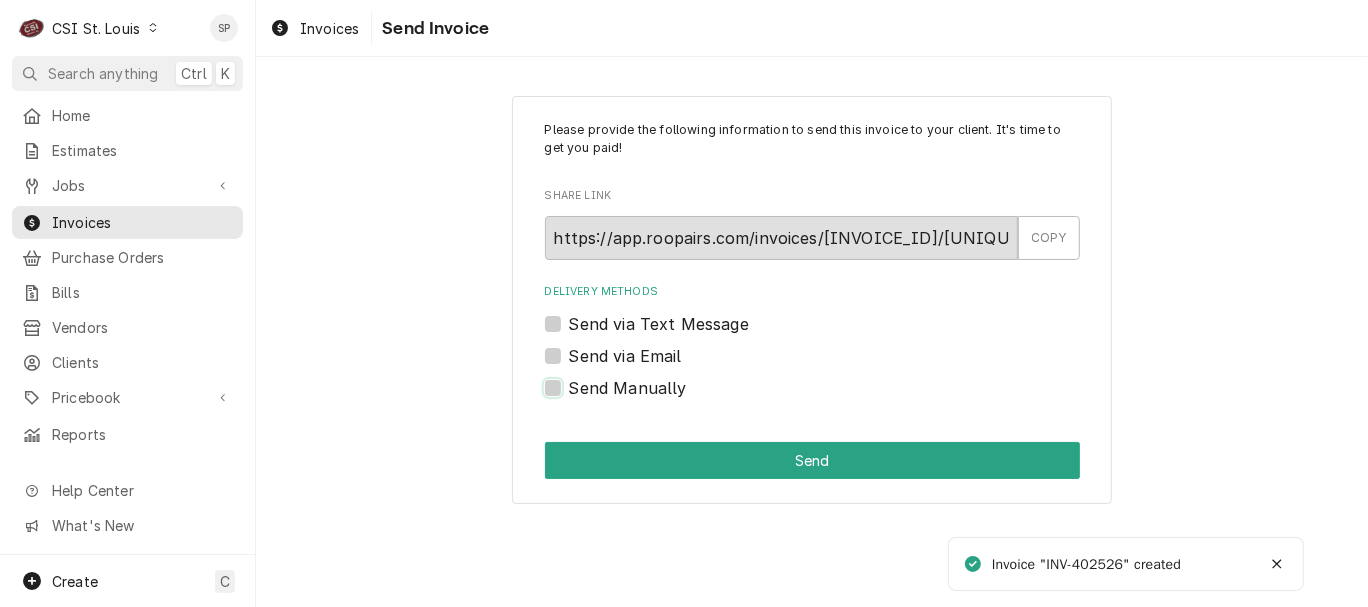 click on "Send Manually" at bounding box center (836, 398) 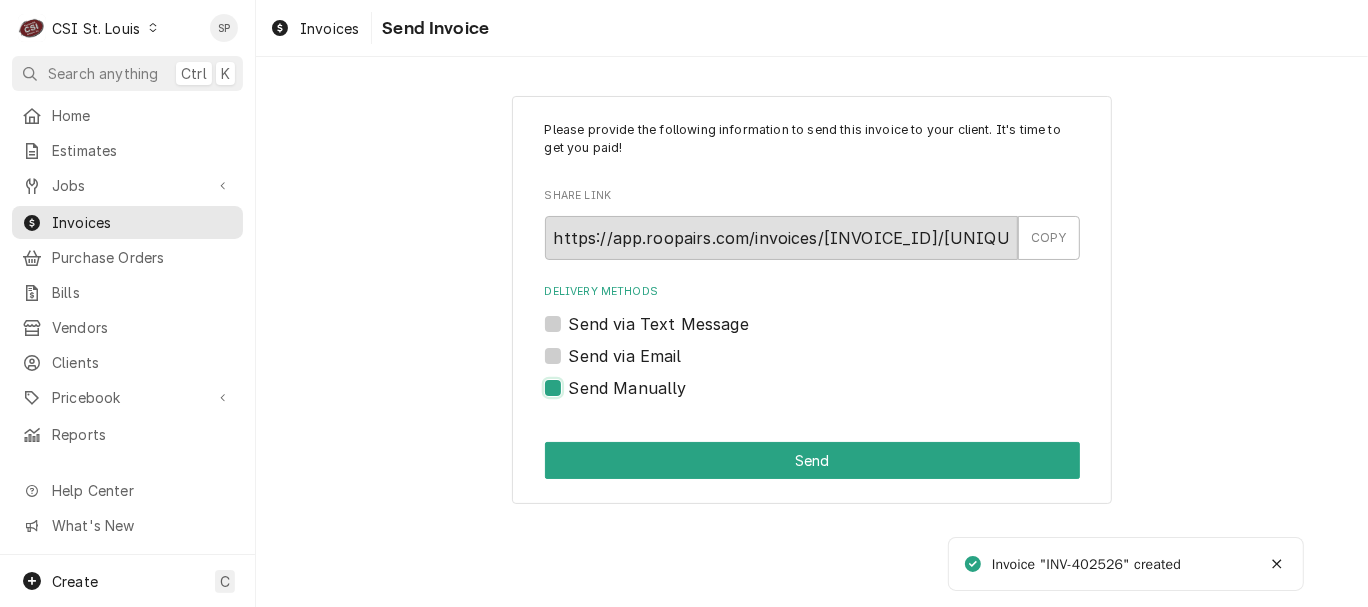 checkbox on "true" 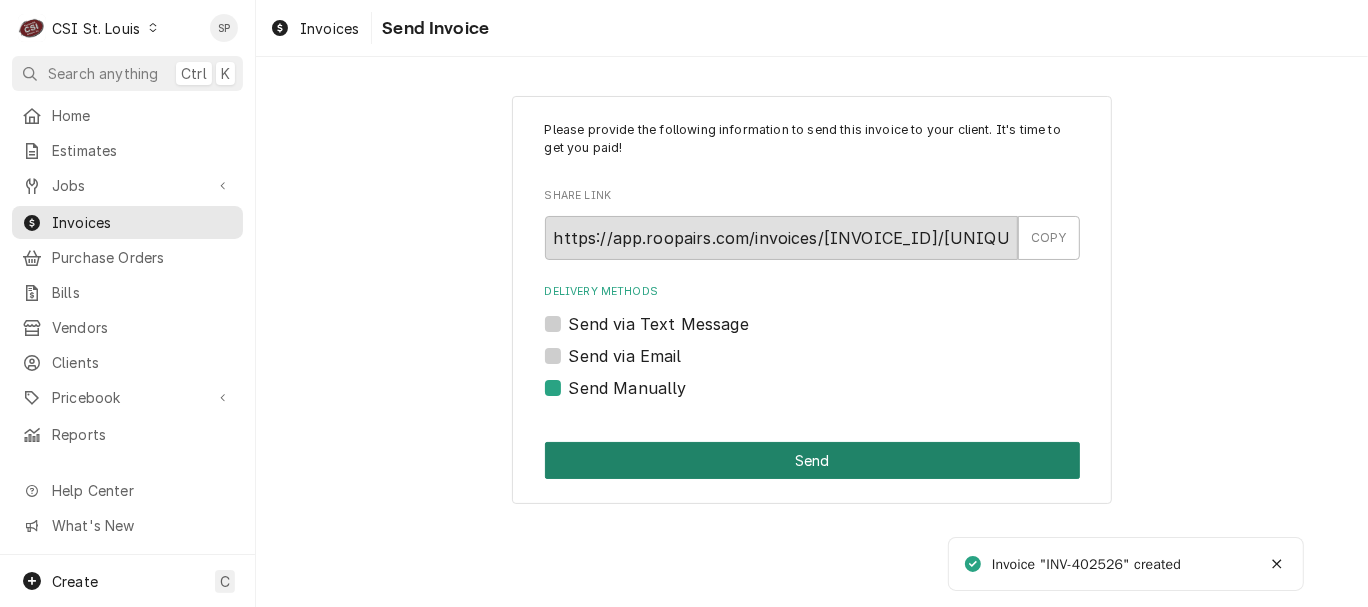 click on "Send" at bounding box center (812, 460) 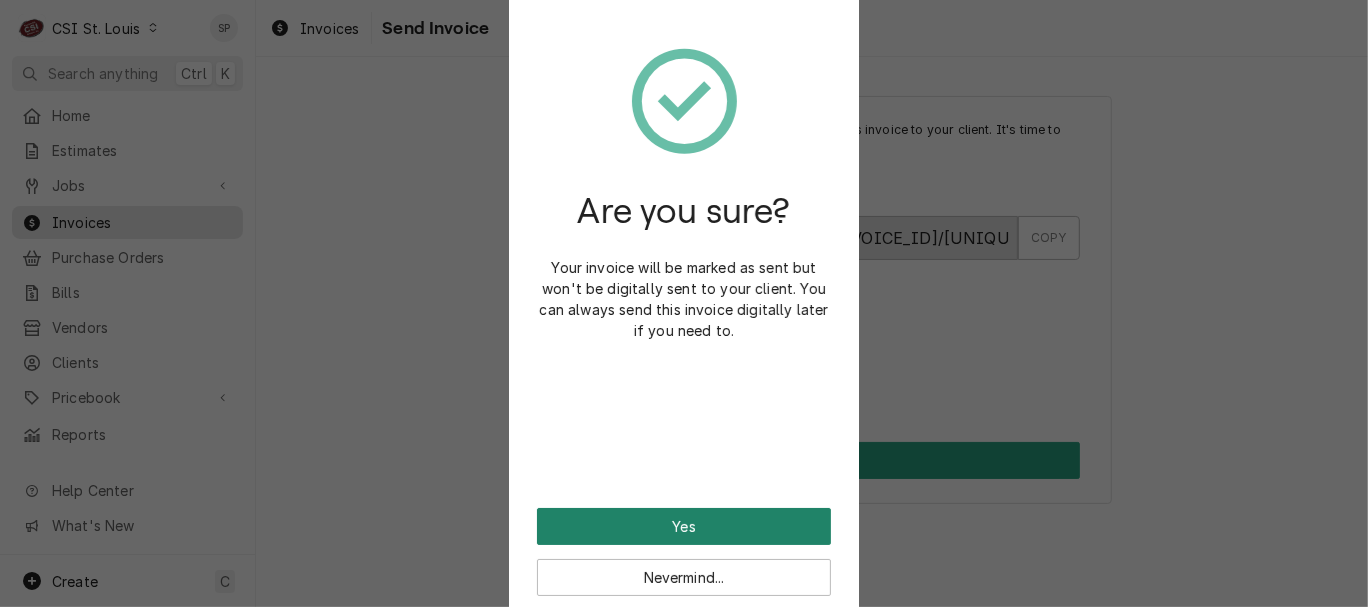 click on "Yes" at bounding box center (684, 526) 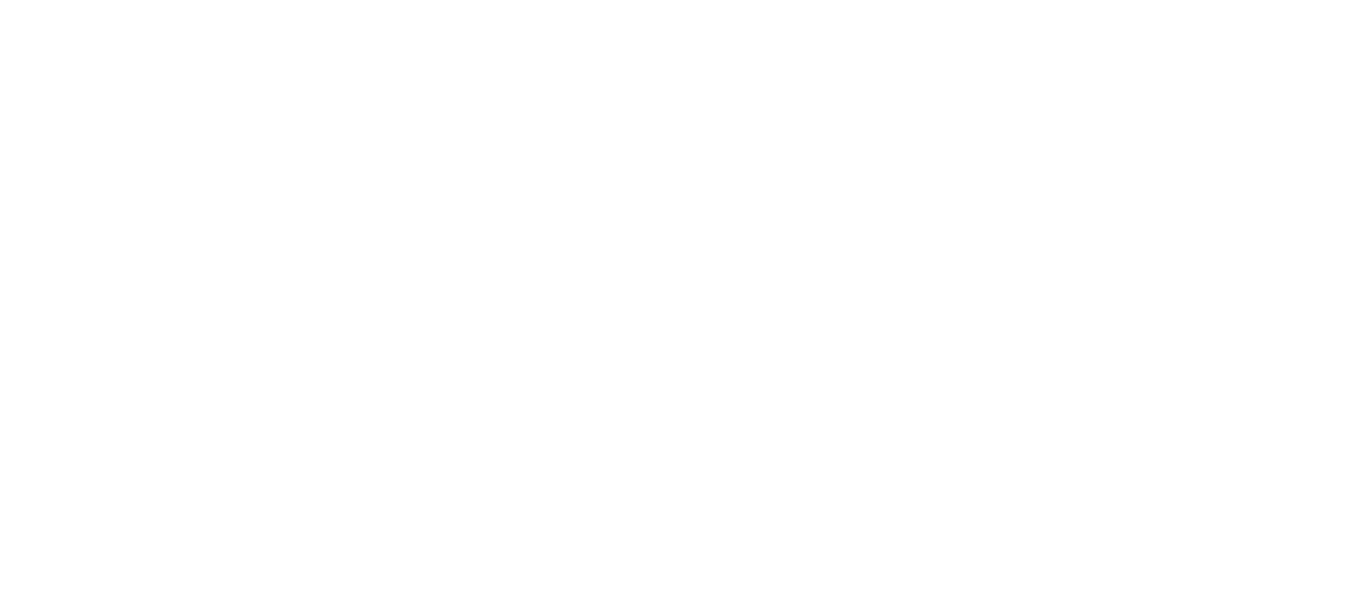 scroll, scrollTop: 0, scrollLeft: 0, axis: both 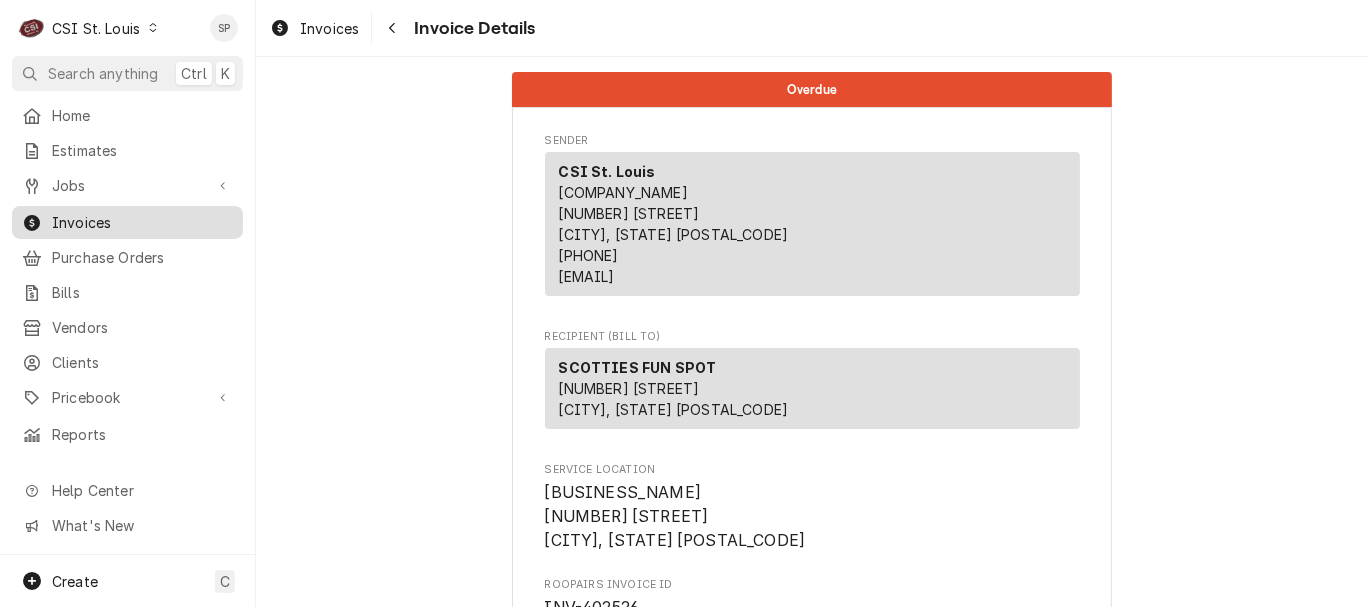 click on "Invoices" at bounding box center (142, 222) 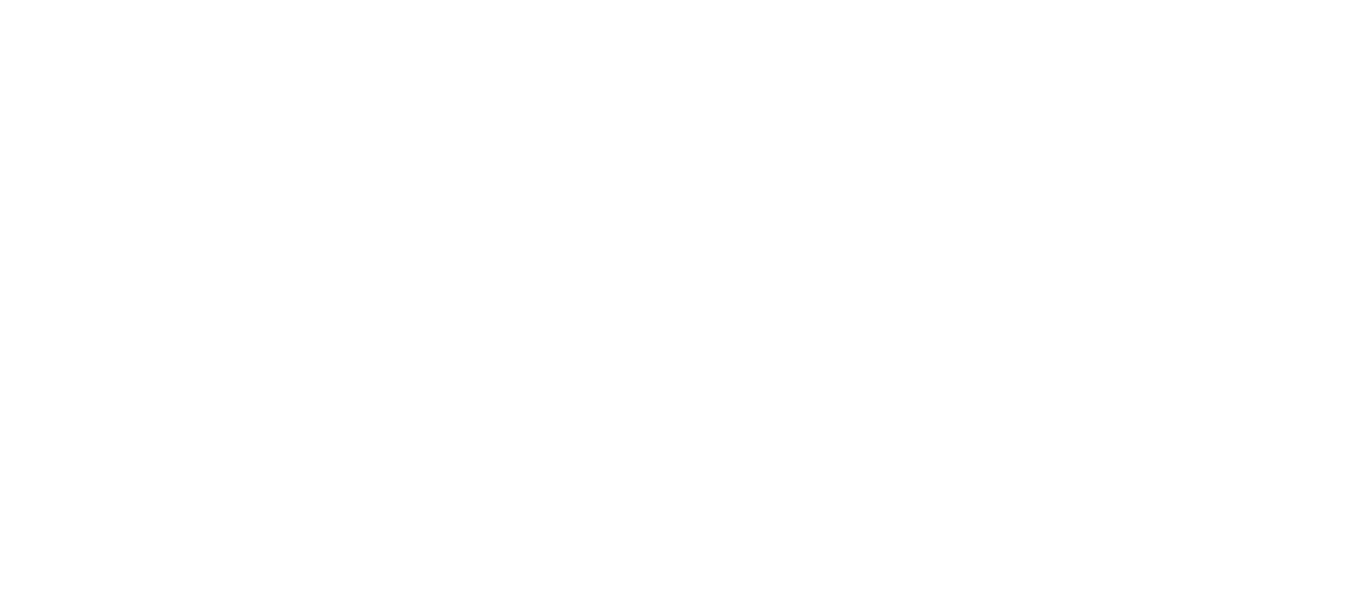 scroll, scrollTop: 0, scrollLeft: 0, axis: both 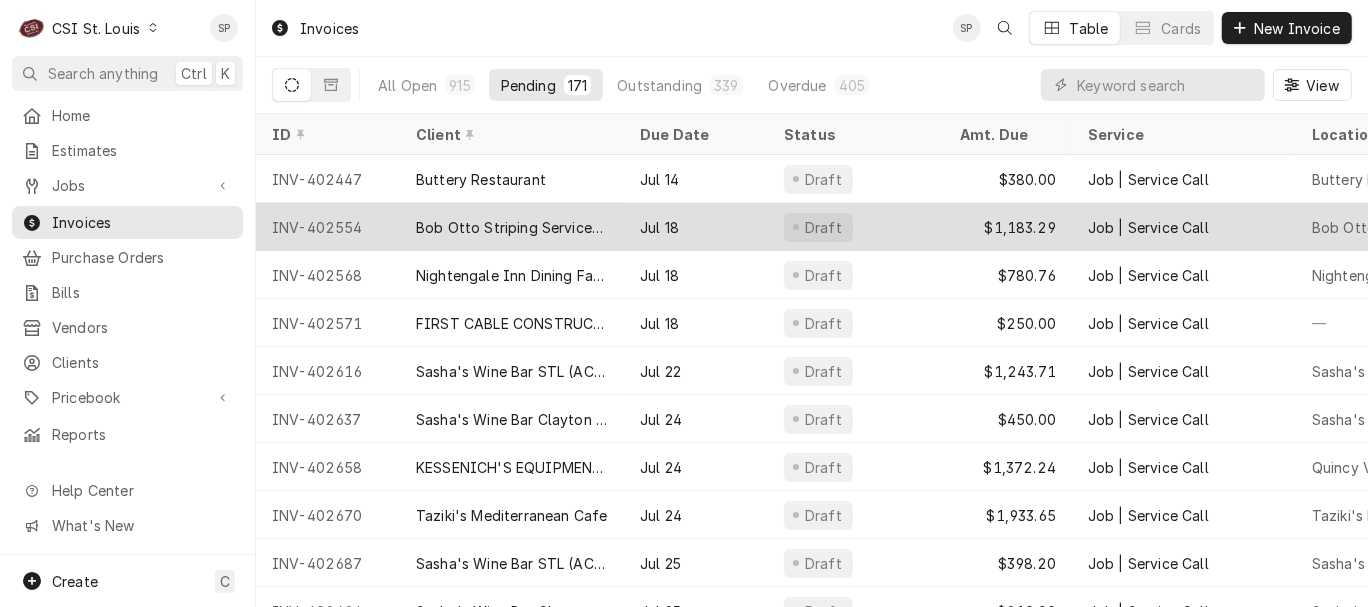 click on "INV-402554" at bounding box center (328, 227) 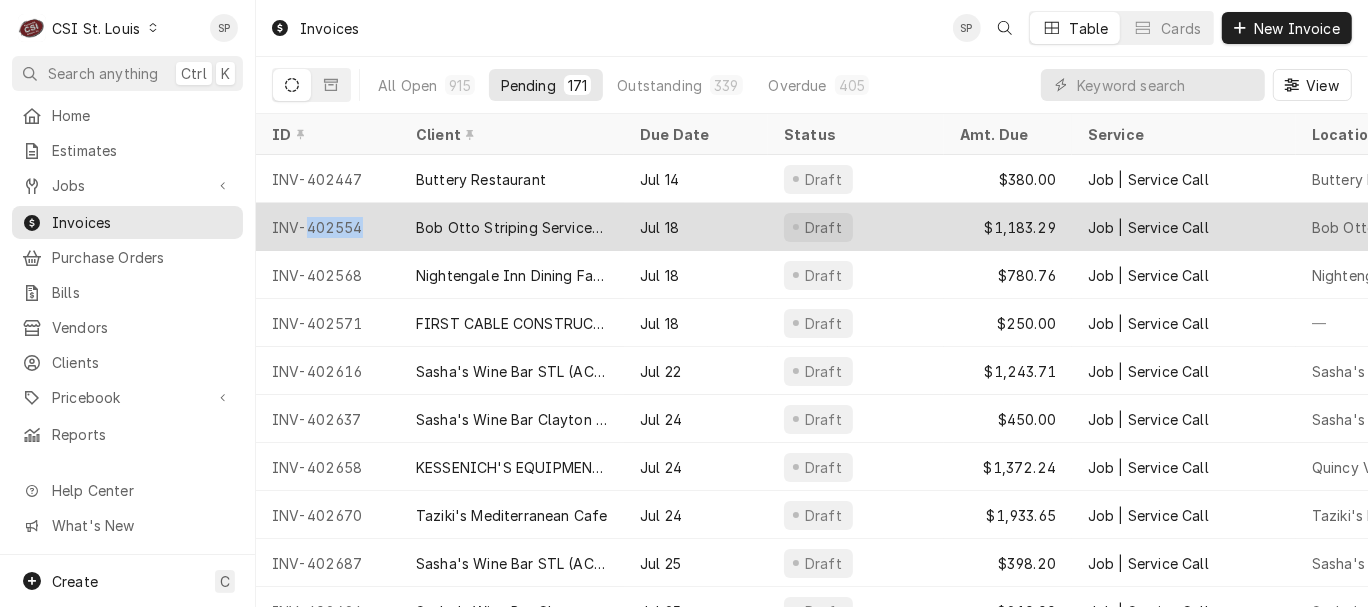 click on "INV-402554" at bounding box center (328, 227) 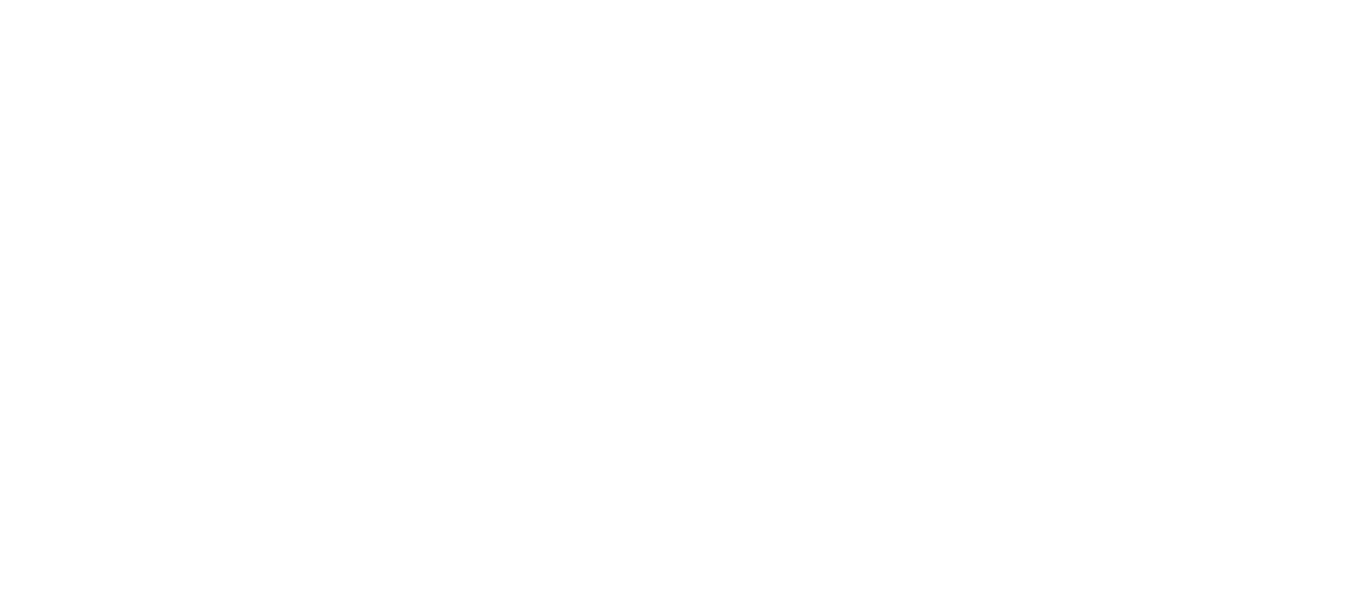 scroll, scrollTop: 0, scrollLeft: 0, axis: both 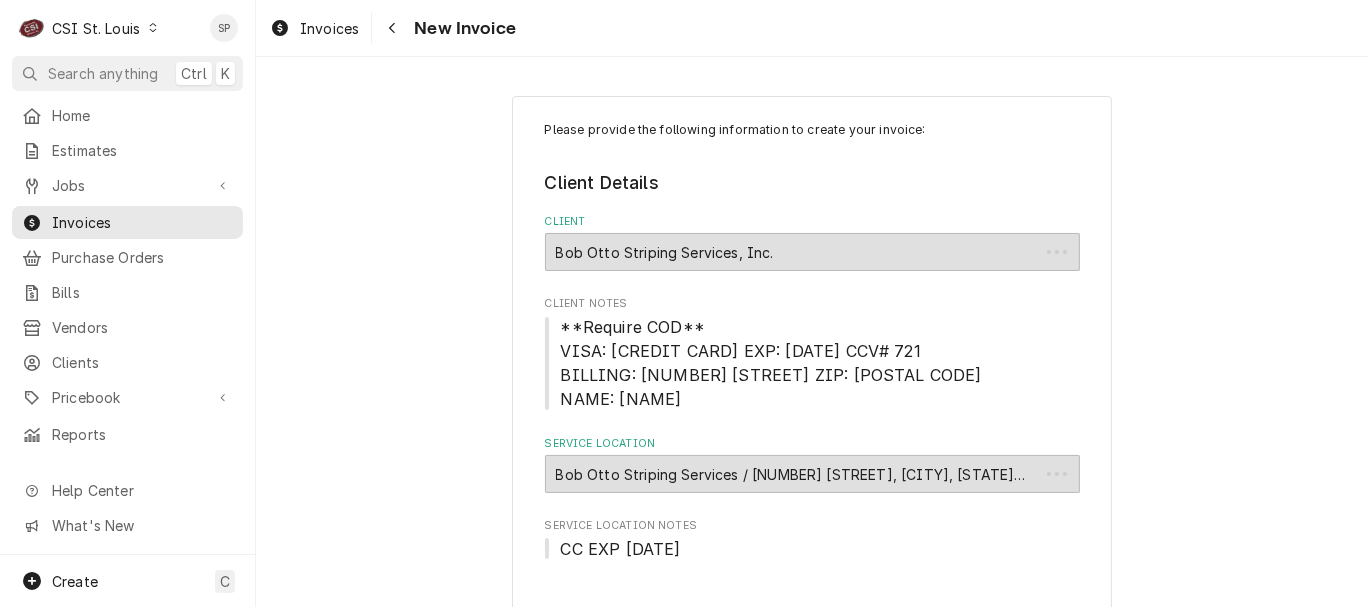 type on "x" 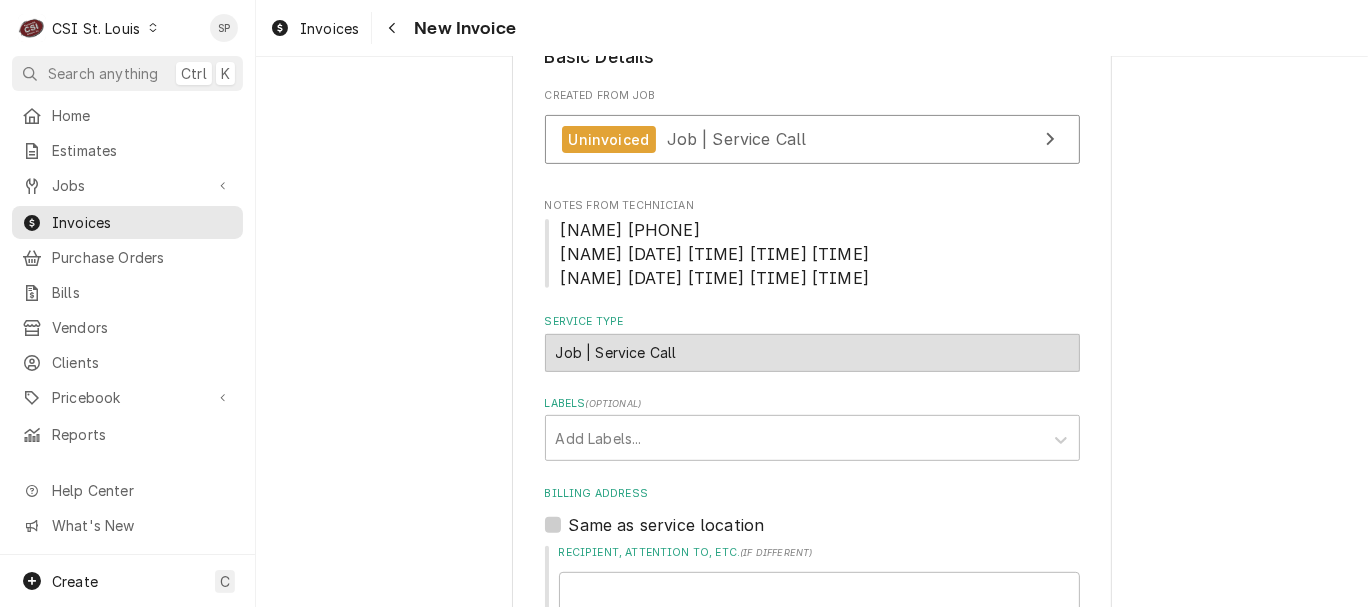 scroll, scrollTop: 592, scrollLeft: 0, axis: vertical 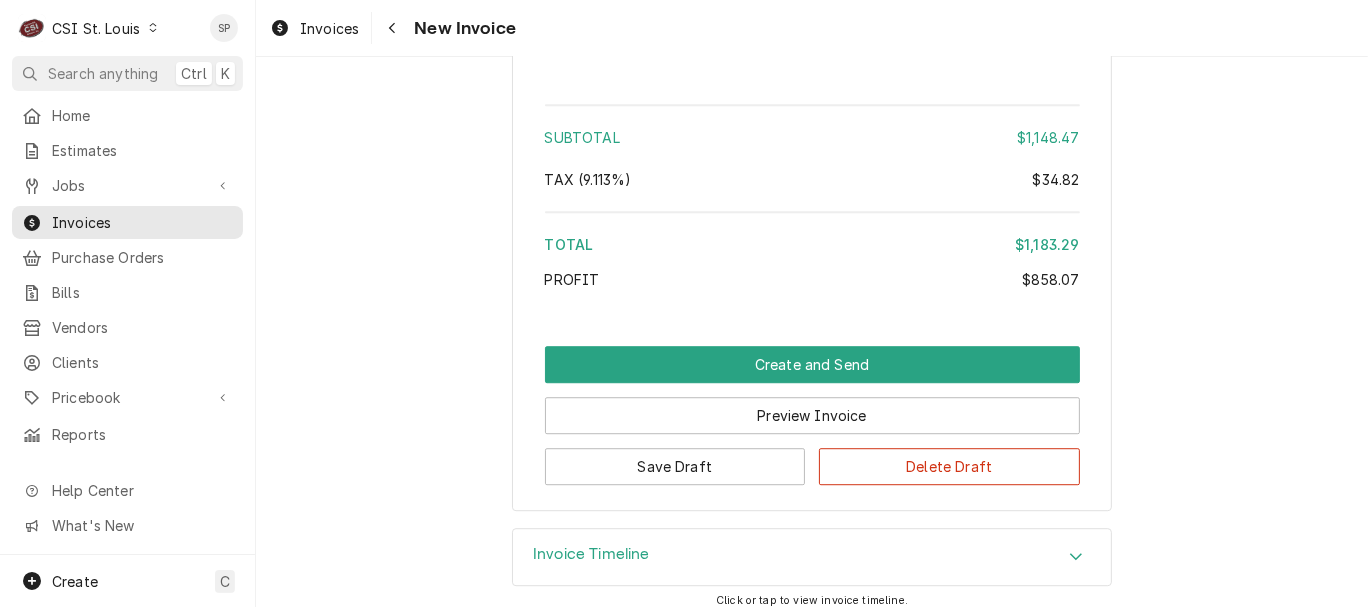 click 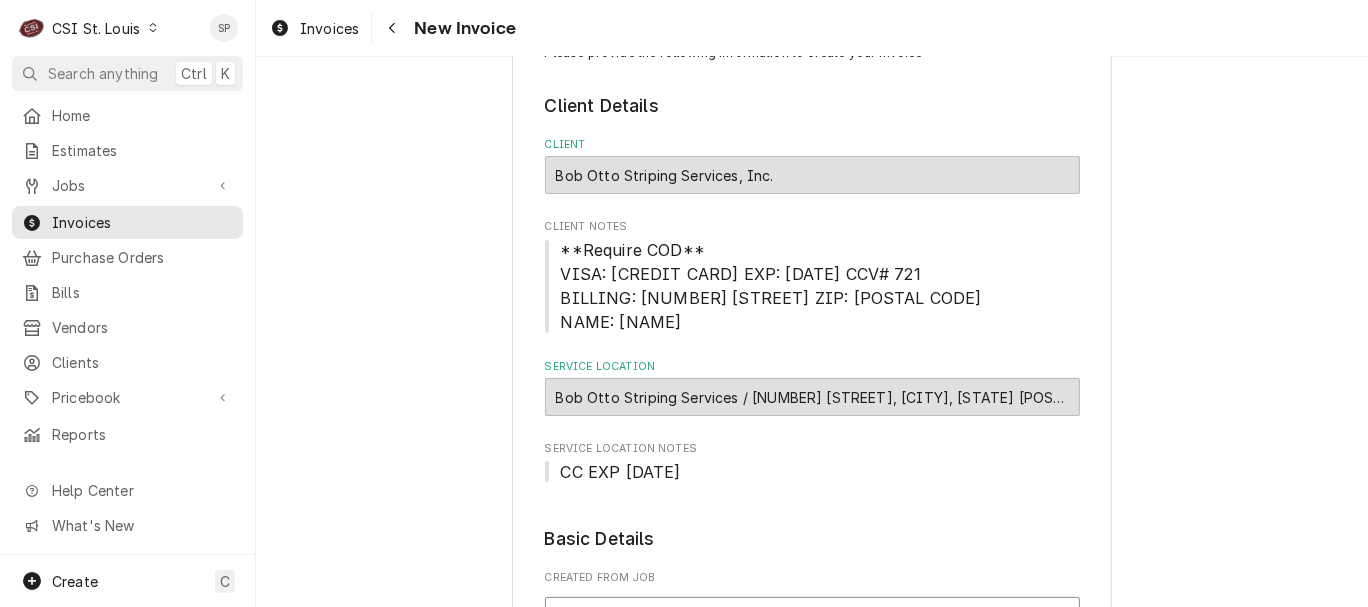 scroll, scrollTop: 0, scrollLeft: 0, axis: both 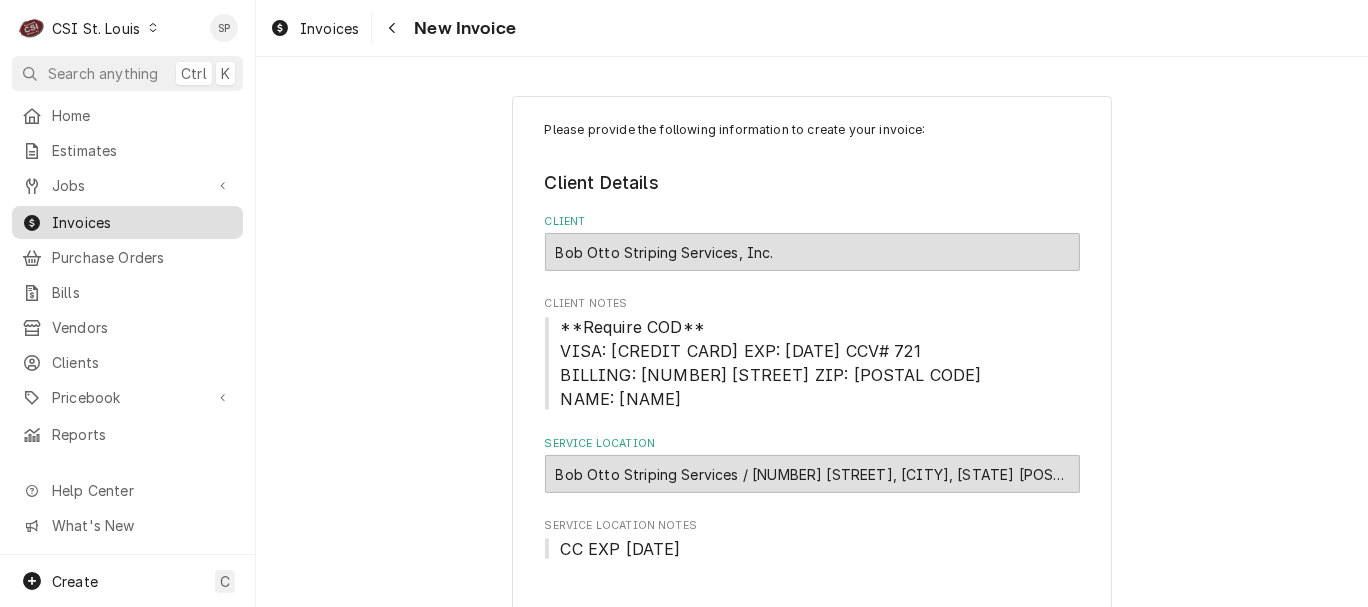 click on "Invoices" at bounding box center [142, 222] 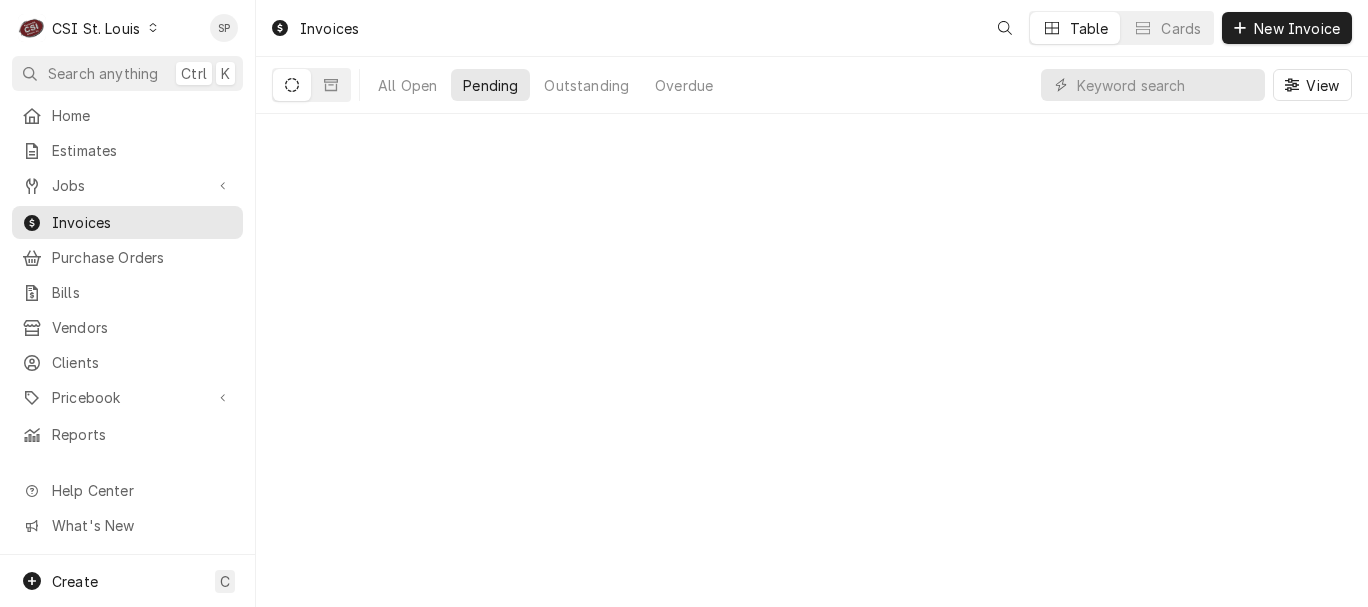 scroll, scrollTop: 0, scrollLeft: 0, axis: both 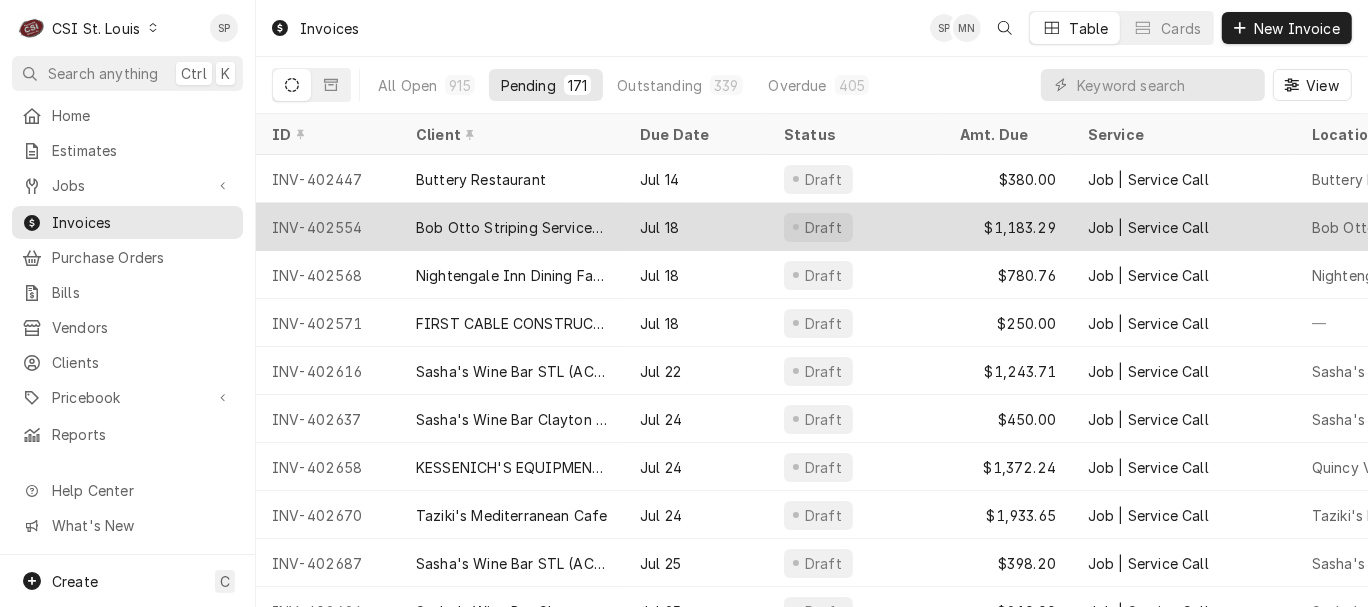 click on "INV-402554" at bounding box center [328, 227] 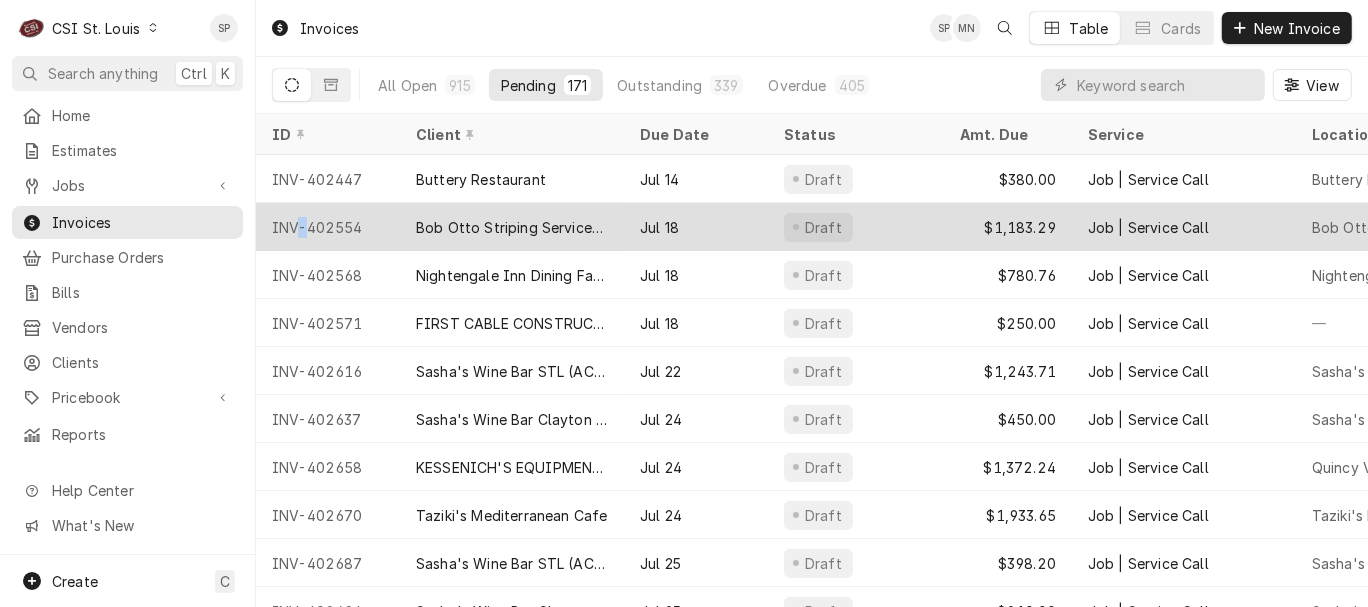 click on "INV-402554" at bounding box center (328, 227) 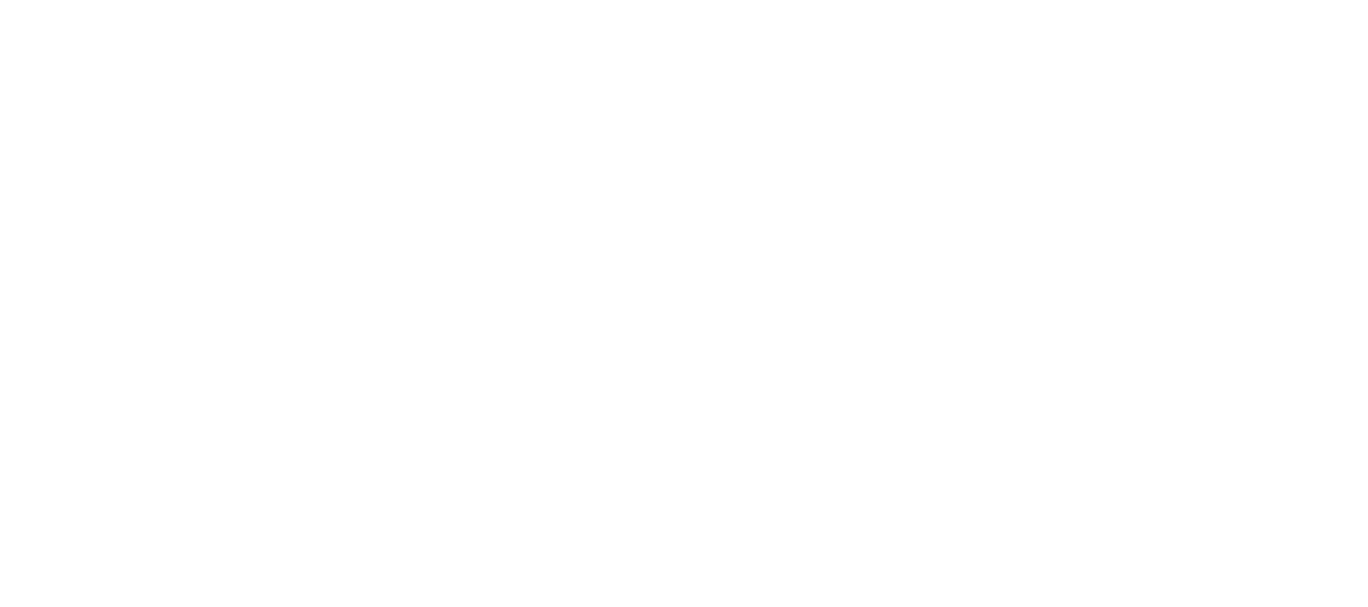 scroll, scrollTop: 0, scrollLeft: 0, axis: both 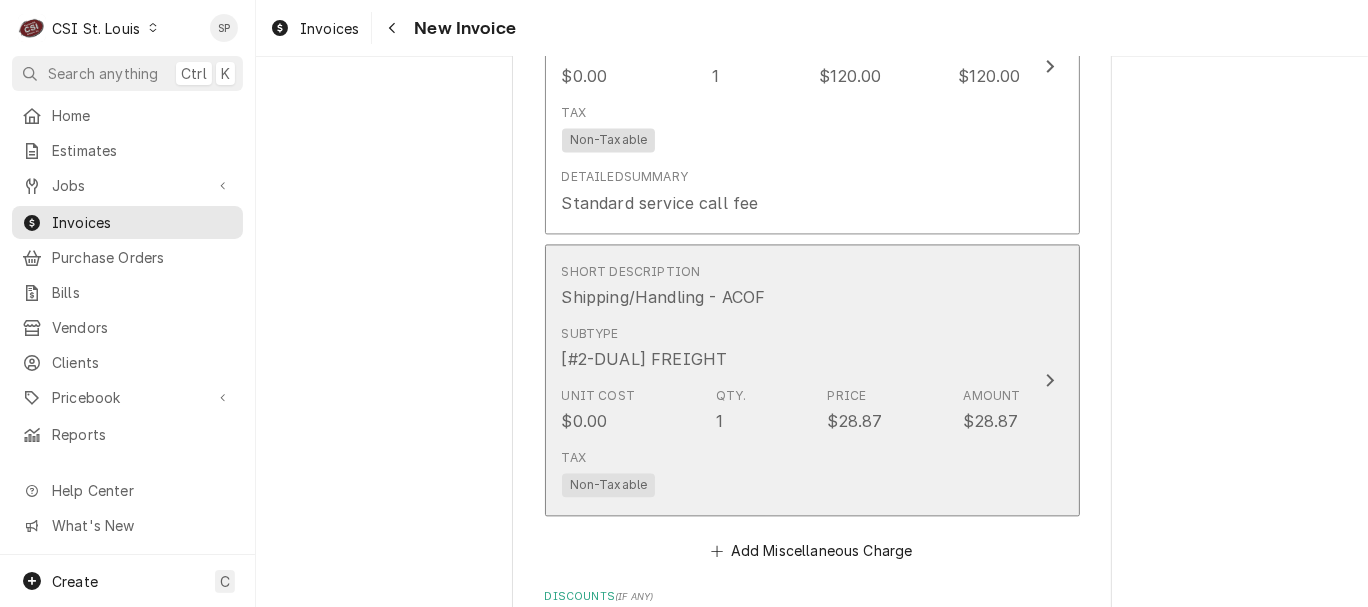 click on "Unit Cost $0.00 Qty. 1 Price $28.87 Amount $28.87" at bounding box center [791, 410] 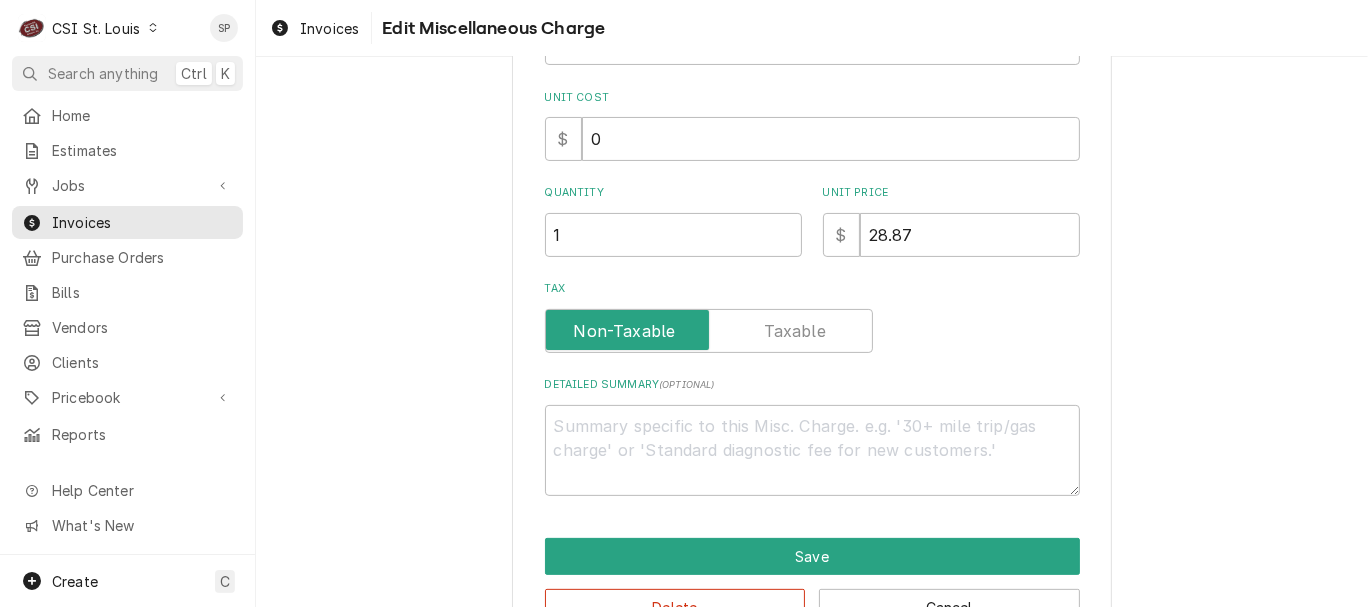scroll, scrollTop: 0, scrollLeft: 0, axis: both 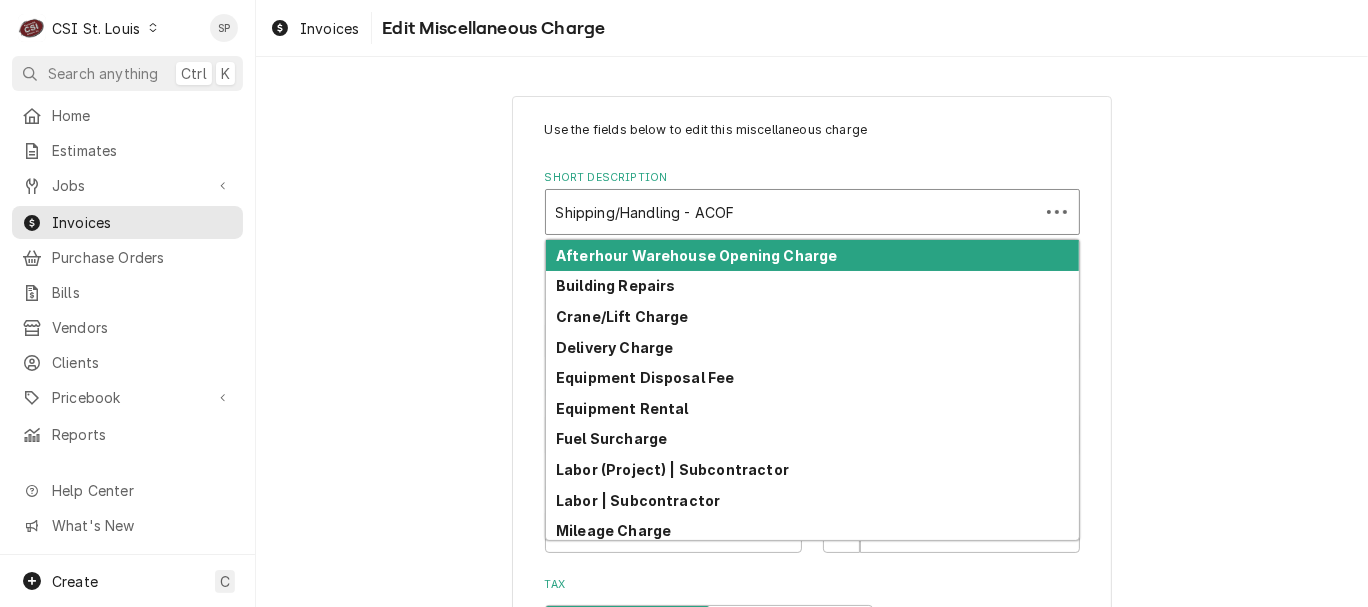 click at bounding box center [792, 212] 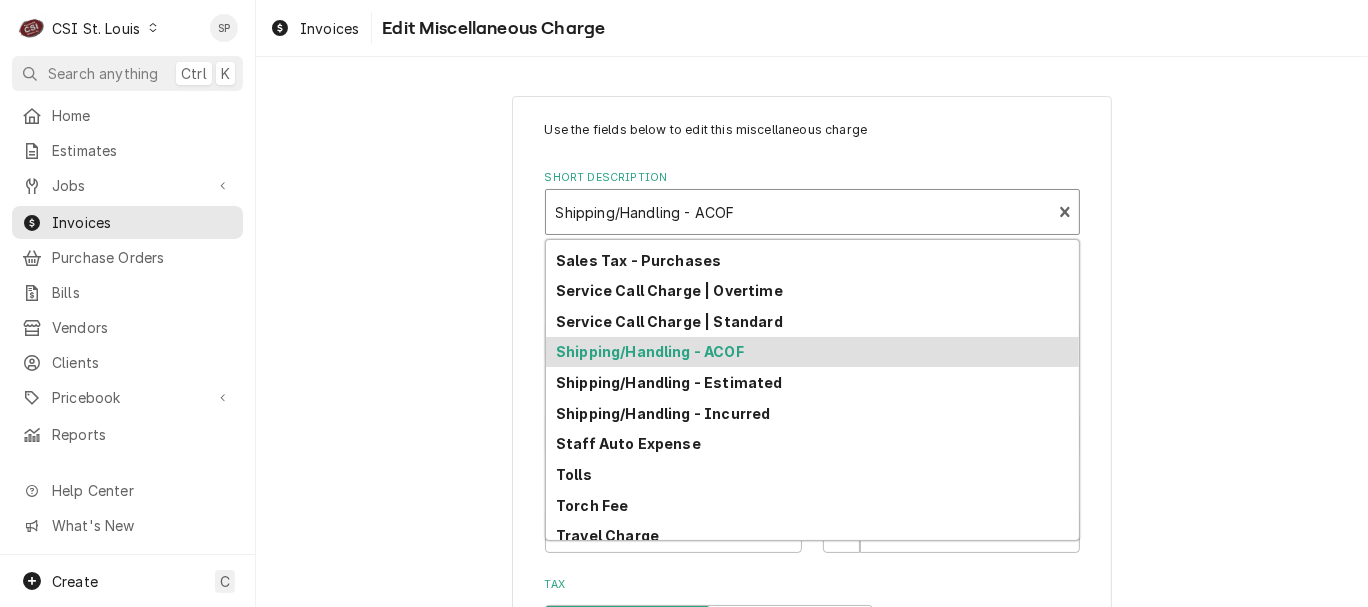scroll, scrollTop: 578, scrollLeft: 0, axis: vertical 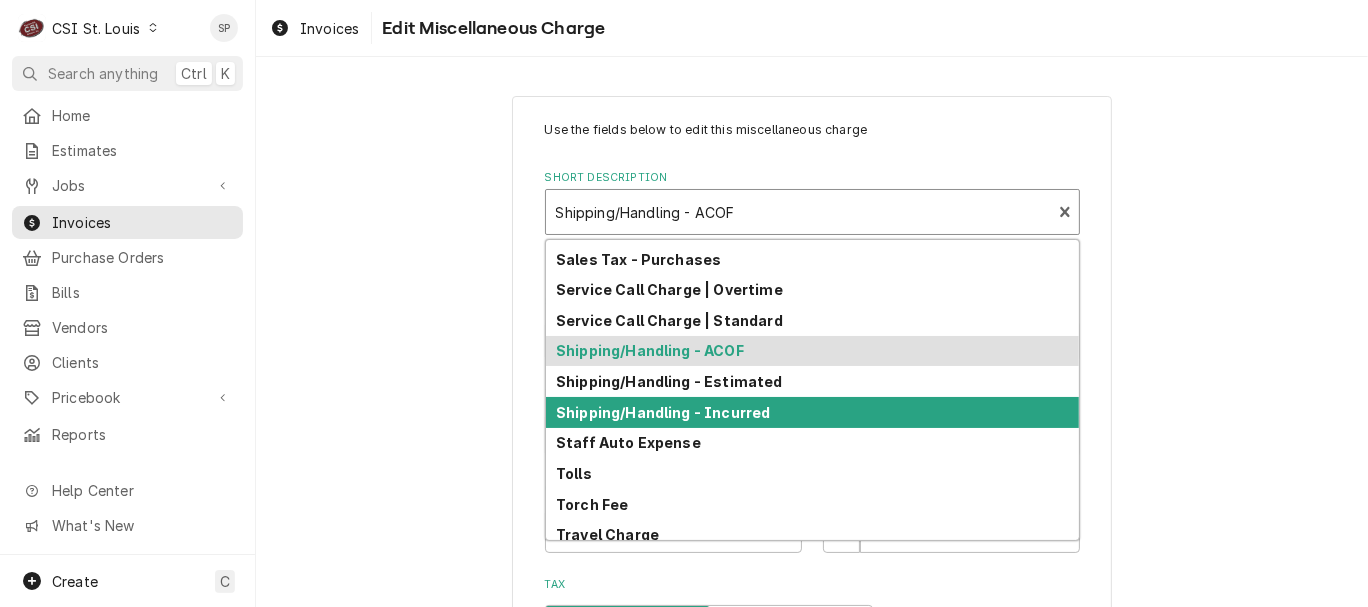 click on "Shipping/Handling - Incurred" at bounding box center [663, 412] 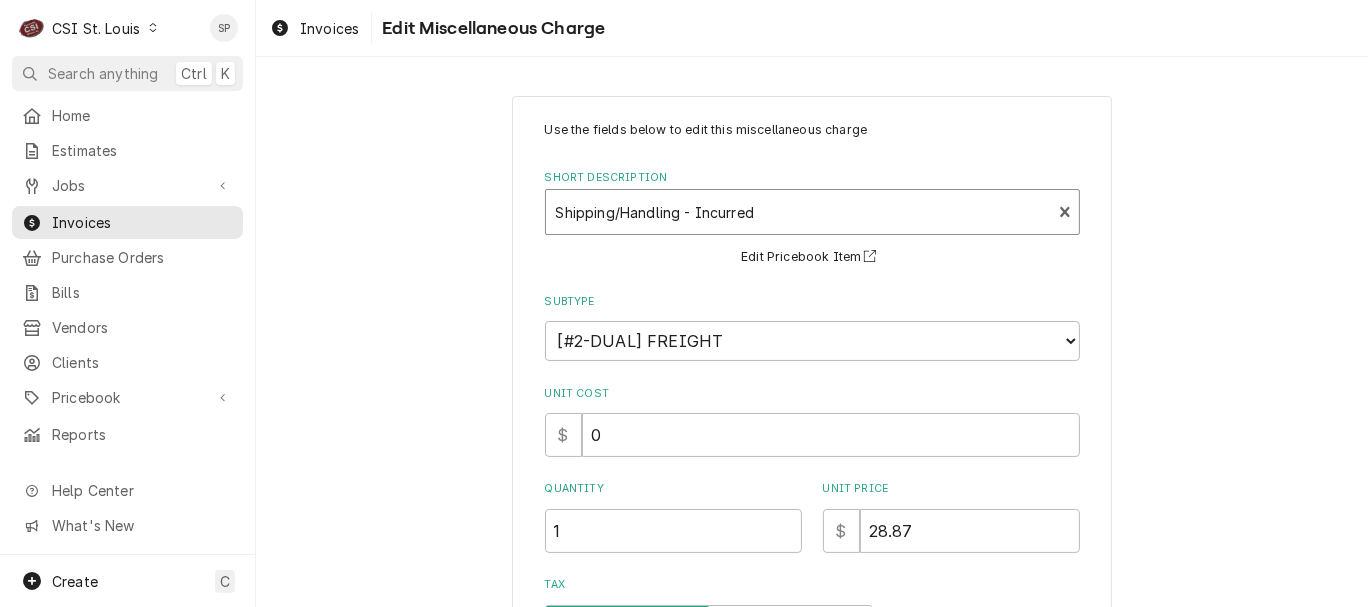 type on "x" 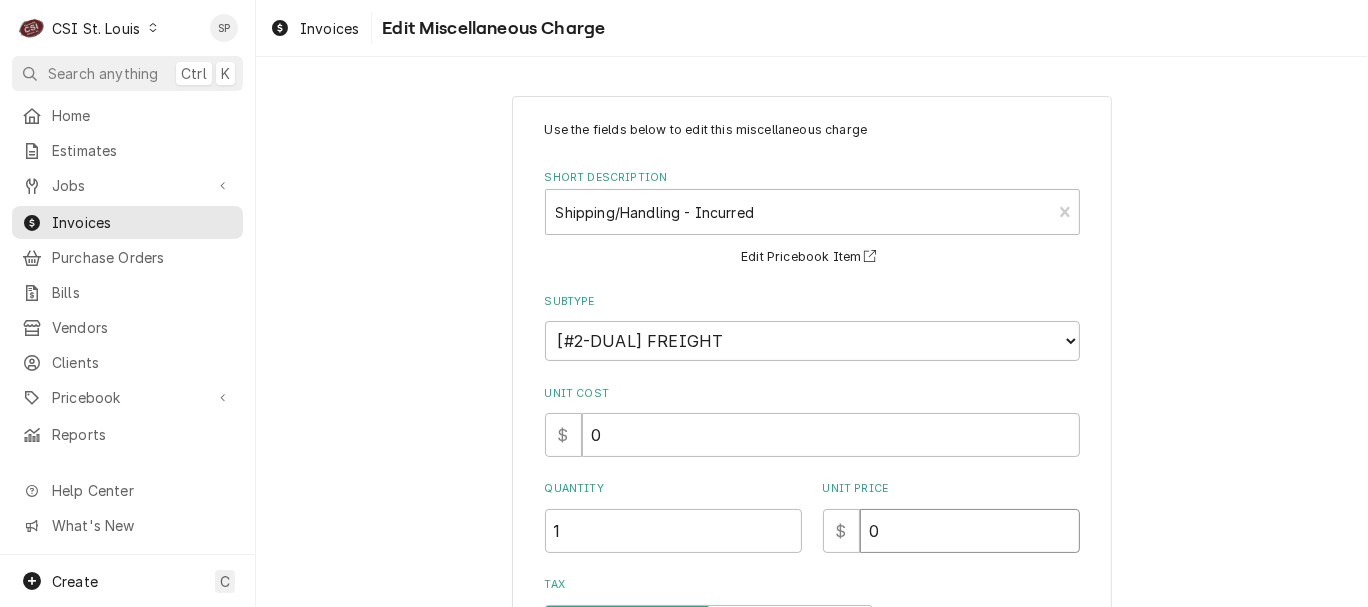 click on "0" at bounding box center [970, 531] 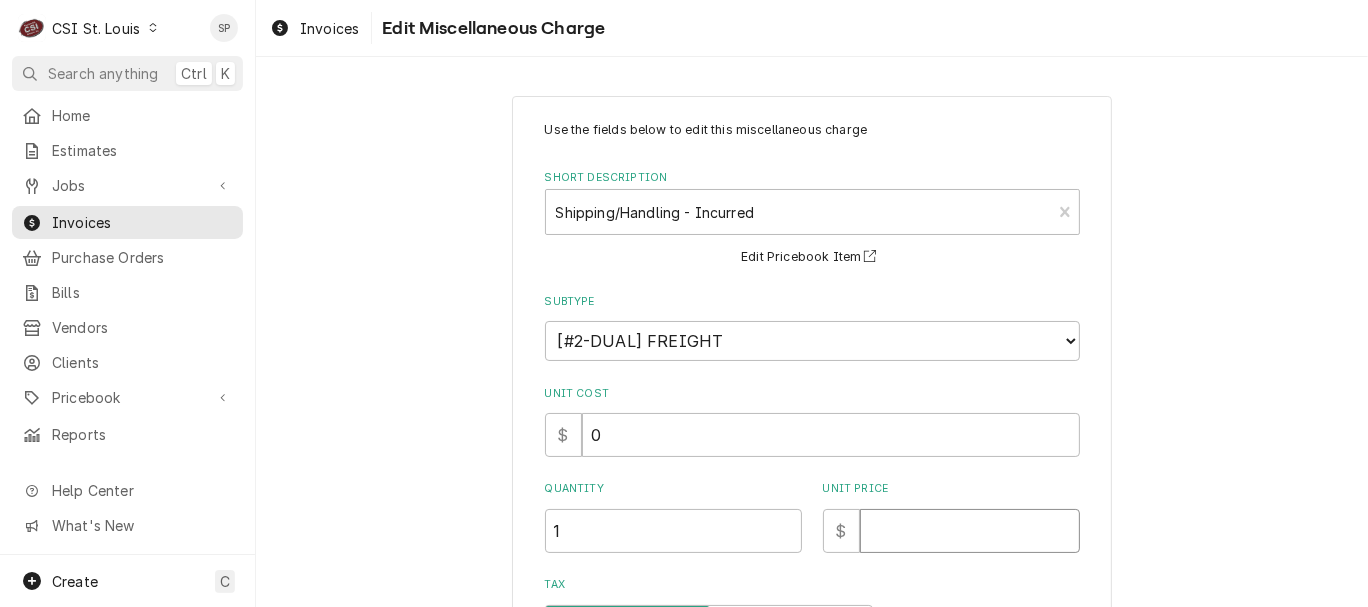 type on "x" 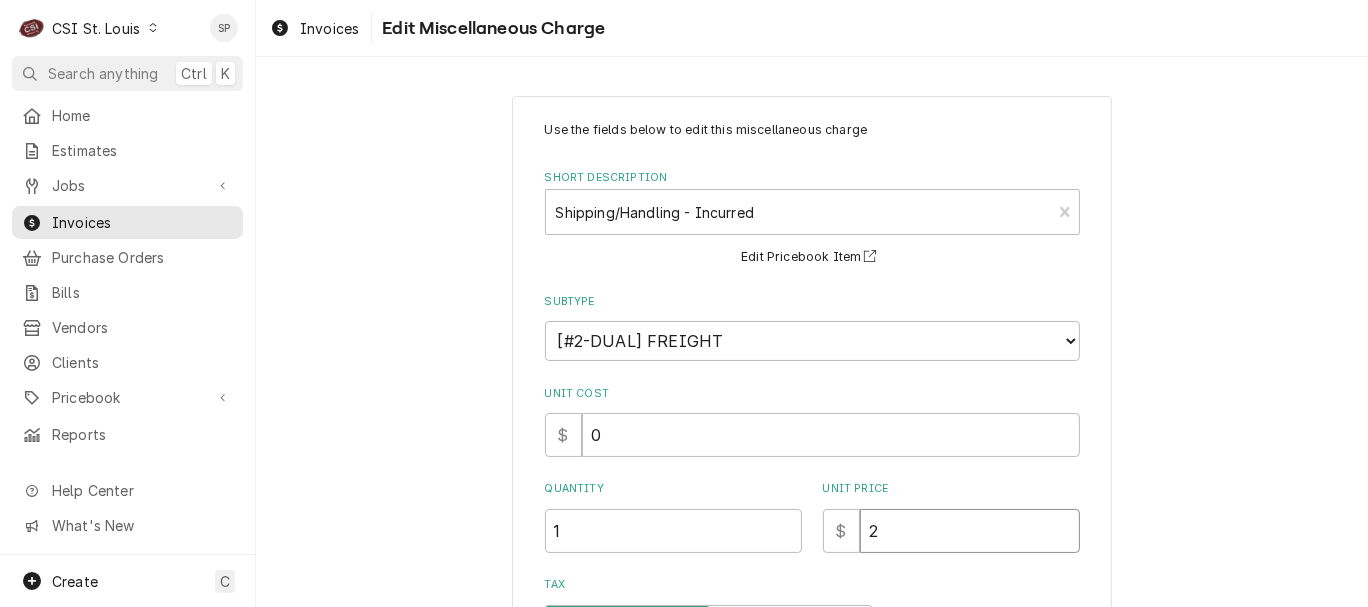 type on "x" 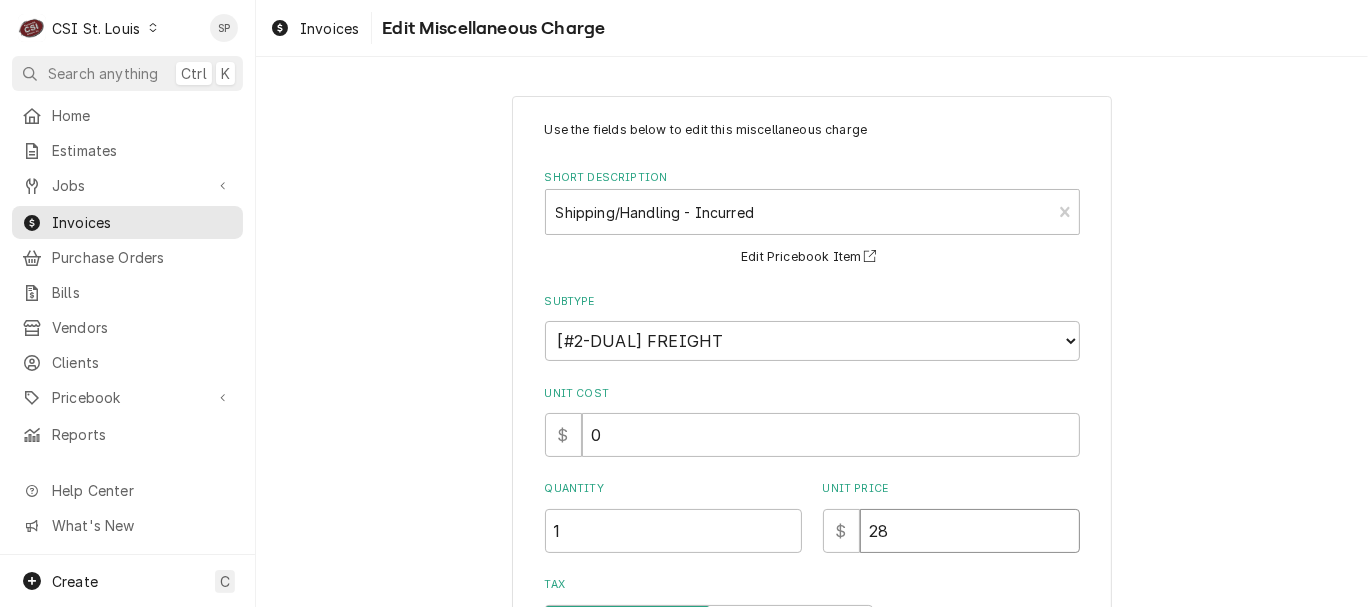 type on "x" 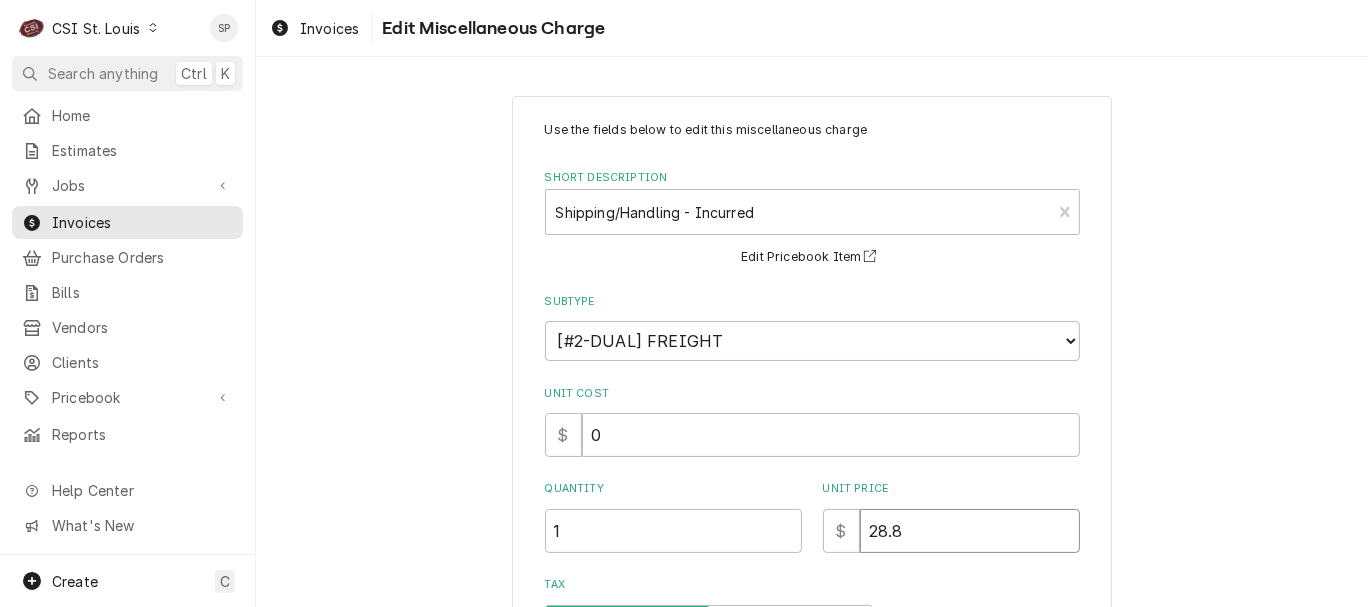 type on "x" 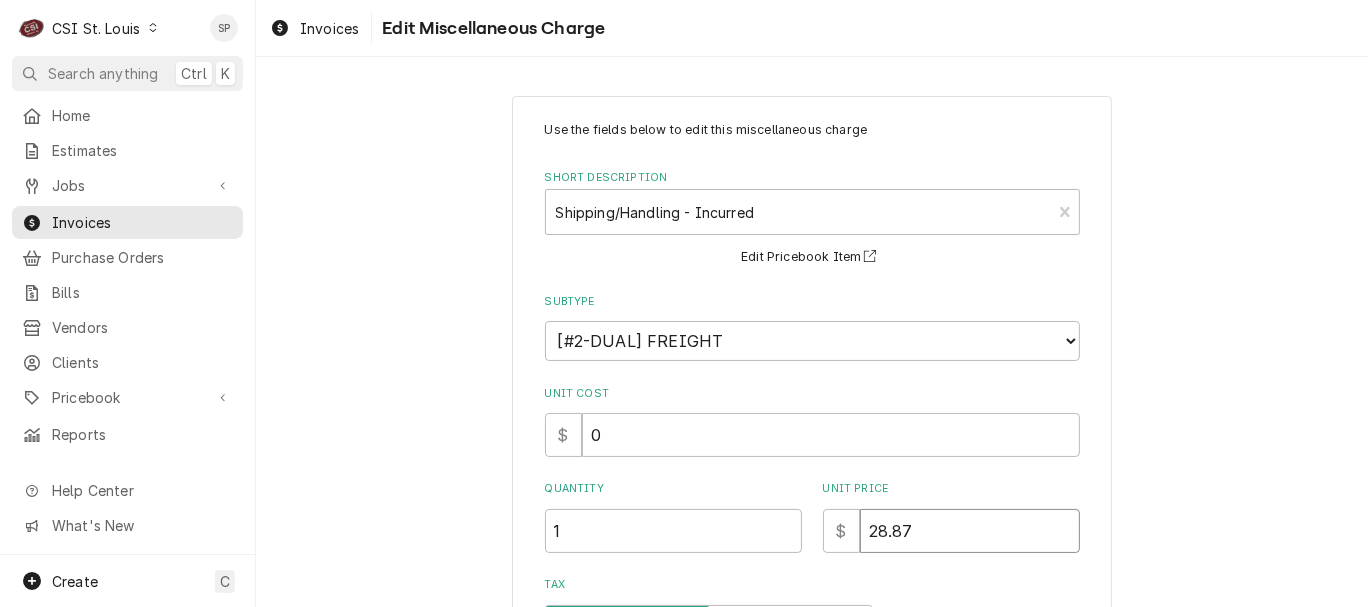 type on "x" 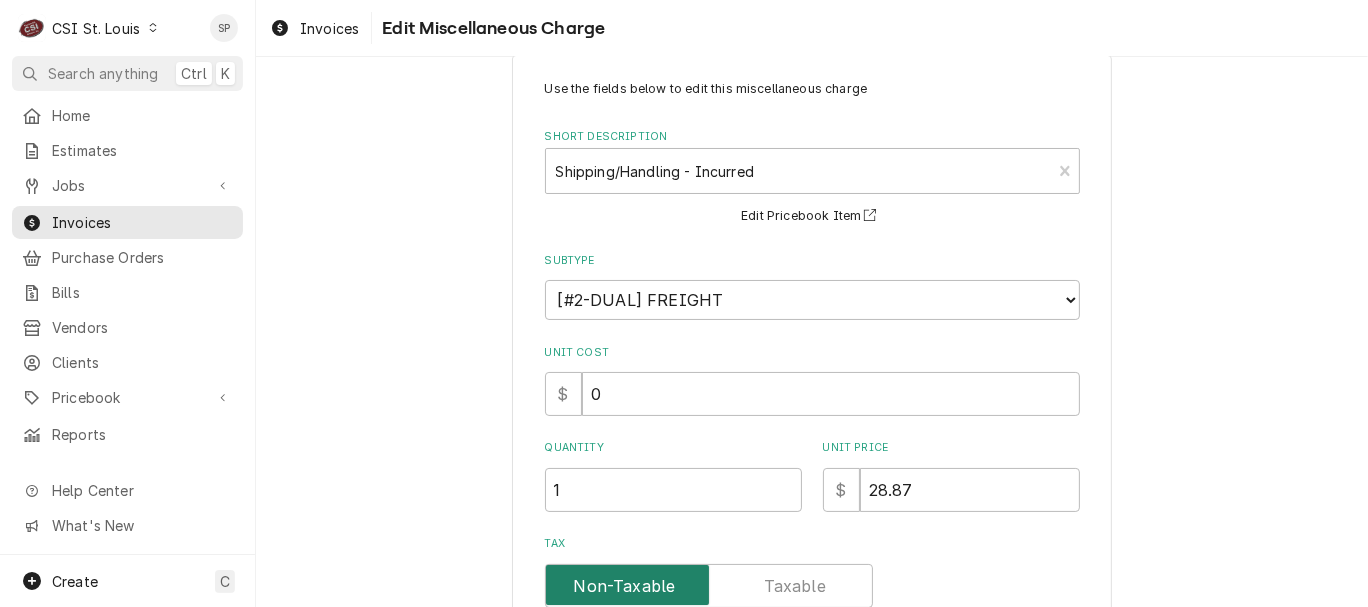scroll, scrollTop: 358, scrollLeft: 0, axis: vertical 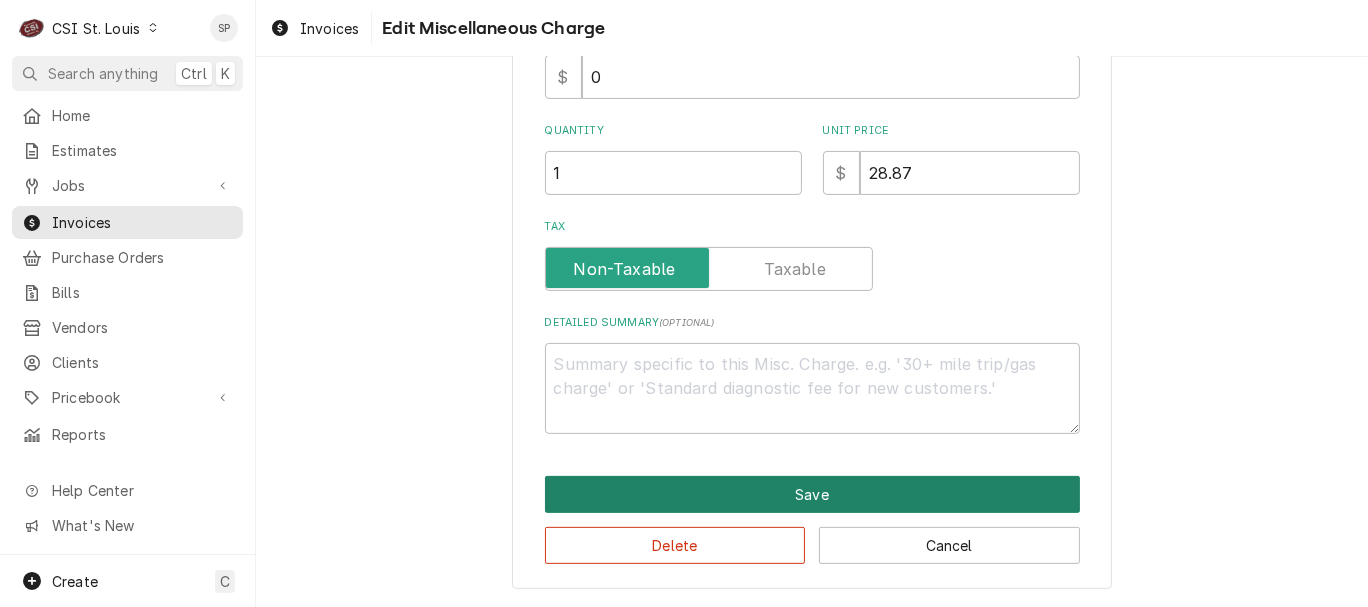 click on "Save" at bounding box center [812, 494] 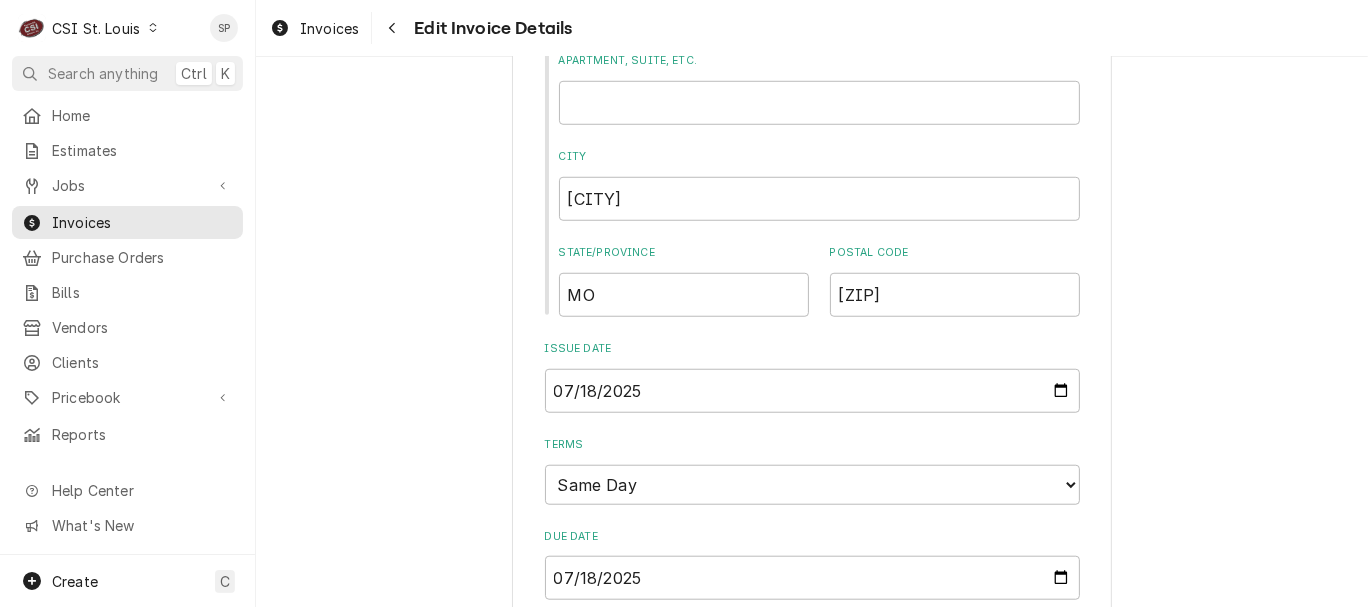 scroll, scrollTop: 1269, scrollLeft: 0, axis: vertical 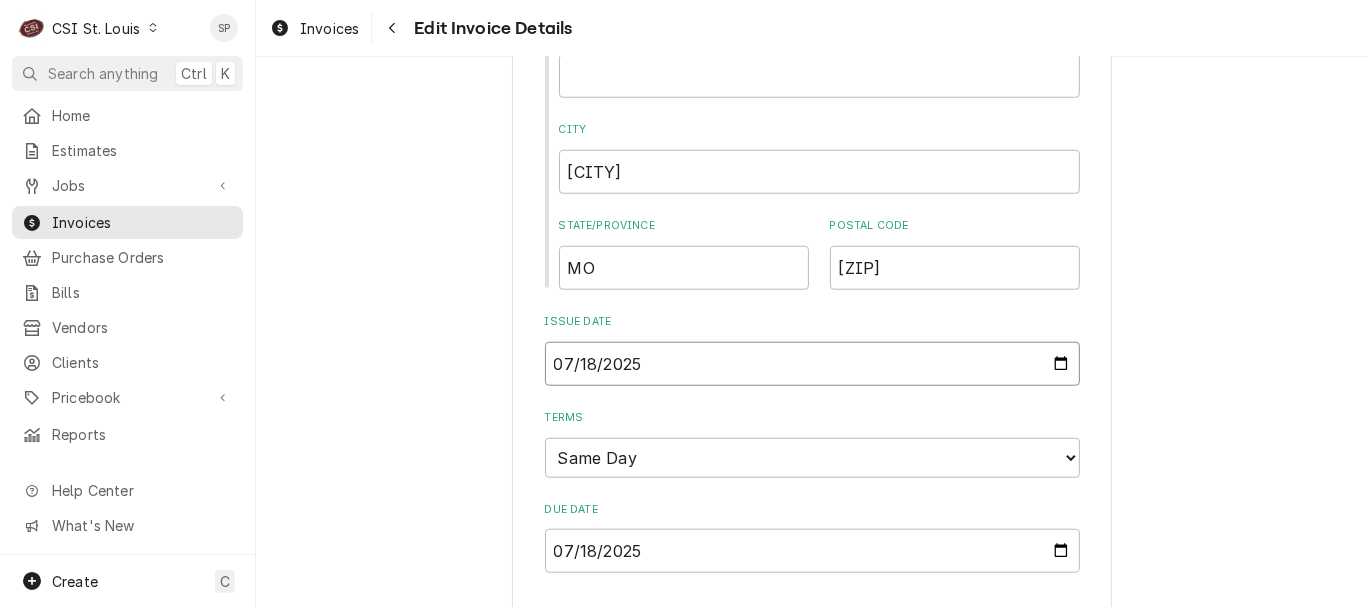 click on "2025-07-18" at bounding box center (812, 364) 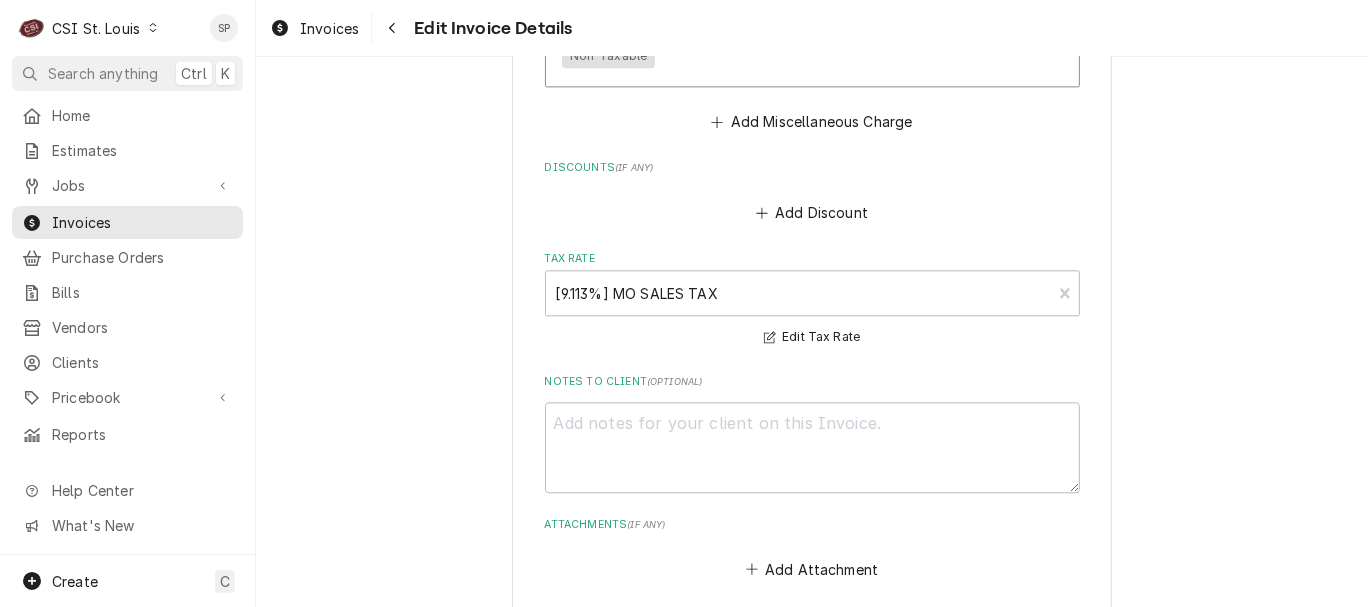 scroll, scrollTop: 4225, scrollLeft: 0, axis: vertical 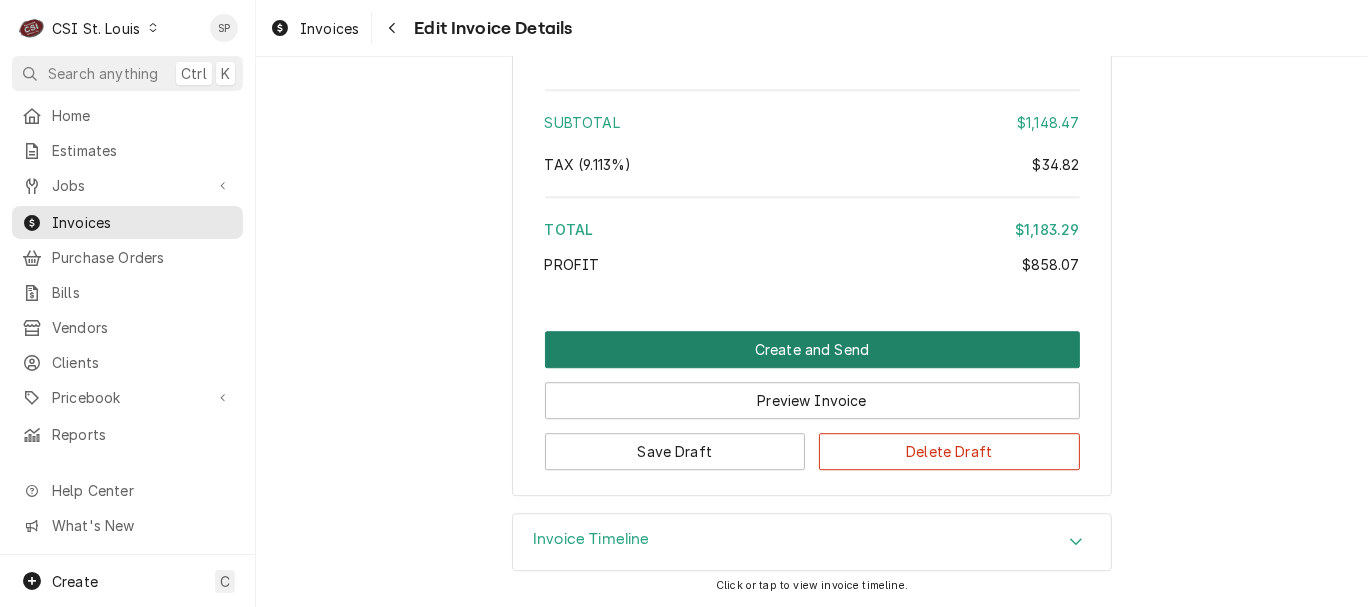 click on "Create and Send" at bounding box center [812, 349] 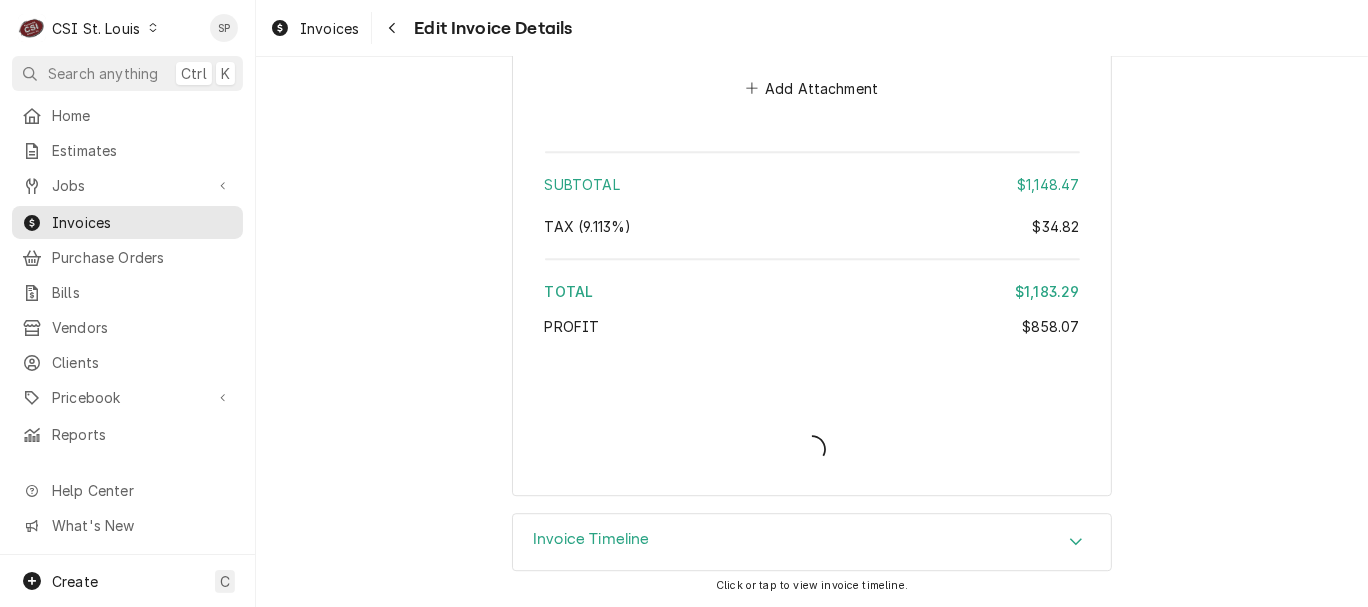 scroll, scrollTop: 4160, scrollLeft: 0, axis: vertical 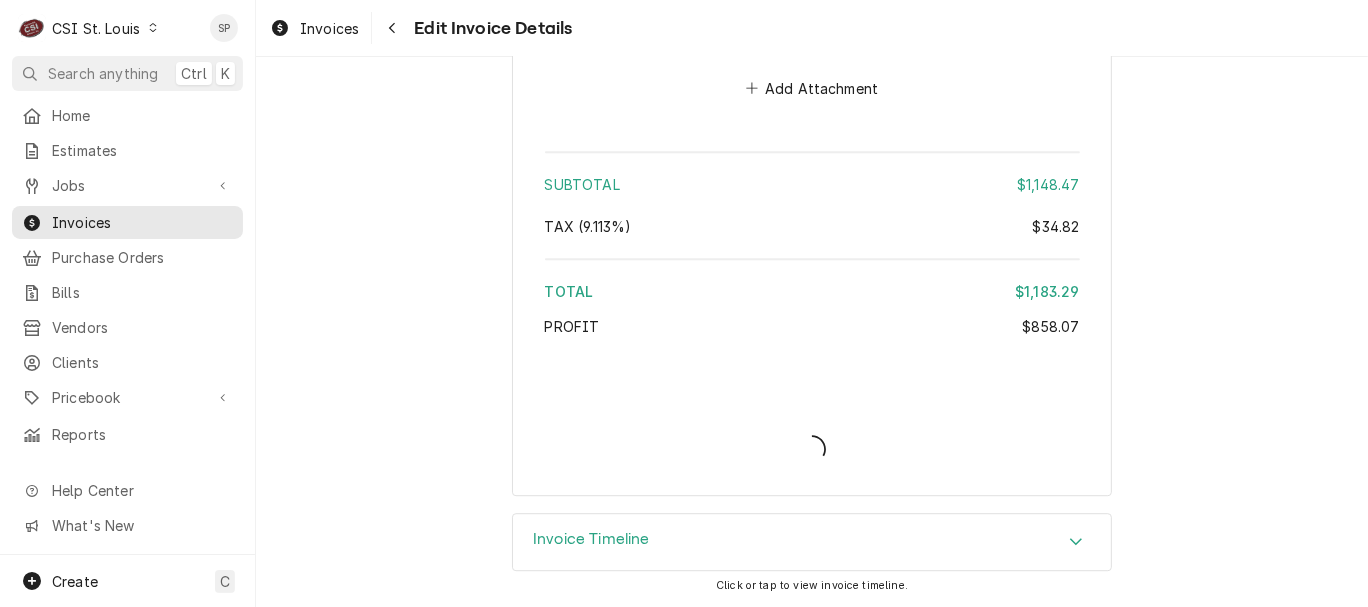 type on "x" 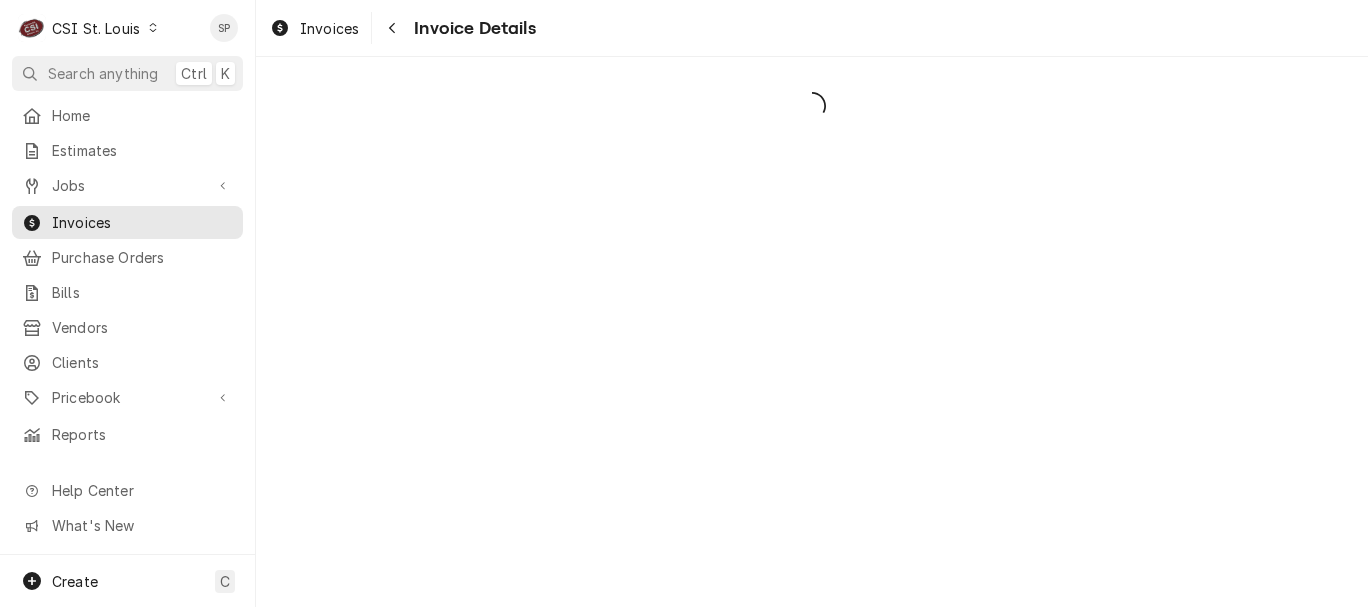 scroll, scrollTop: 0, scrollLeft: 0, axis: both 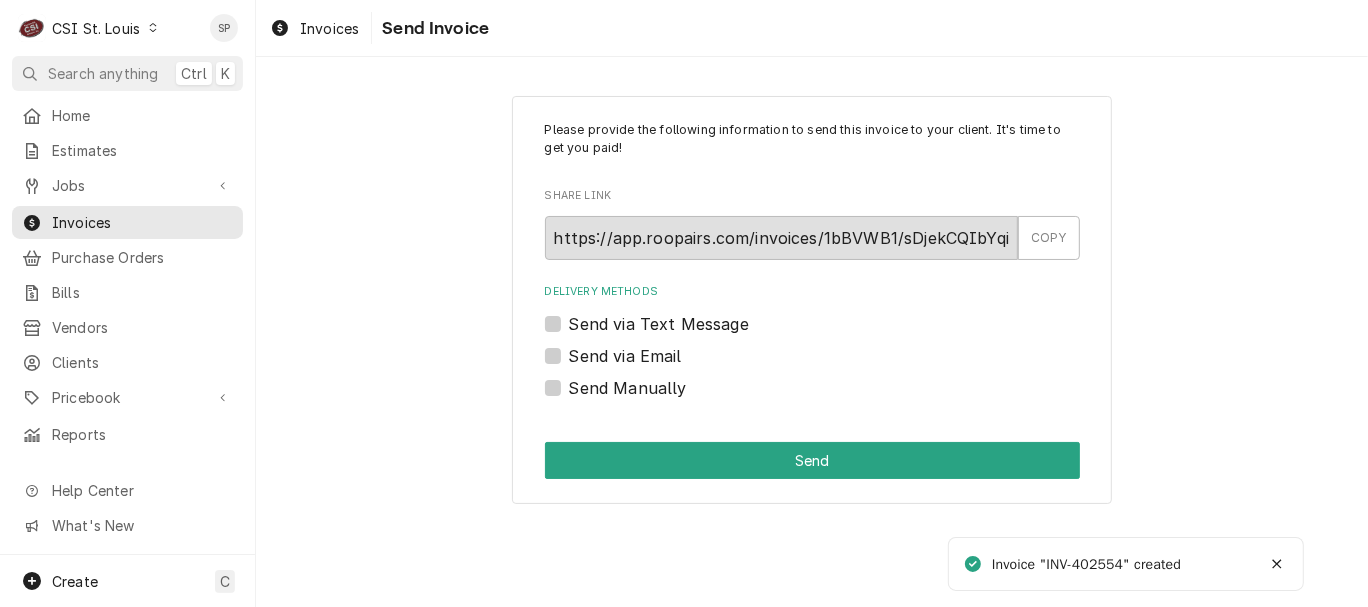click on "Send via Email" at bounding box center [625, 356] 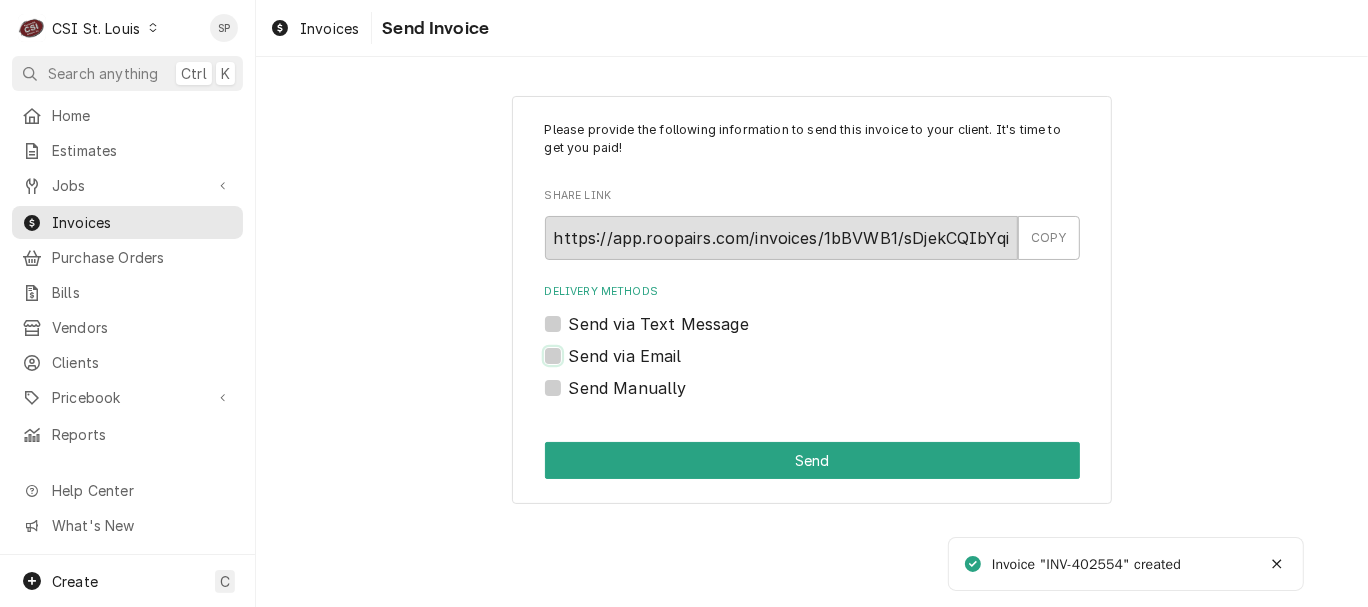 click on "Send via Email" at bounding box center (836, 366) 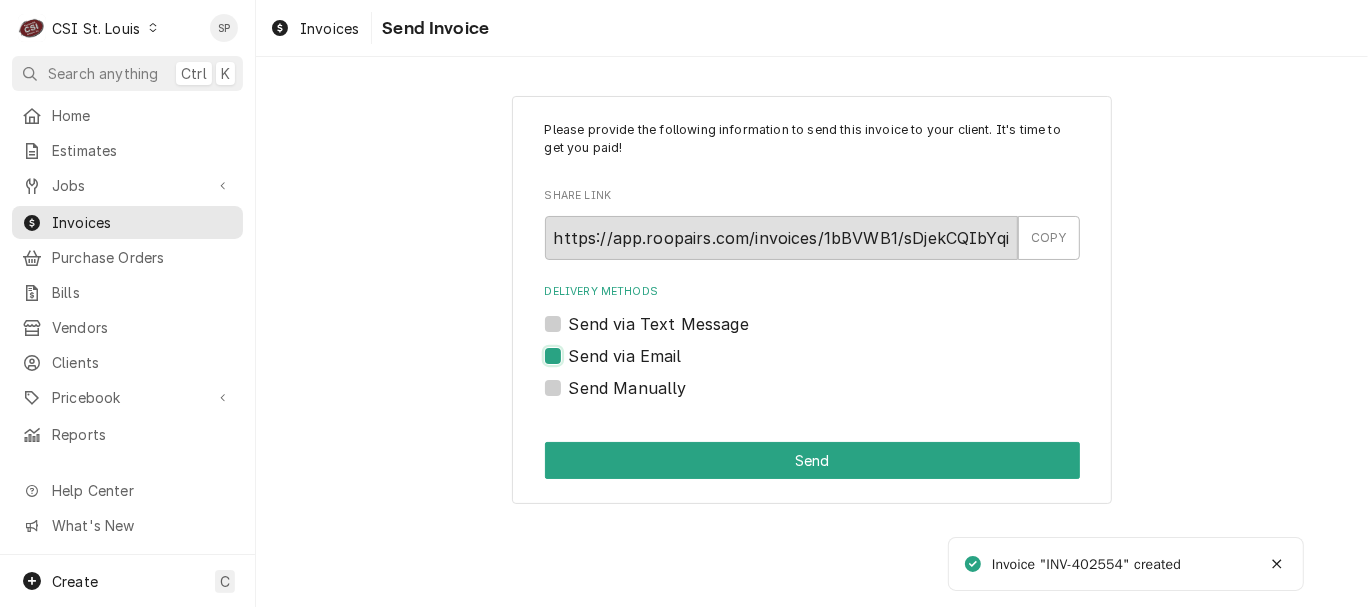 checkbox on "true" 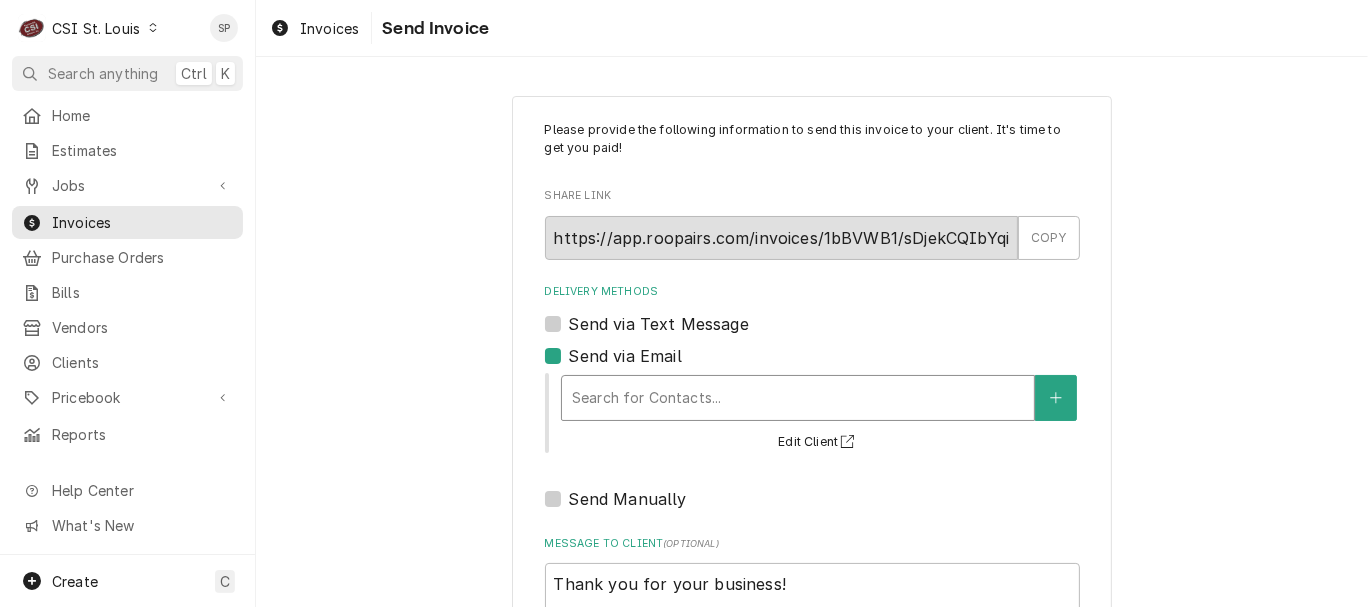 type on "x" 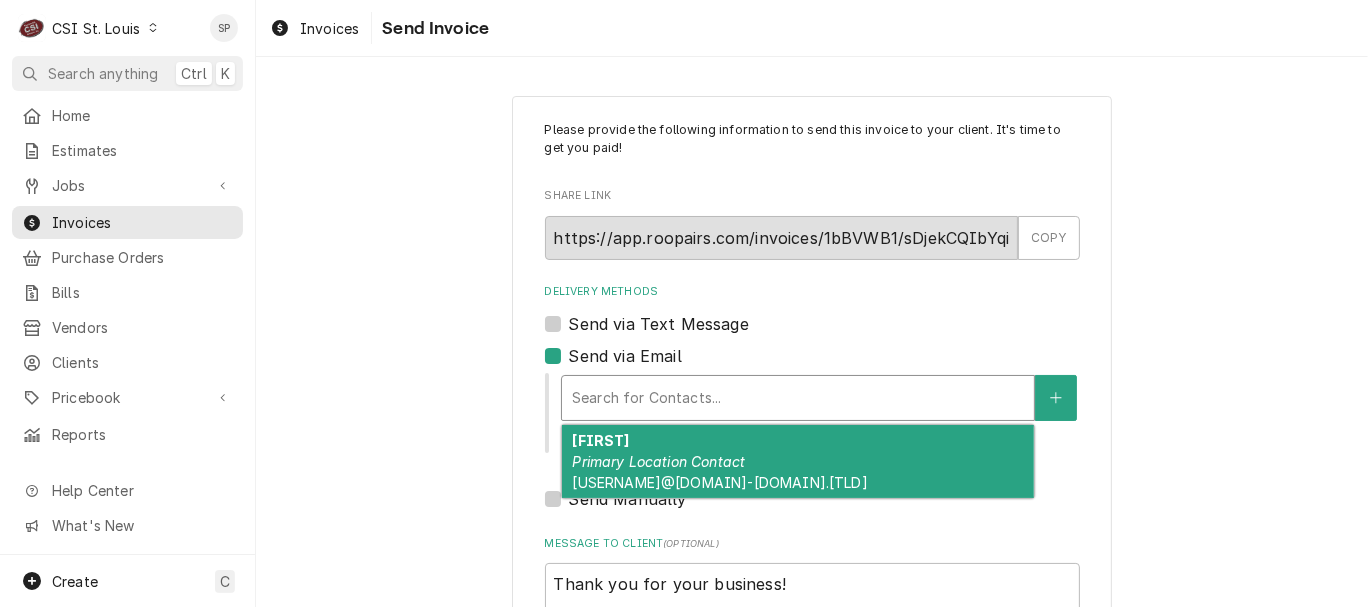 click at bounding box center [798, 398] 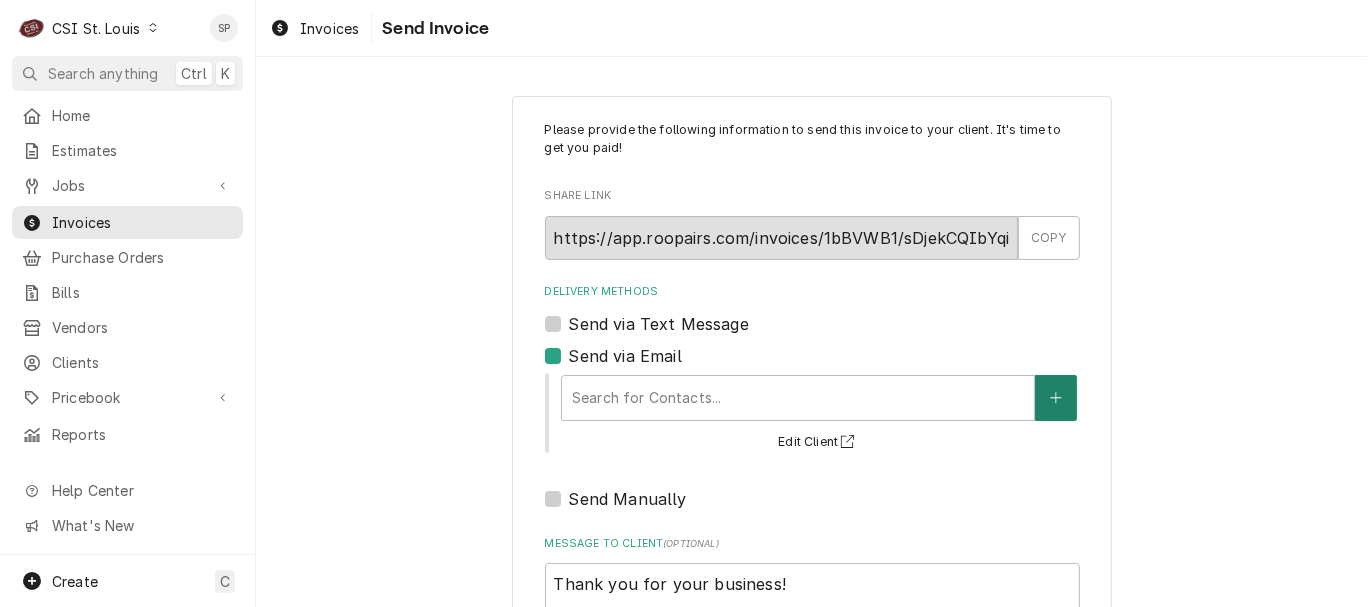 click 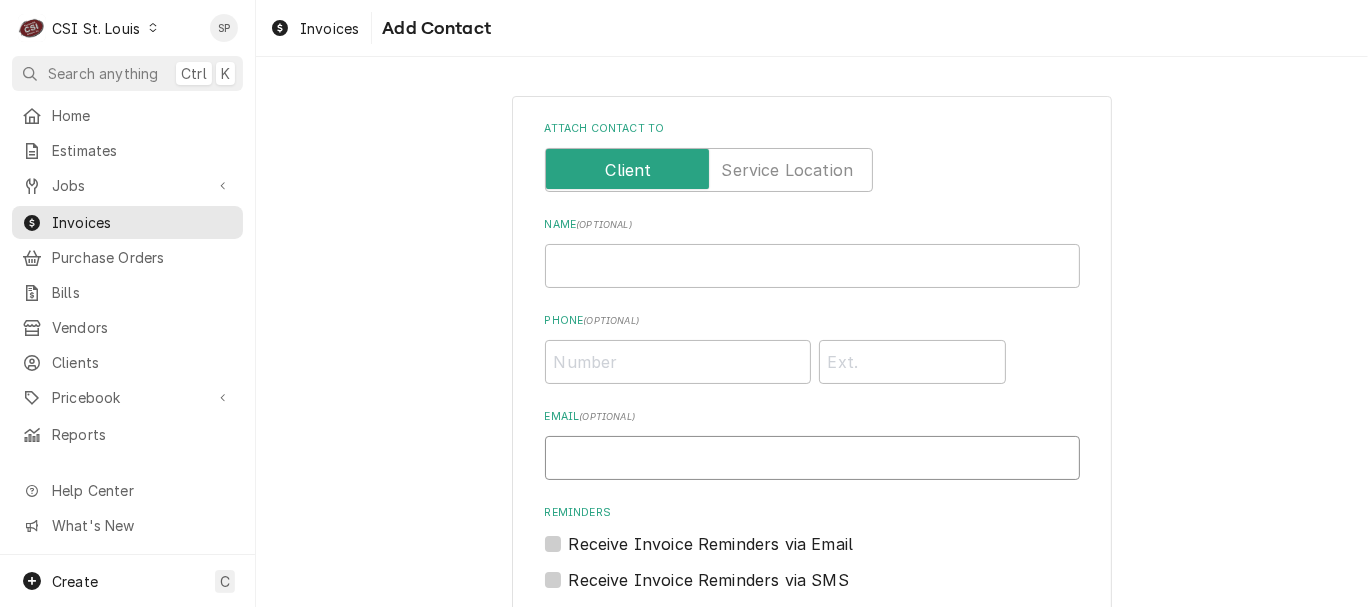 click on "Email  ( optional )" at bounding box center [812, 458] 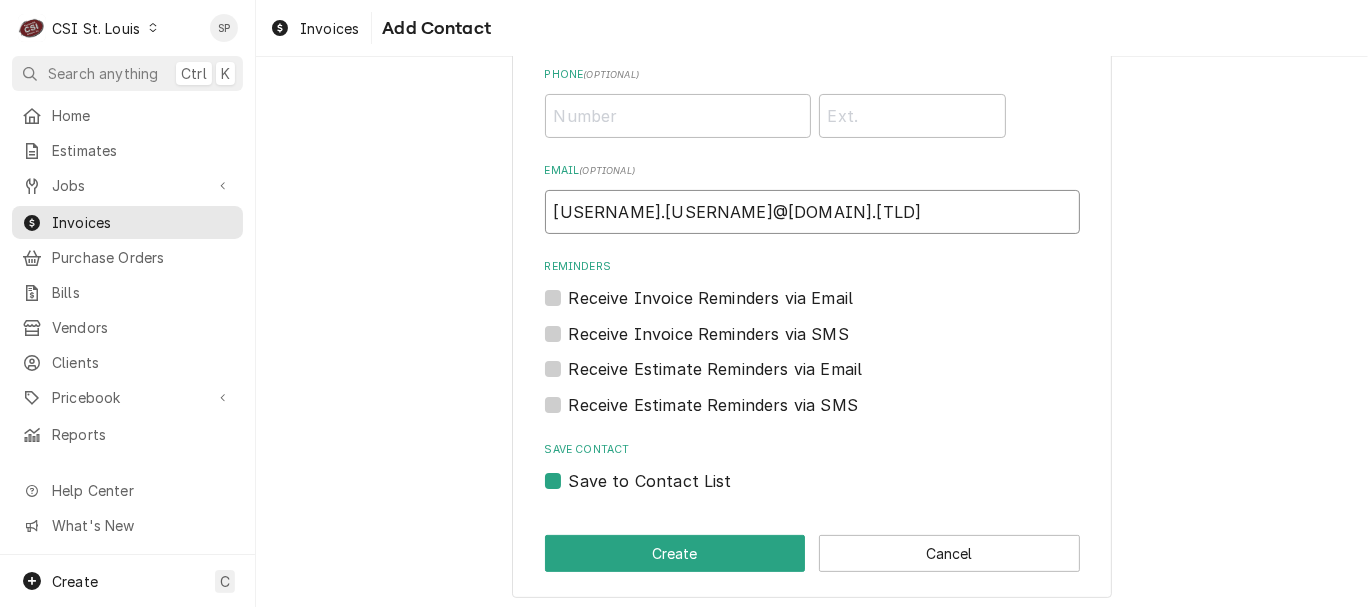 scroll, scrollTop: 254, scrollLeft: 0, axis: vertical 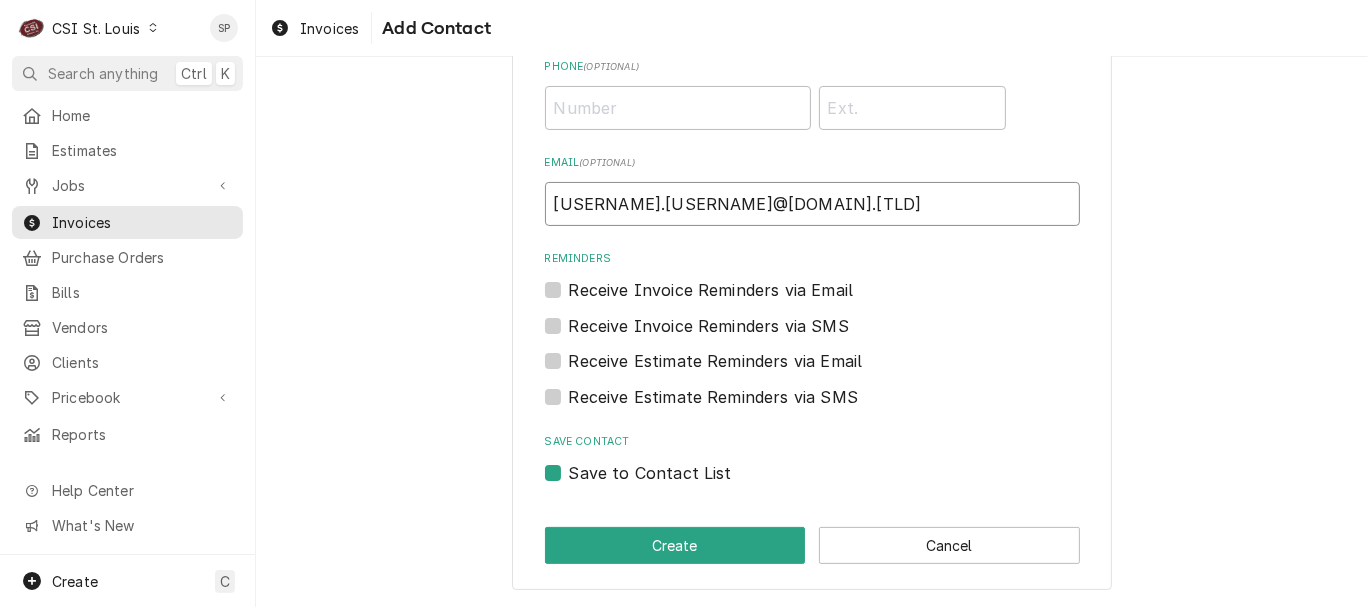 type on "vicky.stuesse@csi1.com" 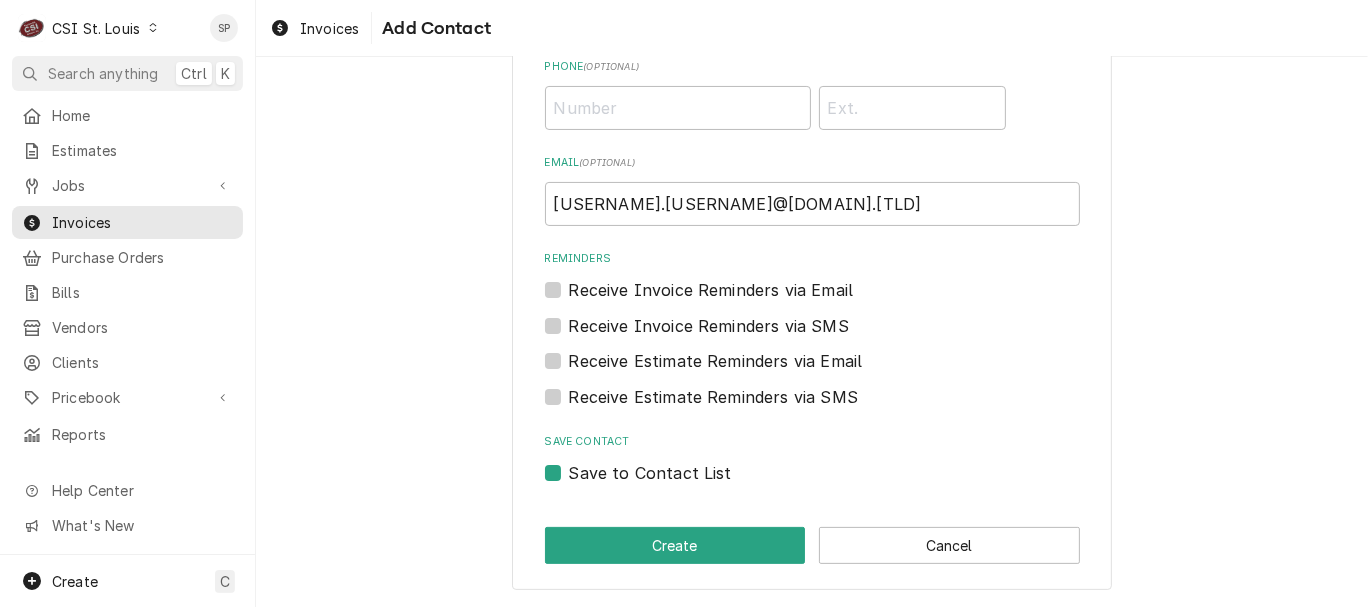 click on "Save to Contact List" at bounding box center (650, 473) 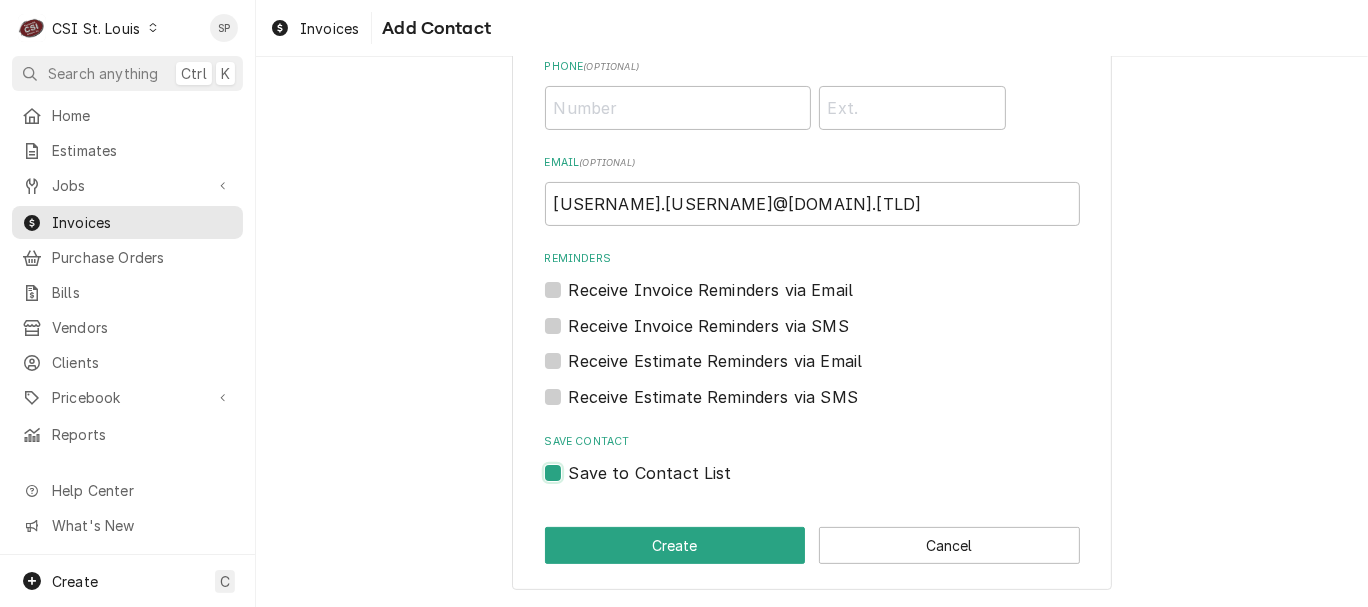 click on "Save to Contact List" at bounding box center [836, 483] 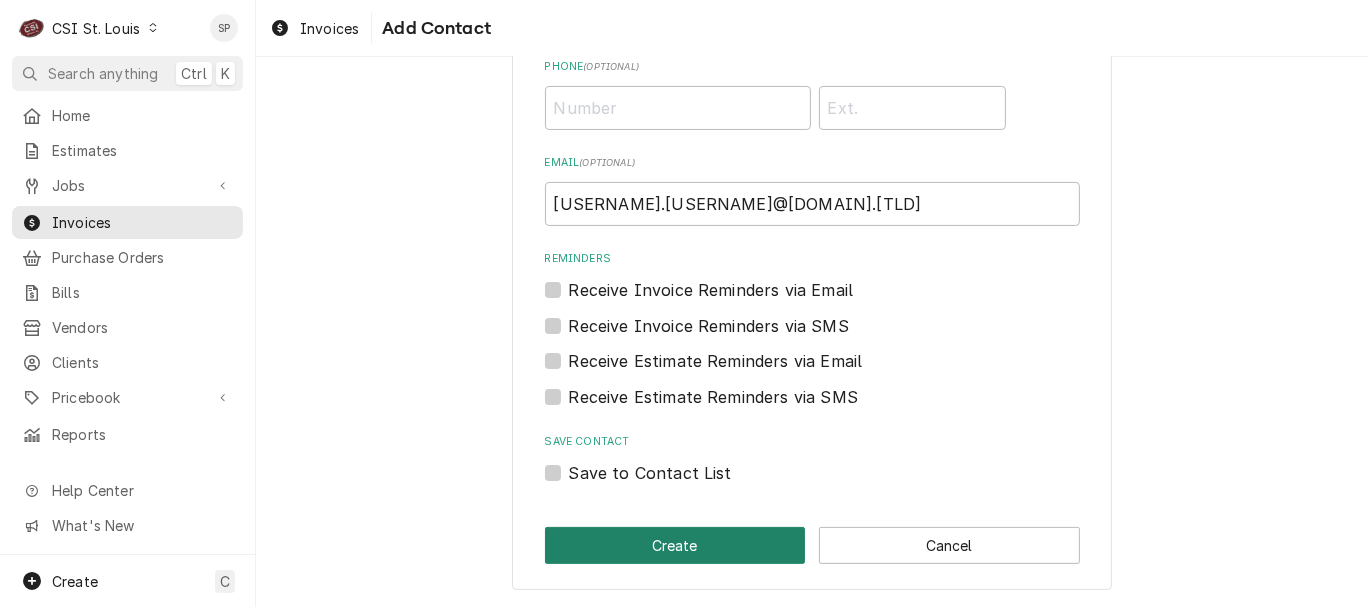 click on "Create" at bounding box center (675, 545) 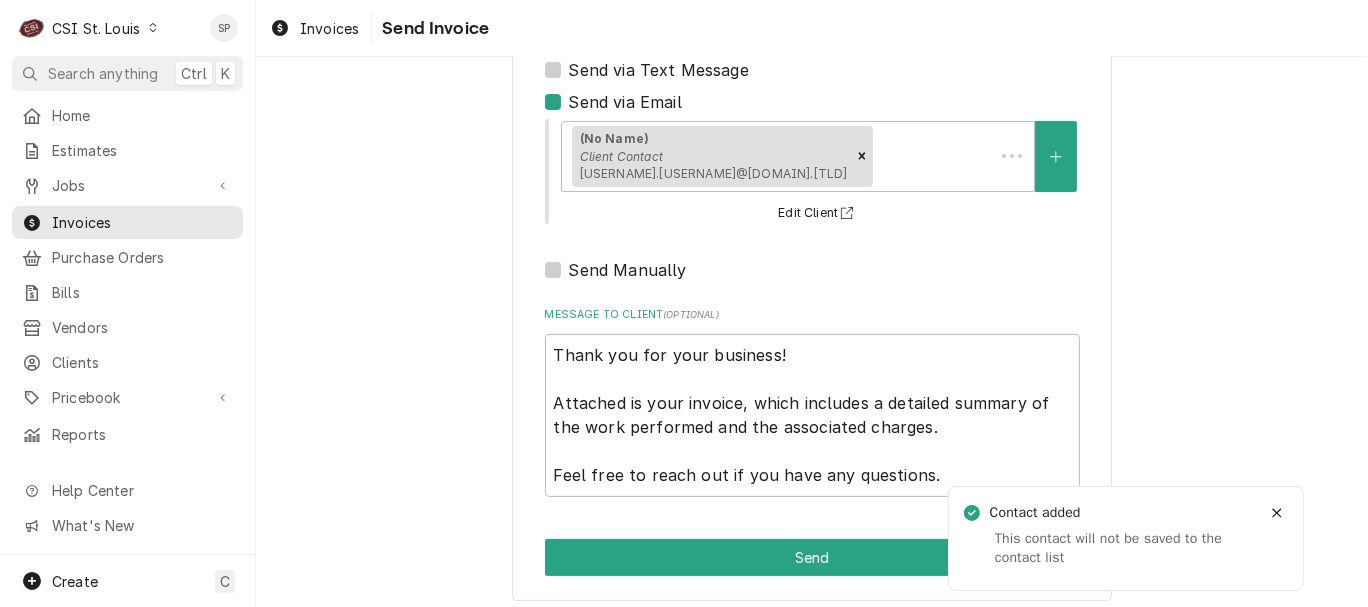scroll, scrollTop: 0, scrollLeft: 0, axis: both 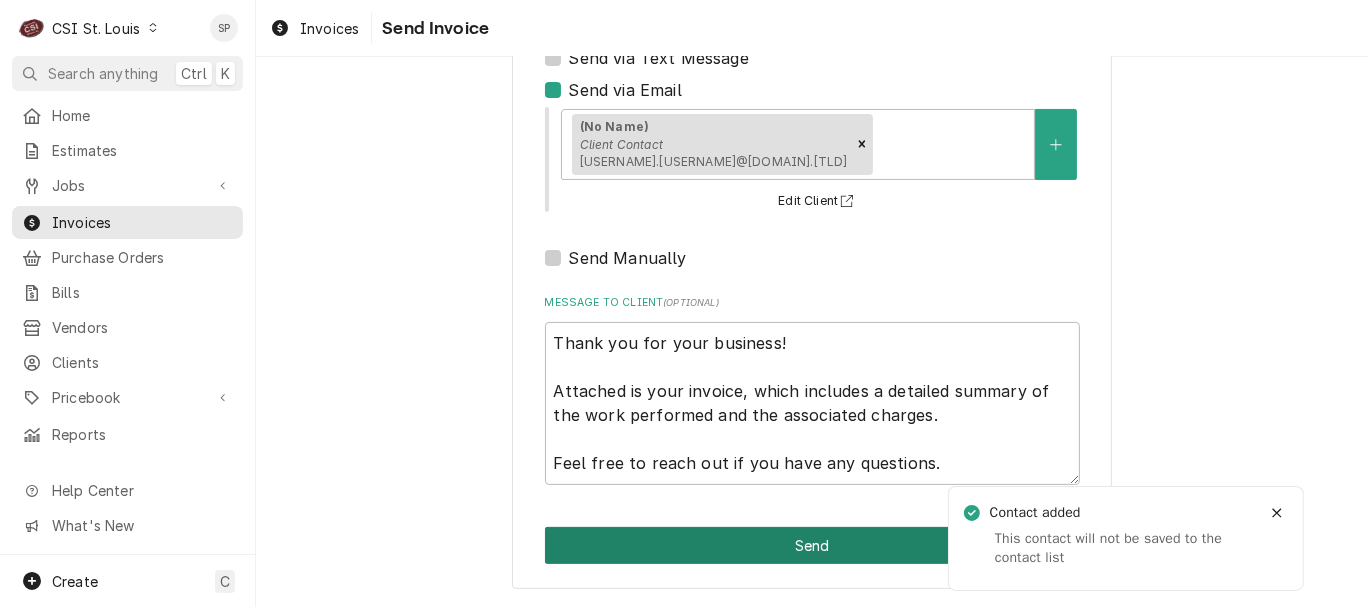 click on "Send" at bounding box center (812, 545) 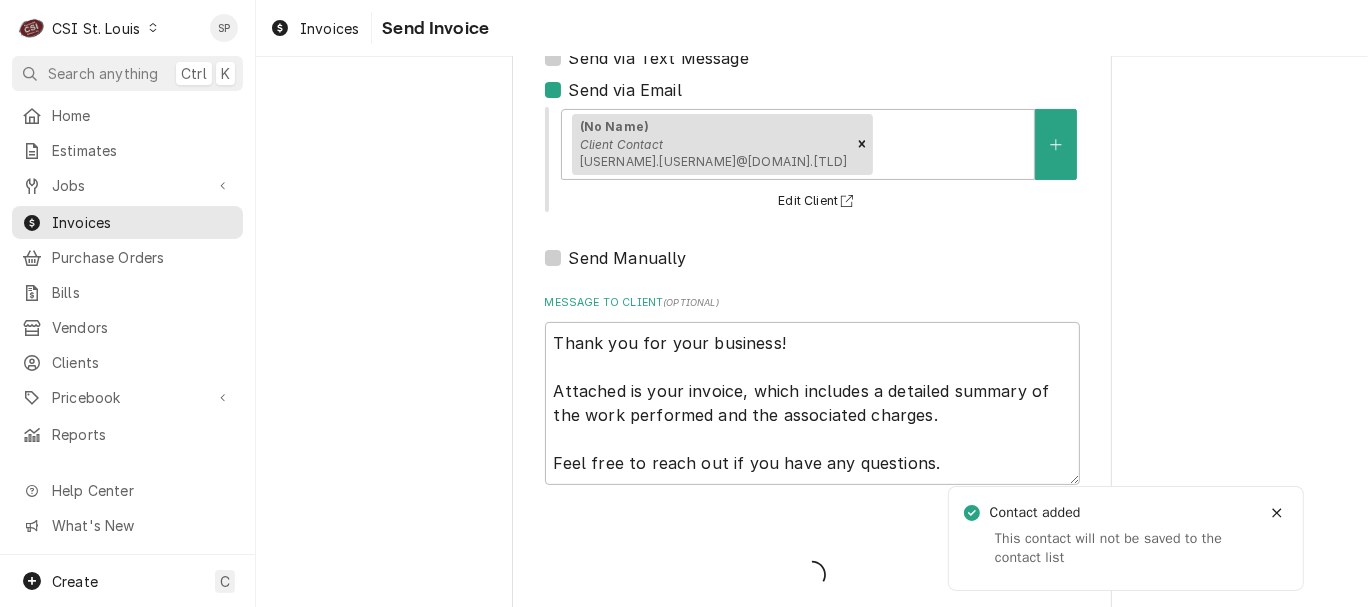 type on "x" 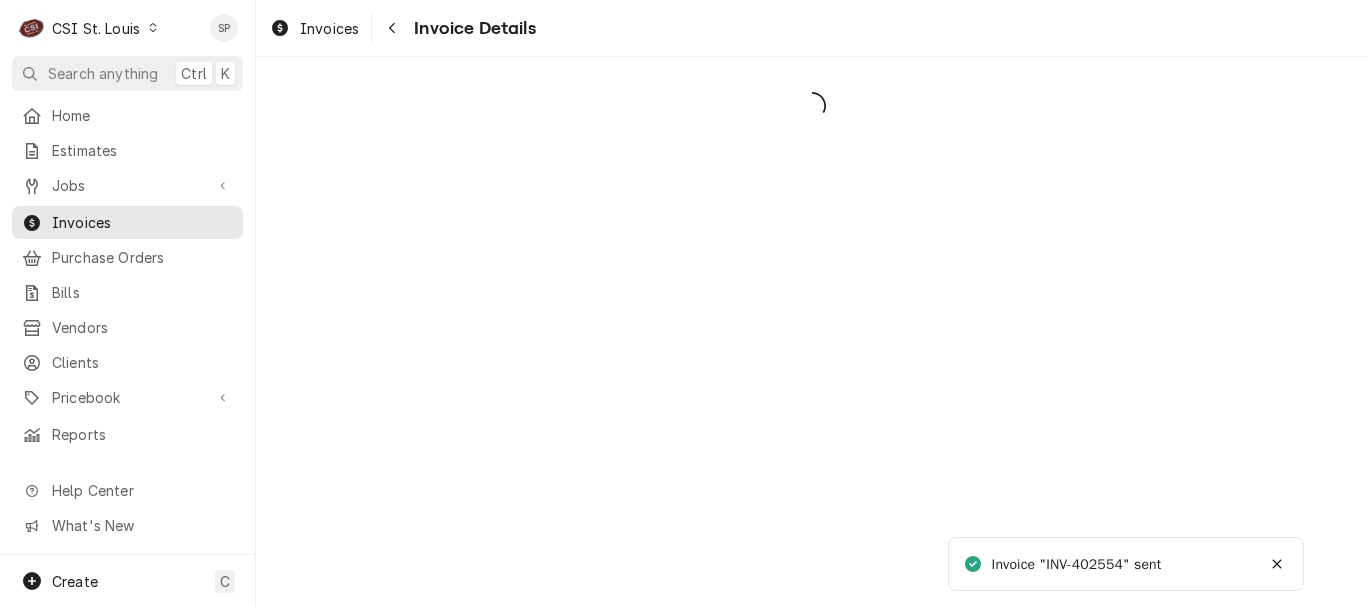 scroll, scrollTop: 0, scrollLeft: 0, axis: both 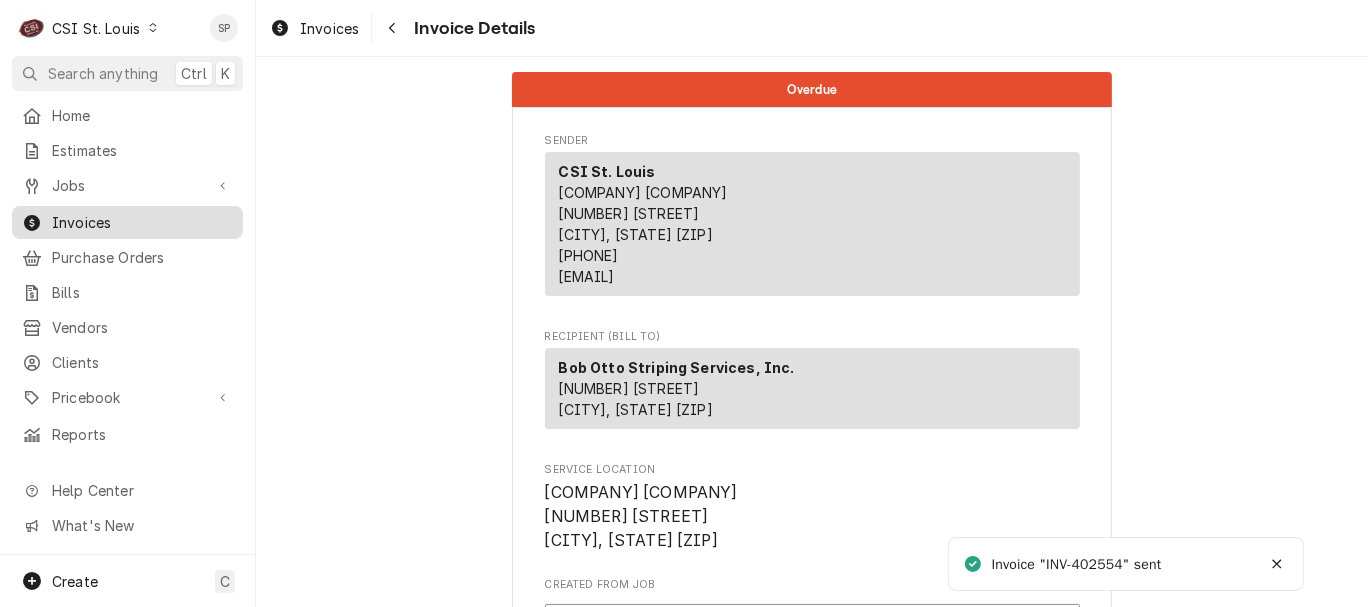 click on "Invoices" at bounding box center [142, 222] 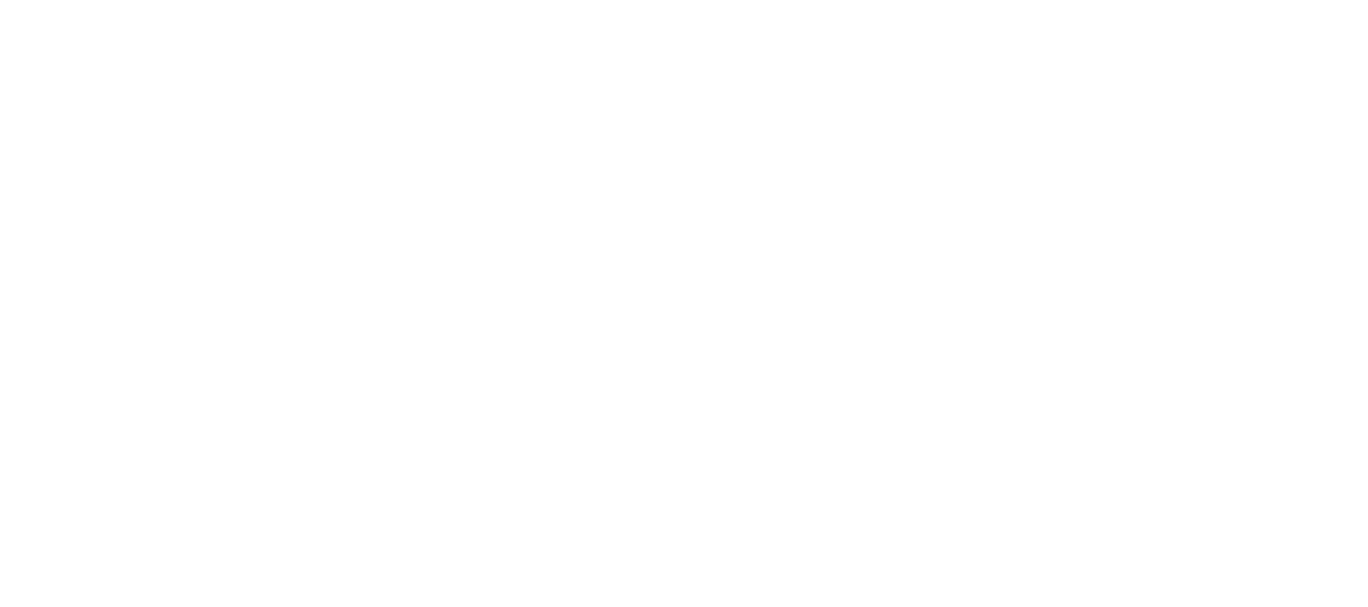 scroll, scrollTop: 0, scrollLeft: 0, axis: both 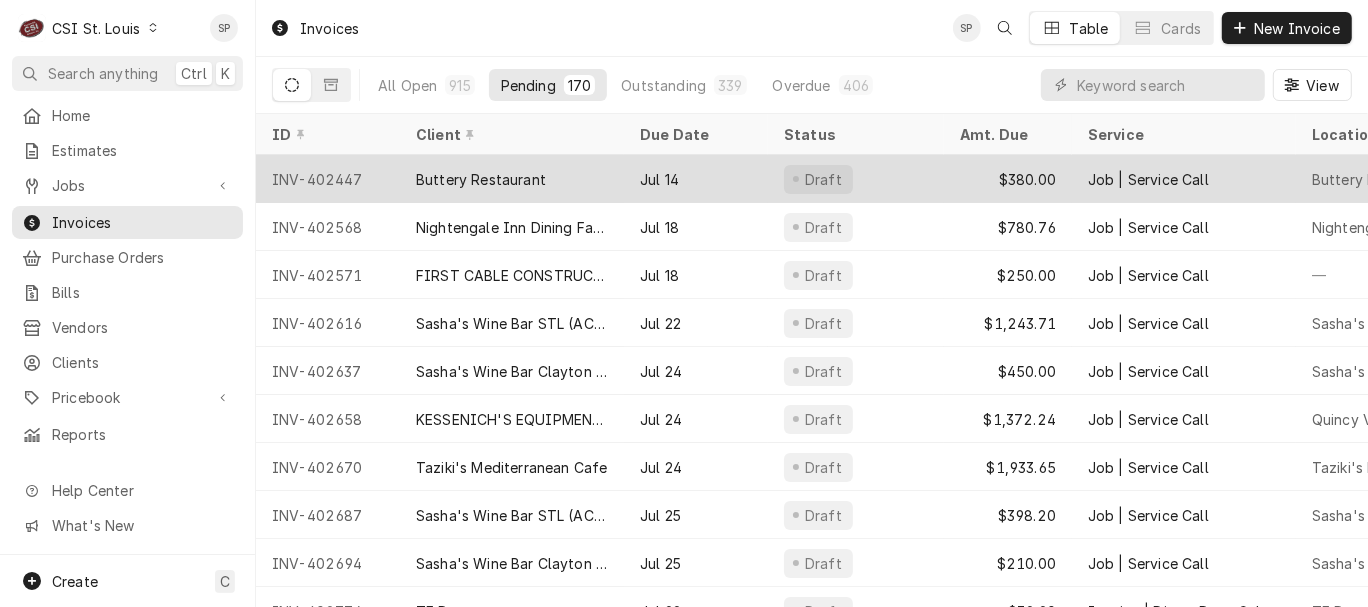 click on "INV-402447" at bounding box center [328, 179] 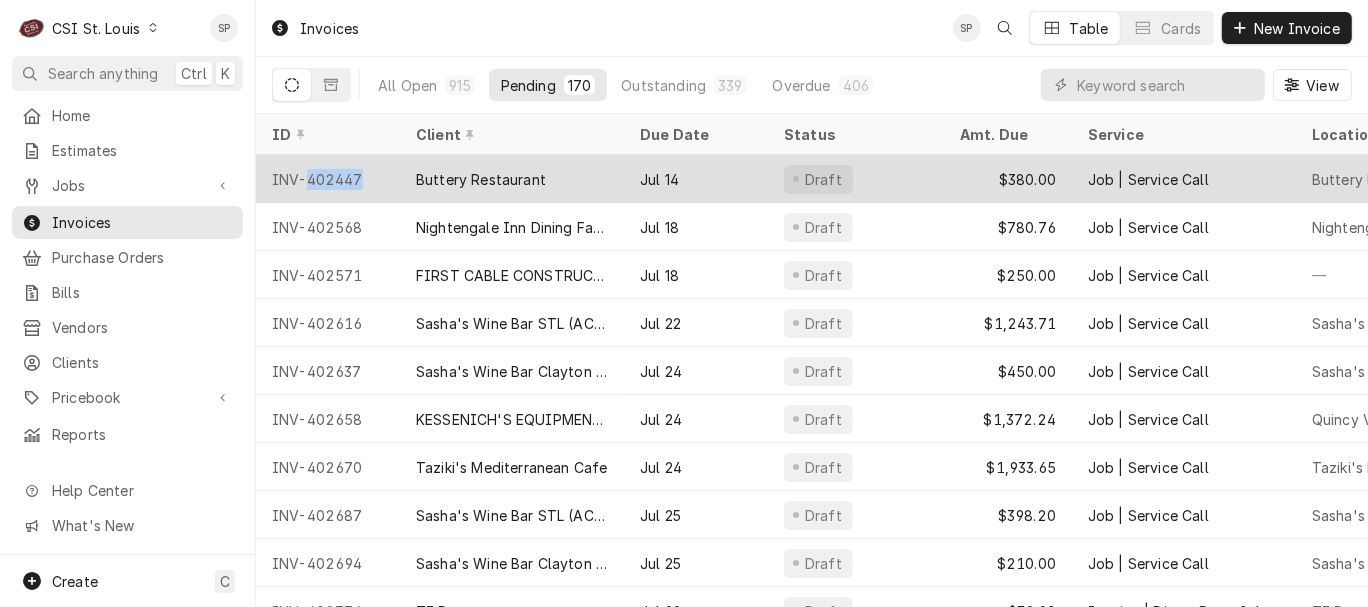 click on "INV-402447" at bounding box center [328, 179] 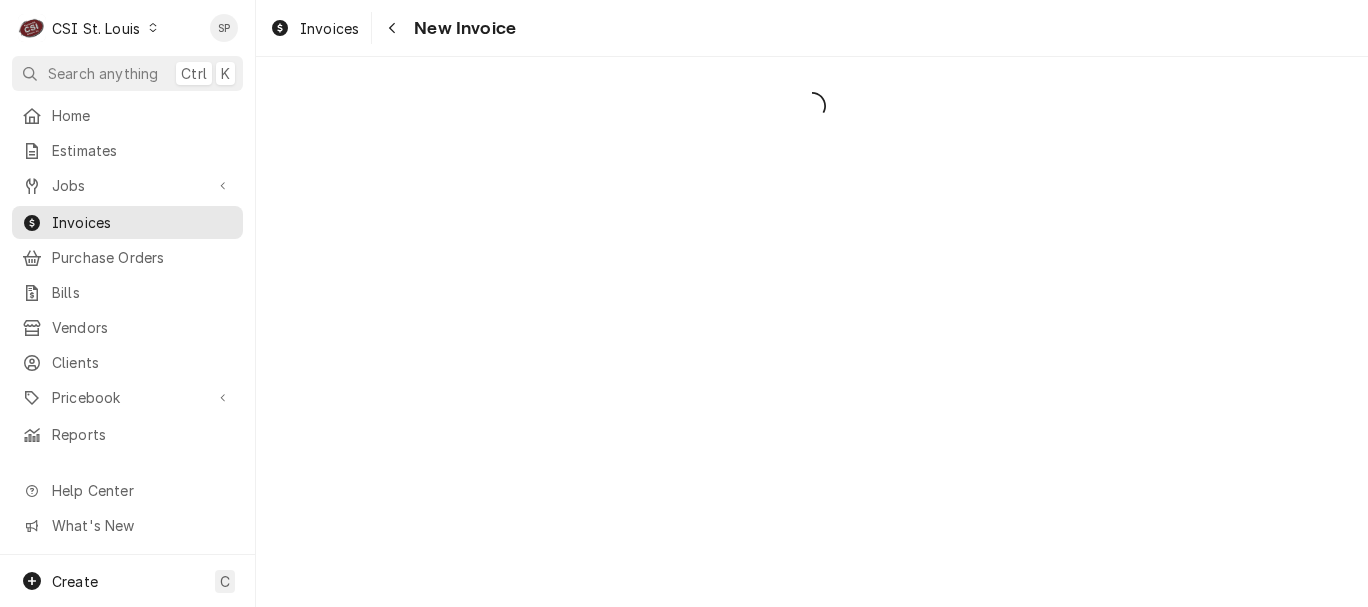 scroll, scrollTop: 0, scrollLeft: 0, axis: both 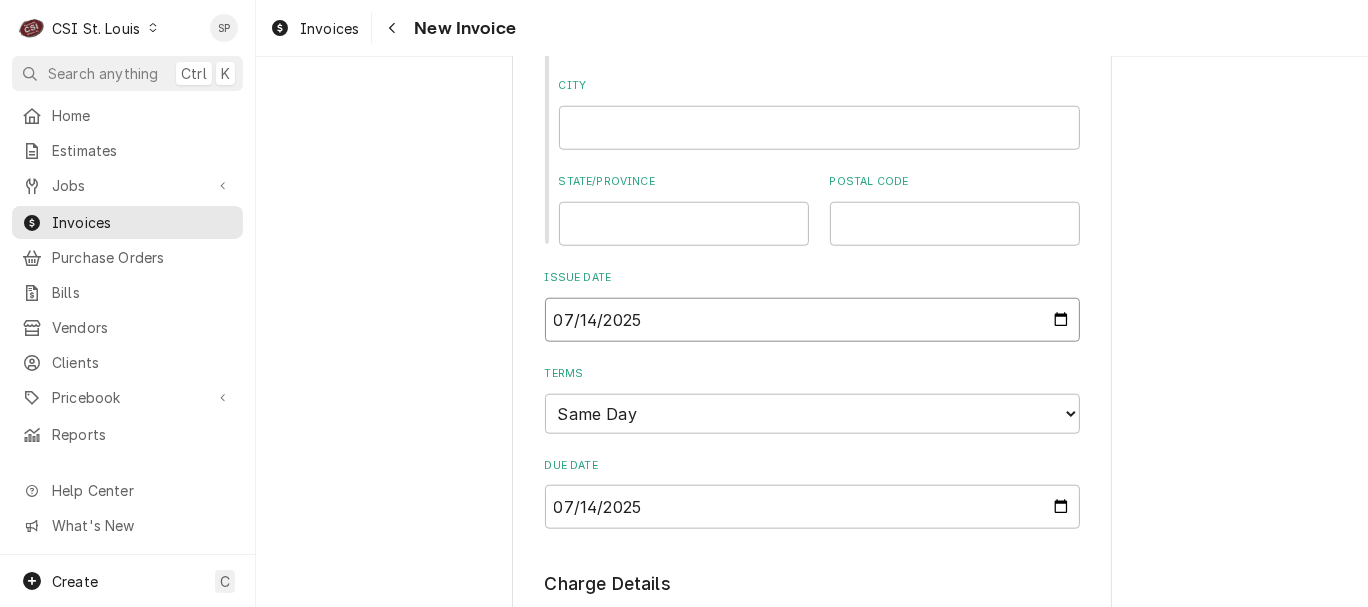 click on "2025-07-14" at bounding box center (812, 320) 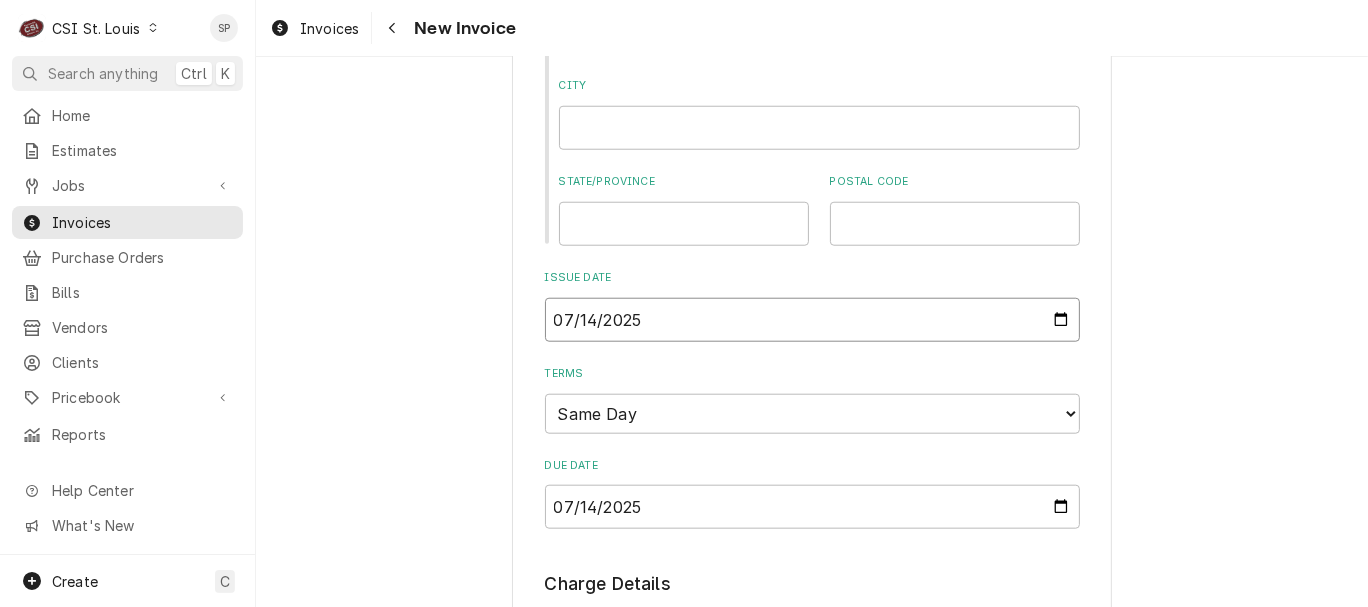 type on "x" 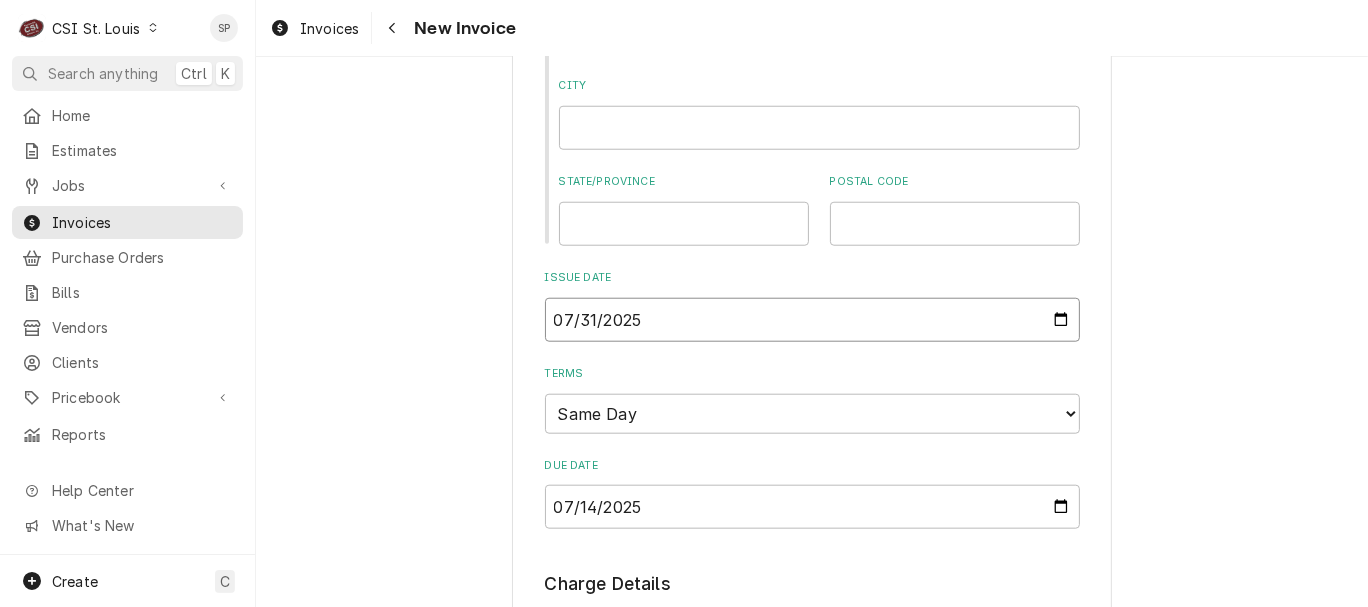 type on "2025-07-31" 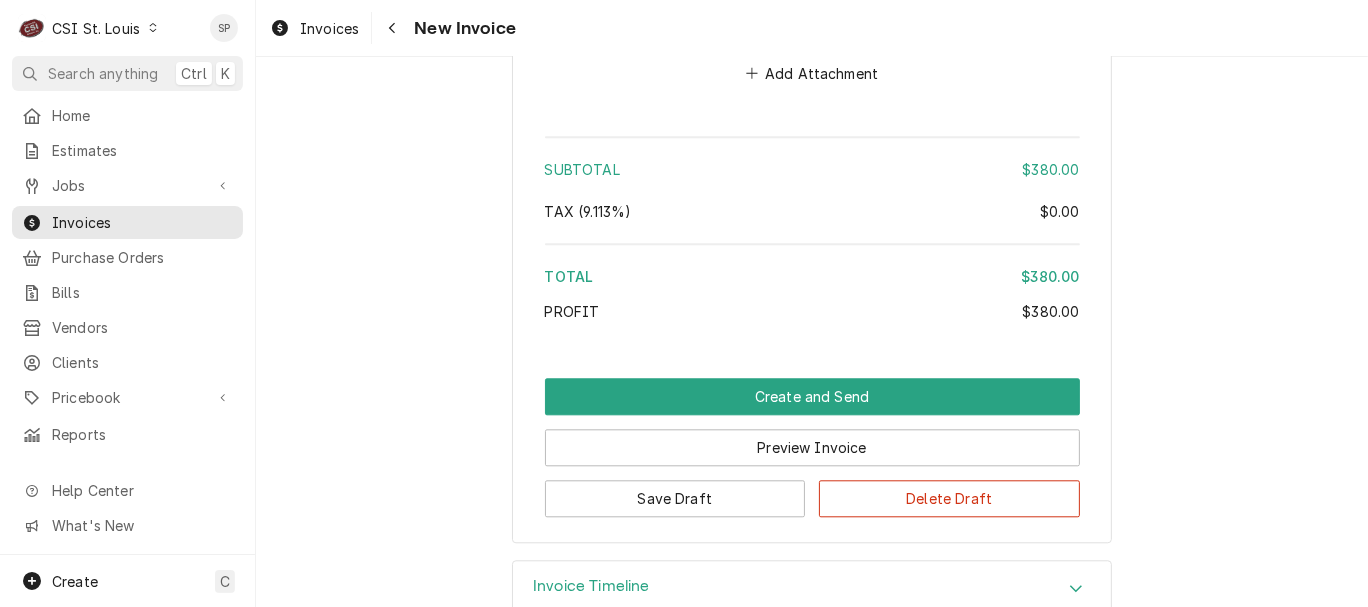 scroll, scrollTop: 3629, scrollLeft: 0, axis: vertical 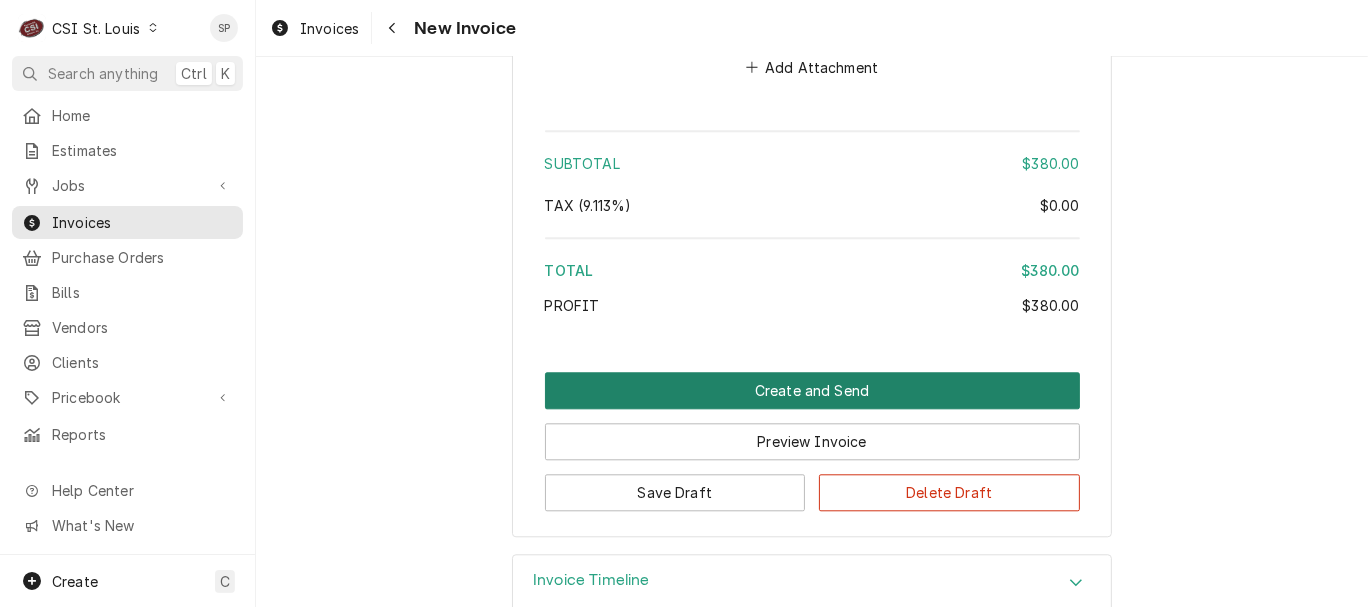 click on "Create and Send" at bounding box center (812, 390) 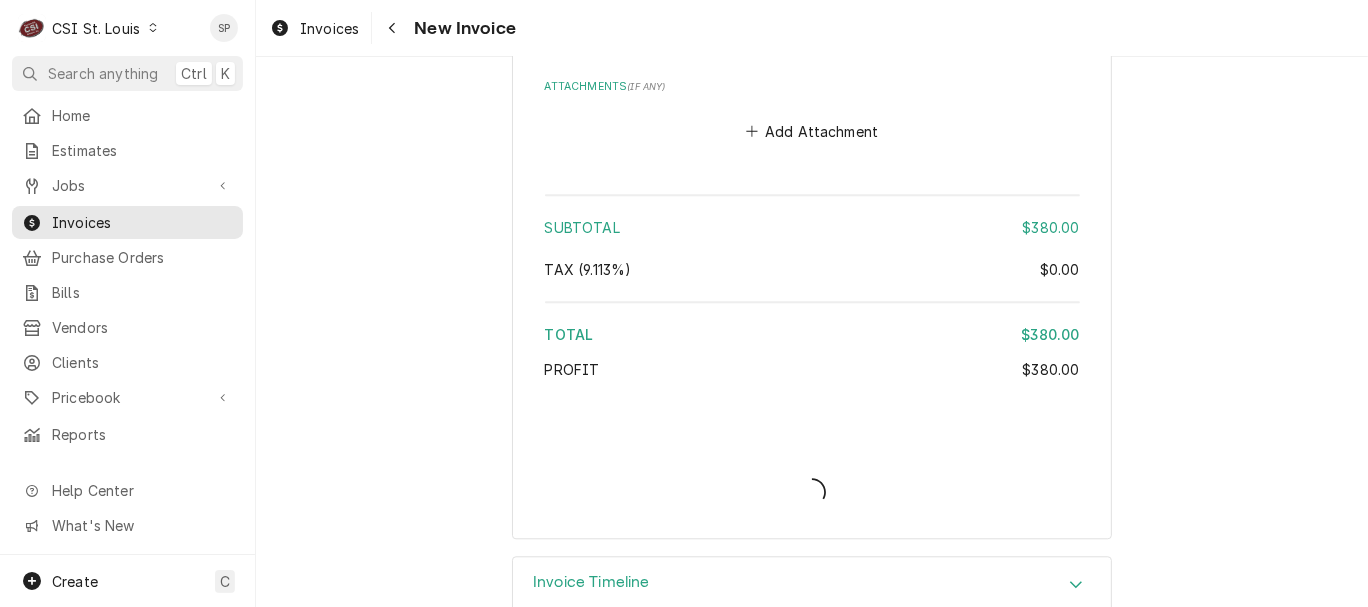 type on "x" 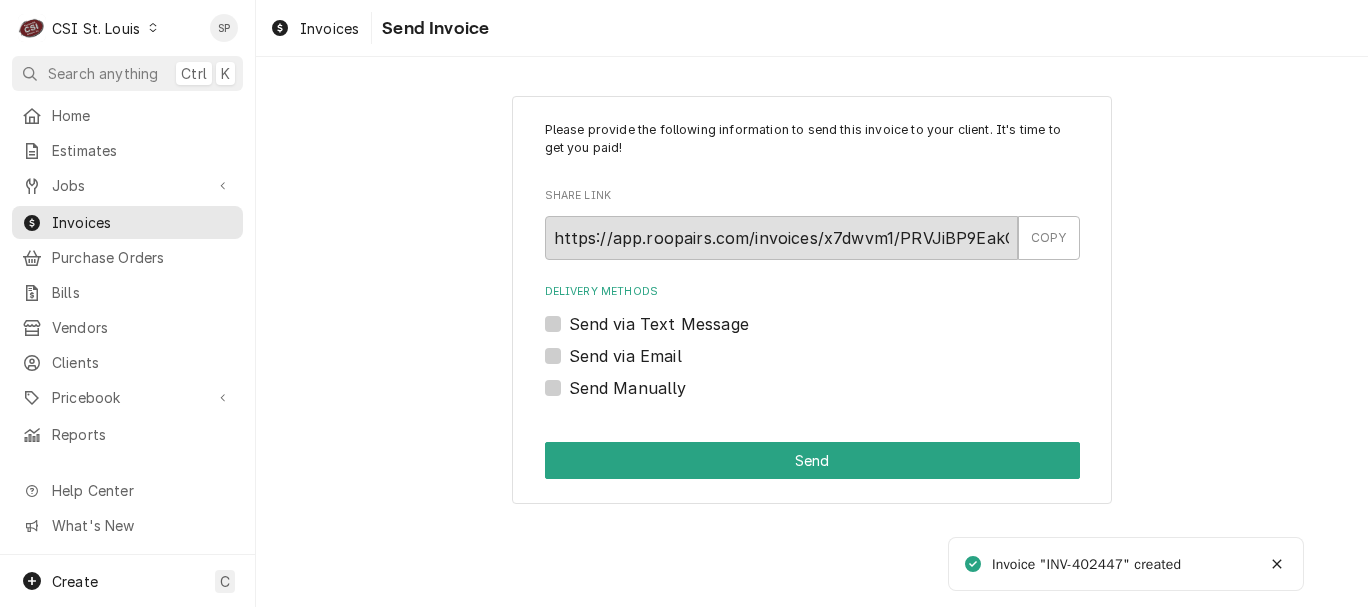 scroll, scrollTop: 0, scrollLeft: 0, axis: both 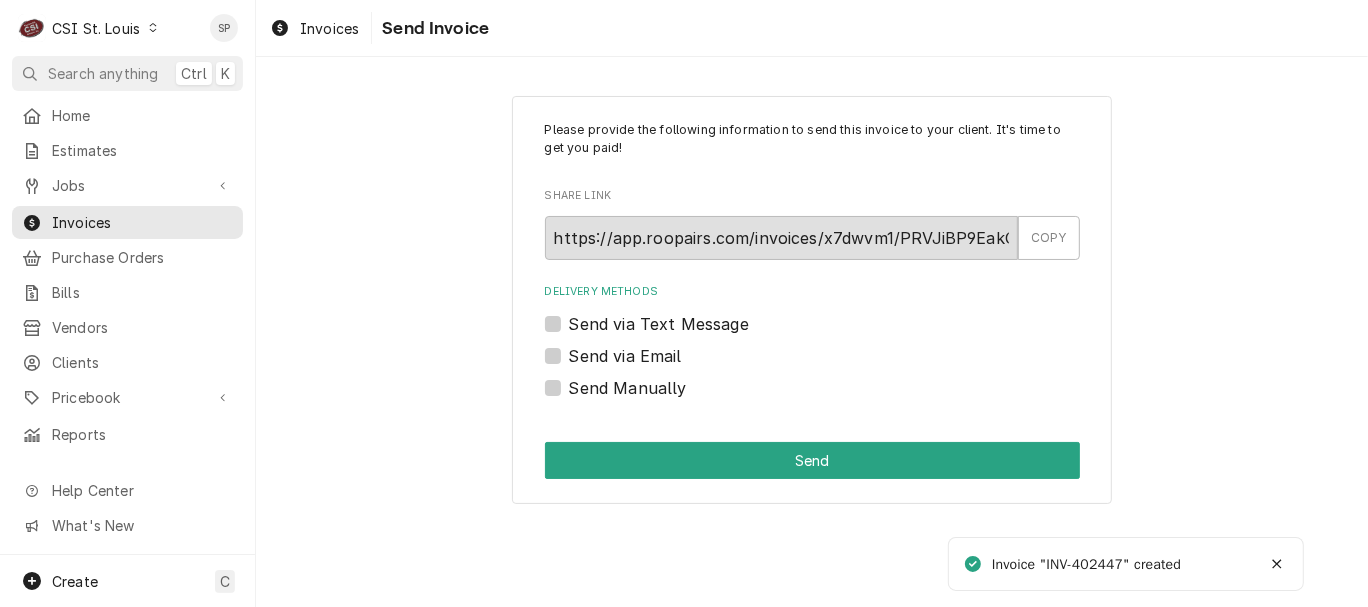 click on "Send via Email" at bounding box center [625, 356] 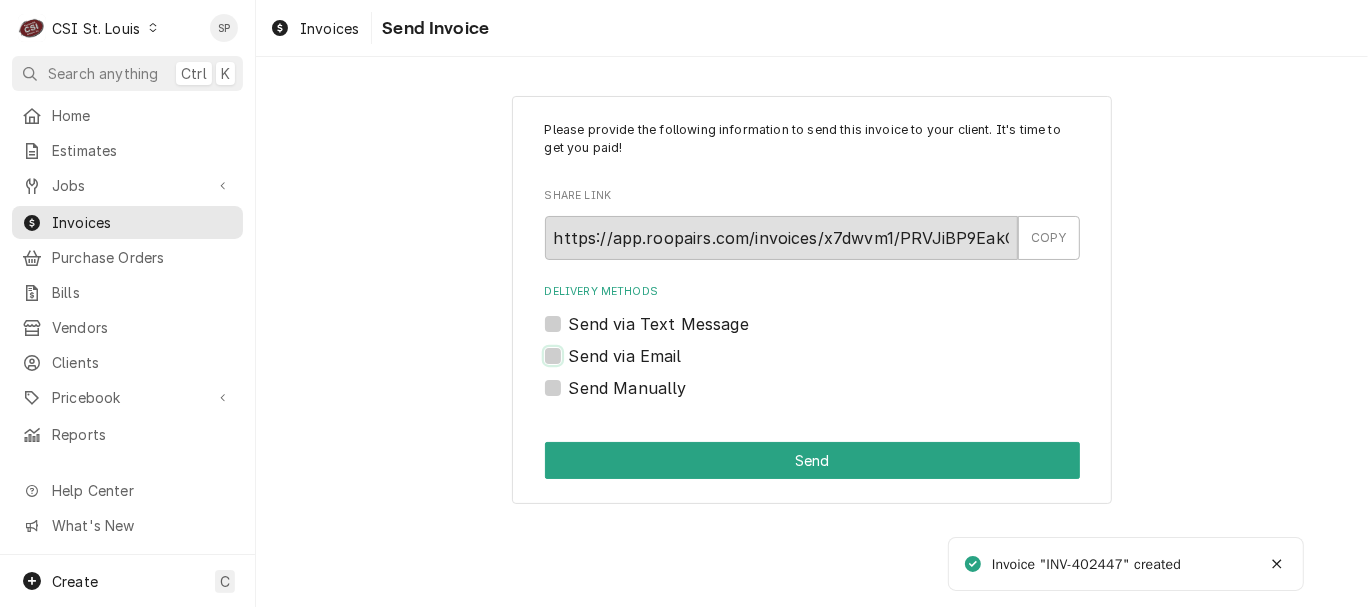 click on "Send via Email" at bounding box center [836, 366] 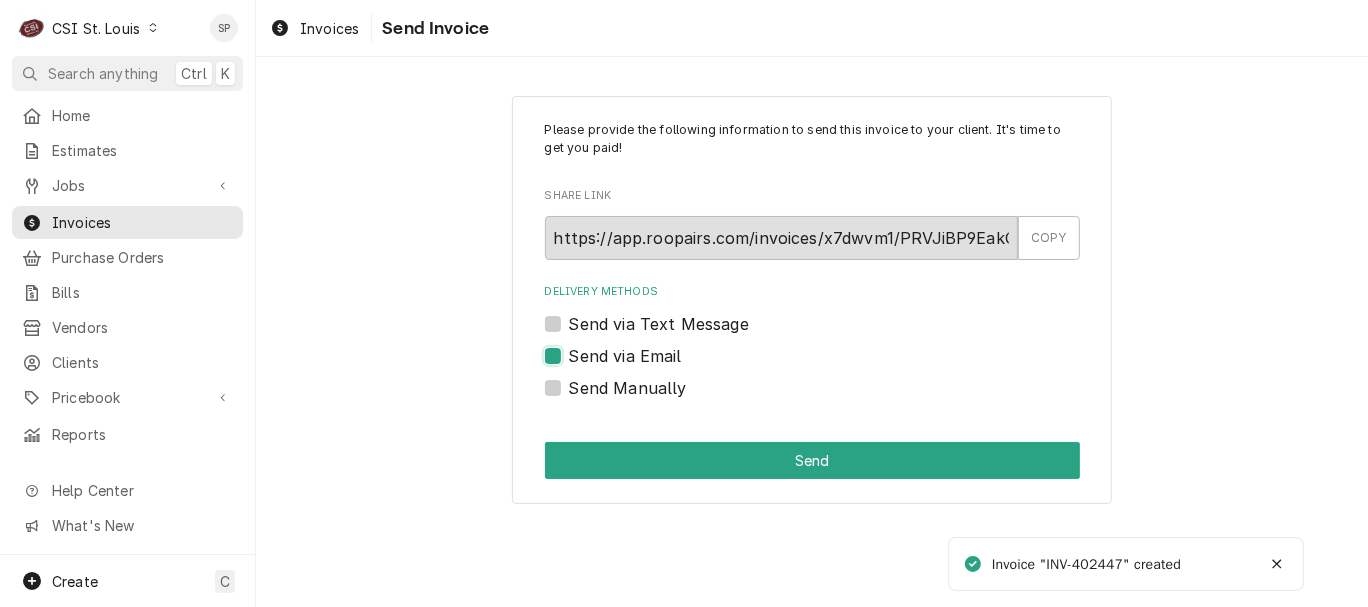 checkbox on "true" 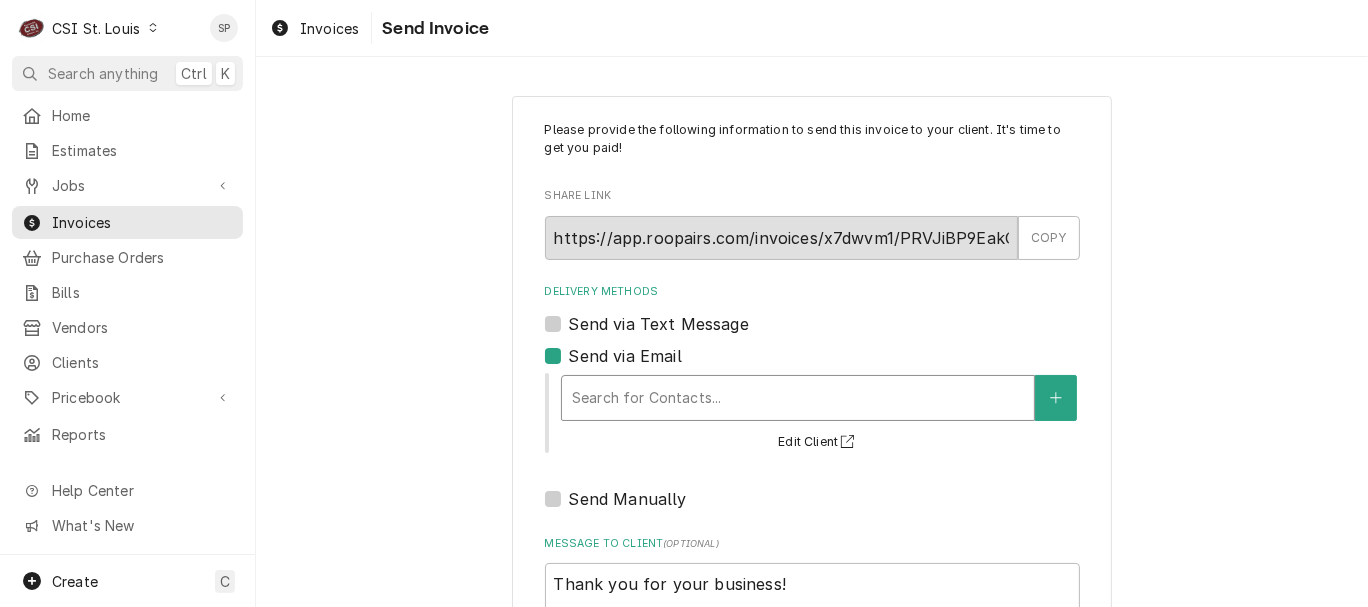 type on "x" 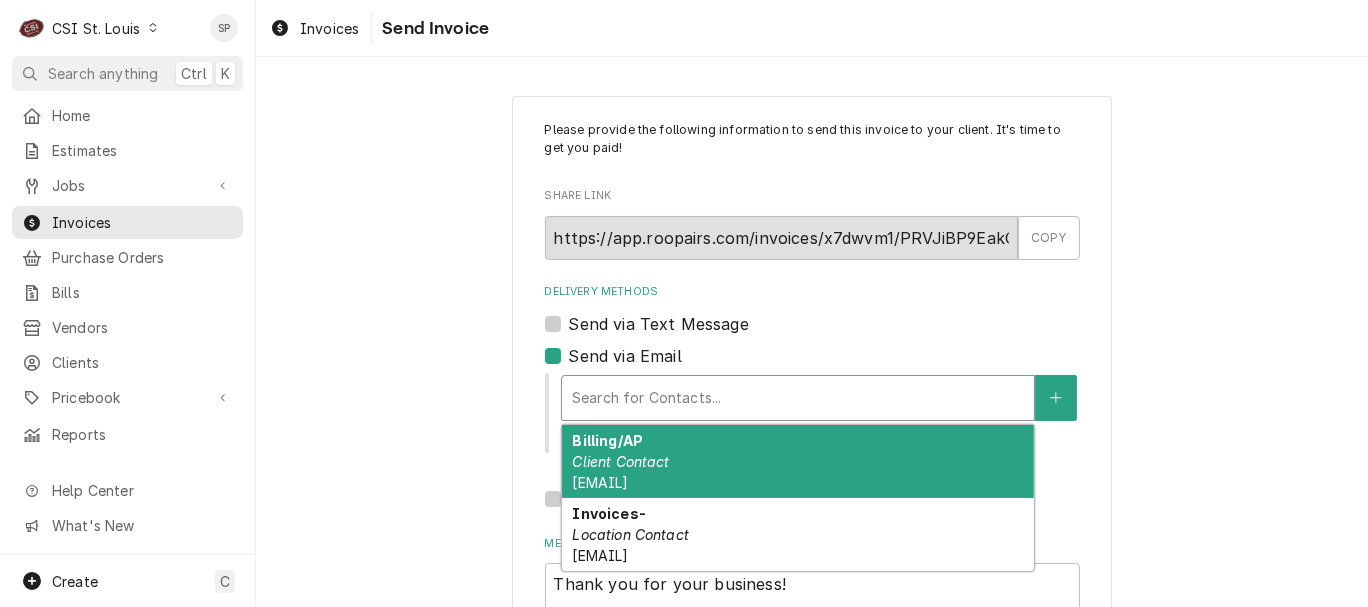 click at bounding box center (798, 398) 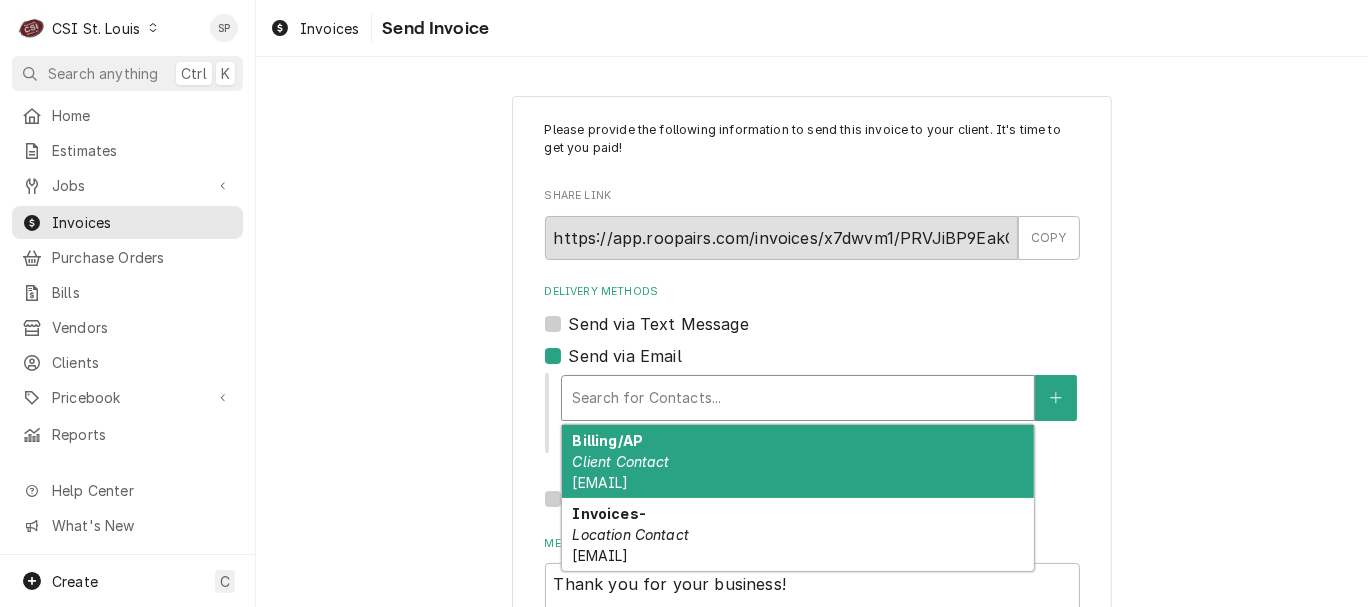 click on "Please provide the following information to send this invoice to your client. It's time to get you paid! Share Link https://app.roopairs.com/invoices/x7dwvm1/PRVJiBP9EakOHxibygSrO-ZEYfc808z8oGwu0xNTSMM/ COPY Delivery Methods Send via Text Message Send via Email 2 results available. Use Up and Down to choose options, press Enter to select the currently focused option, press Escape to exit the menu, press Tab to select the option and exit the menu. Search for Contacts... Billing/AP Client Contact butterystl@gmail.com Invoices- Location Contact butterystl@gmail.com Edit Client    Send Manually Message to Client  ( optional ) Thank you for your business!
Attached is your invoice, which includes a detailed summary of the work performed and the associated charges.
Feel free to reach out if you have any questions. Send" at bounding box center (812, 463) 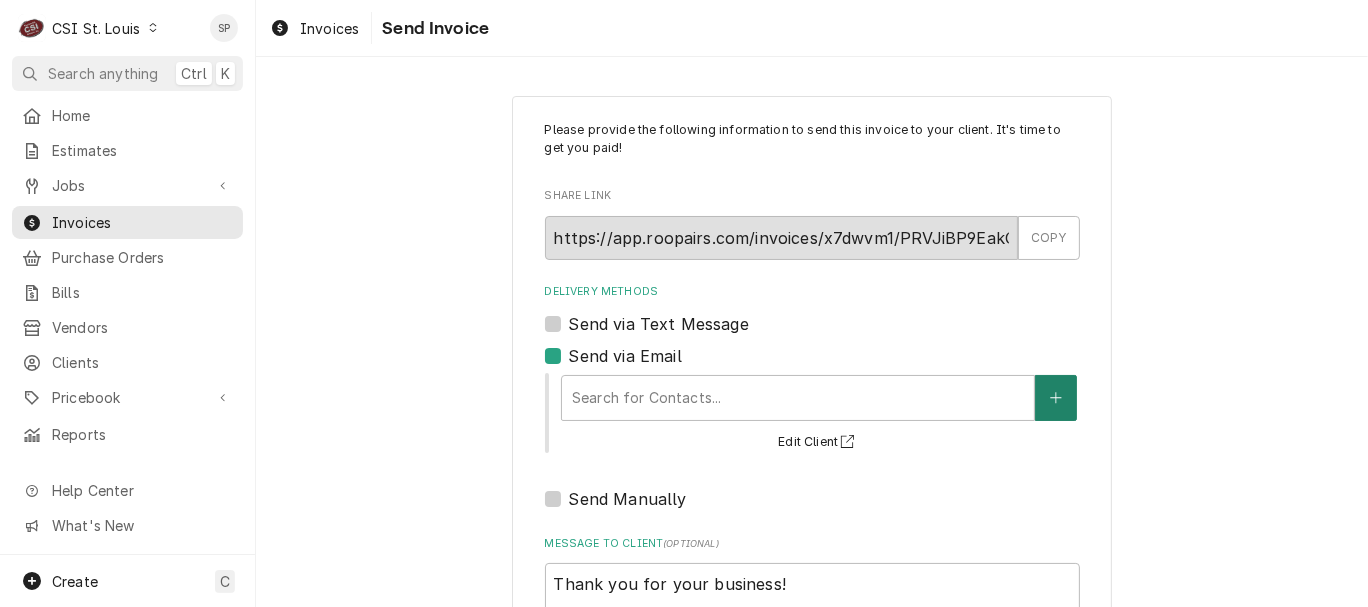 click at bounding box center (1056, 398) 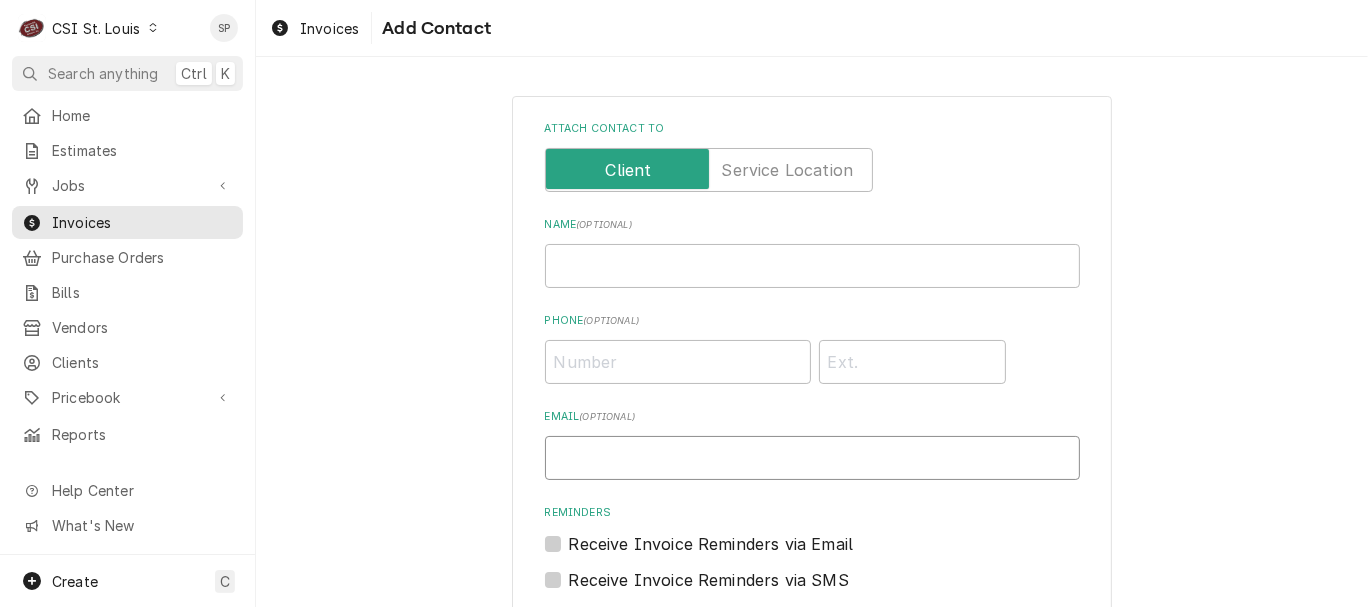 click on "Email  ( optional )" at bounding box center (812, 458) 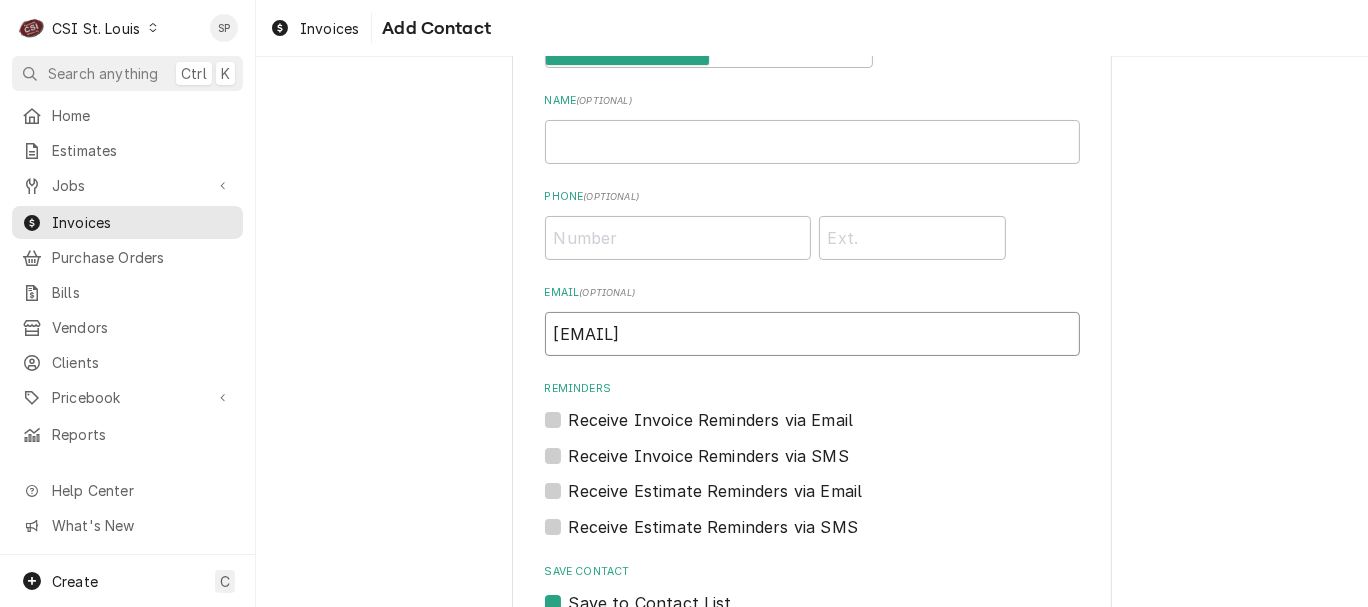 scroll, scrollTop: 133, scrollLeft: 0, axis: vertical 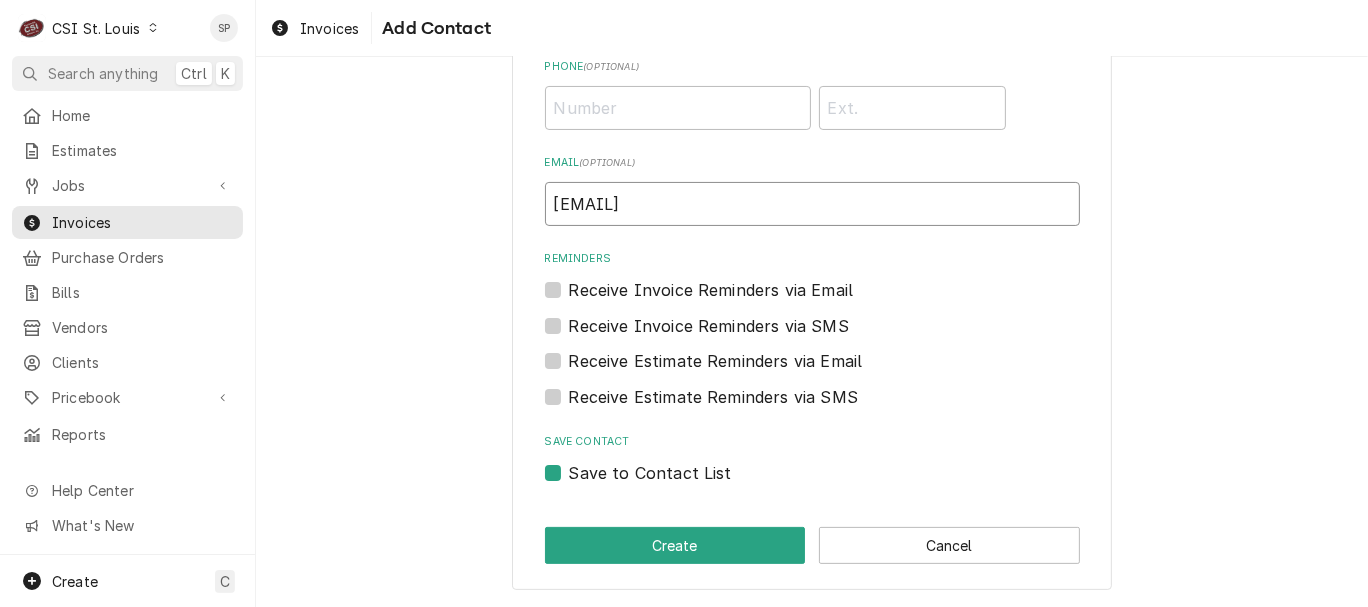 type on "vicky.stuesse@csi1.com" 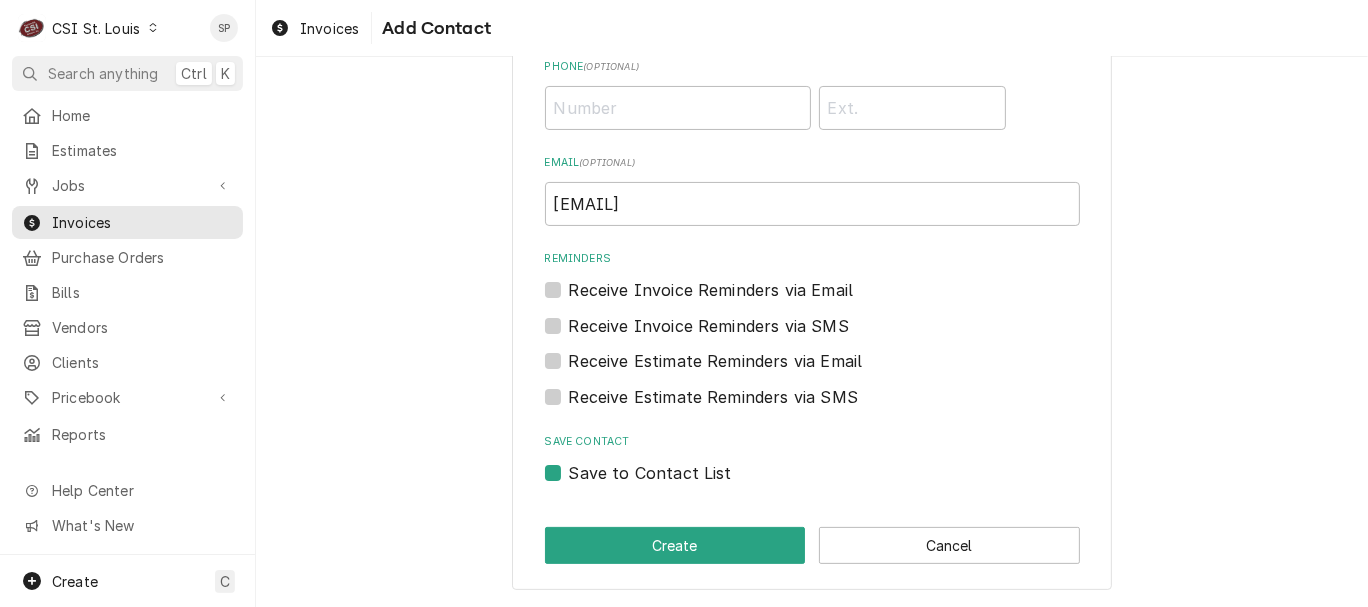 click on "Save to Contact List" at bounding box center [650, 473] 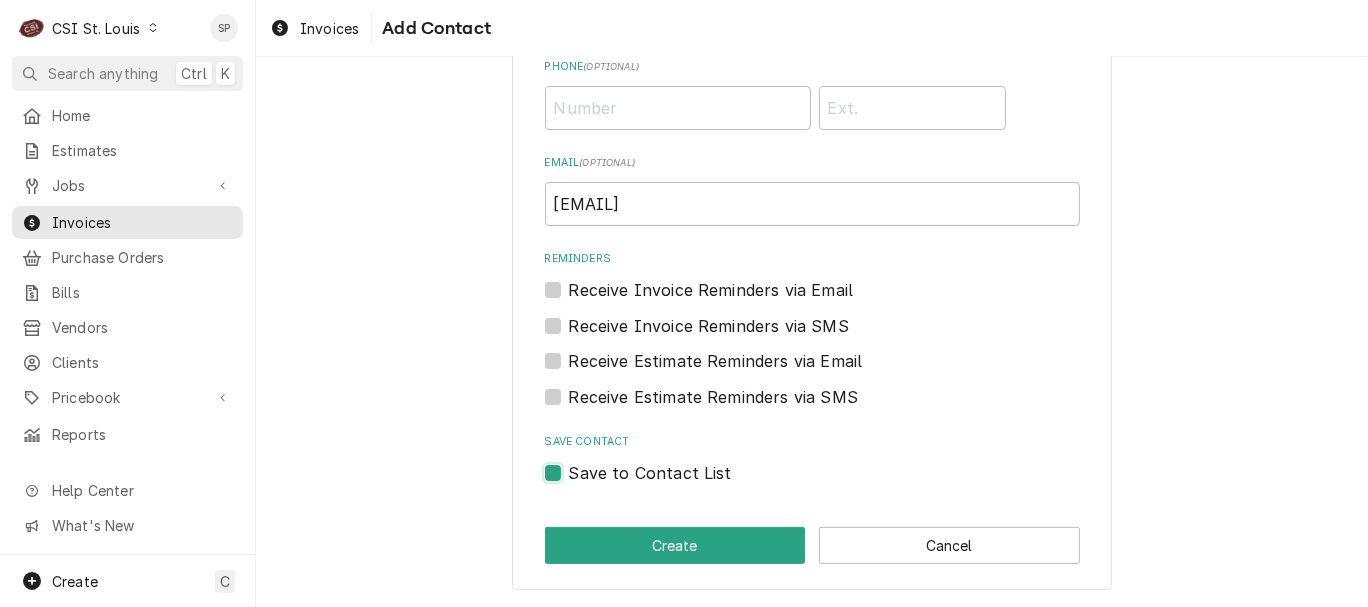 checkbox on "false" 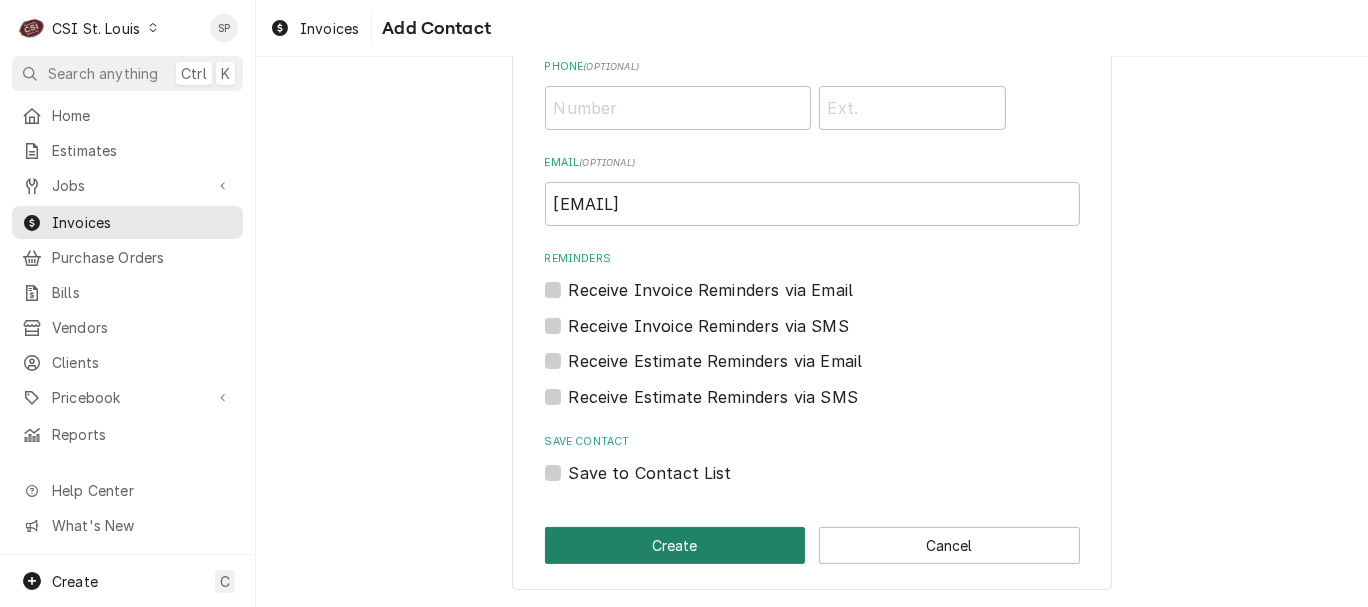 click on "Create" at bounding box center [675, 545] 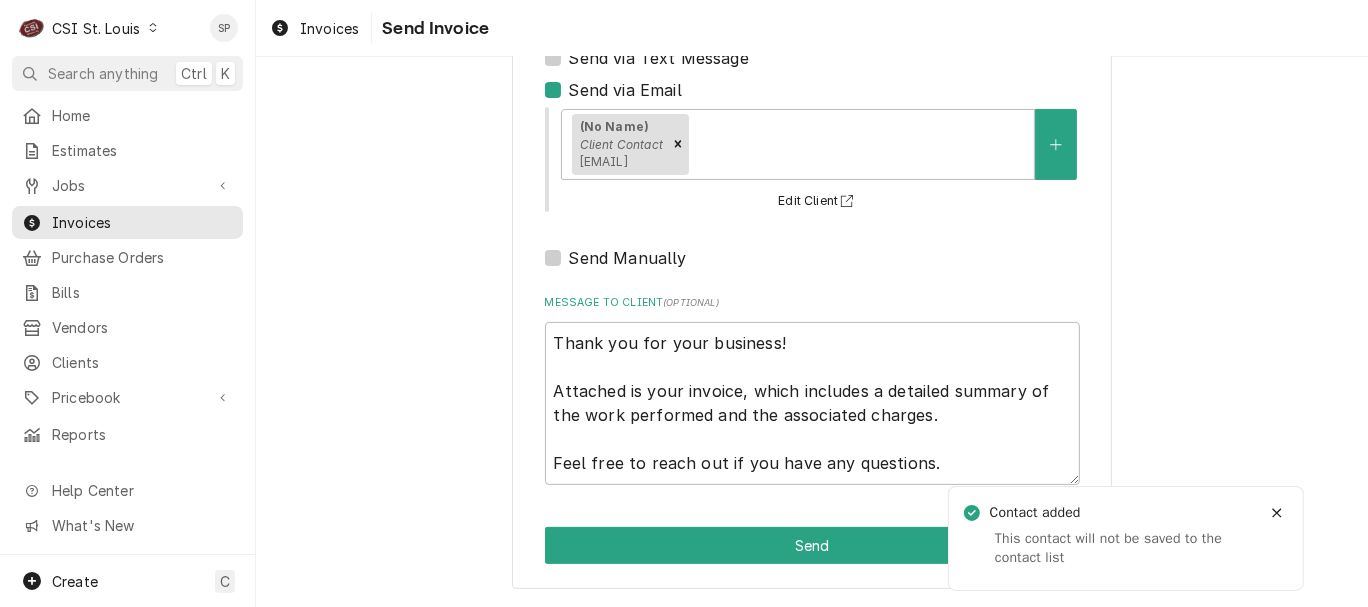 scroll, scrollTop: 265, scrollLeft: 0, axis: vertical 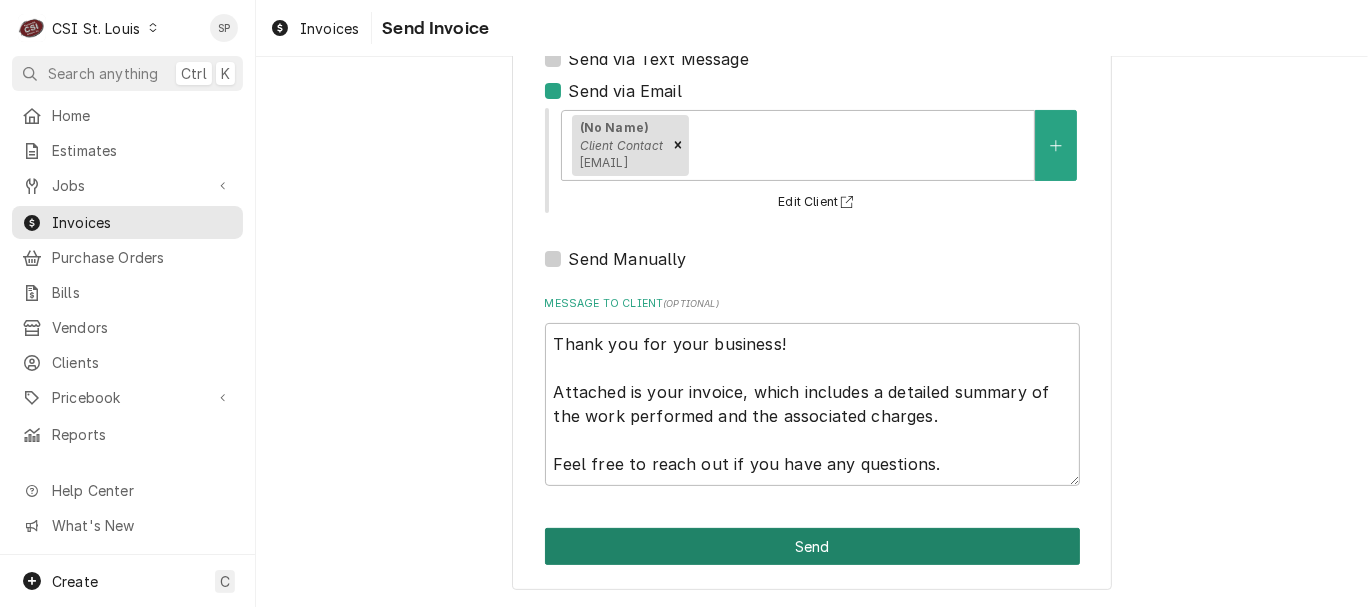 click on "Send" at bounding box center (812, 546) 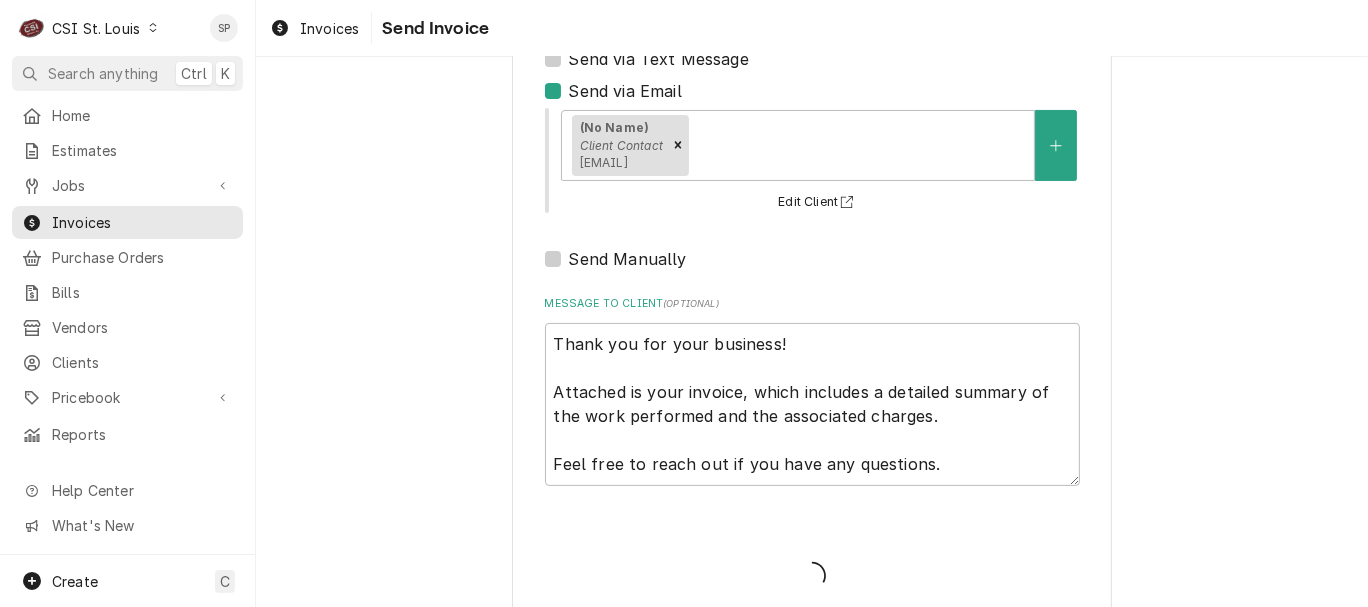 type on "x" 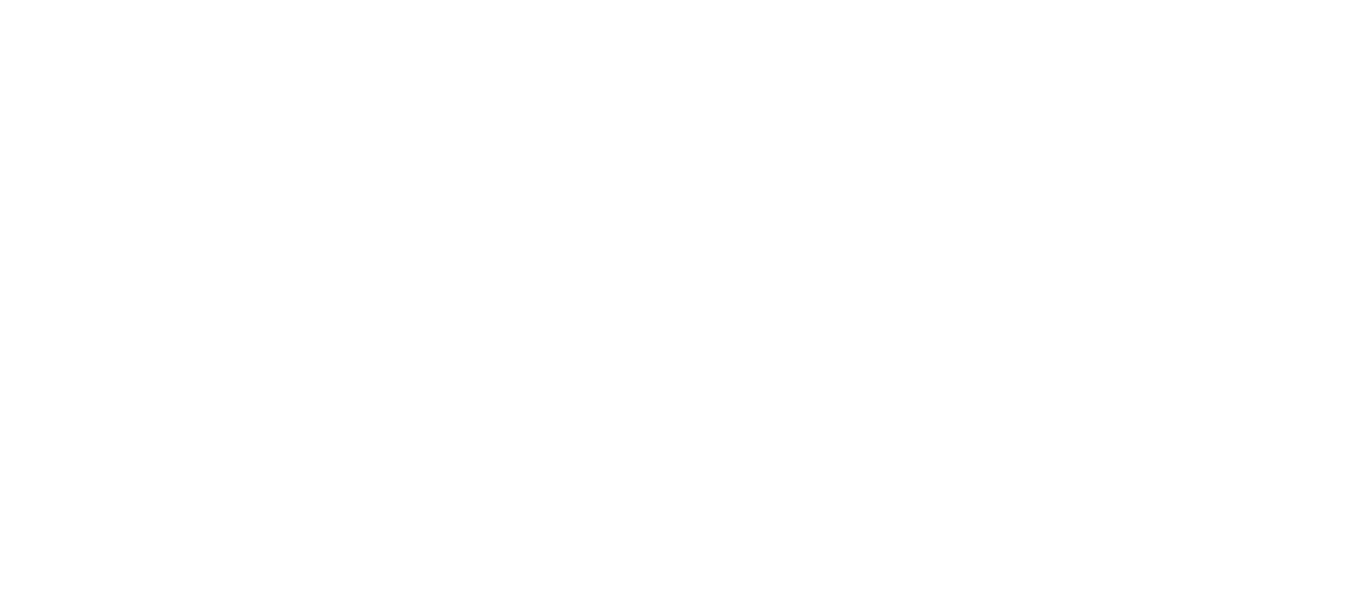 scroll, scrollTop: 0, scrollLeft: 0, axis: both 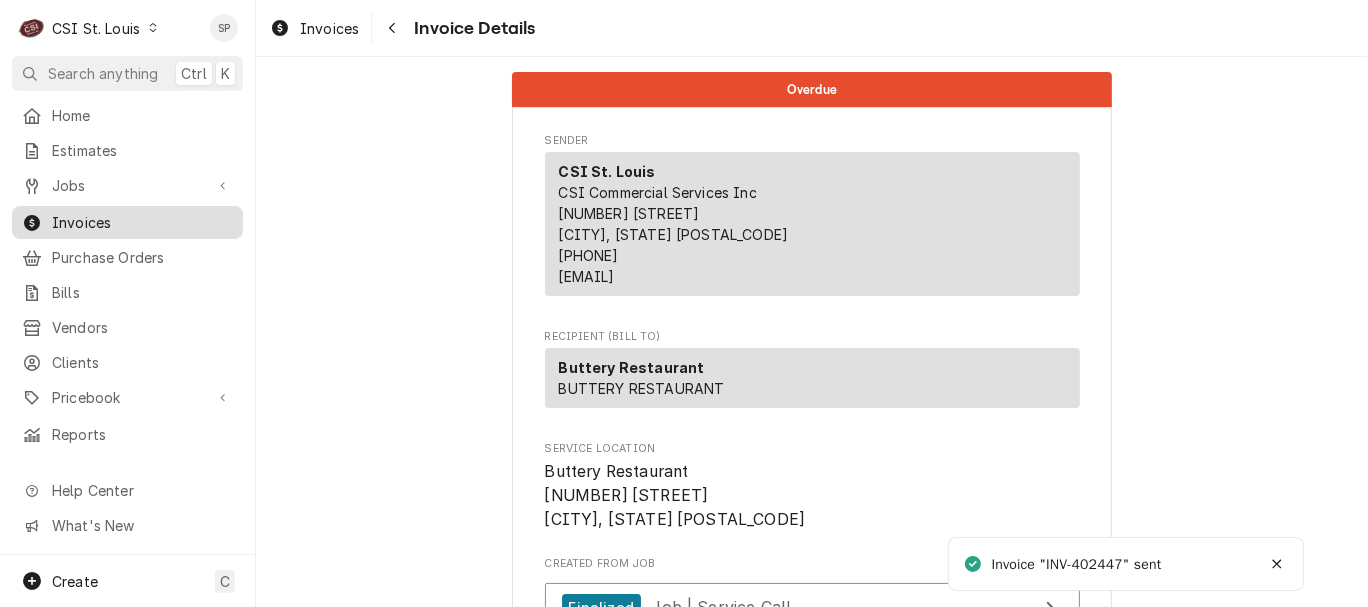 click on "Invoices" at bounding box center [142, 222] 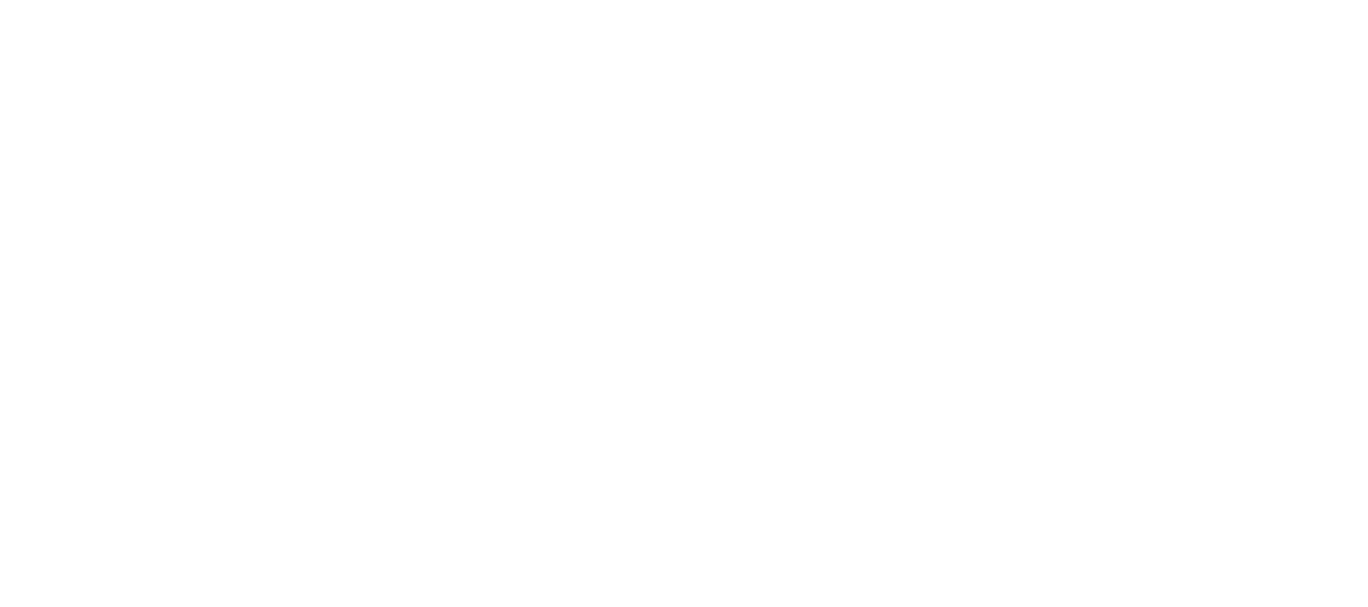 scroll, scrollTop: 0, scrollLeft: 0, axis: both 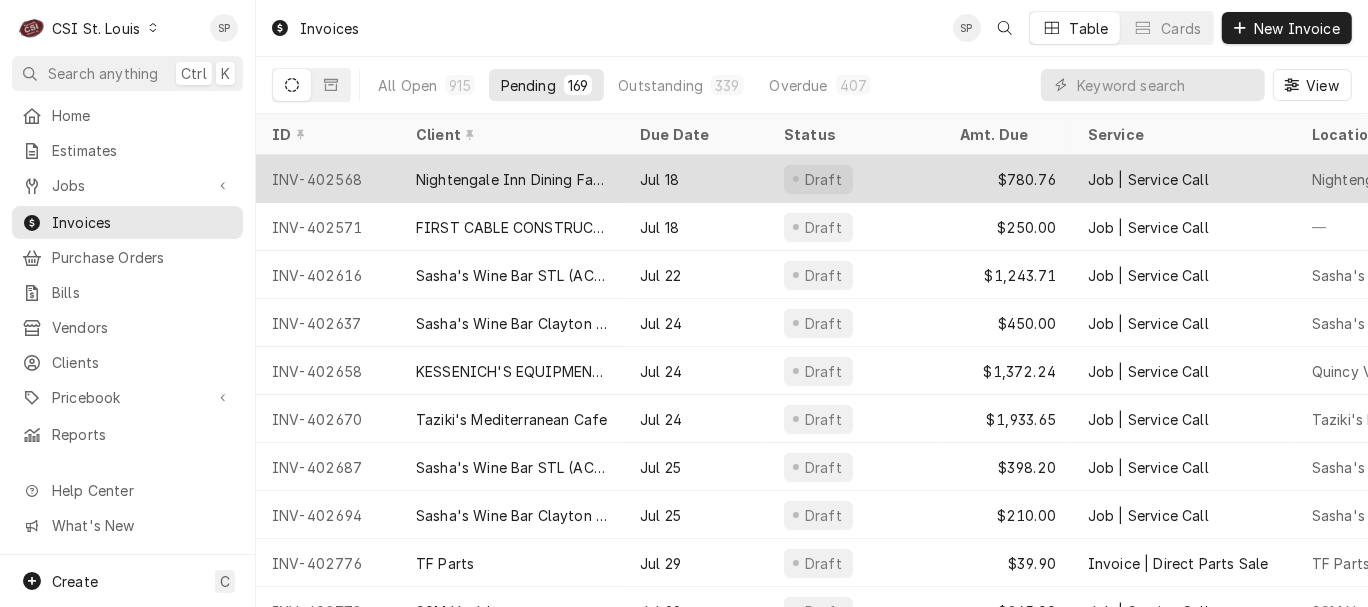click on "INV-402568" at bounding box center (328, 179) 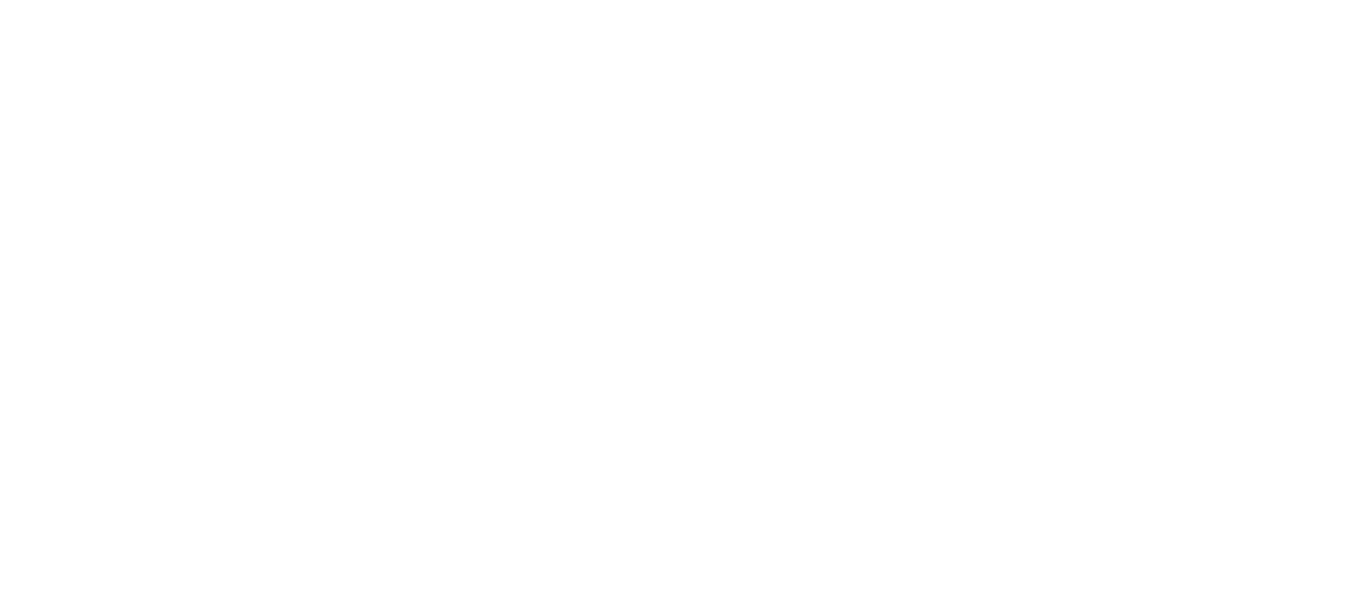scroll, scrollTop: 0, scrollLeft: 0, axis: both 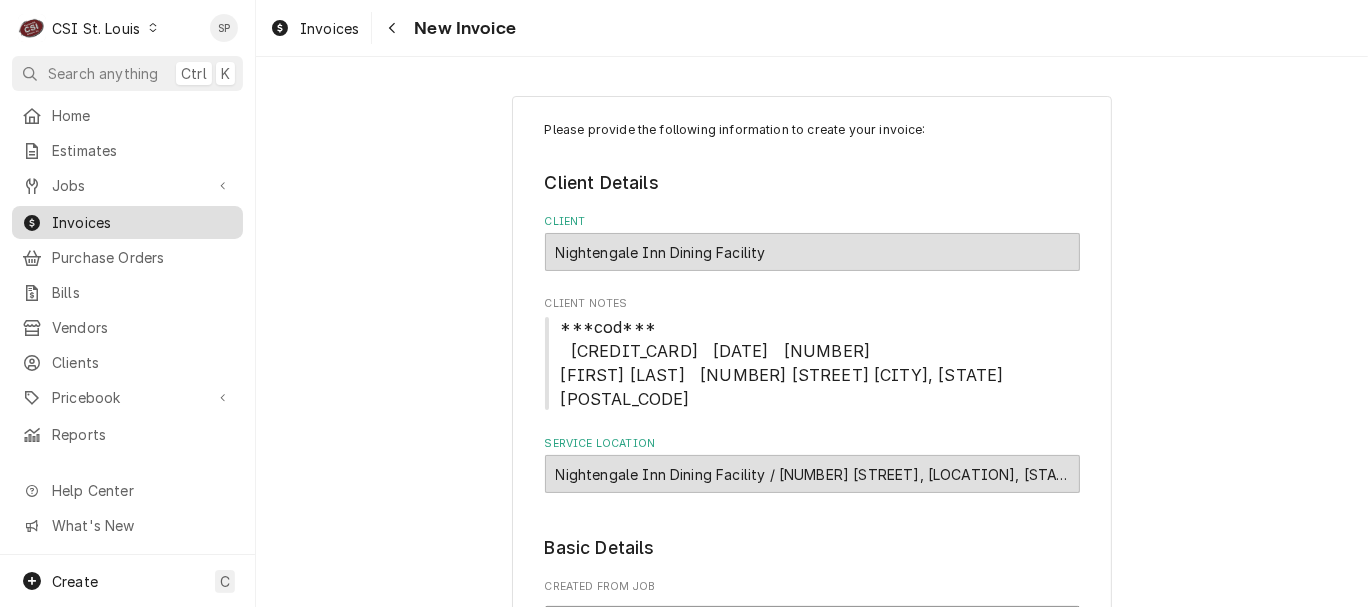 click on "Invoices" at bounding box center [142, 222] 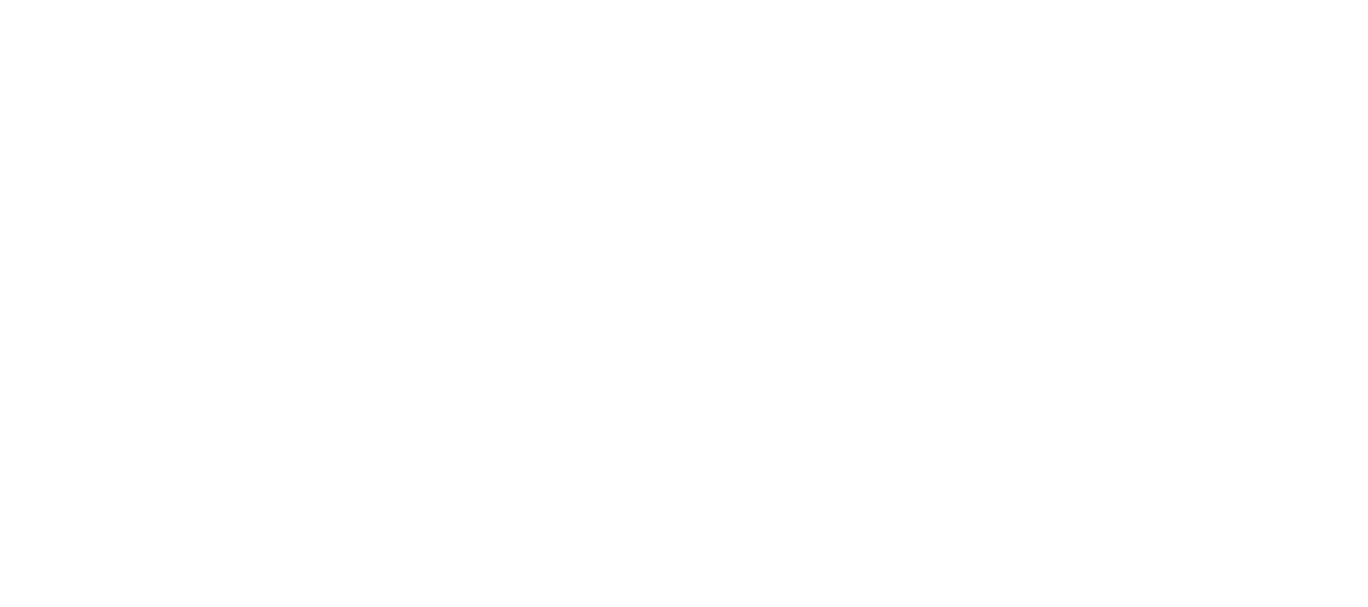 scroll, scrollTop: 0, scrollLeft: 0, axis: both 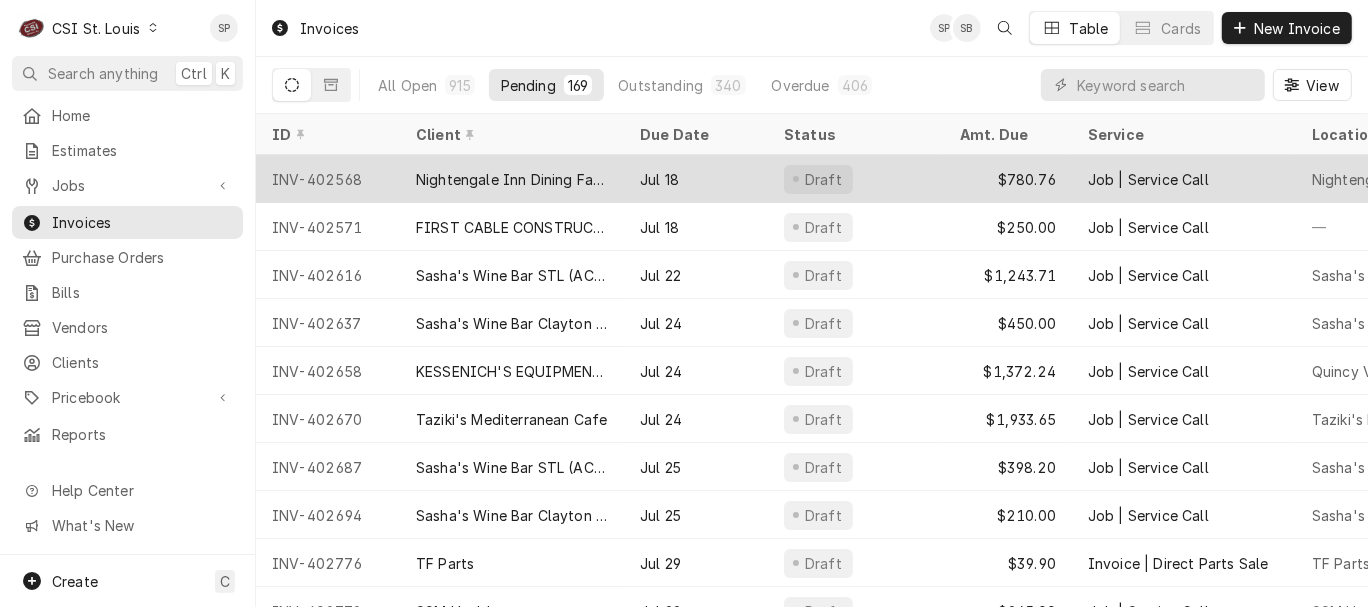 click on "INV-402568" at bounding box center [328, 179] 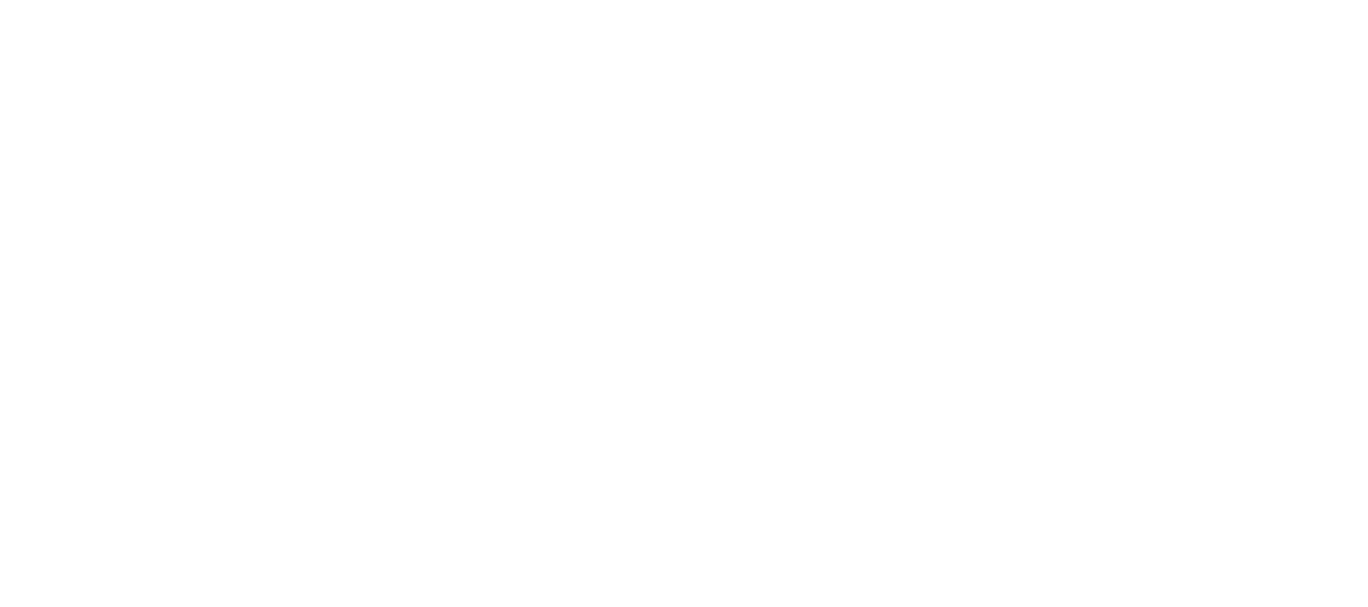 scroll, scrollTop: 0, scrollLeft: 0, axis: both 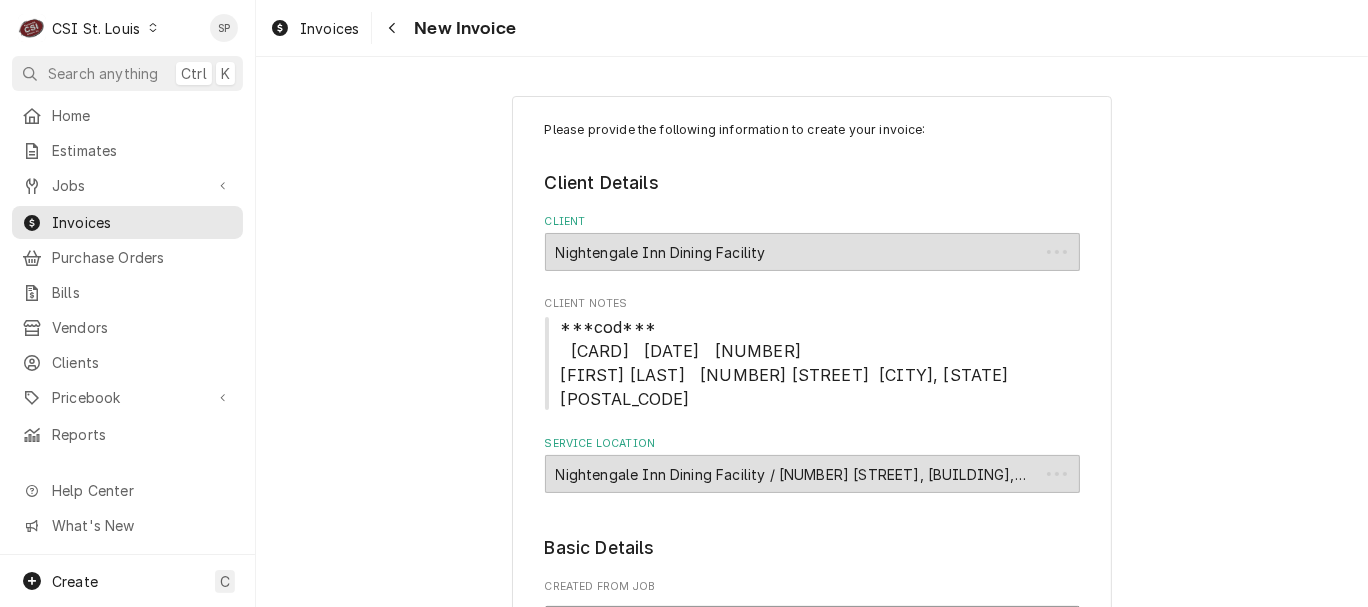 type on "x" 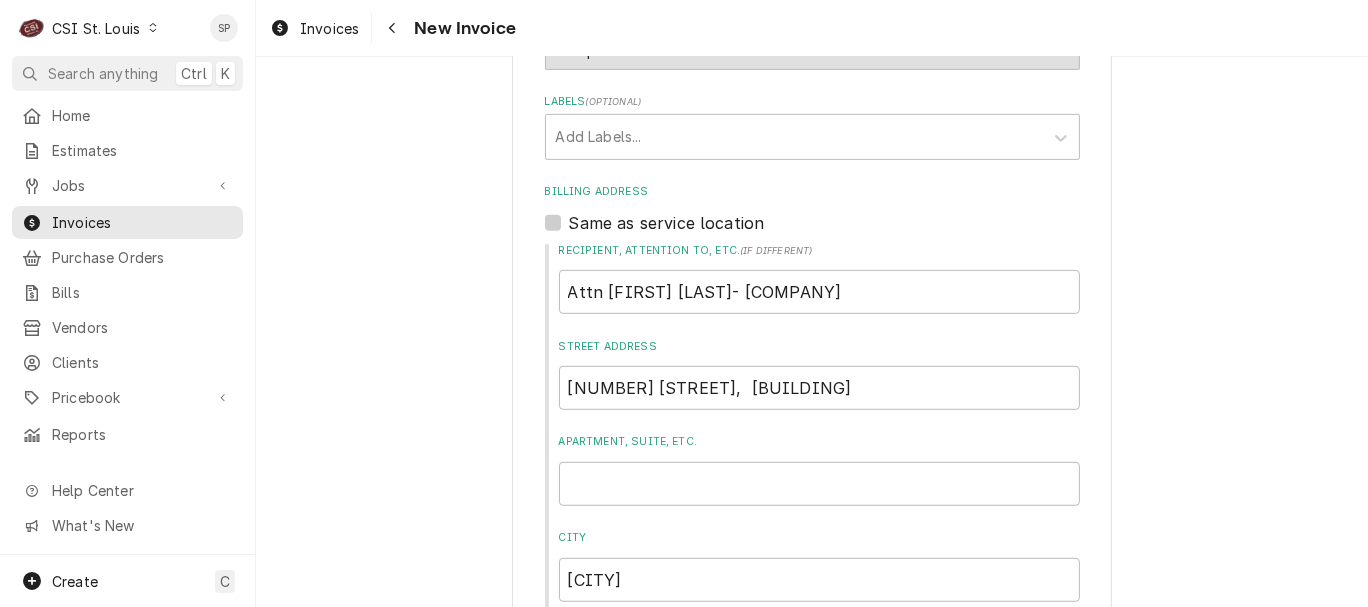 scroll, scrollTop: 770, scrollLeft: 0, axis: vertical 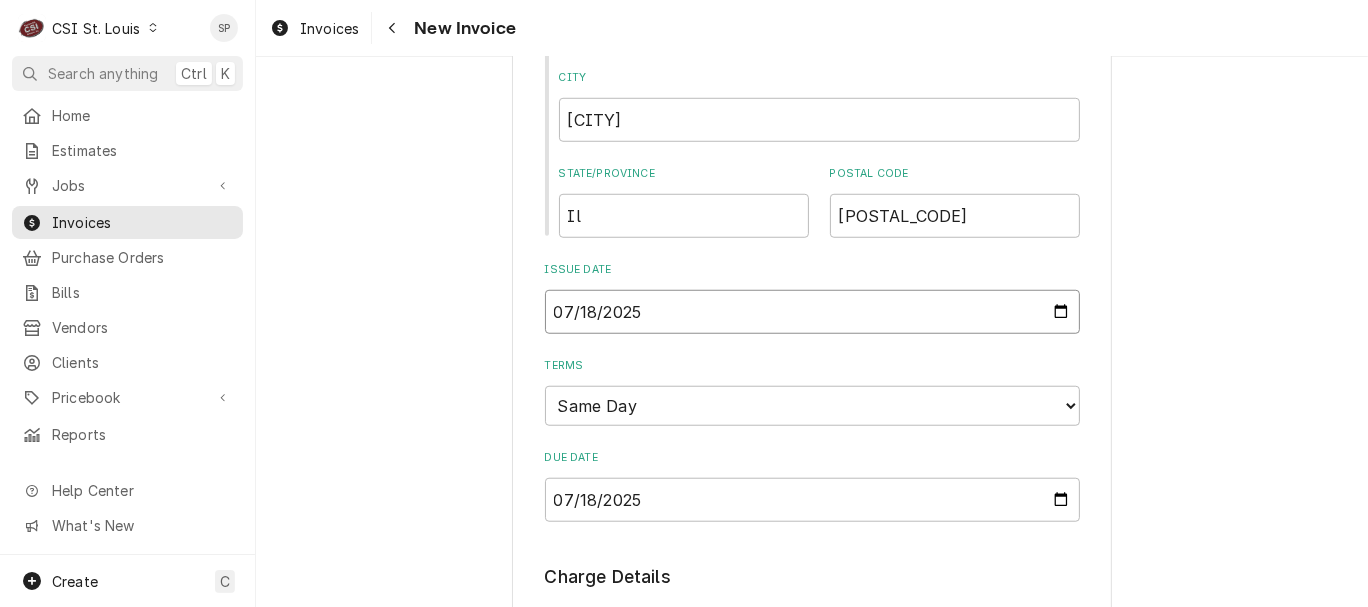 click on "2025-07-18" at bounding box center [812, 312] 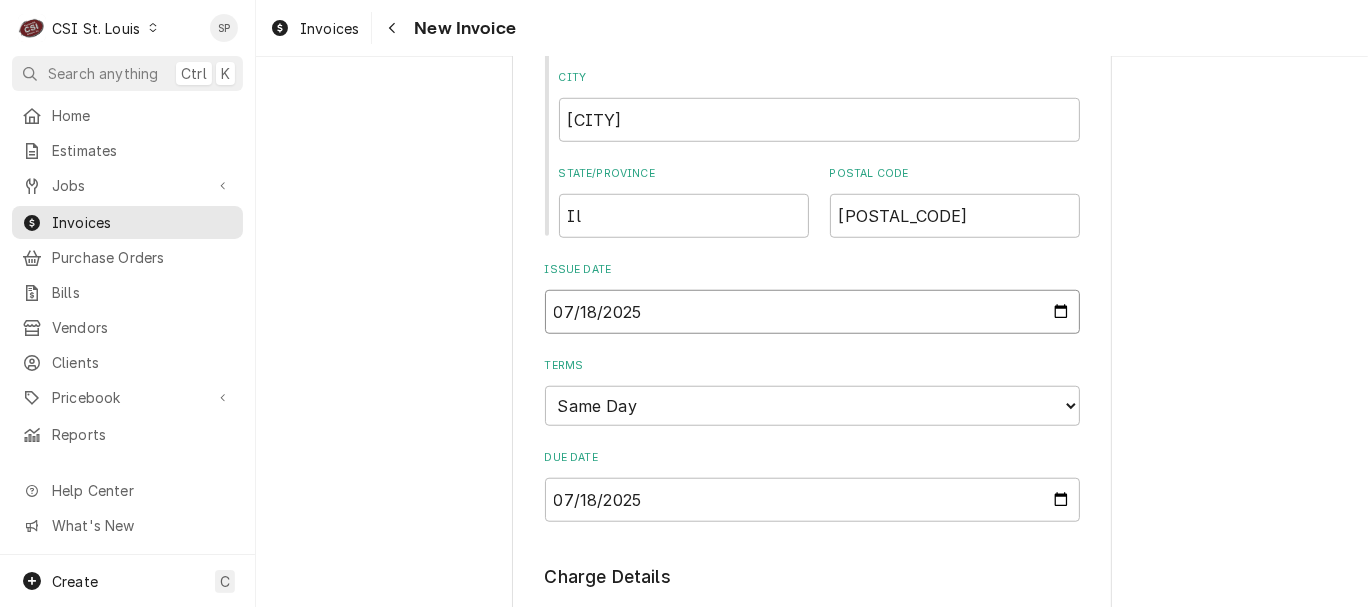 type on "2025-07-31" 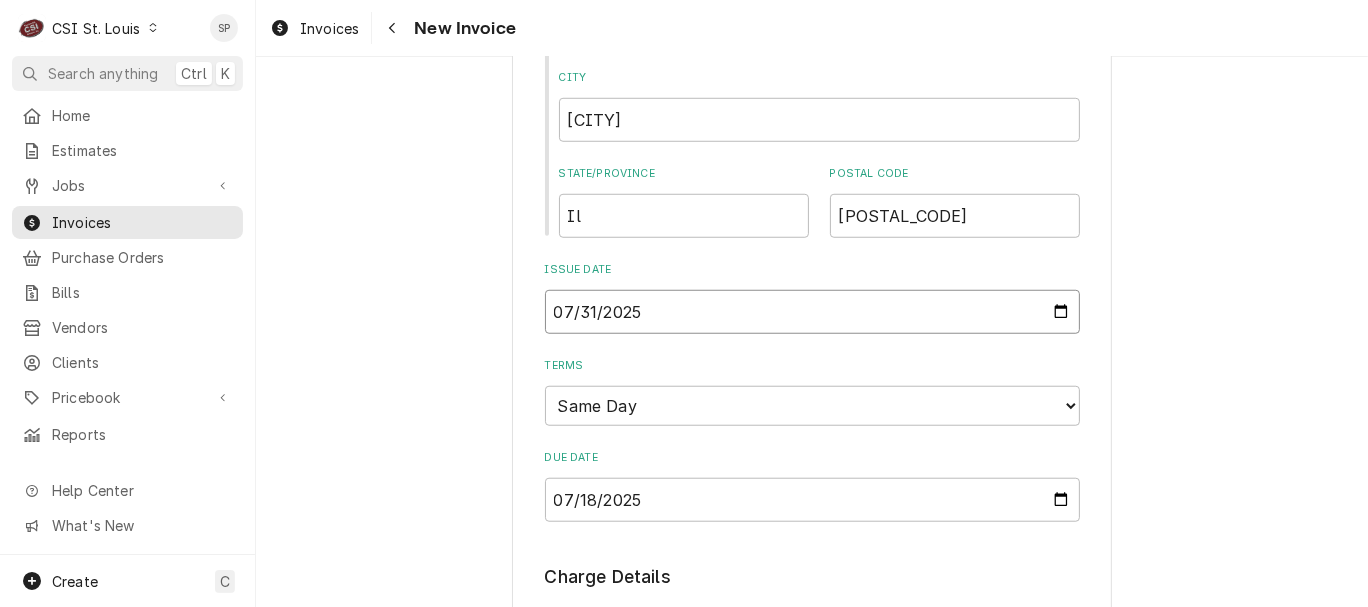 type on "x" 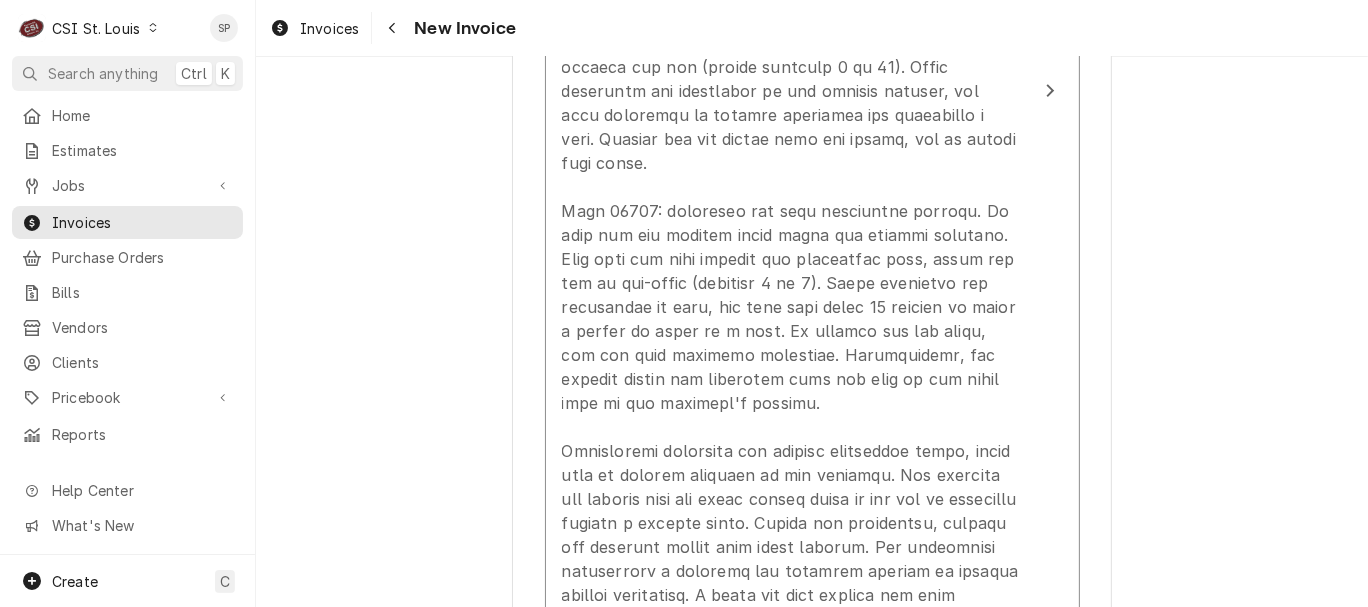 scroll, scrollTop: 2340, scrollLeft: 0, axis: vertical 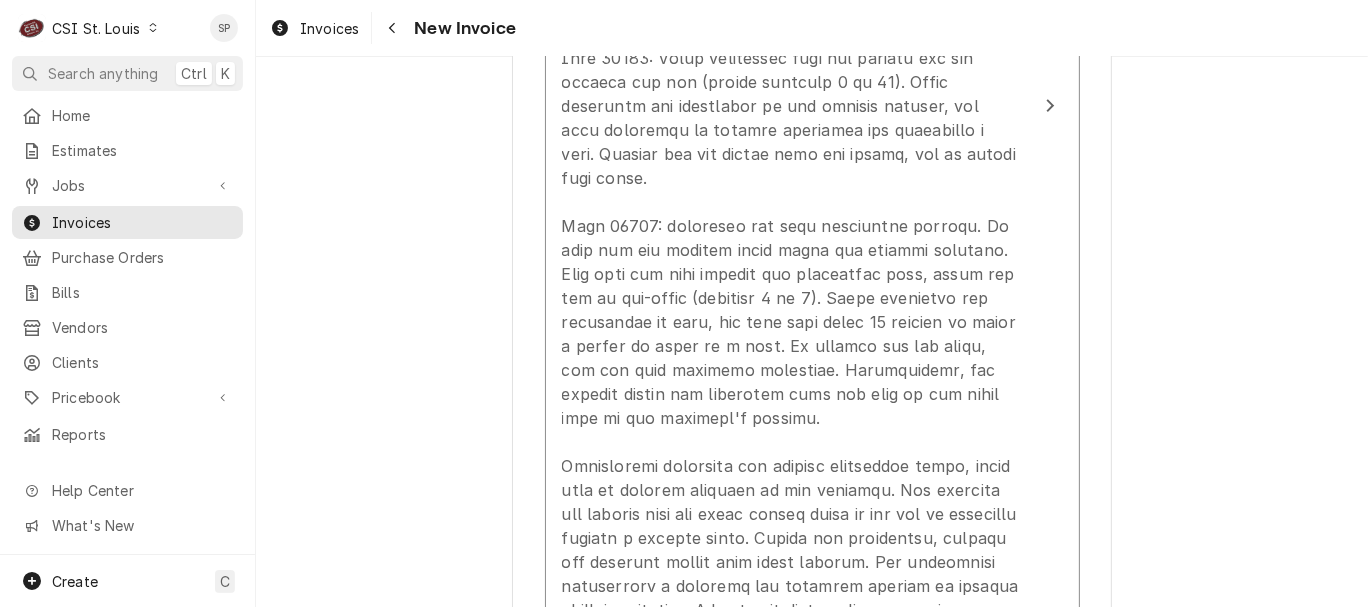 click on "Please provide the following information to create your invoice: Client Details Client Nightengale Inn Dining Facility Client Notes ***cod***
5405 9878 6209 0972   6/26   912
Audrey Kellerman   8537 County Hwy 6  Addieville, Il 62214 Service Location Nightengale Inn Dining Facility / 420 West Winter, Building 1800, Scott Air Force Base, Il 62225 Basic Details Created From Job Uninvoiced Job | Service Call Notes From Technician tony   7-17
0645-0730-1200 Service Type Job | Service Call ¹ Service Type 🛠️ Labels  ( optional ) Add Labels... Billing Address Same as service location Recipient, Attention To, etc.  ( if different ) Attn Audrey Kellerman- Sodexo Street Address 420 West Winter,  Building 1800 Apartment, Suite, etc. City Scott Air Force Base State/Province Il Postal Code 62225 Issue Date 2025-07-31 Terms Choose payment terms... Same Day Net 7 Net 14 Net 21 Net 30 Net 45 Net 60 Net 90 Due Date 2025-07-31 Charge Details Service Charges Short Description 1-Labor (Service) | Standard | Incurred Tax" at bounding box center [812, 305] 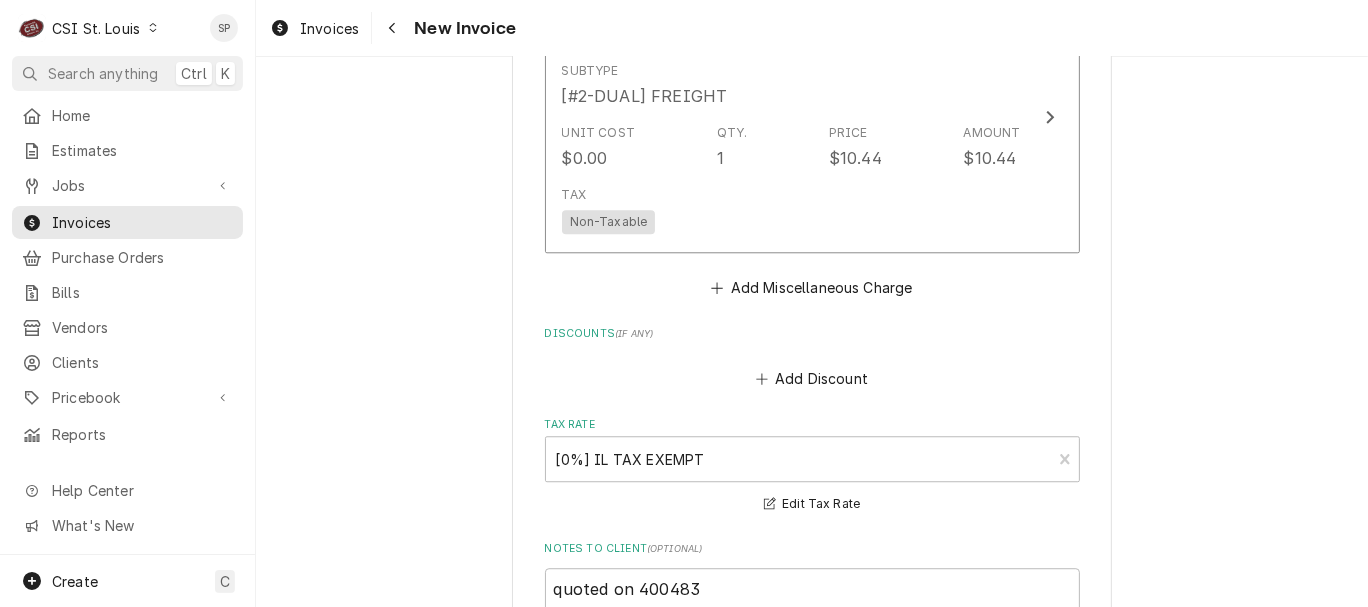 scroll, scrollTop: 4000, scrollLeft: 0, axis: vertical 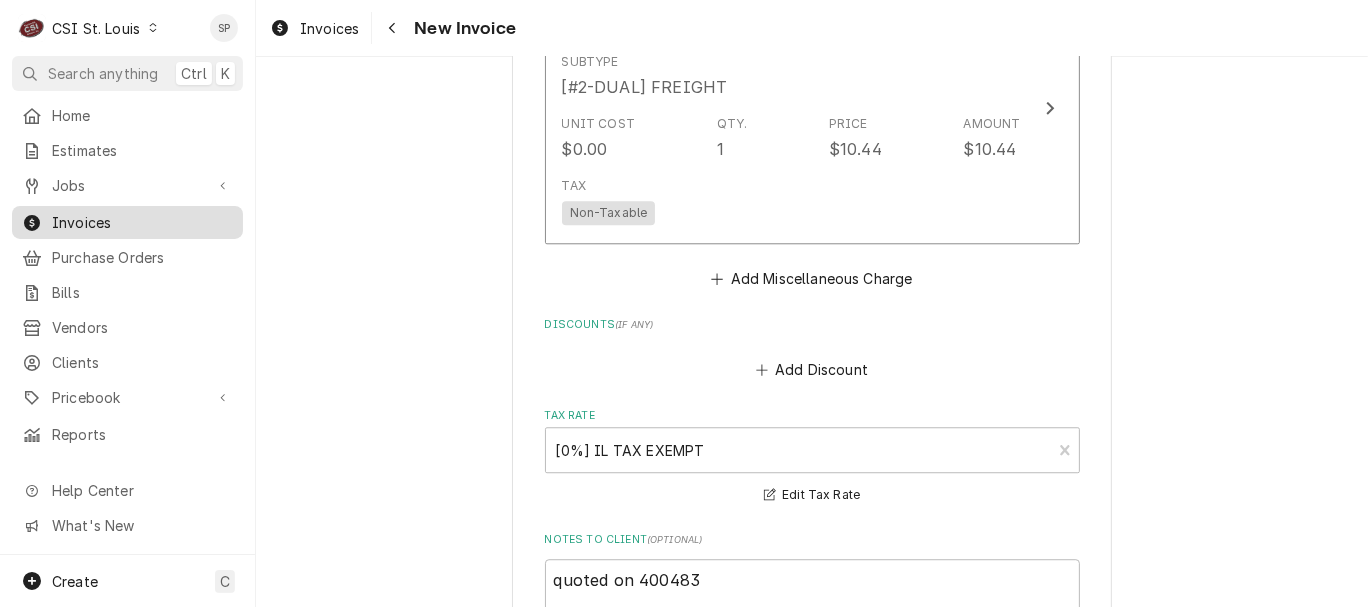click on "Invoices" at bounding box center [142, 222] 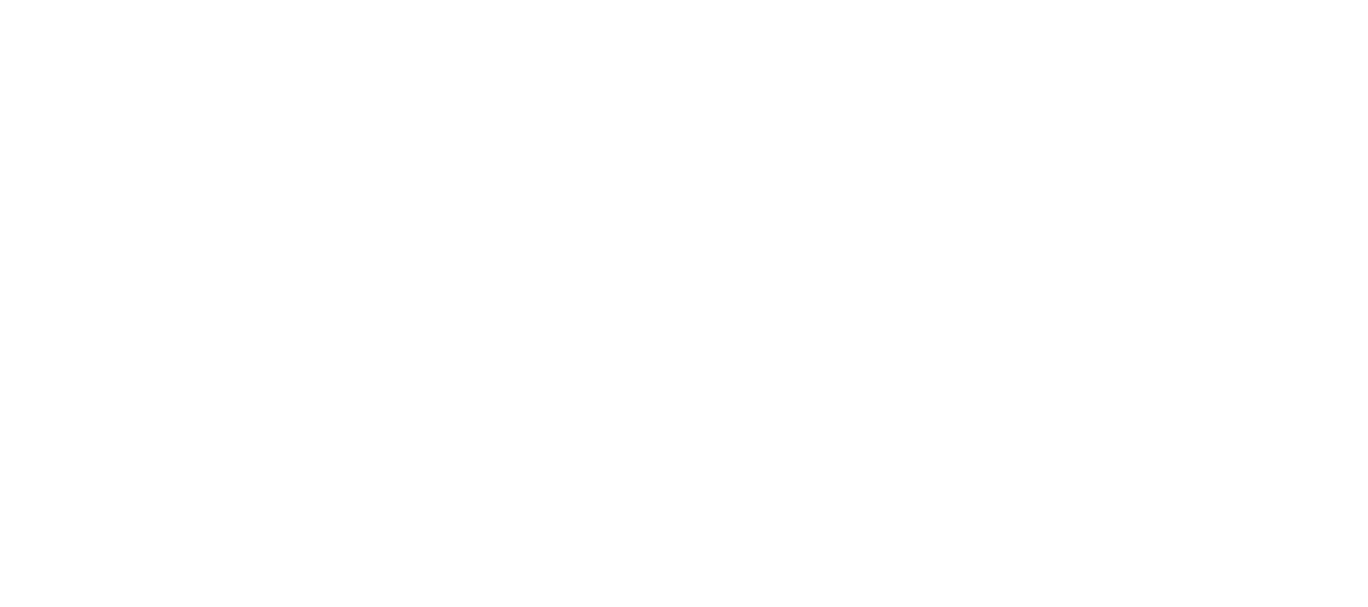 scroll, scrollTop: 0, scrollLeft: 0, axis: both 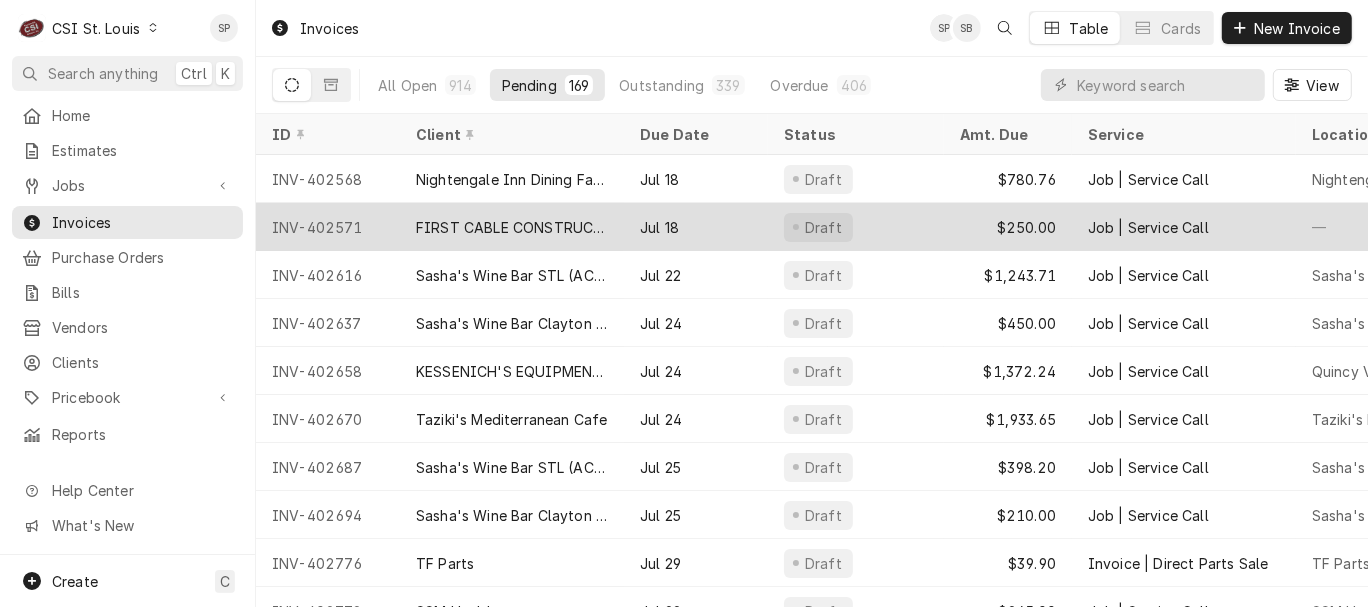 click on "INV-402571" at bounding box center [328, 227] 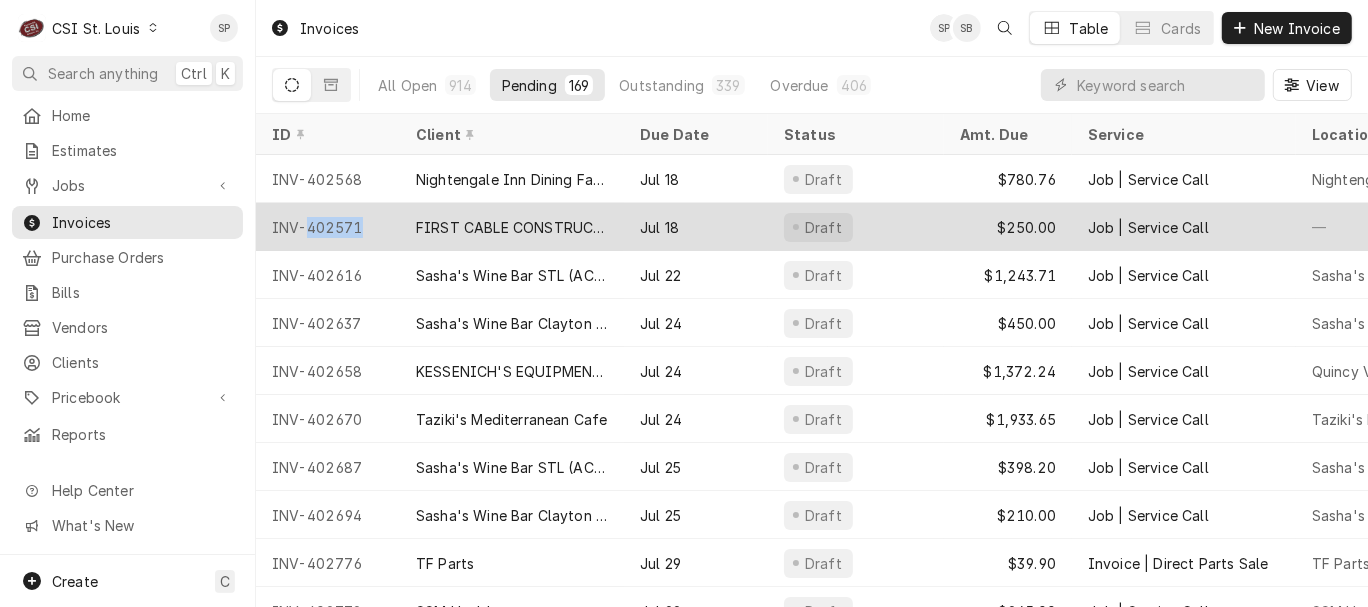 click on "INV-402571" at bounding box center [328, 227] 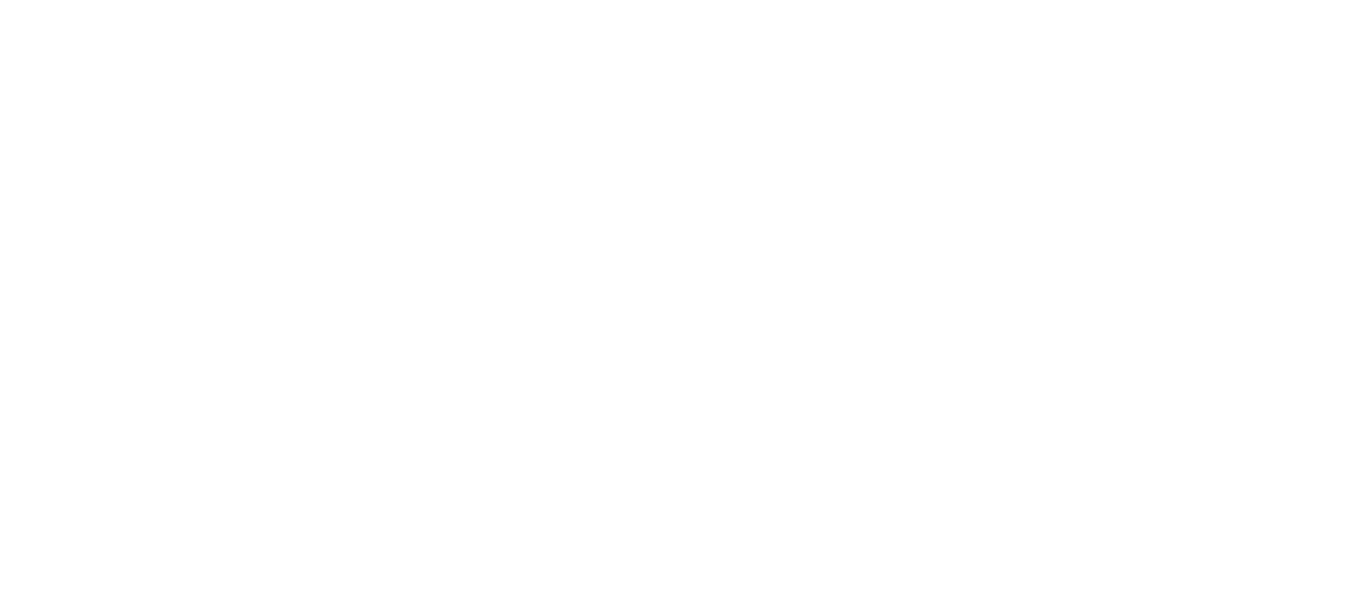 scroll, scrollTop: 0, scrollLeft: 0, axis: both 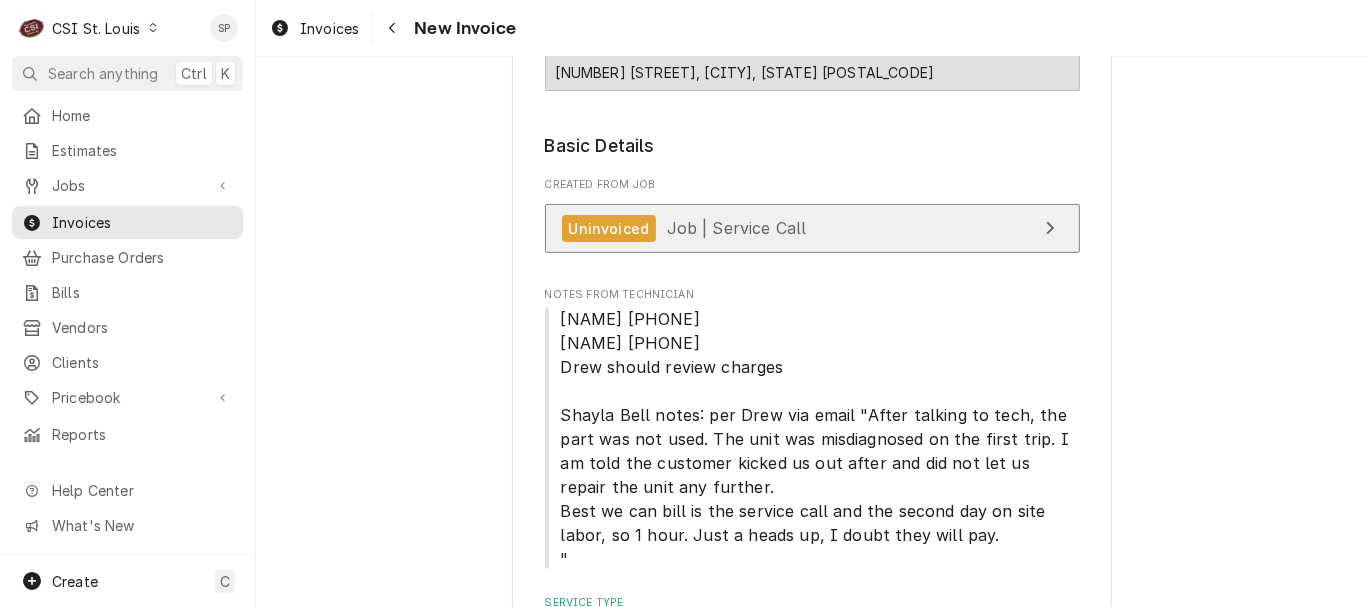click on "Job | Service Call" at bounding box center [737, 228] 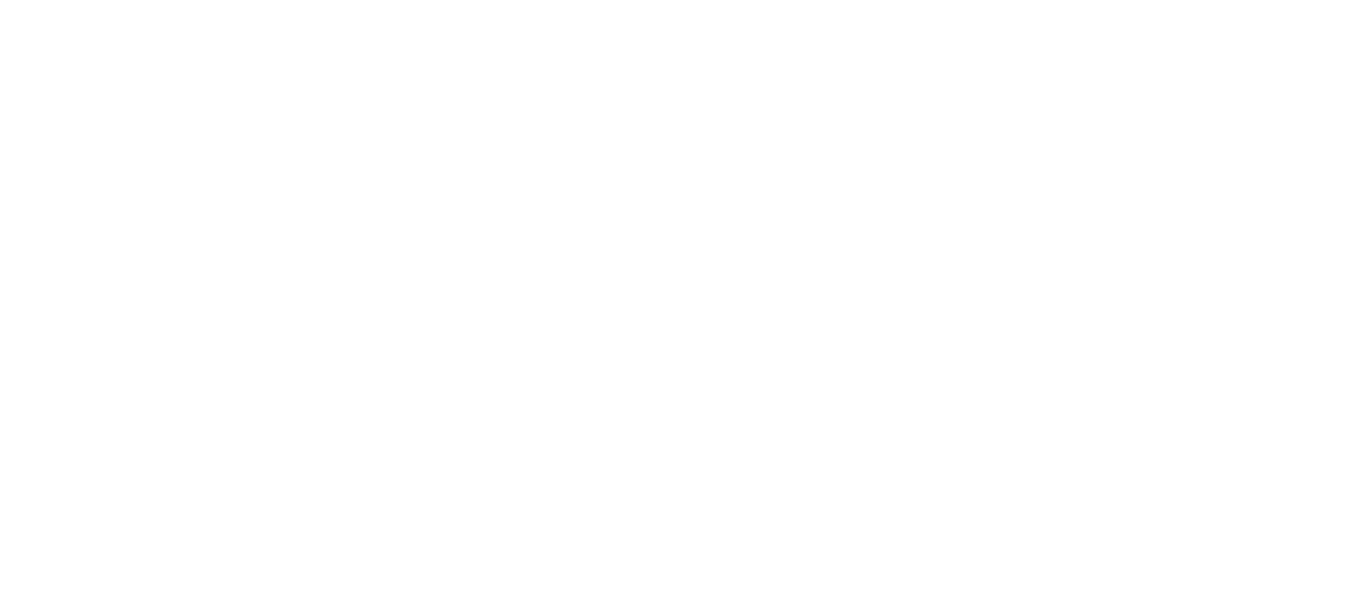 scroll, scrollTop: 0, scrollLeft: 0, axis: both 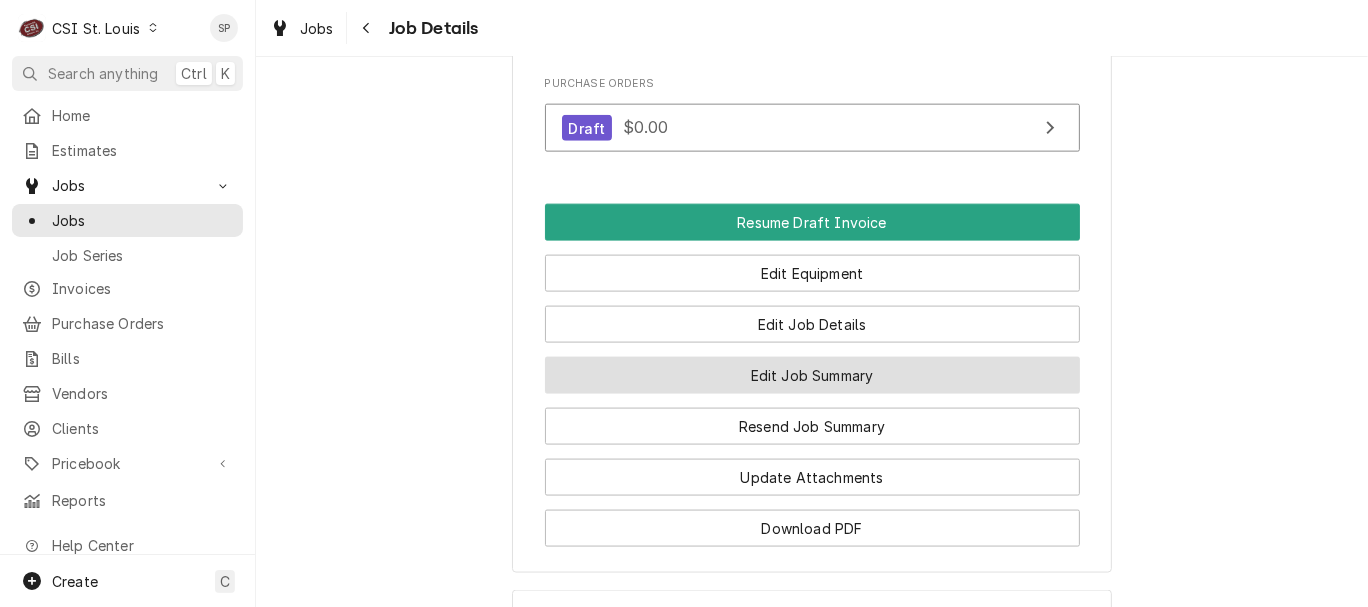 click on "Edit Job Summary" at bounding box center [812, 375] 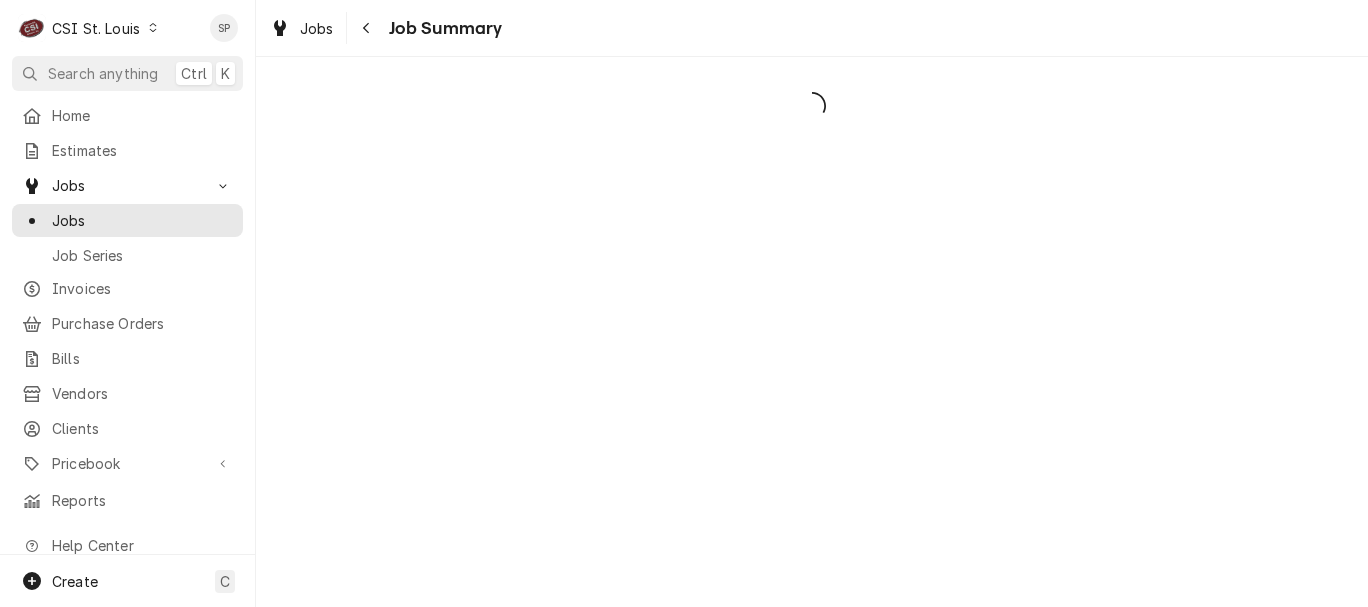 scroll, scrollTop: 0, scrollLeft: 0, axis: both 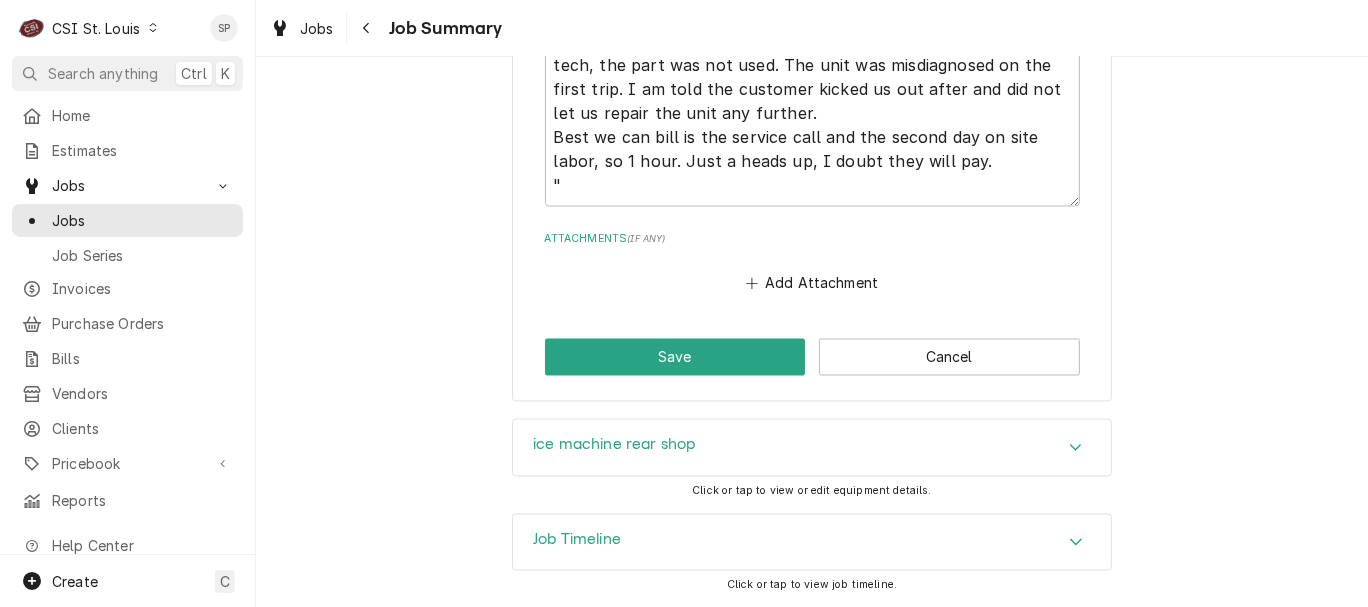 click 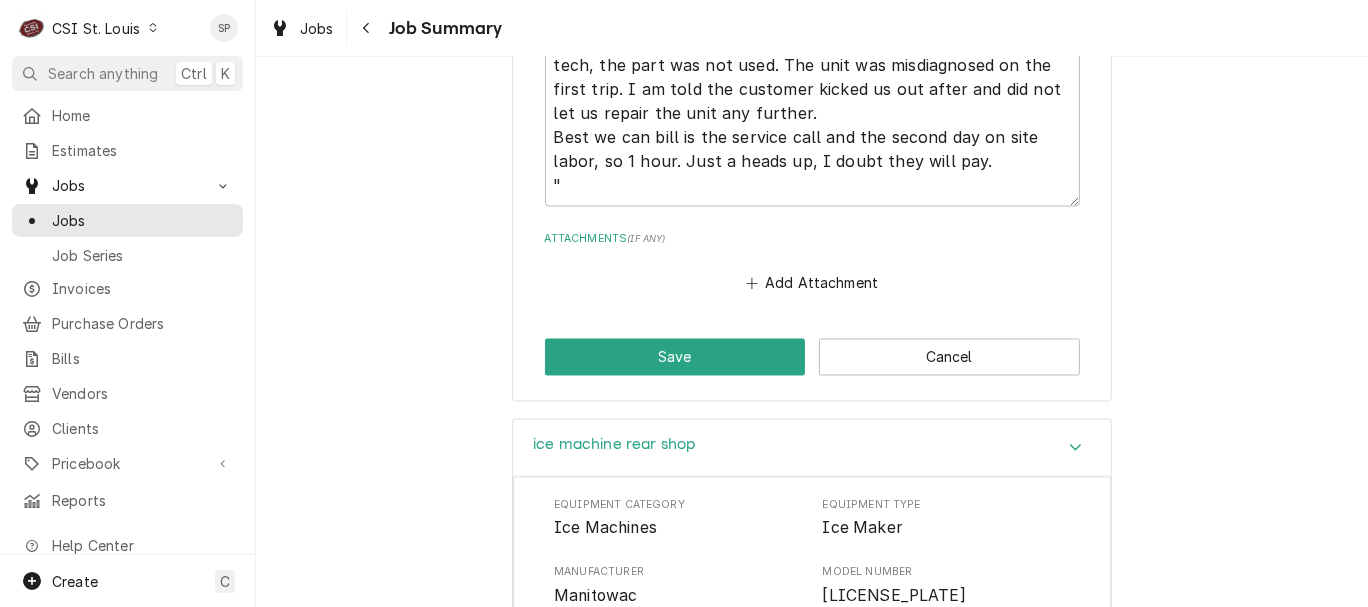type 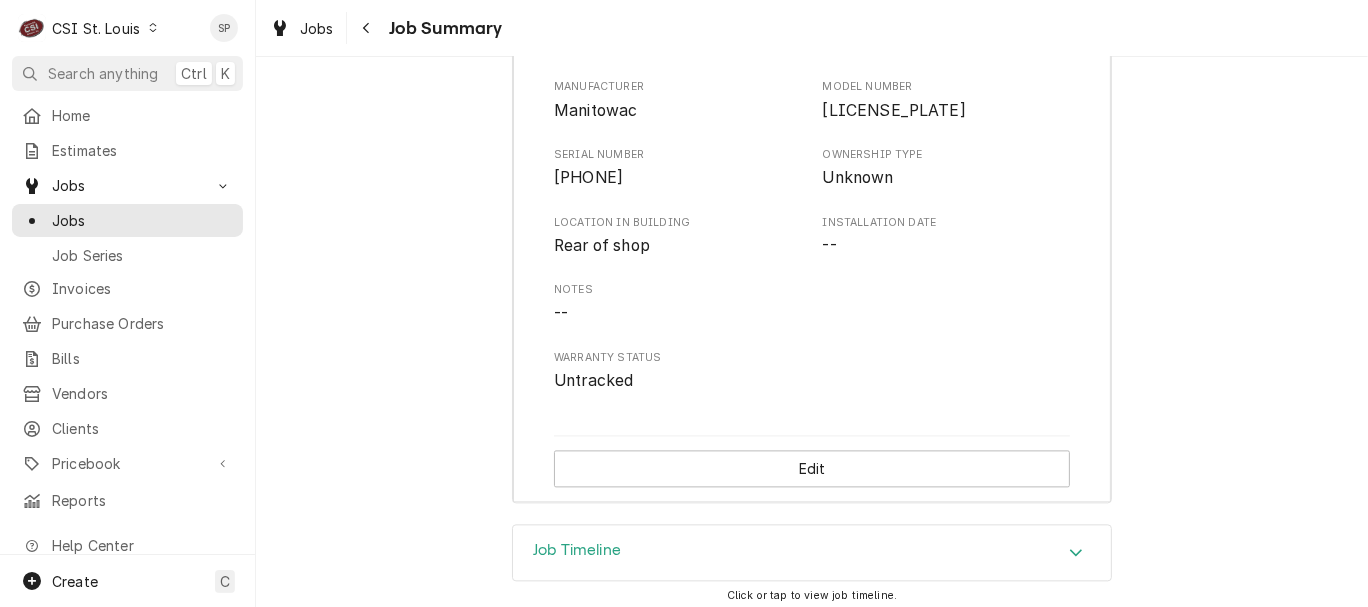 scroll, scrollTop: 3235, scrollLeft: 0, axis: vertical 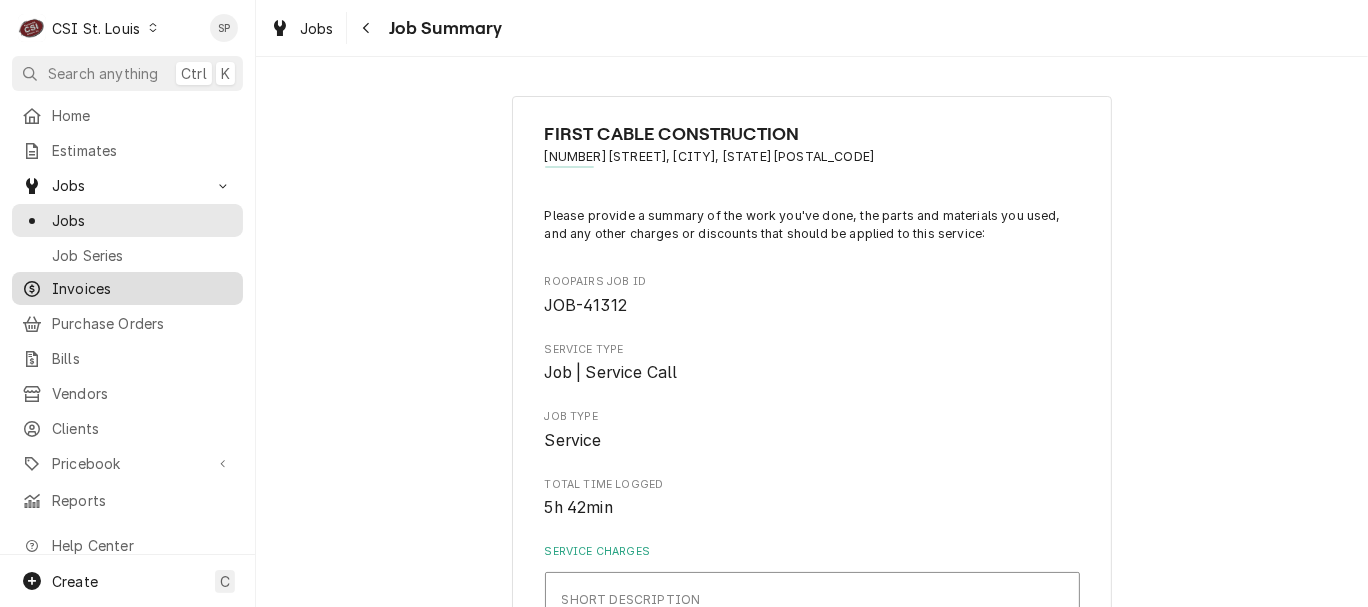 click on "Invoices" at bounding box center [142, 288] 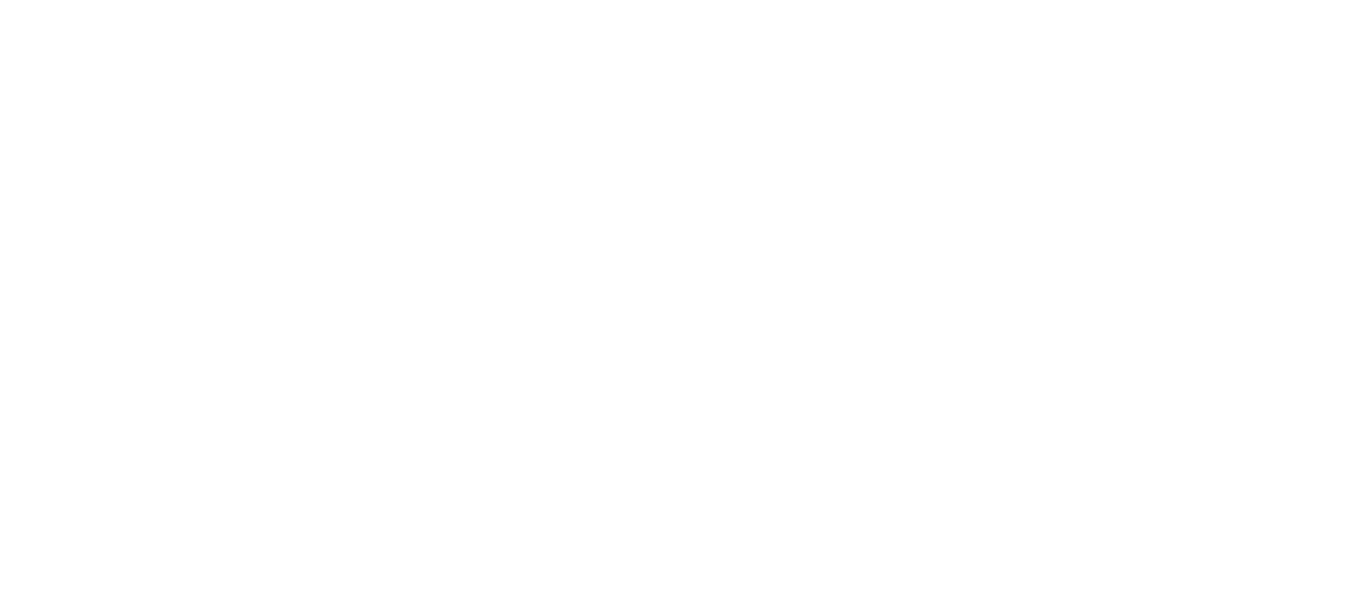scroll, scrollTop: 0, scrollLeft: 0, axis: both 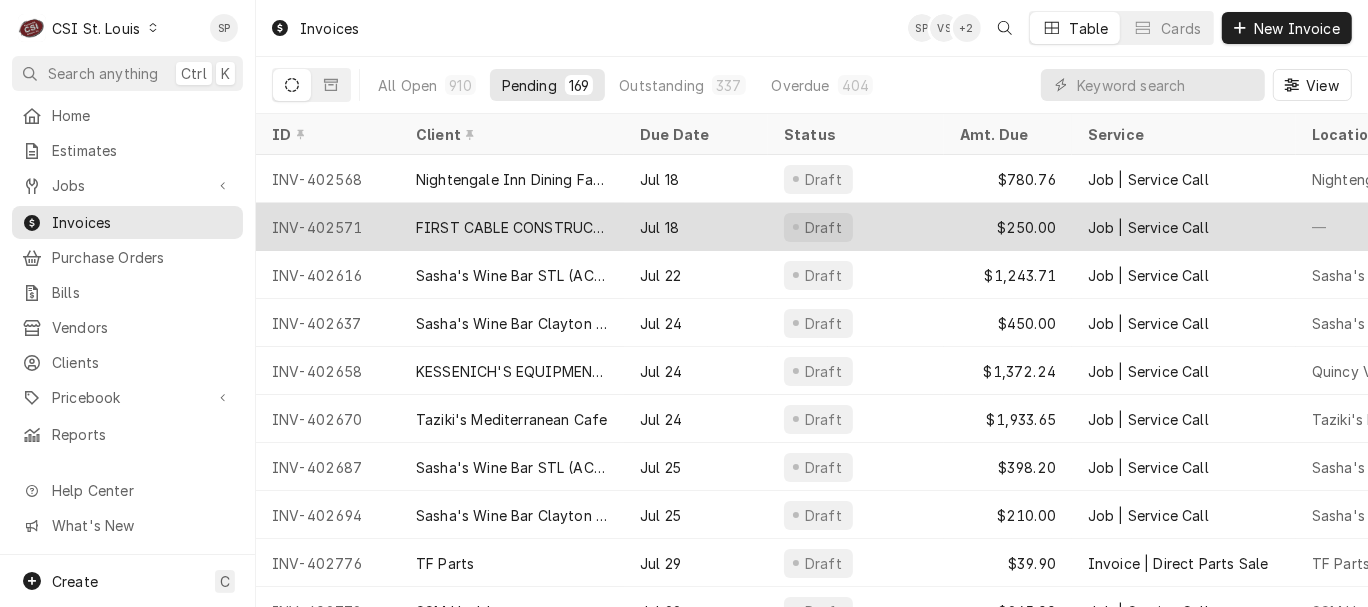 click on "INV-402571" at bounding box center (328, 227) 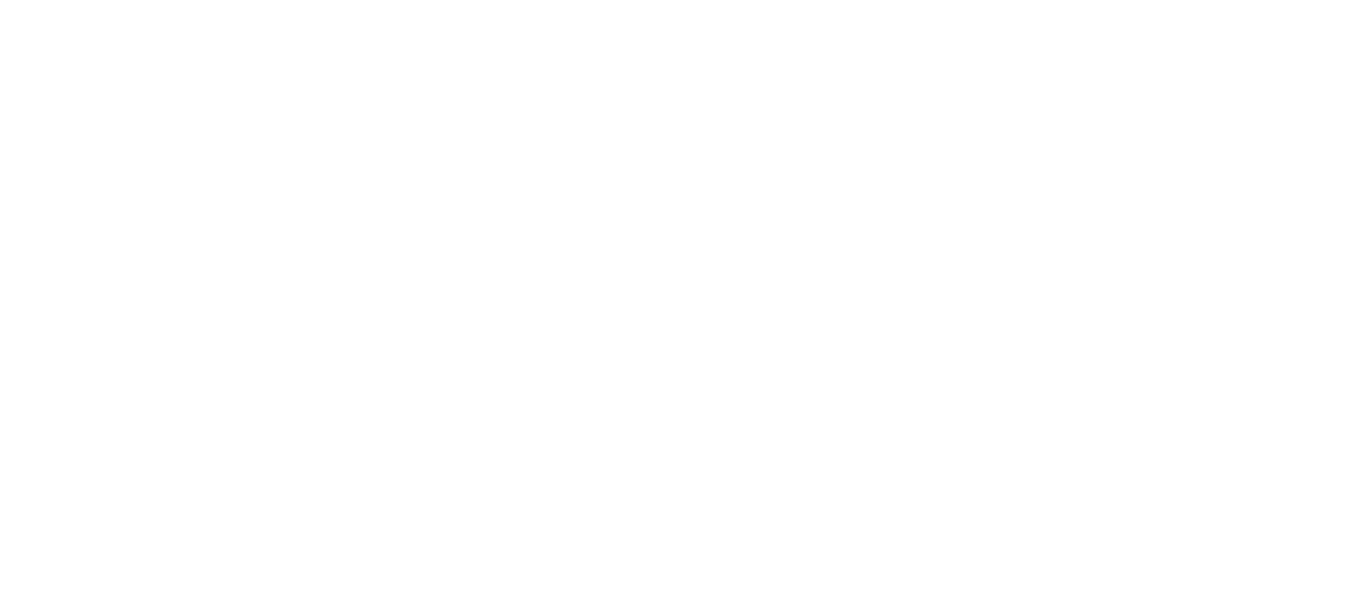 scroll, scrollTop: 0, scrollLeft: 0, axis: both 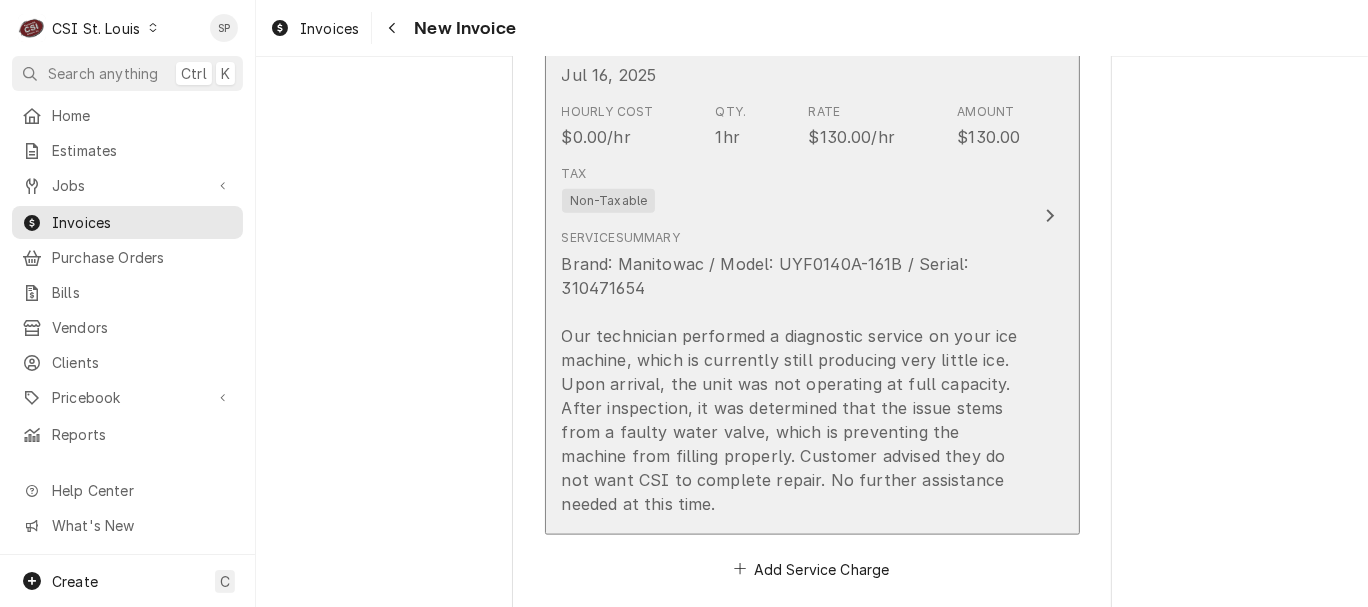 click on "Tax Non-Taxable" at bounding box center (791, 189) 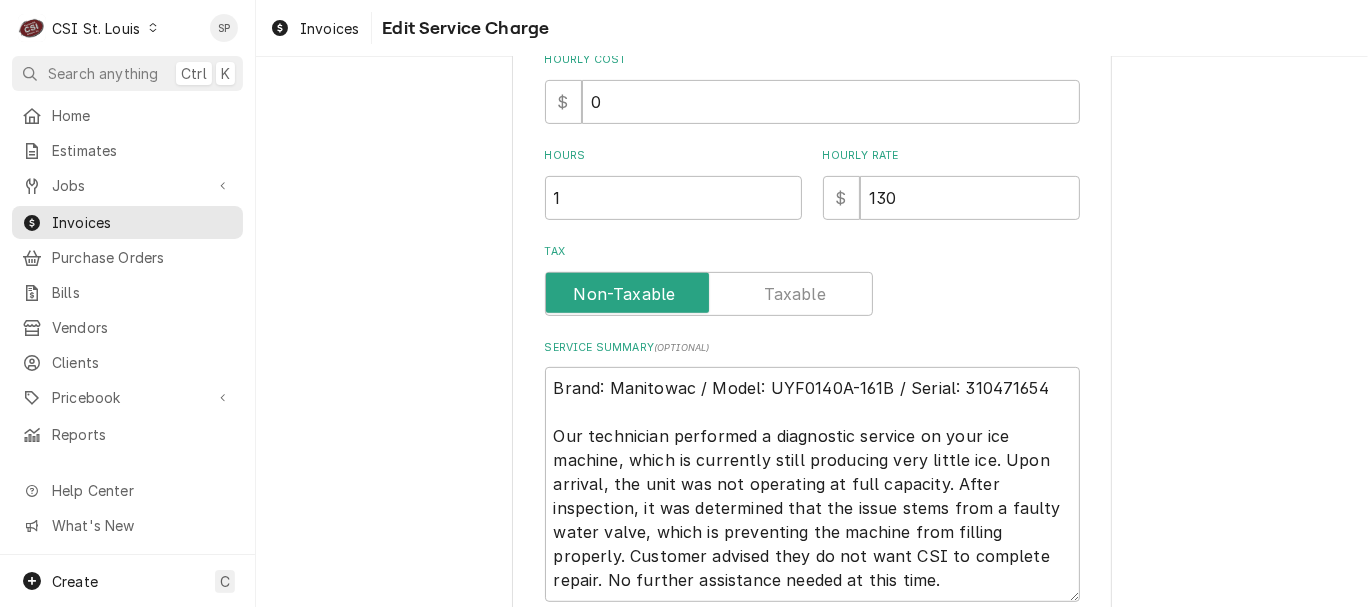 type on "x" 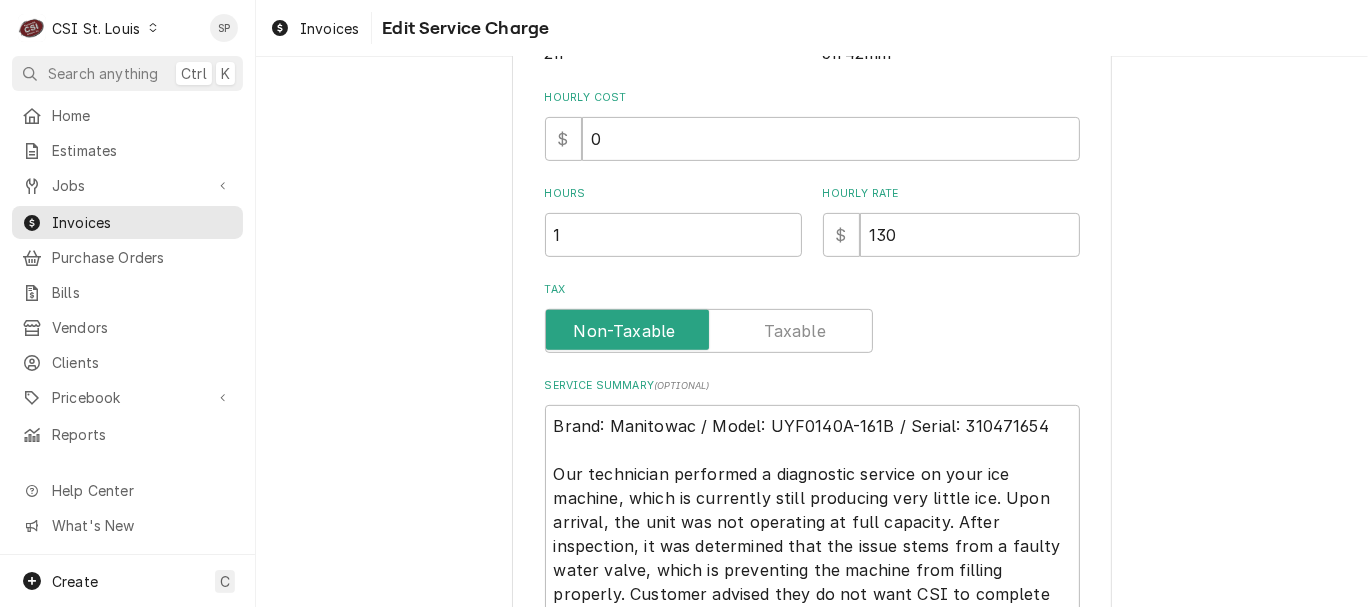 scroll, scrollTop: 0, scrollLeft: 0, axis: both 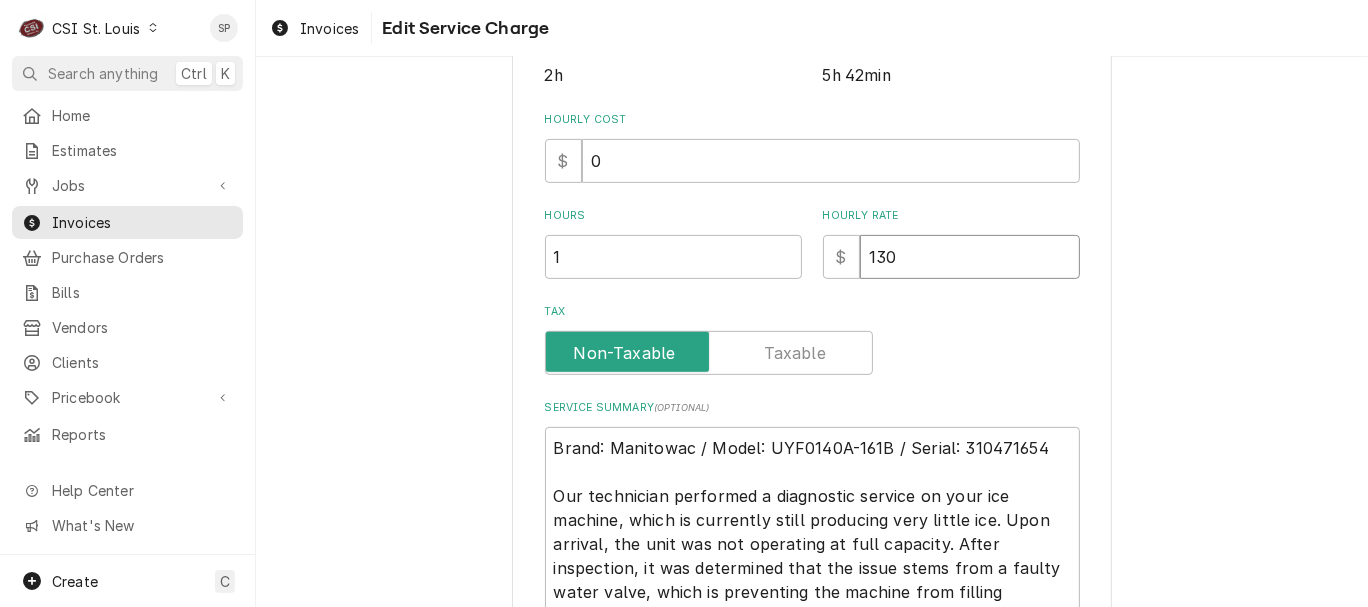 click on "130" at bounding box center (970, 257) 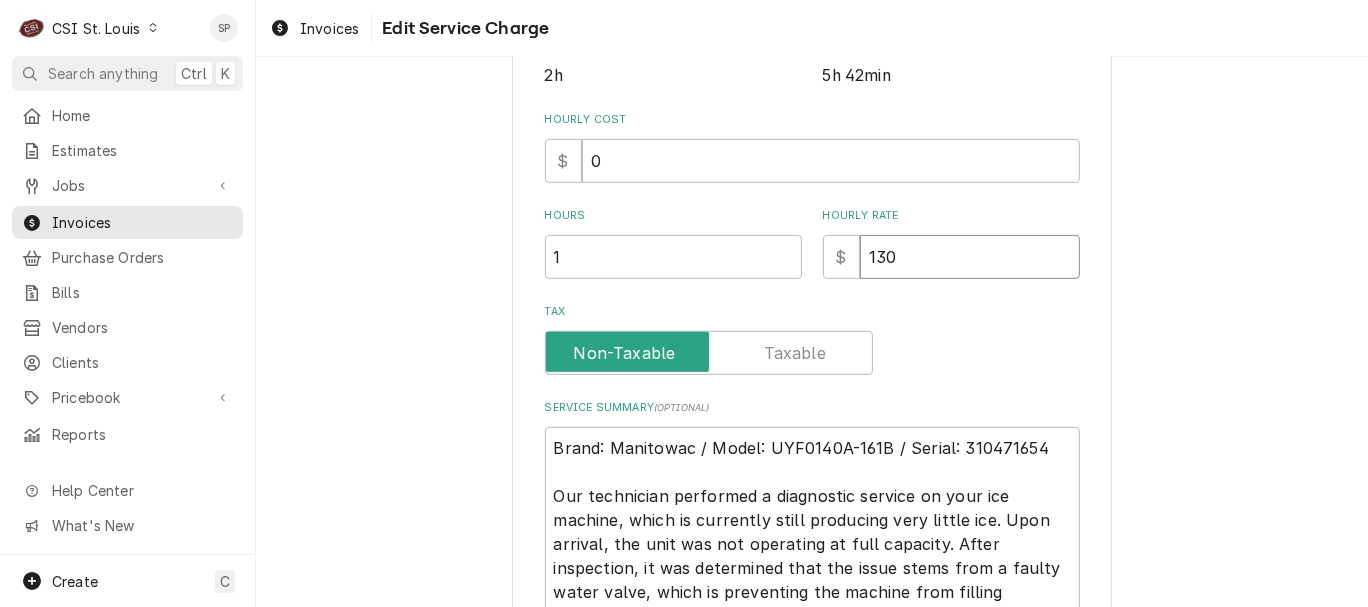 type on "13" 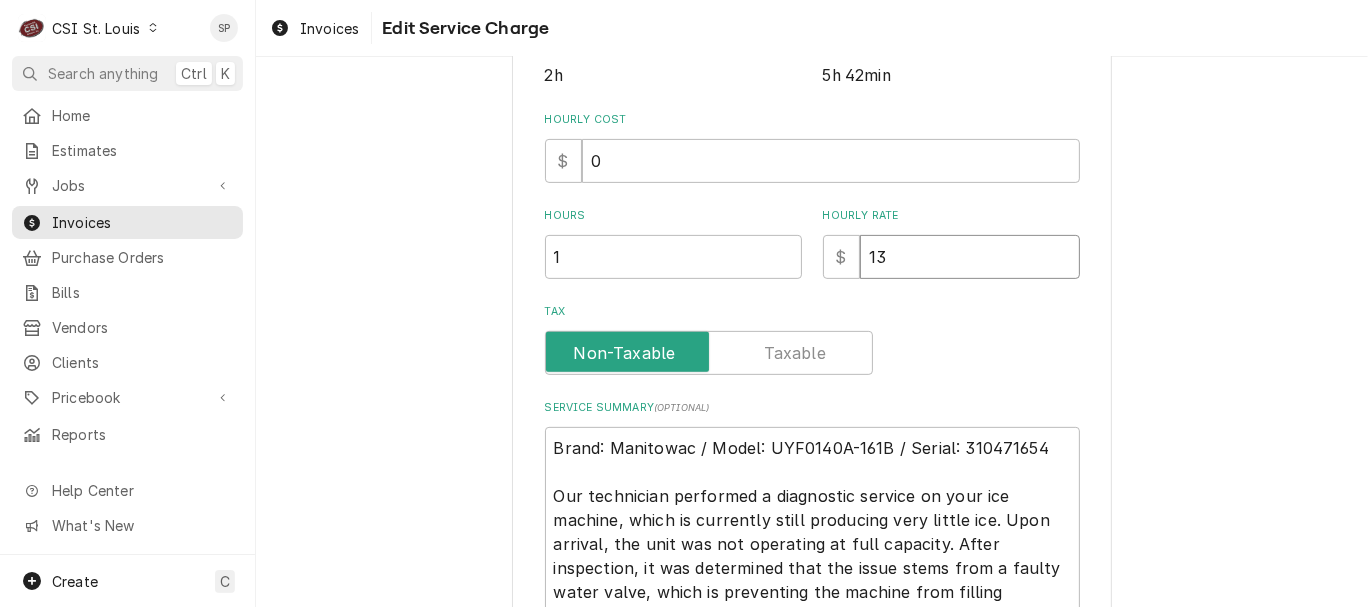 type on "x" 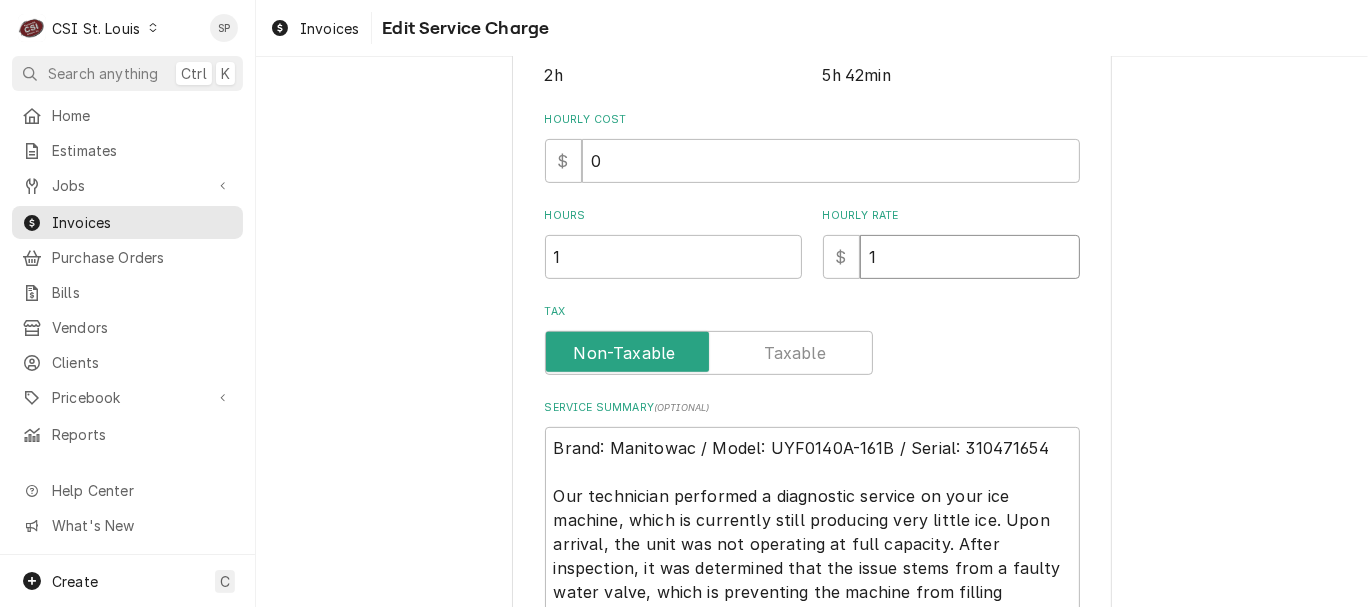 type on "x" 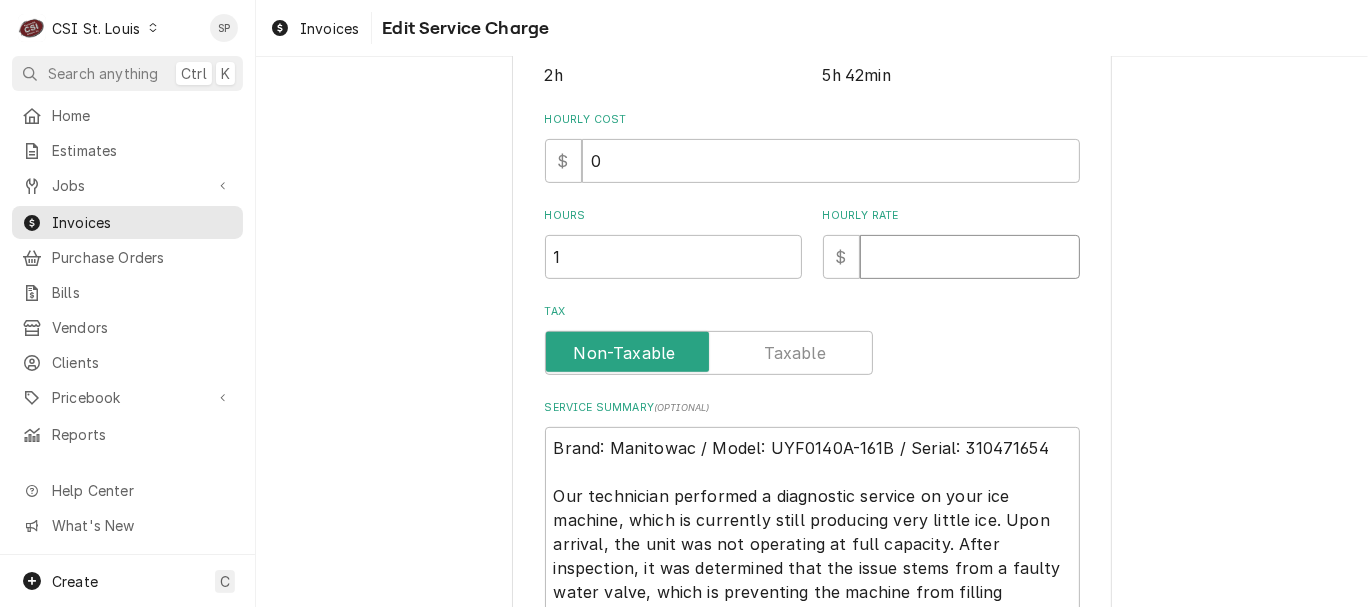 type on "x" 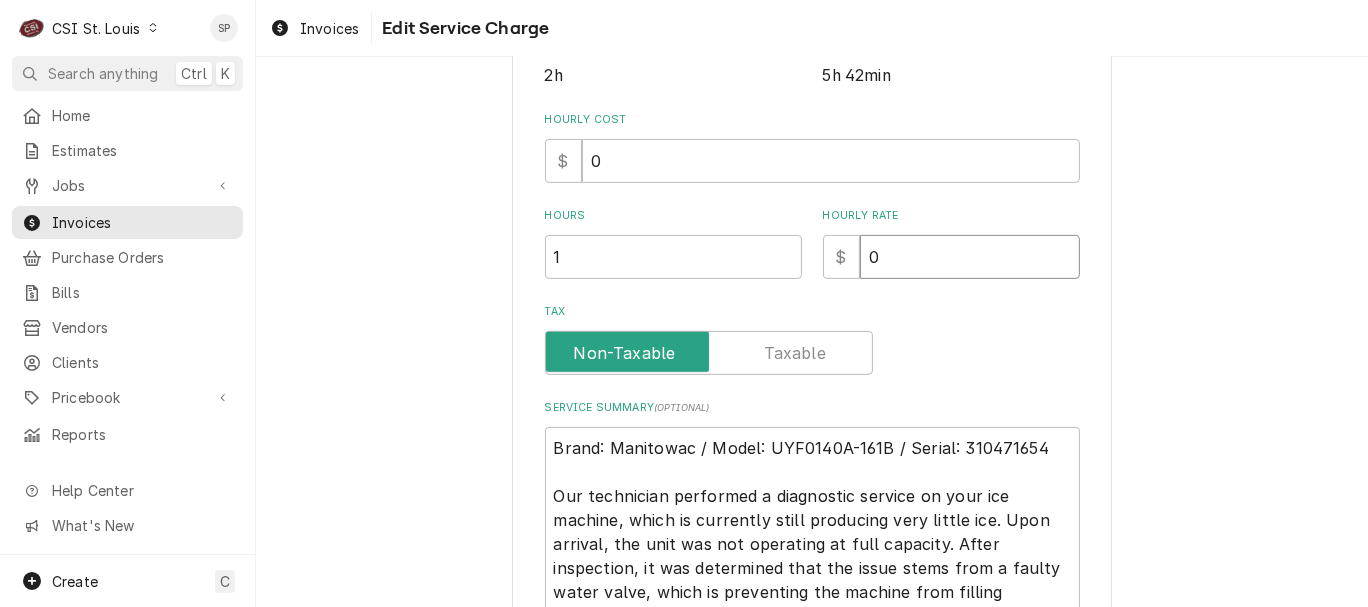 type on "0" 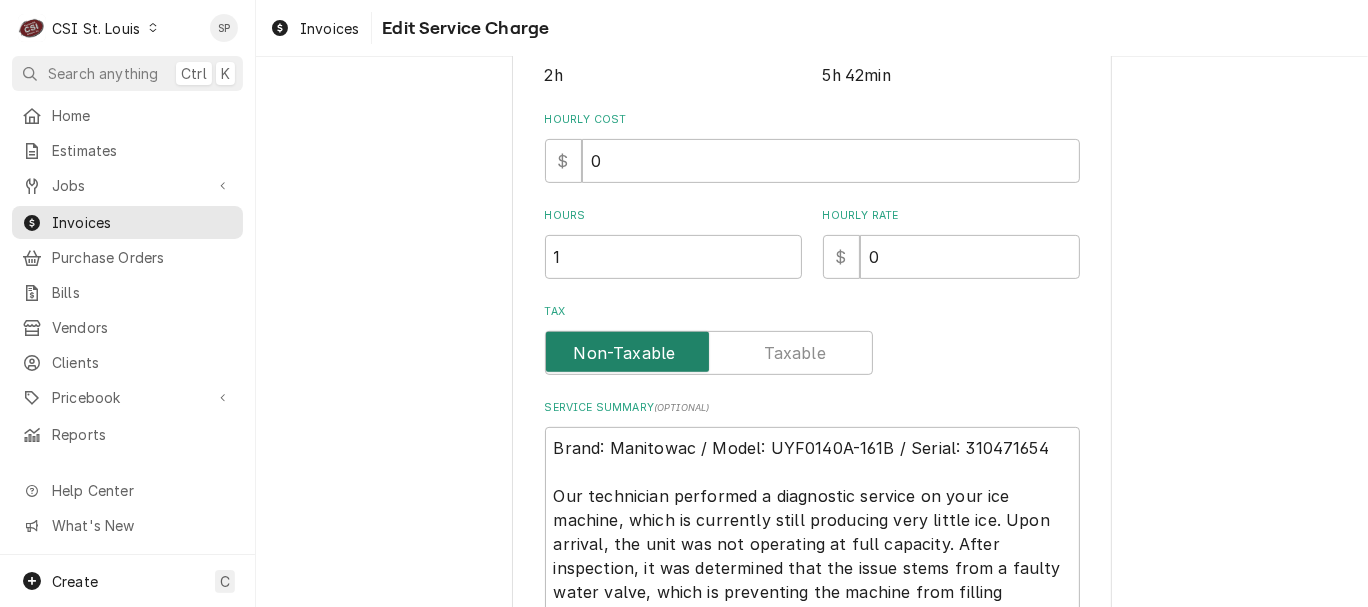 type on "x" 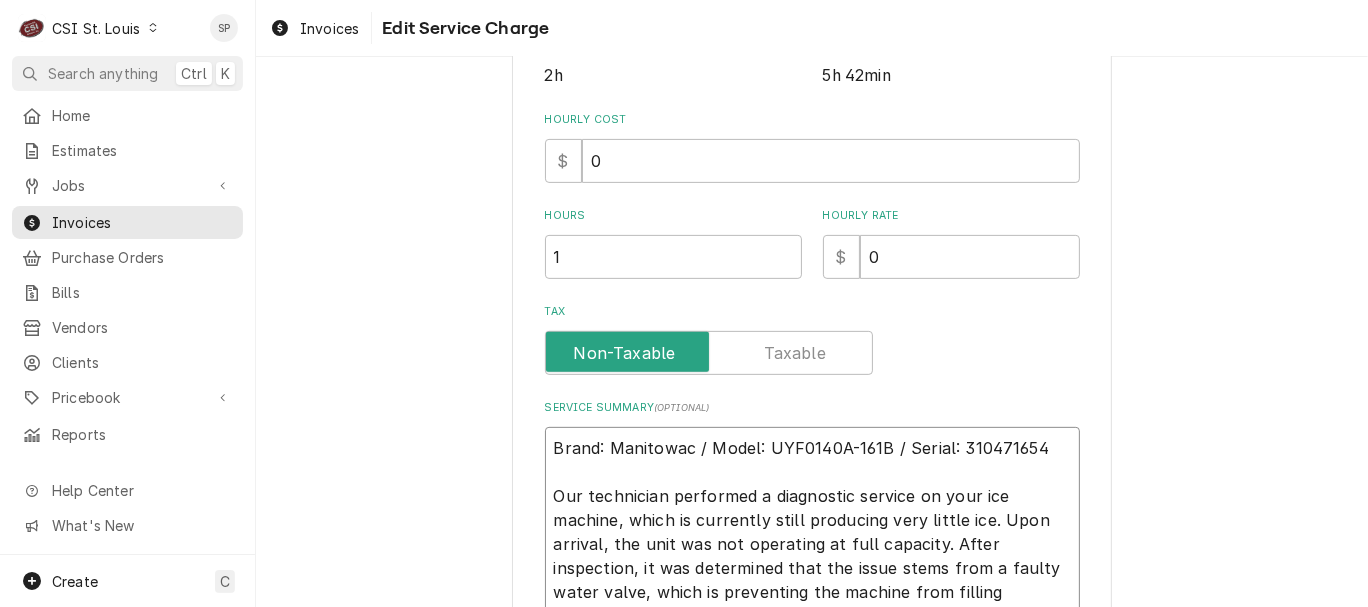 click on "Brand: Manitowac / Model: UYF0140A-161B / Serial: 310471654
Our technician performed a diagnostic service on your ice machine, which is currently still producing very little ice. Upon arrival, the unit was not operating at full capacity. After inspection, it was determined that the issue stems from a faulty water valve, which is preventing the machine from filling properly. Customer advised they do not want CSI to complete repair. No further assistance needed at this time." at bounding box center [812, 544] 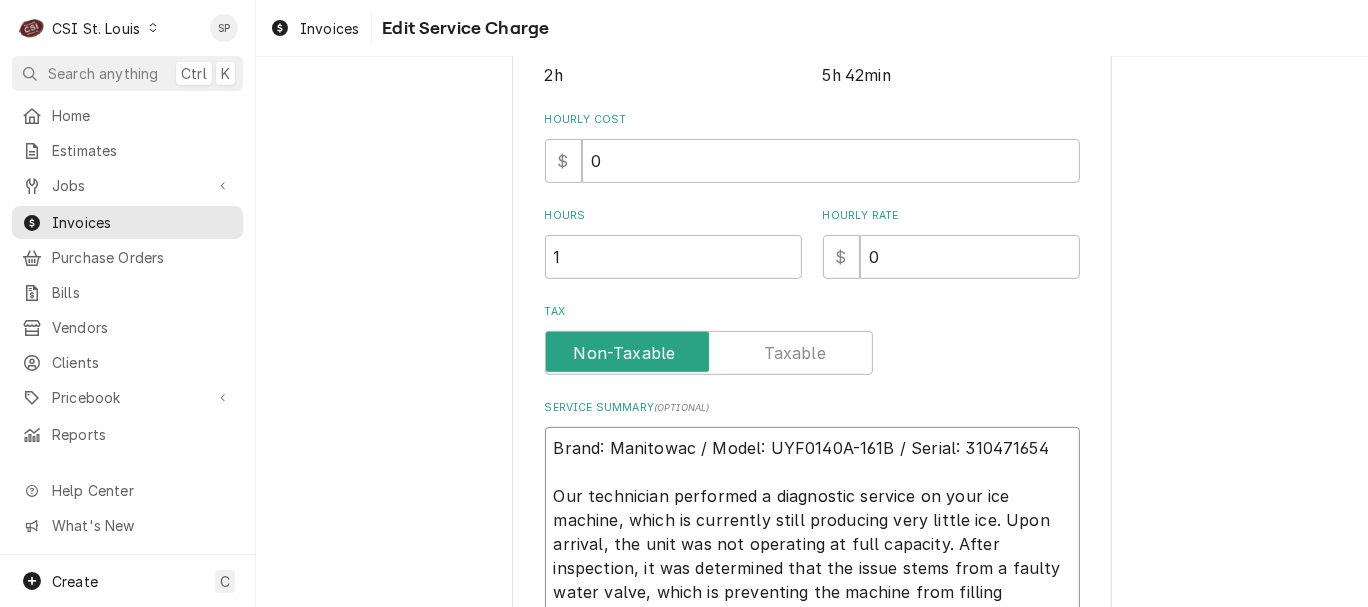type on "Brand: Manitowac / Model: UYF0140A-161B / Serial: 310471654
Our technician performed a diagnostic service on your ice machine, which is currently still producing very little ice. Upon arrival, the unit was not operating at full capacity. After inspection, it was determined that the issue stems from a faulty water valve, which is preventing the machine from filling properly. Customer advised they do not want CSI to complete repair. No further assistance needed at this time." 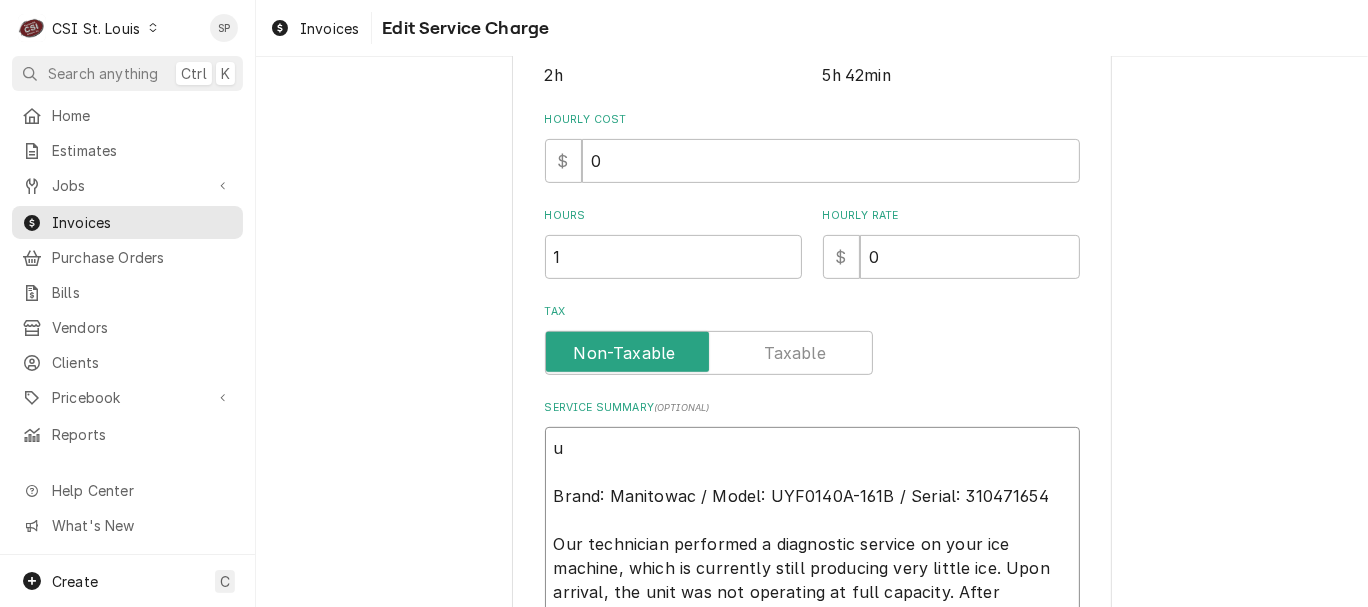 type on "x" 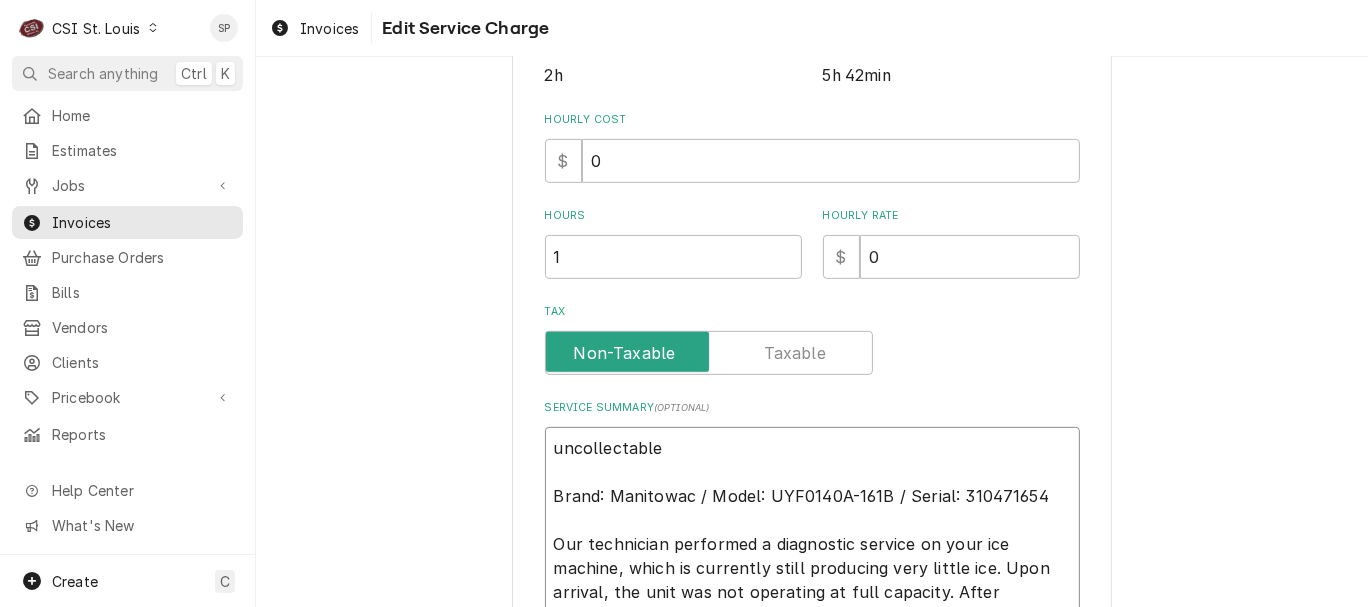 type on "unc
Brand: Manitowac / Model: UYF0140A-161B / Serial: 310471654
Our technician performed a diagnostic service on your ice machine, which is currently still producing very little ice. Upon arrival, the unit was not operating at full capacity. After inspection, it was determined that the issue stems from a faulty water valve, which is preventing the machine from filling properly. Customer advised they do not want CSI to complete repair. No further assistance needed at this time." 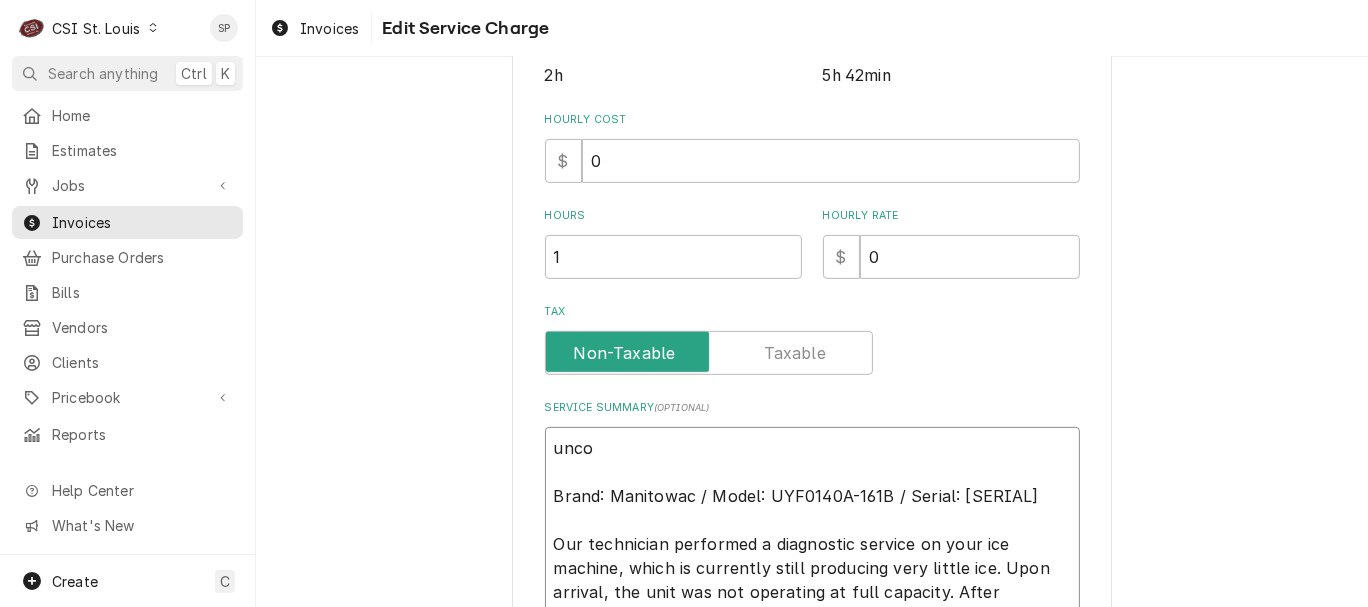 type on "x" 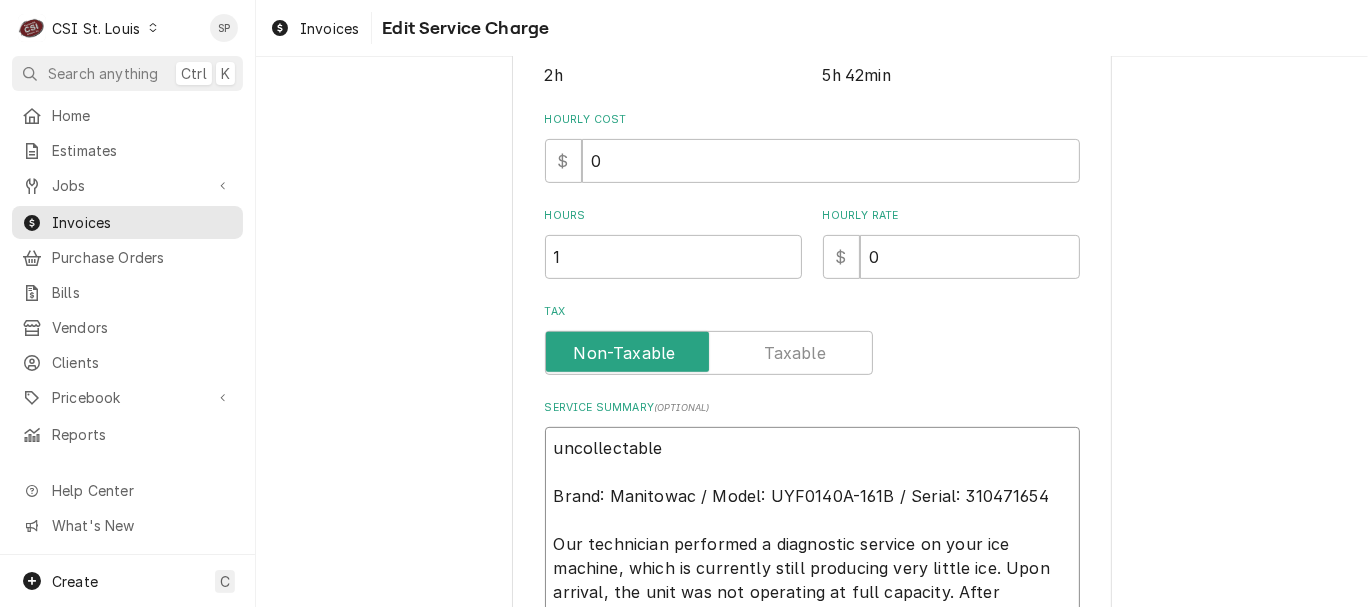 type on "x" 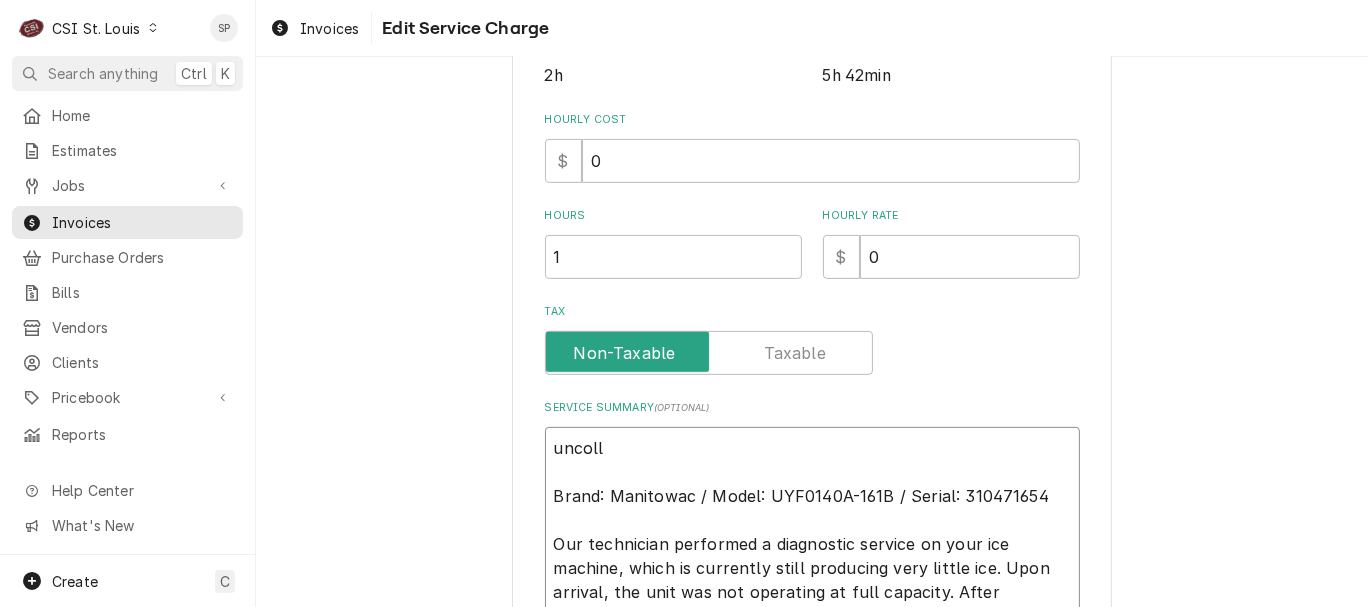 type on "x" 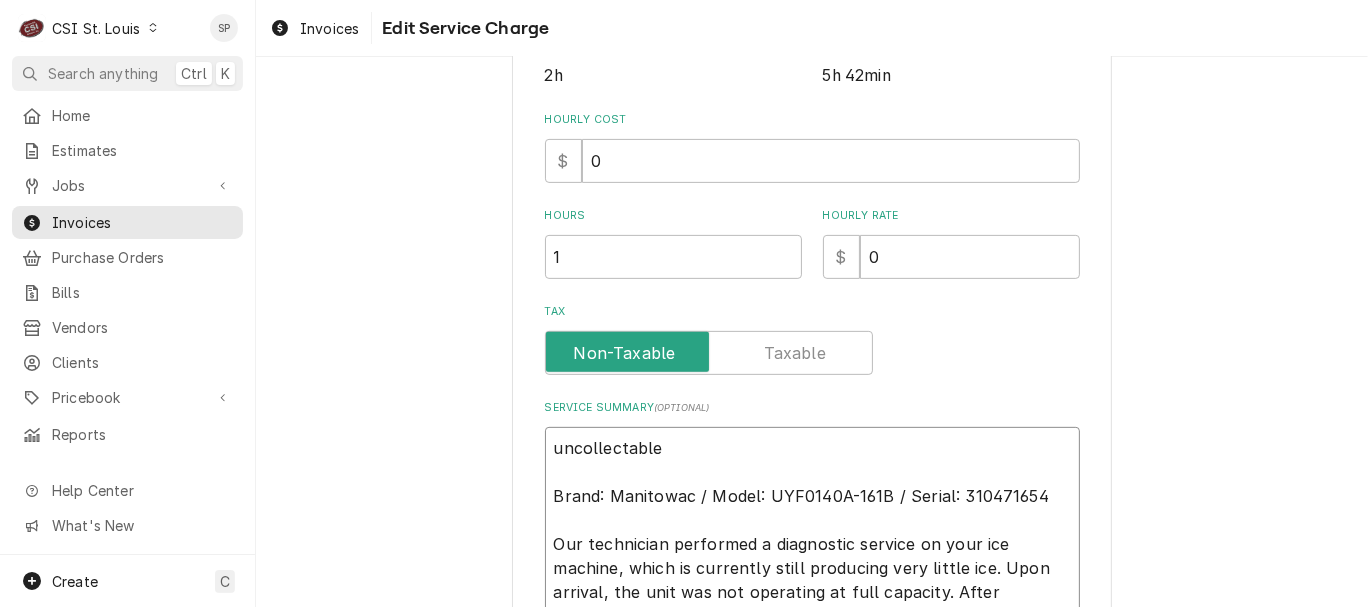 type on "x" 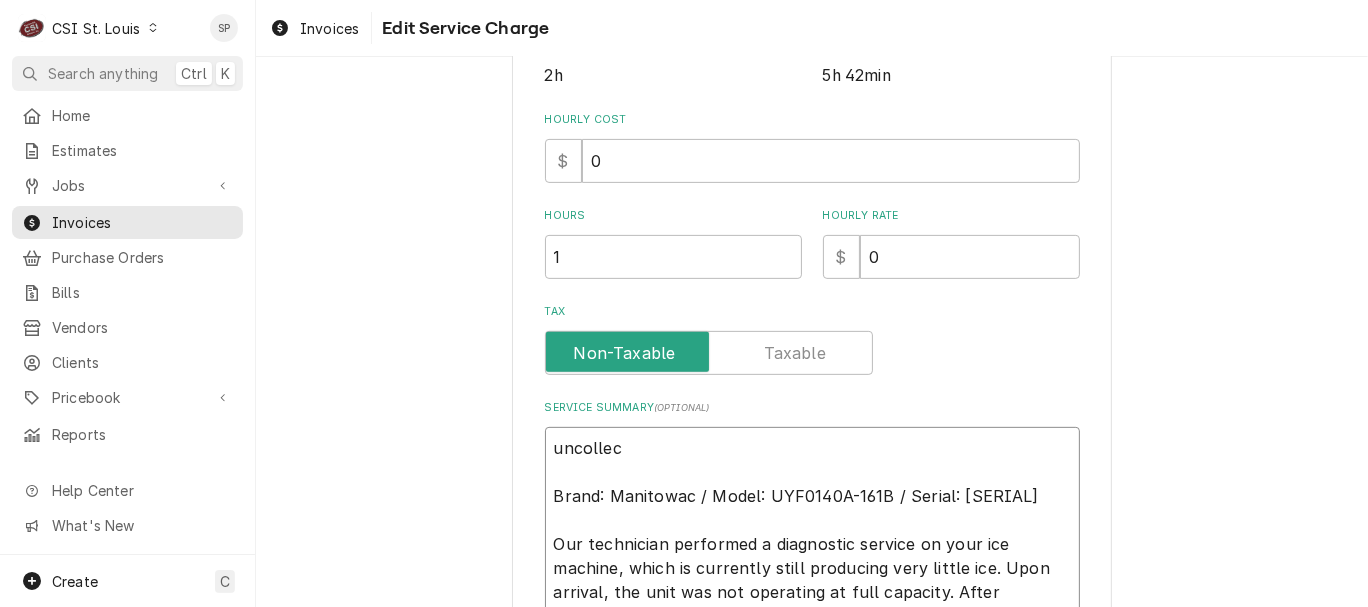 type on "x" 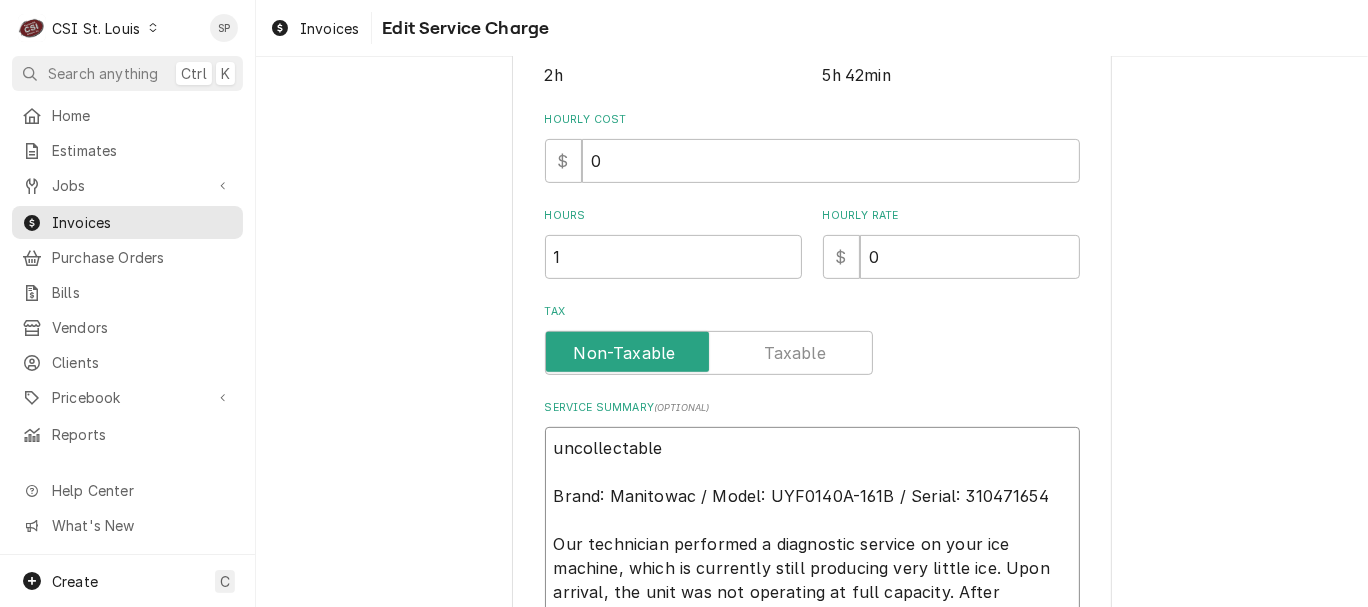type on "x" 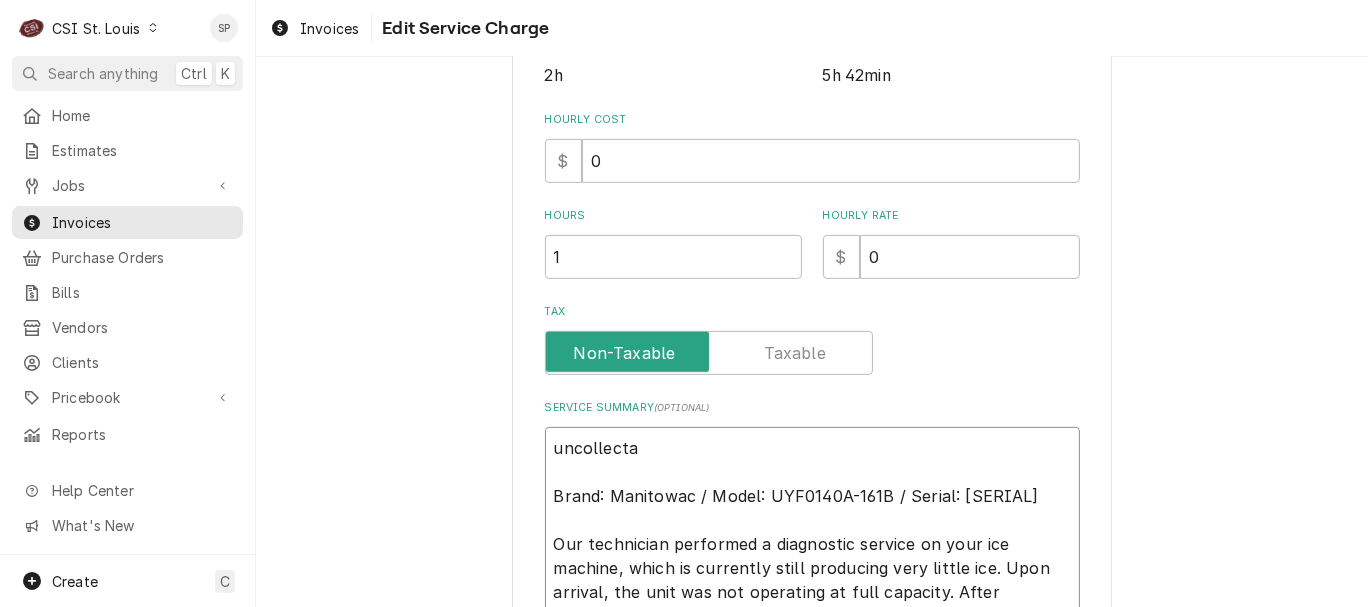 type on "x" 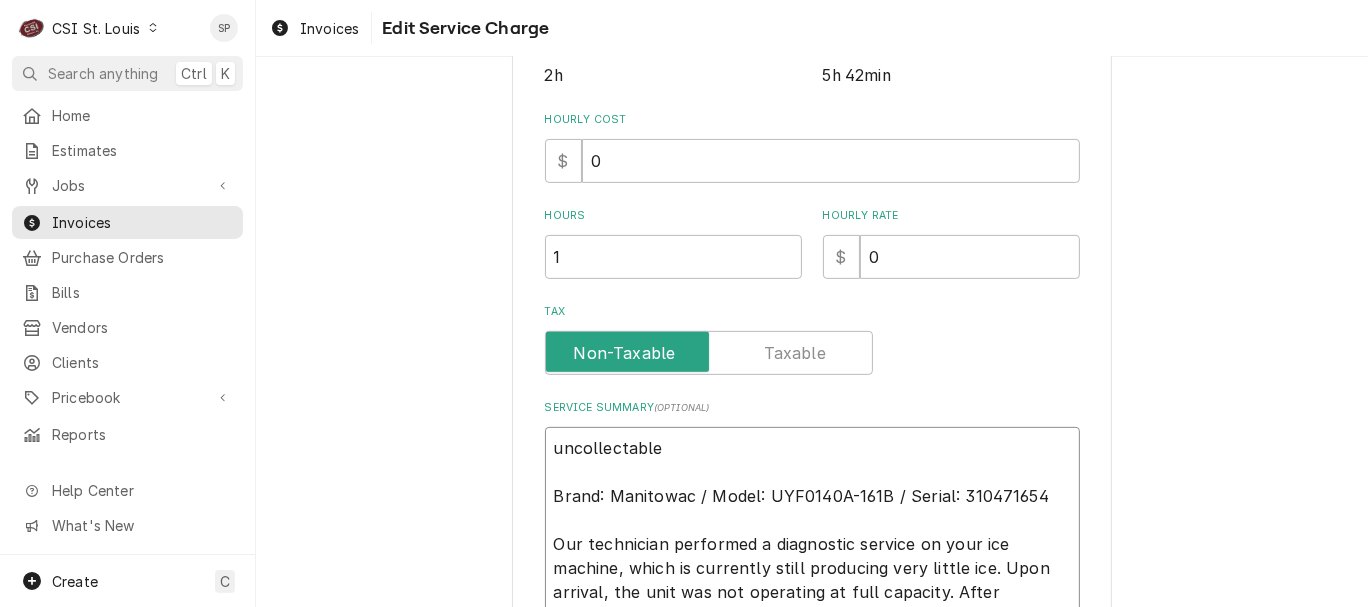 type on "x" 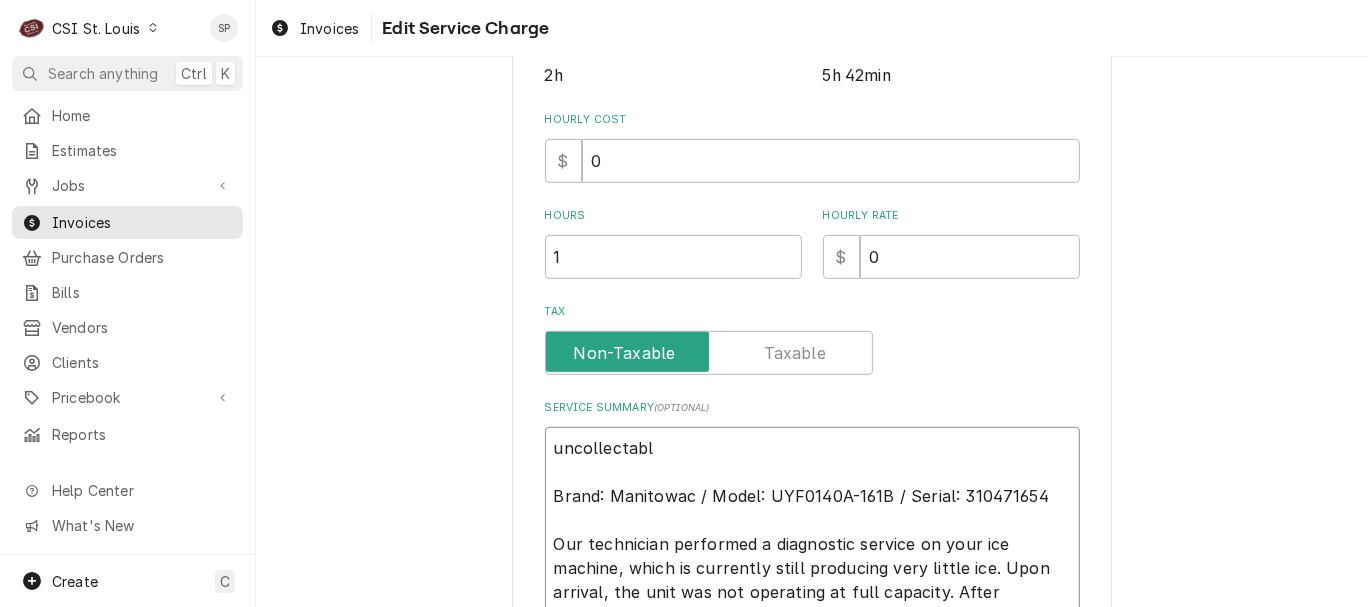 type on "x" 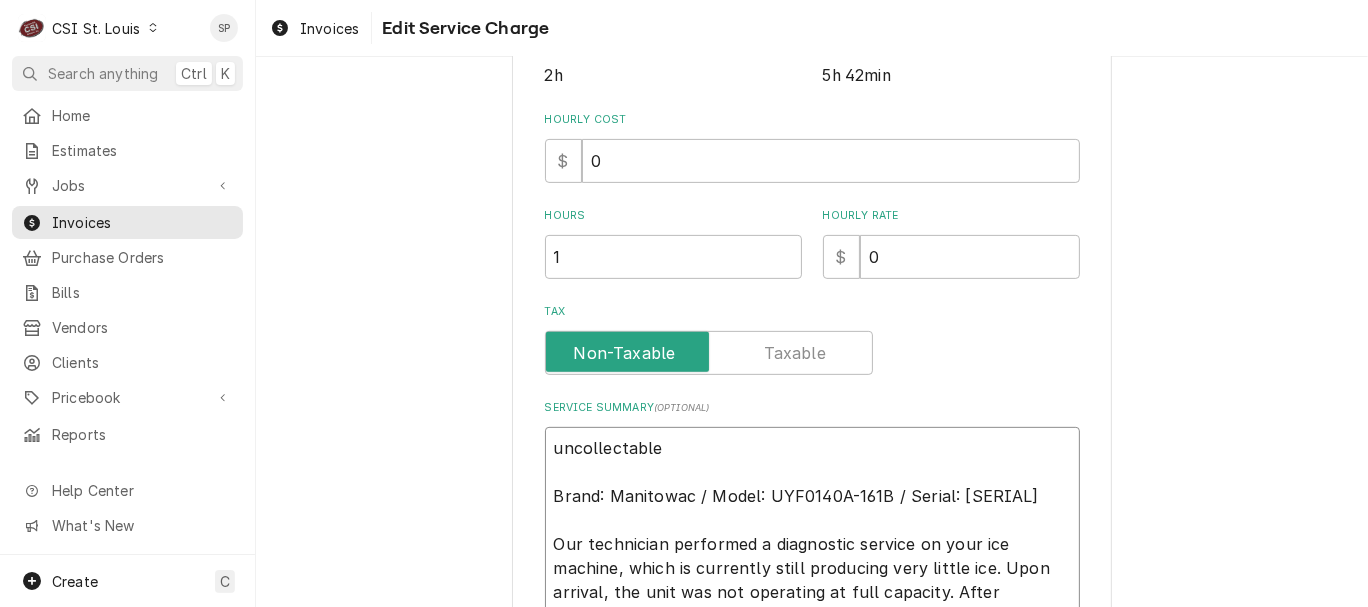 type on "x" 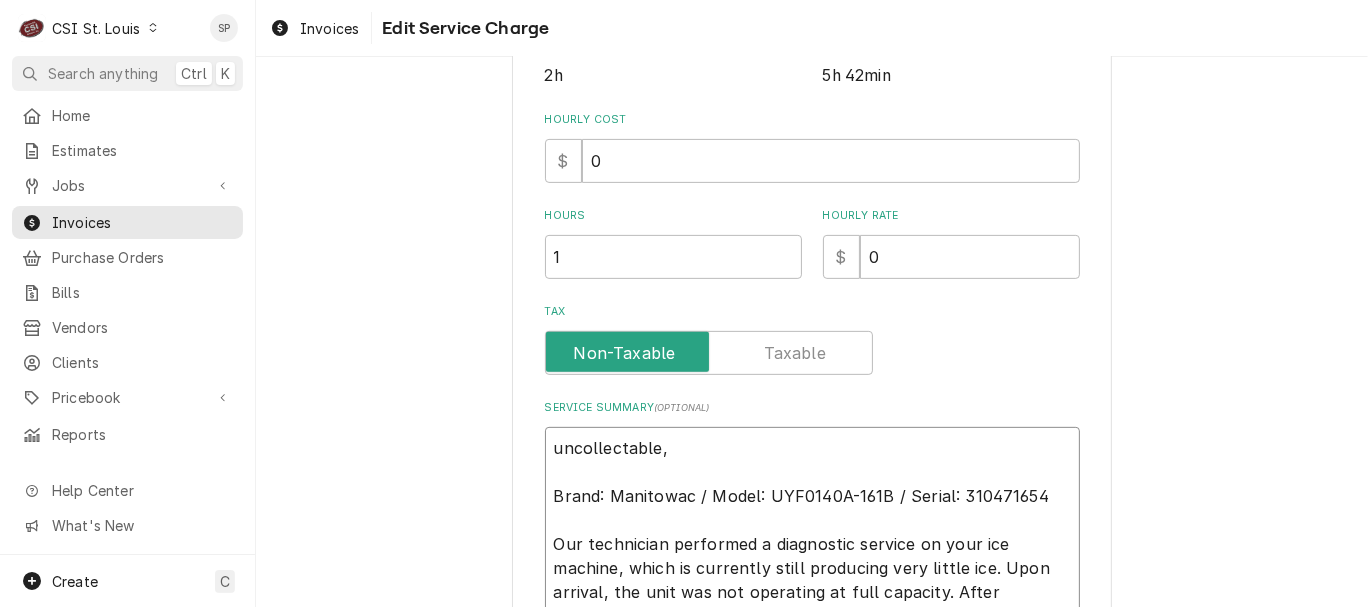 type on "x" 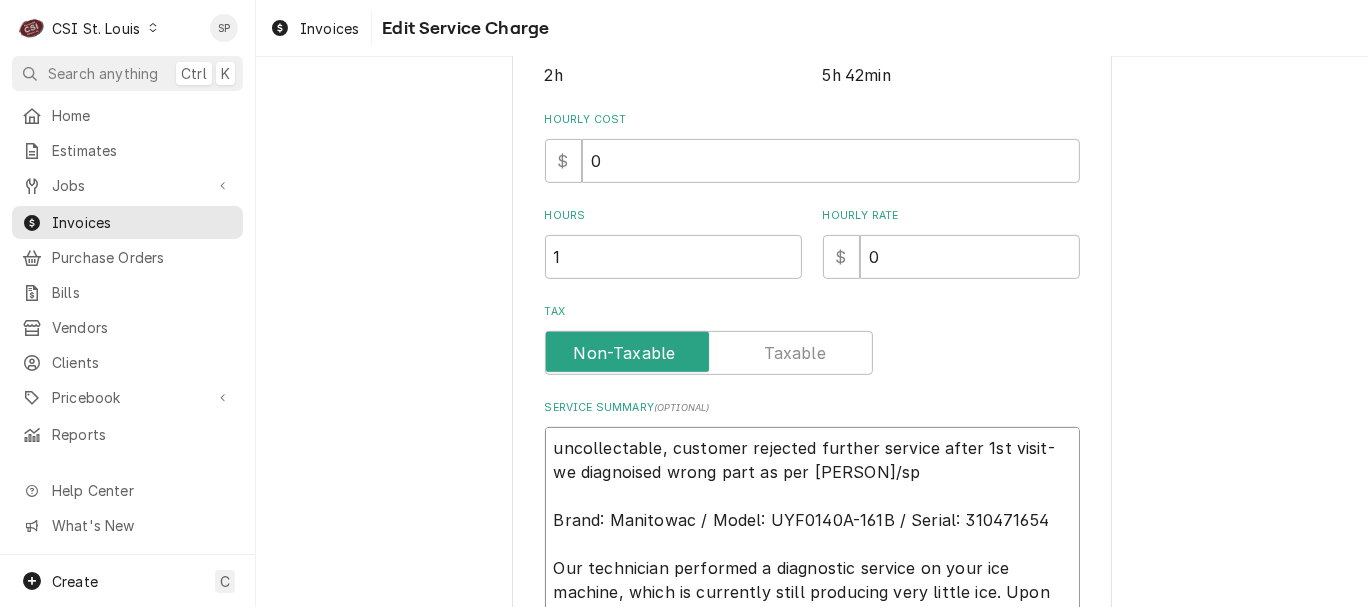 type on "uncollectable, cu
Brand: Manitowac / Model: UYF0140A-161B / Serial: 310471654
Our technician performed a diagnostic service on your ice machine, which is currently still producing very little ice. Upon arrival, the unit was not operating at full capacity. After inspection, it was determined that the issue stems from a faulty water valve, which is preventing the machine from filling properly. Customer advised they do not want CSI to complete repair. No further assistance needed at this time." 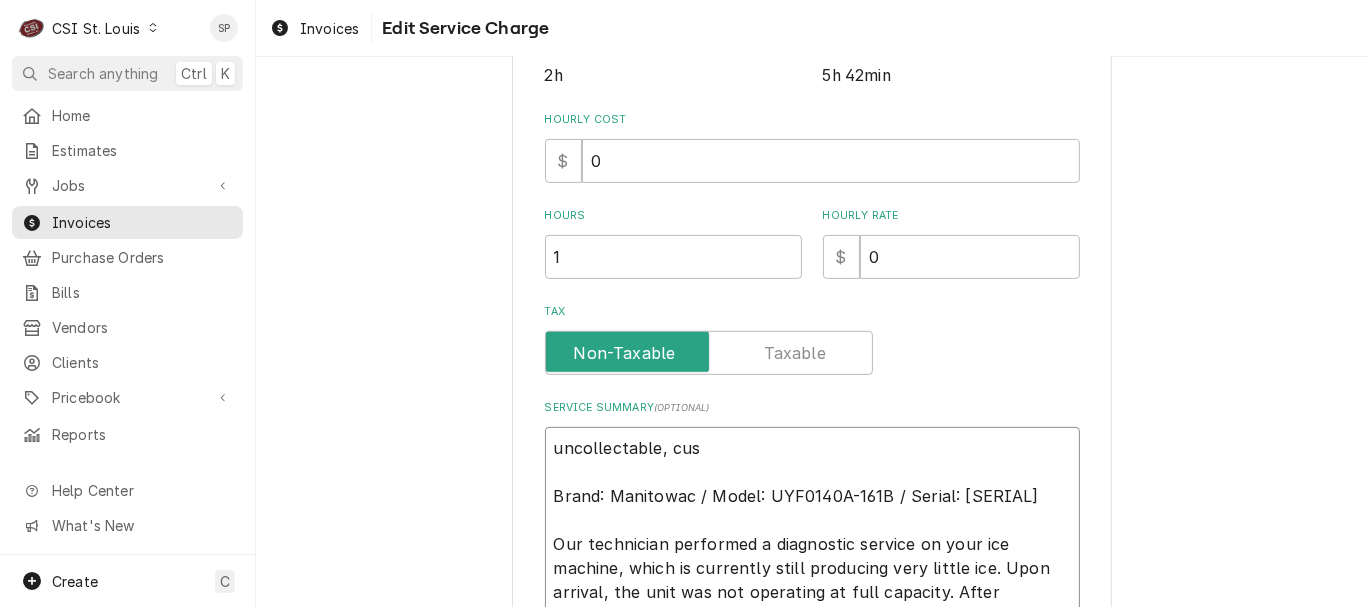 type on "x" 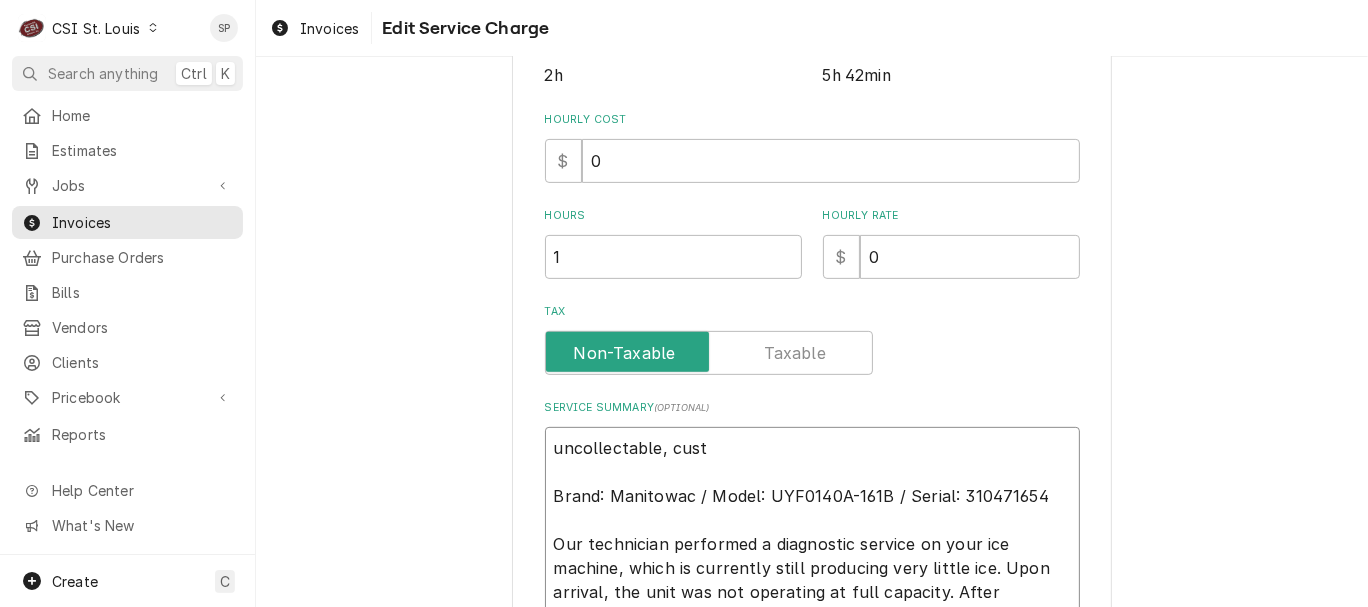 type on "uncollectable, custo
Brand: Manitowac / Model: UYF0140A-161B / Serial: 310471654
Our technician performed a diagnostic service on your ice machine, which is currently still producing very little ice. Upon arrival, the unit was not operating at full capacity. After inspection, it was determined that the issue stems from a faulty water valve, which is preventing the machine from filling properly. Customer advised they do not want CSI to complete repair. No further assistance needed at this time." 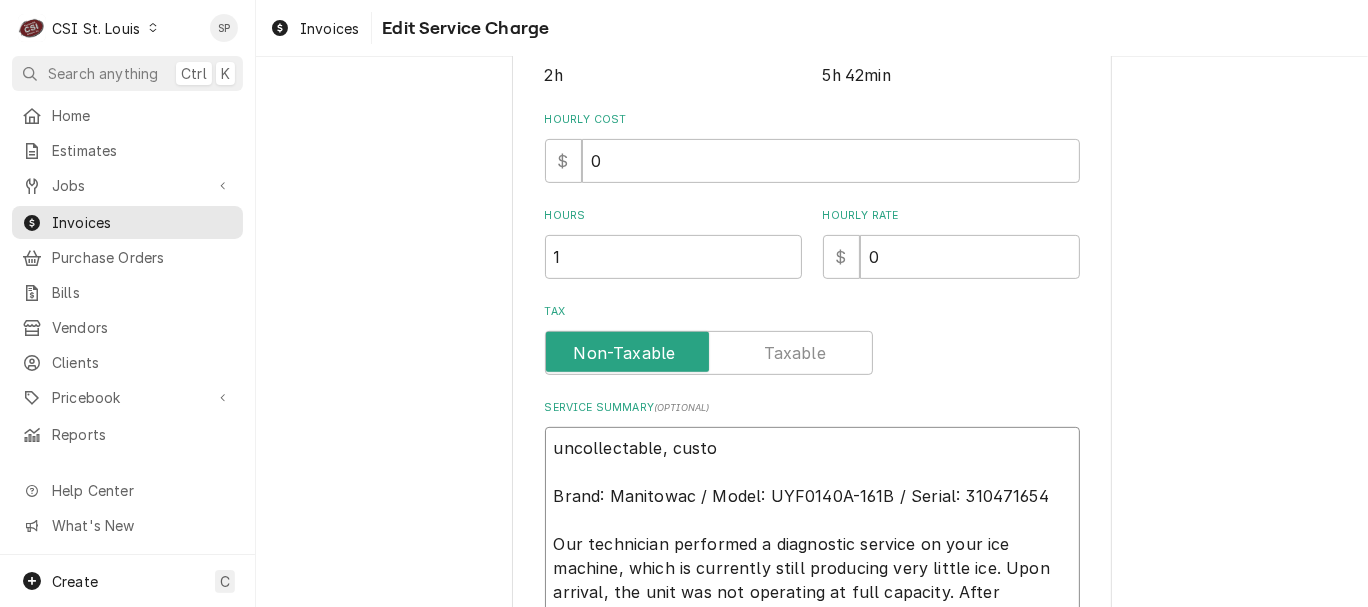 type on "x" 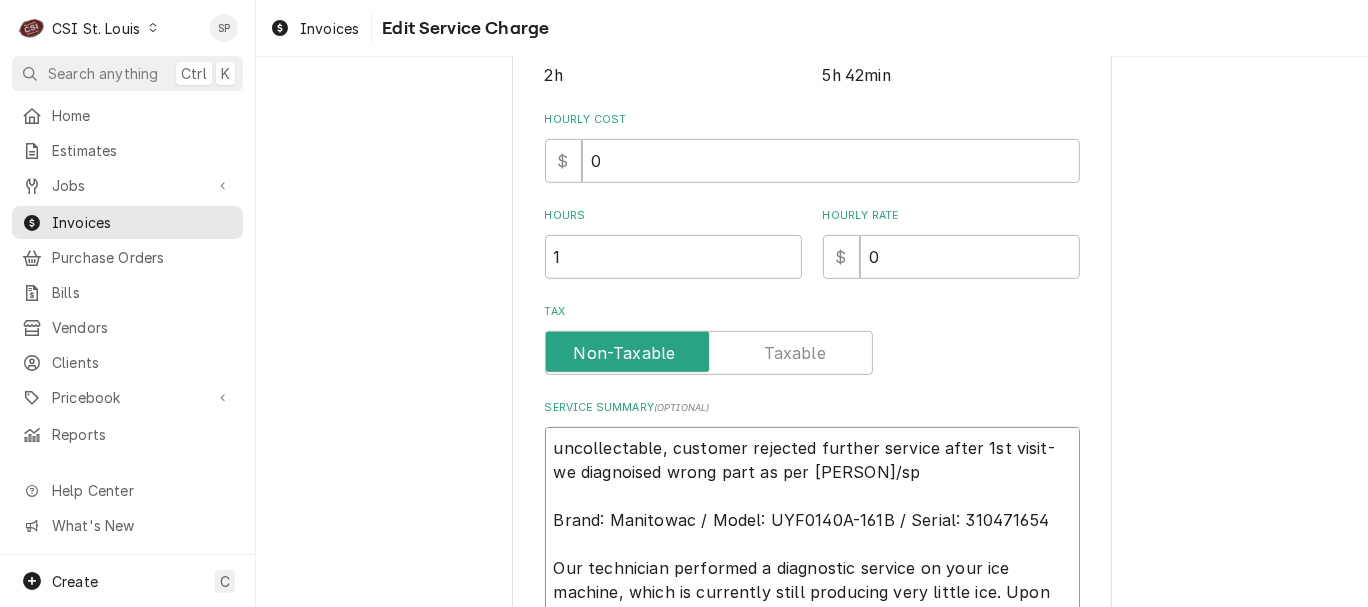 type on "x" 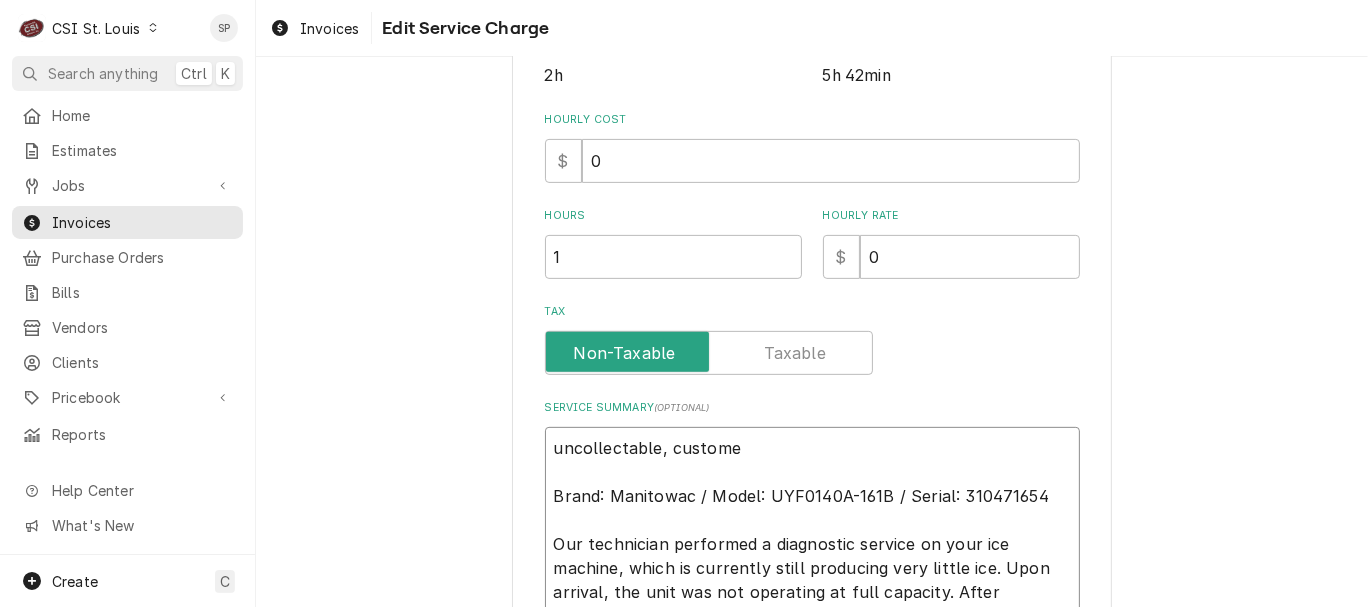 type on "x" 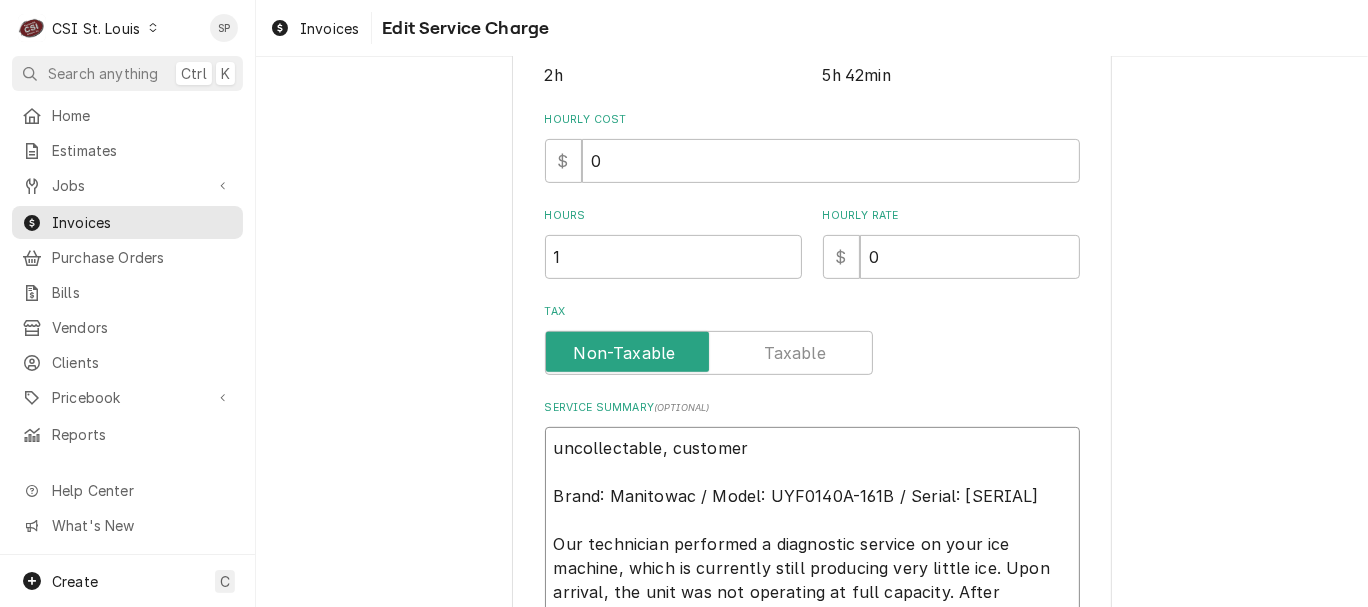type on "x" 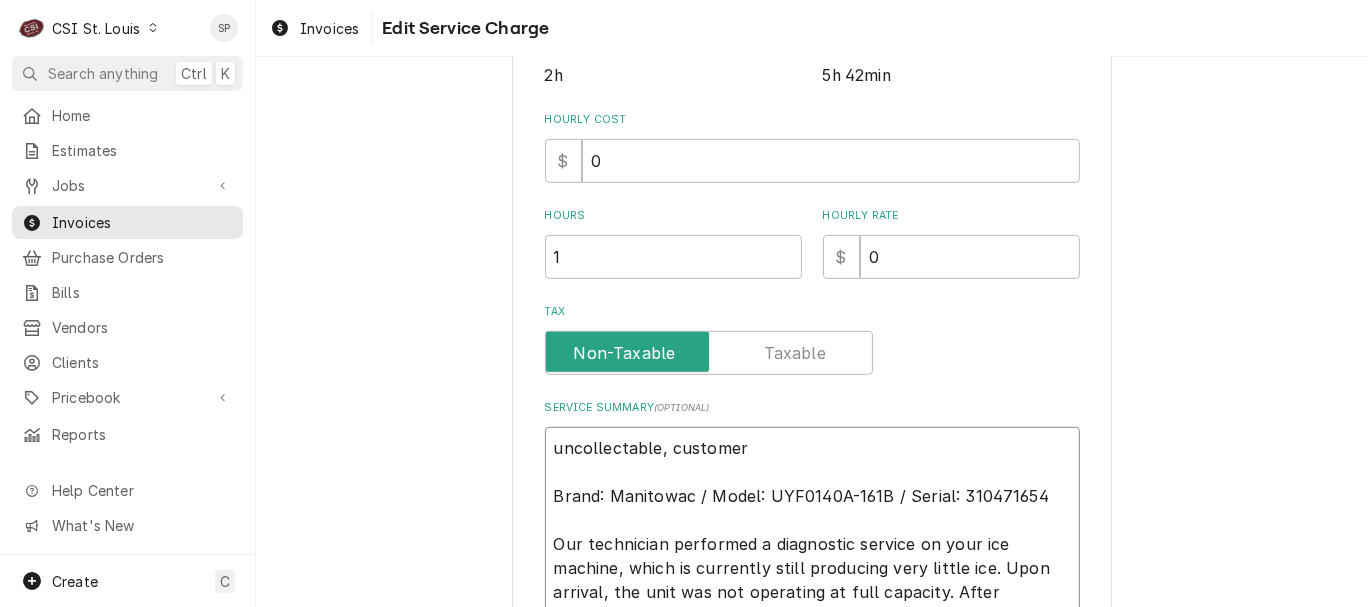 type on "x" 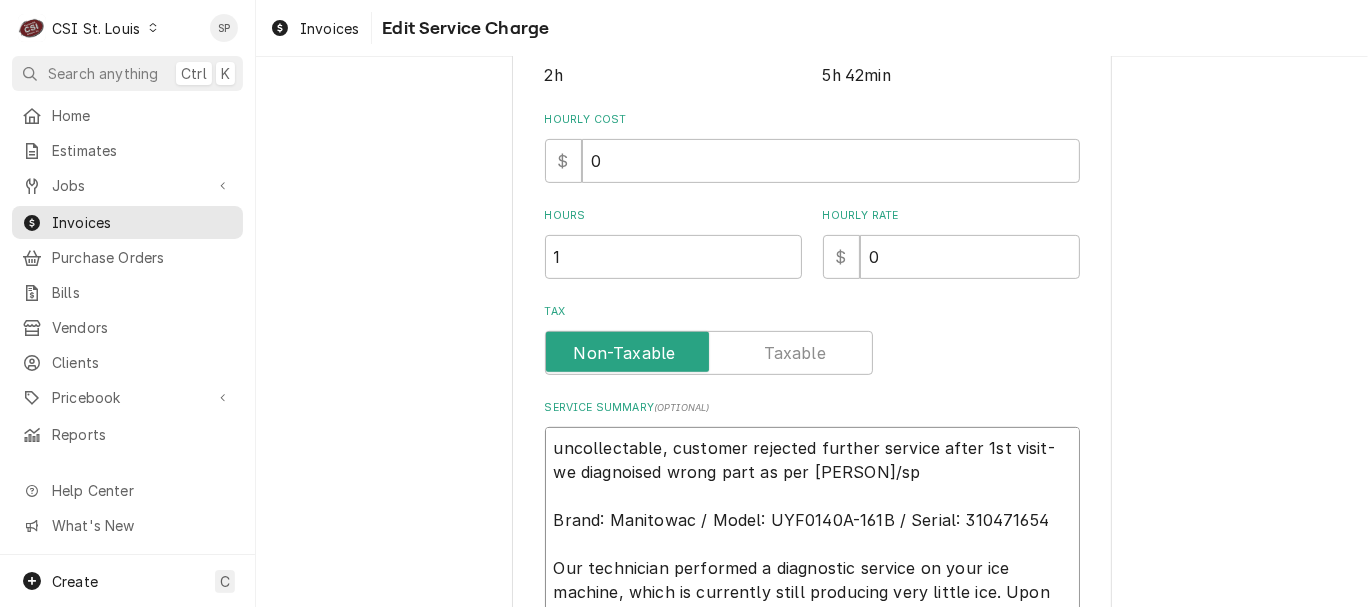type on "x" 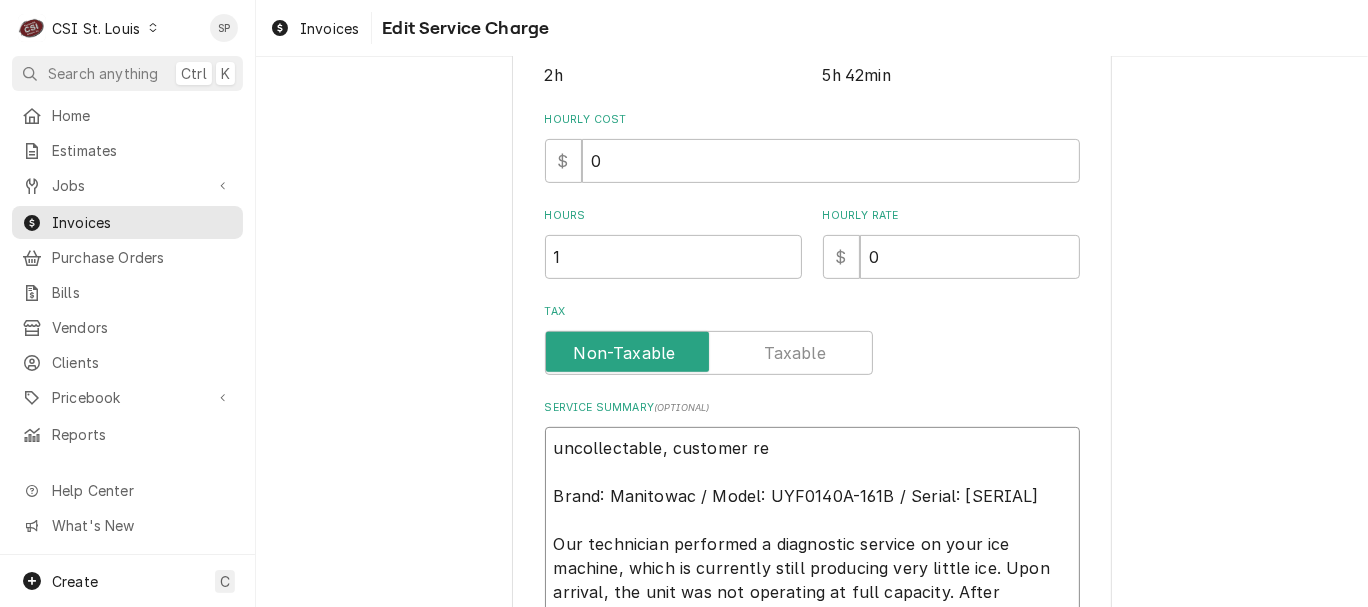 type on "x" 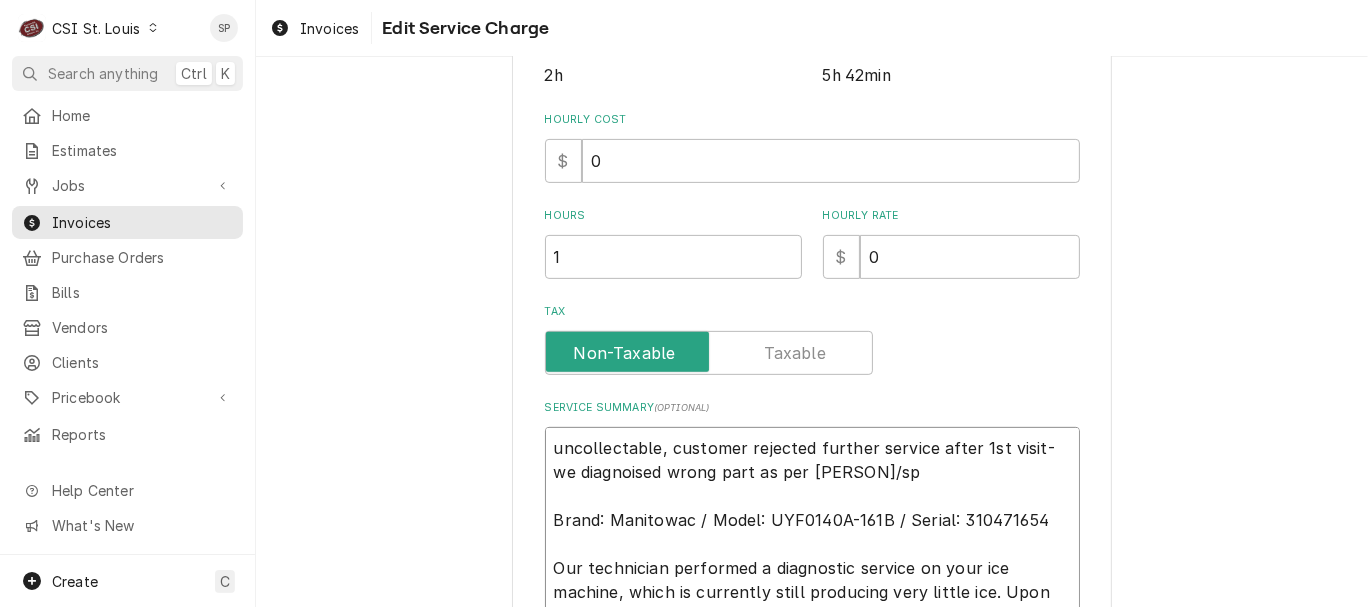 type on "x" 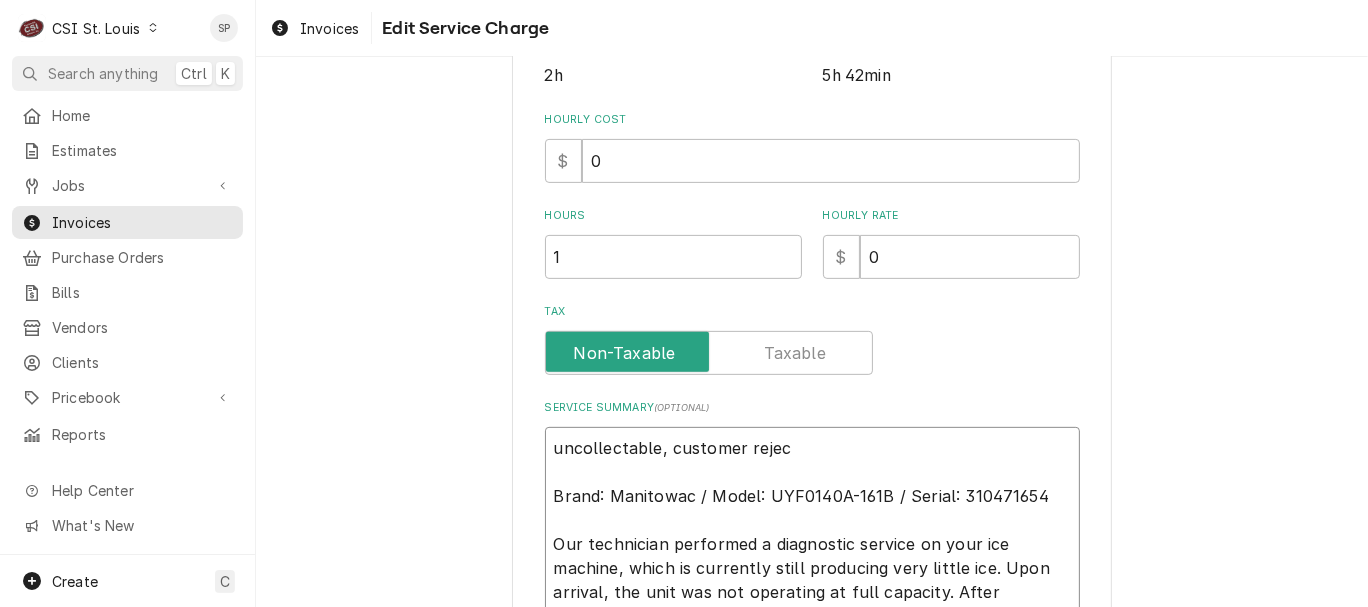 type on "x" 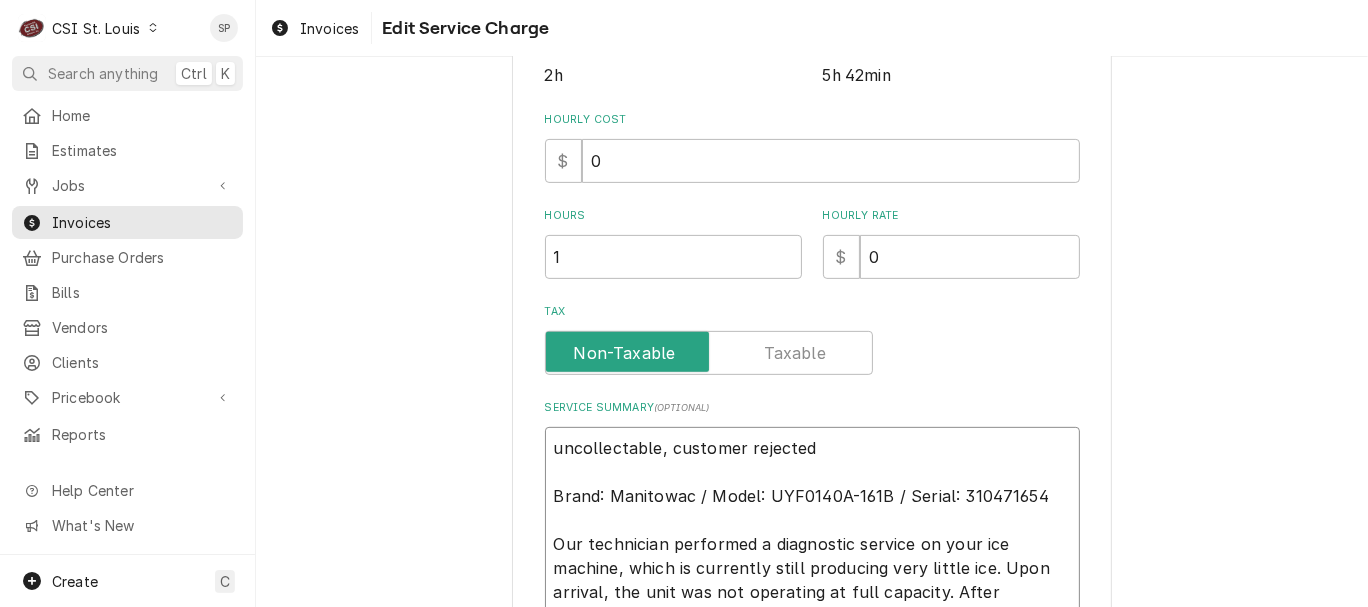 type on "uncollectable, customer rejected
Brand: Manitowac / Model: UYF0140A-161B / Serial: 310471654
Our technician performed a diagnostic service on your ice machine, which is currently still producing very little ice. Upon arrival, the unit was not operating at full capacity. After inspection, it was determined that the issue stems from a faulty water valve, which is preventing the machine from filling properly. Customer advised they do not want CSI to complete repair. No further assistance needed at this time." 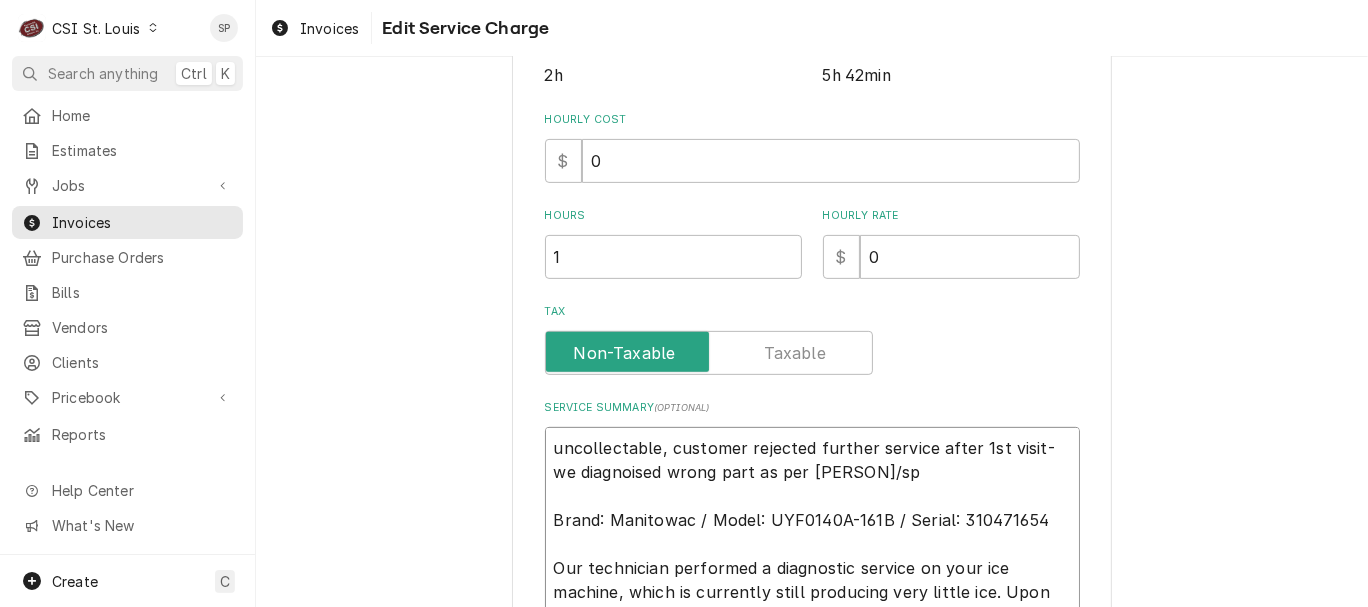type on "x" 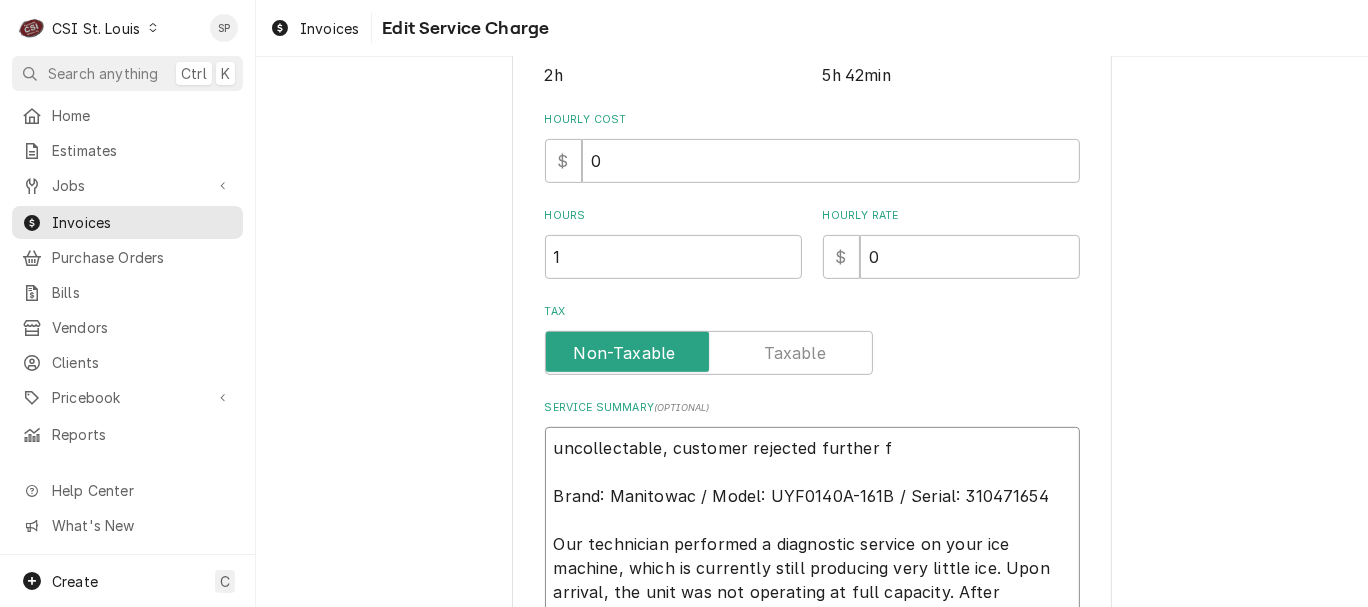 type on "x" 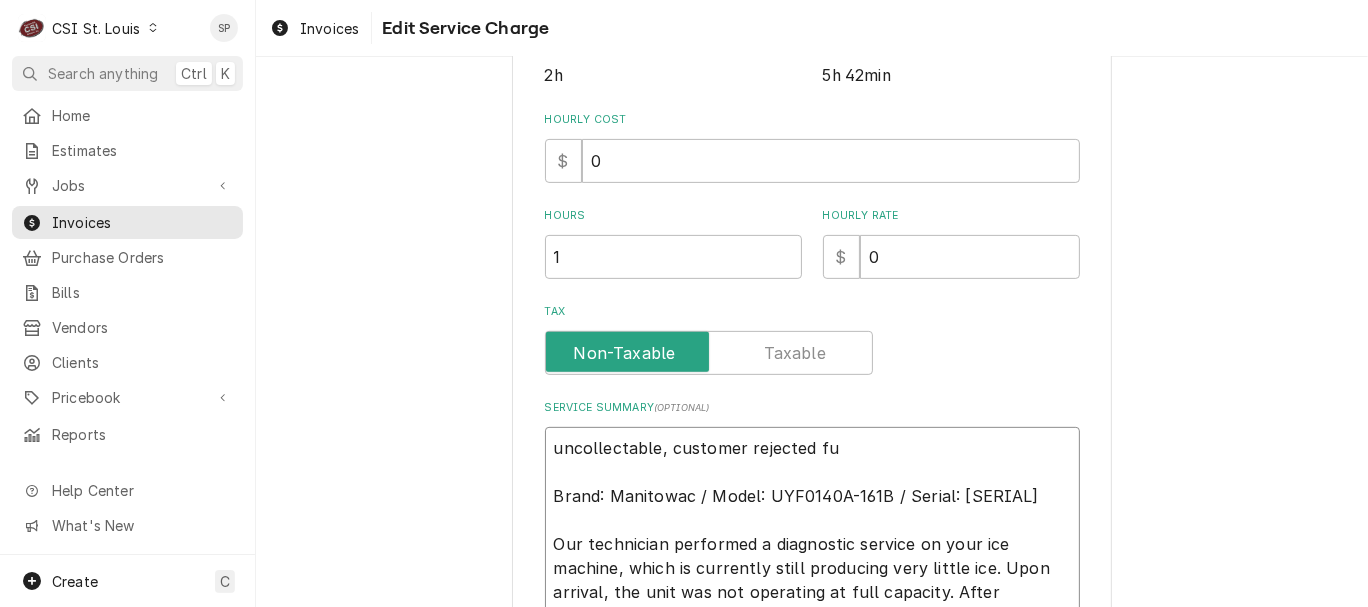 type on "x" 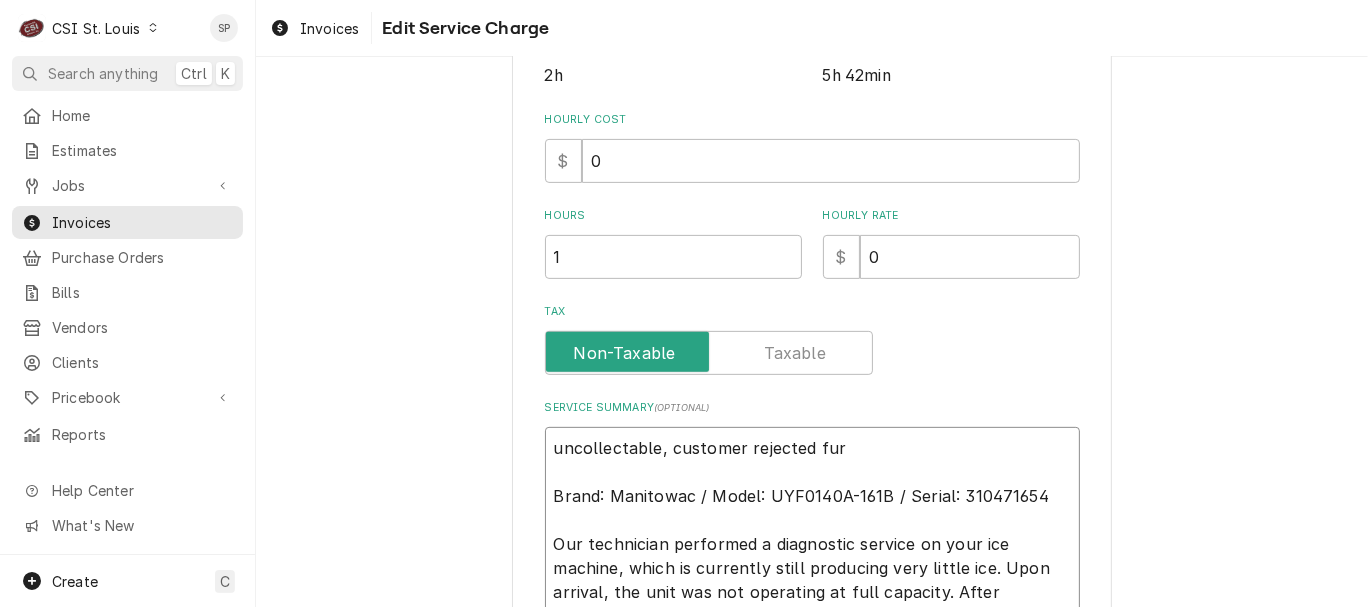 type on "x" 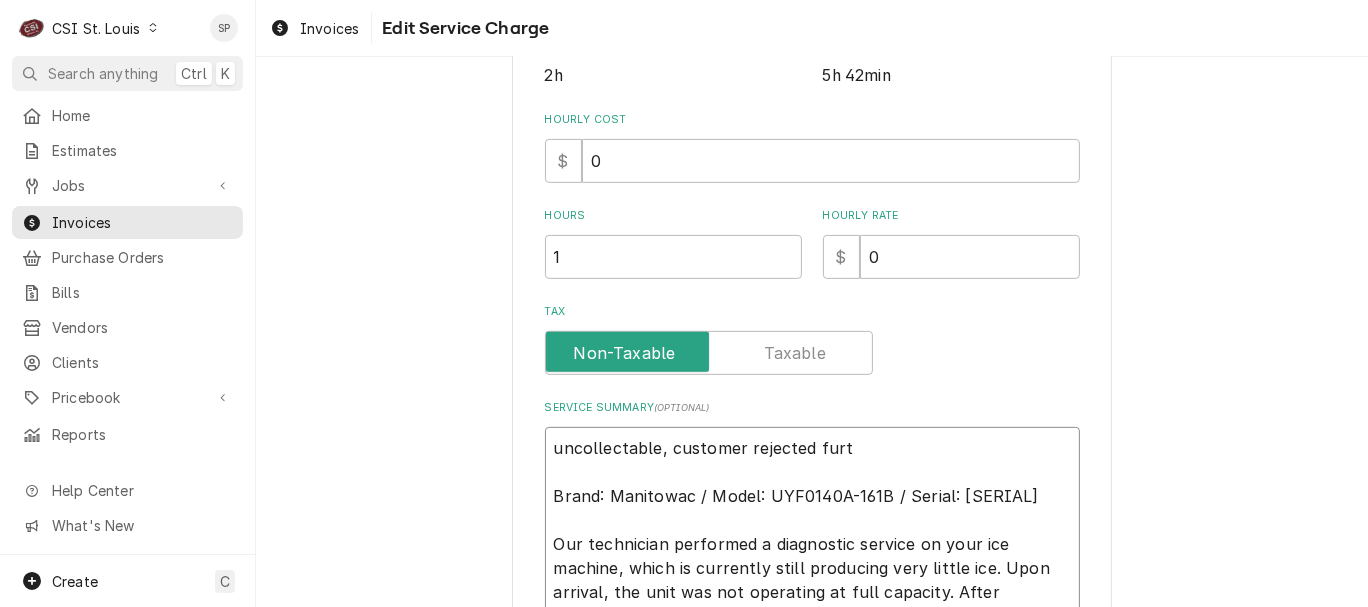 type on "x" 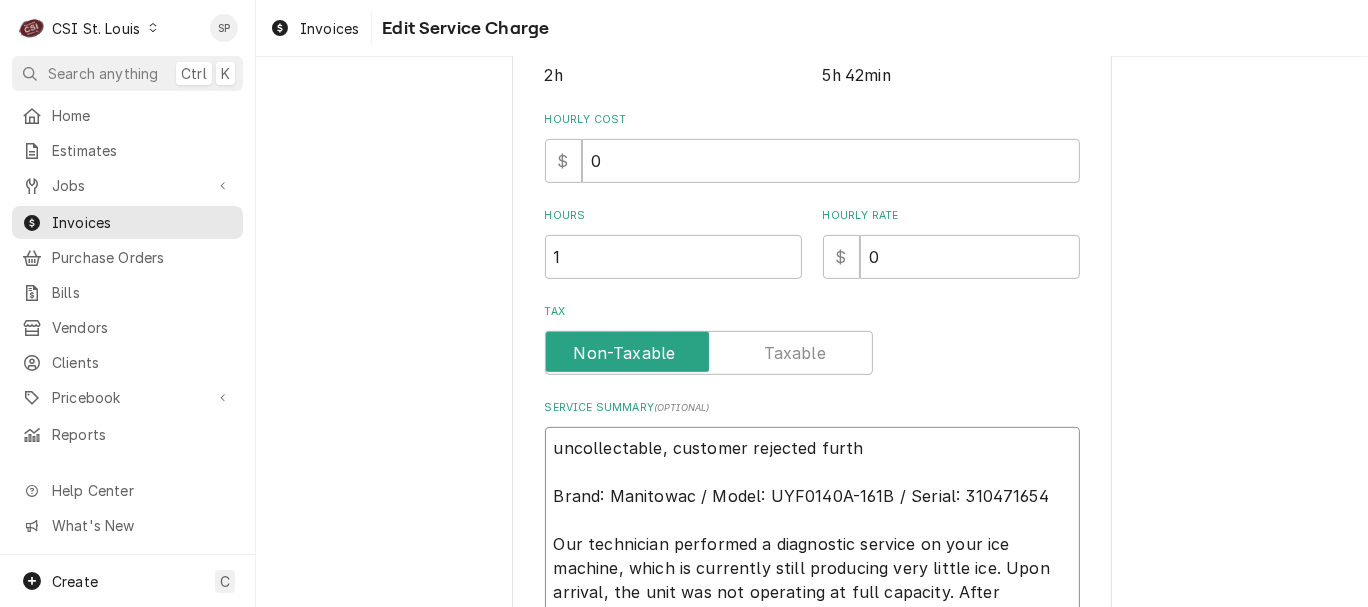 type on "x" 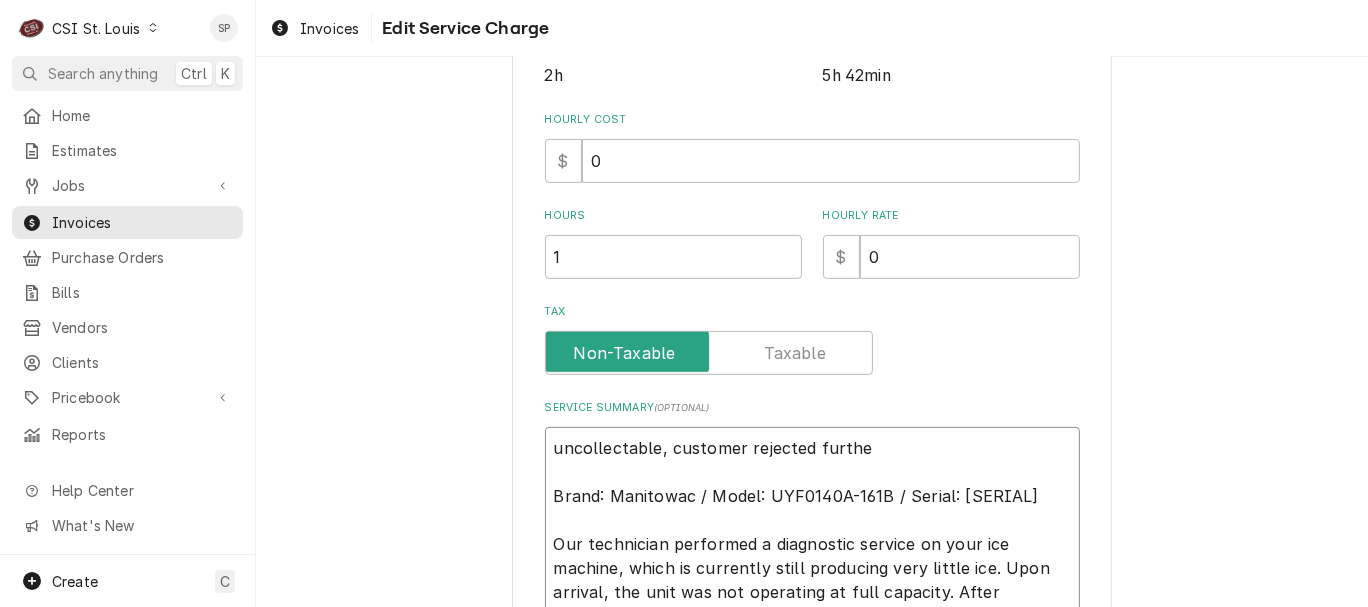 type on "x" 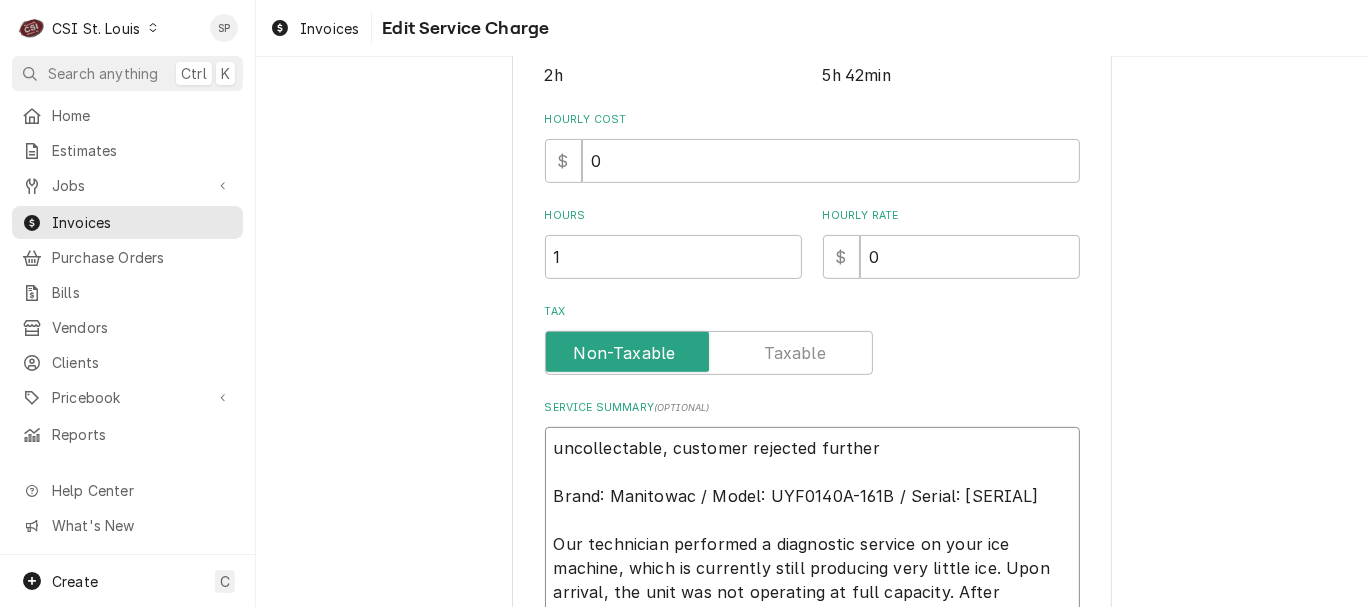 type on "x" 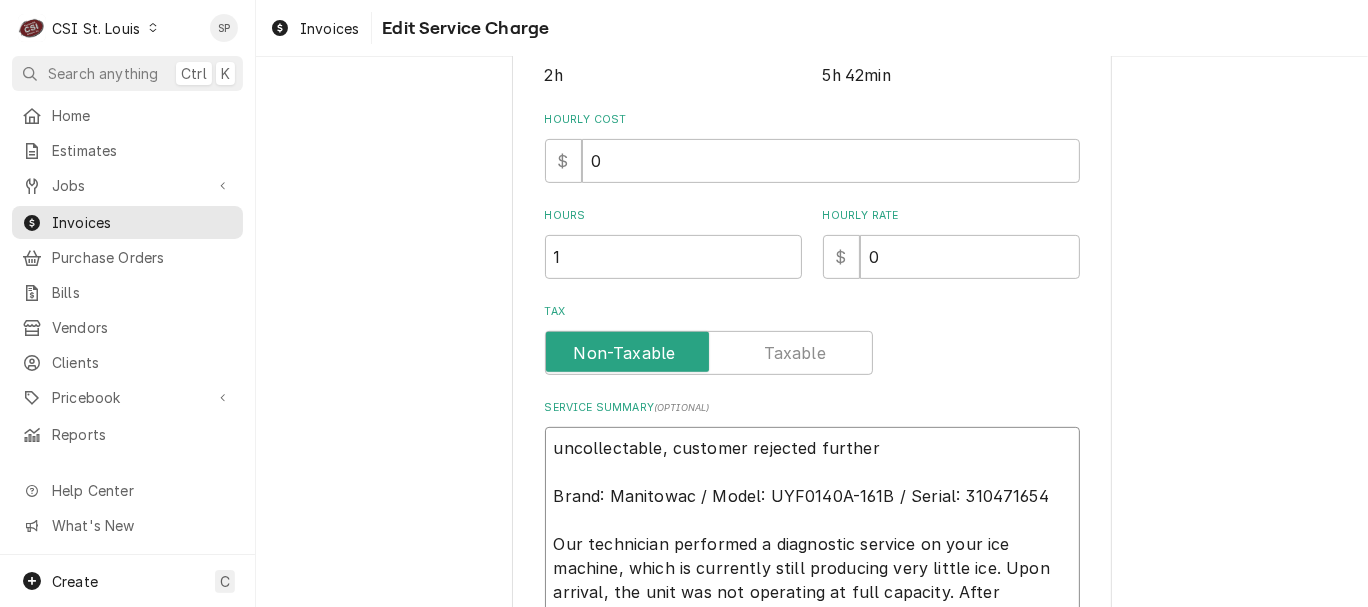 type on "x" 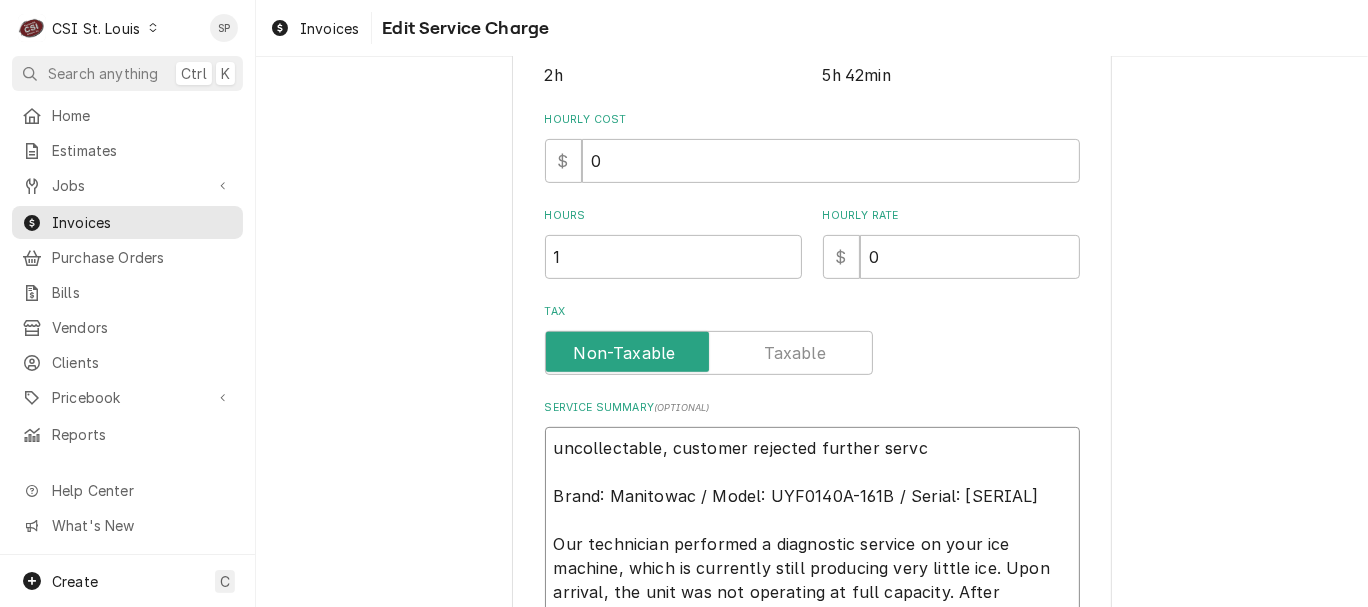 type on "uncollectable, customer rejected further servci
Brand: Manitowac / Model: UYF0140A-161B / Serial: 310471654
Our technician performed a diagnostic service on your ice machine, which is currently still producing very little ice. Upon arrival, the unit was not operating at full capacity. After inspection, it was determined that the issue stems from a faulty water valve, which is preventing the machine from filling properly. Customer advised they do not want CSI to complete repair. No further assistance needed at this time." 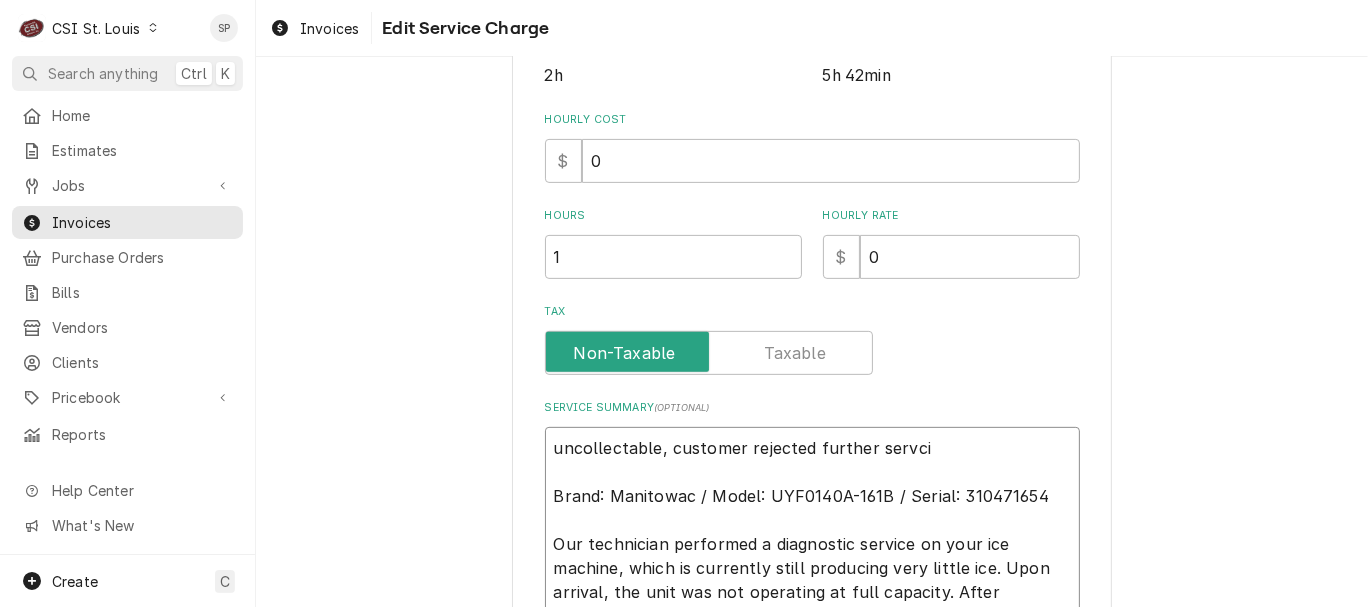 type on "x" 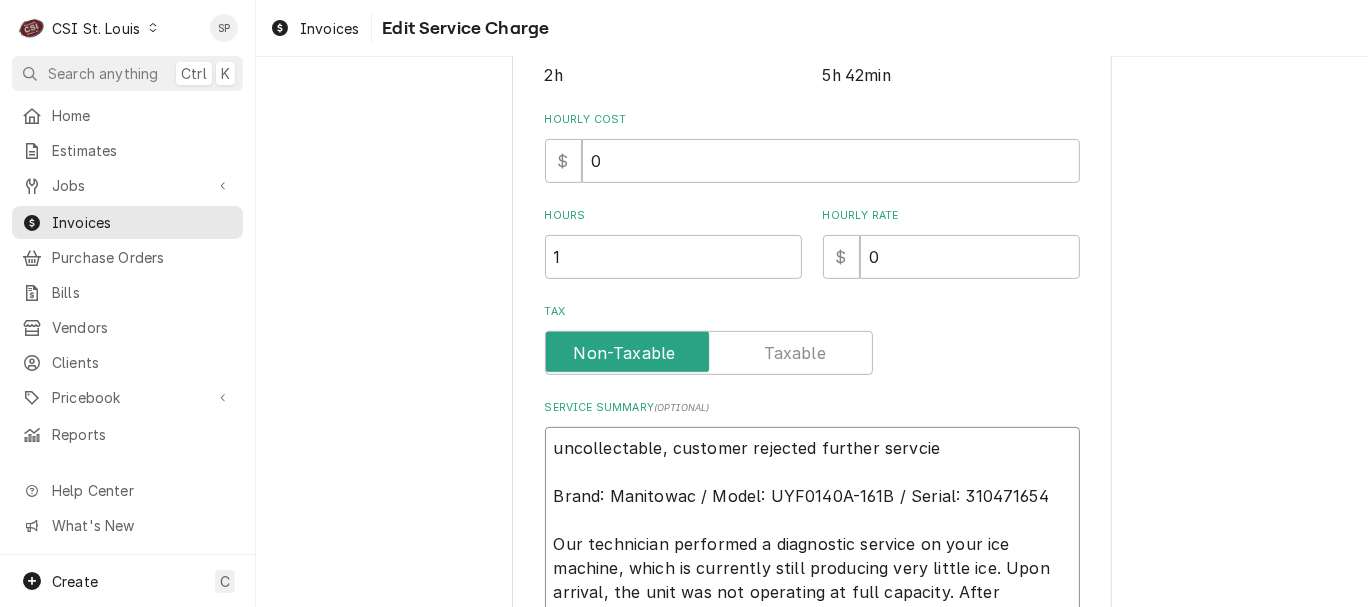 type on "x" 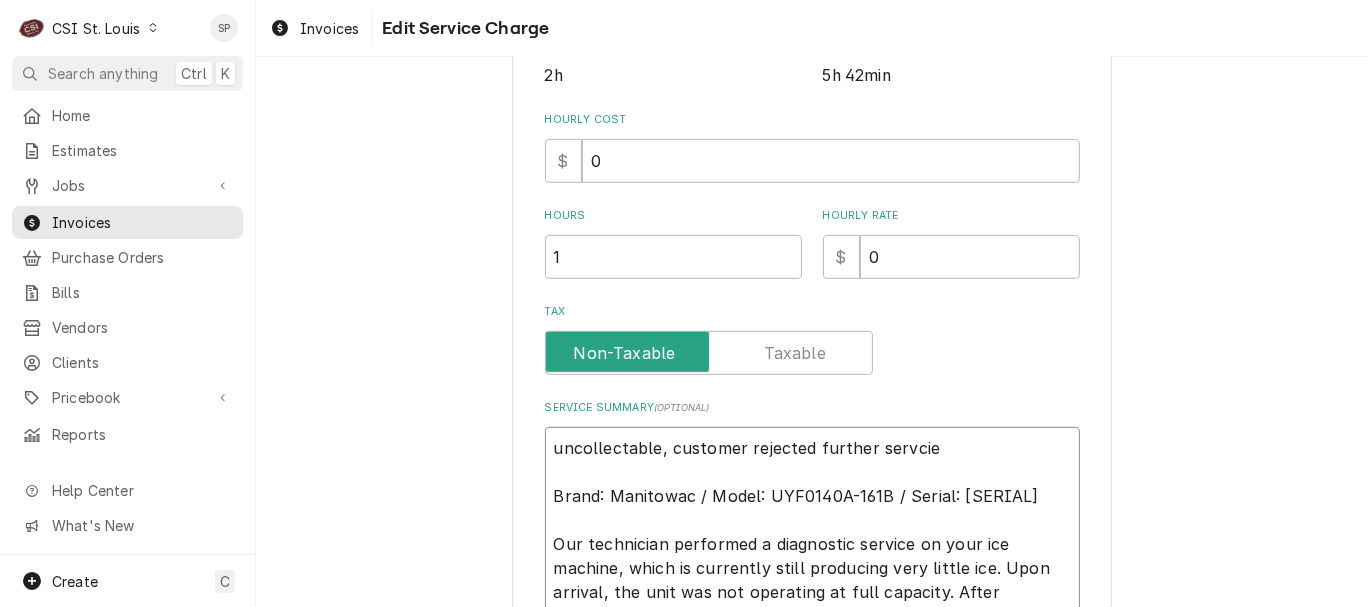 type on "x" 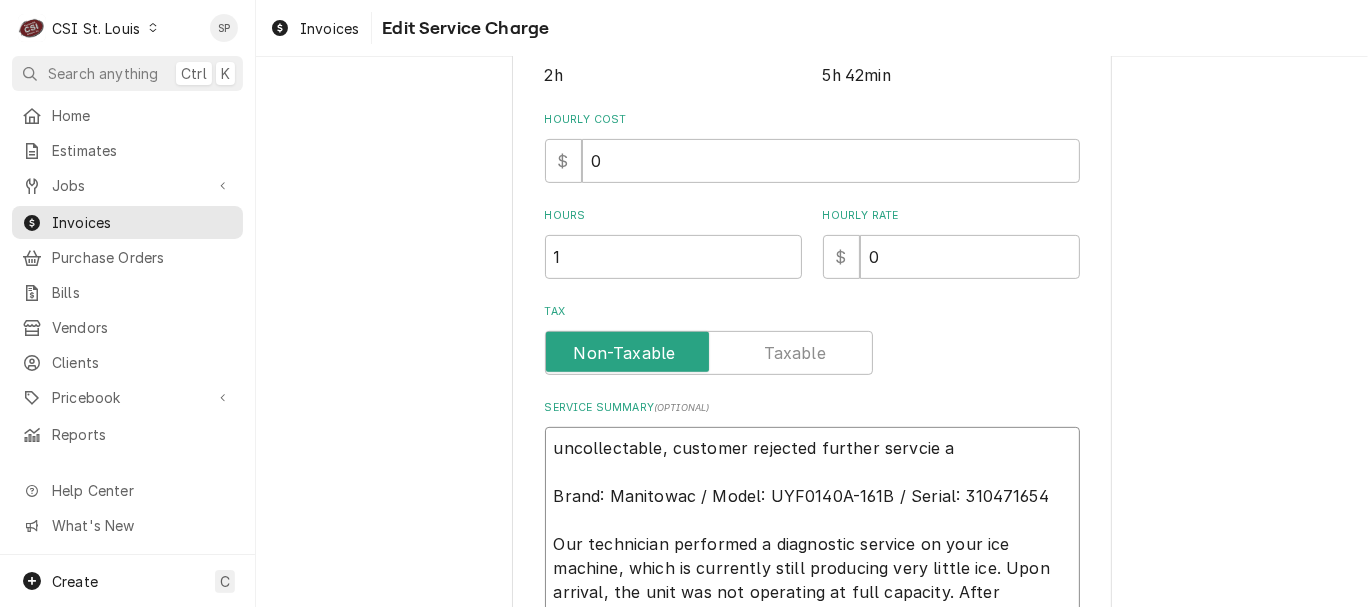 type on "x" 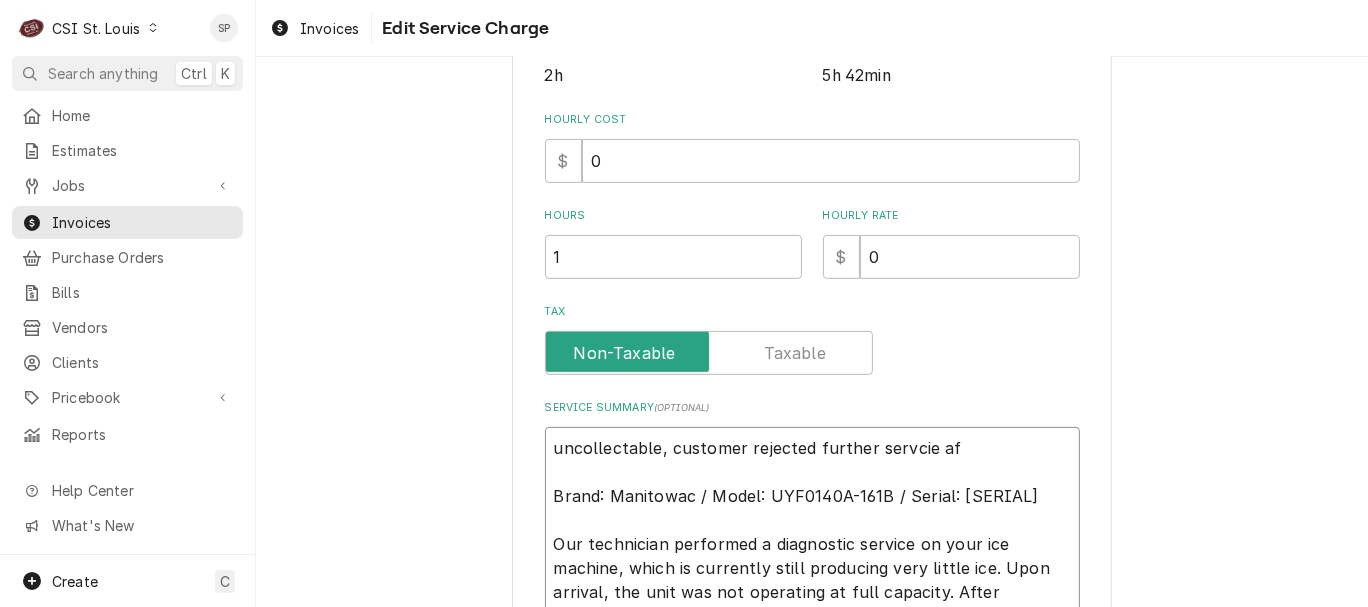 type on "x" 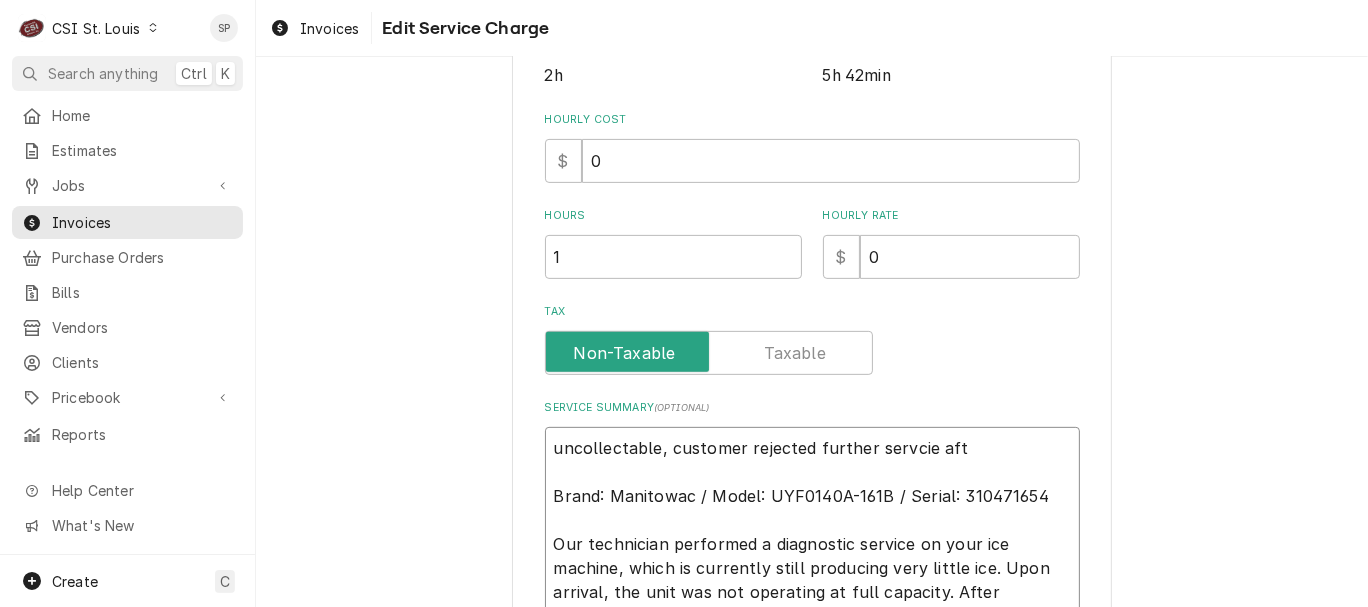 type on "x" 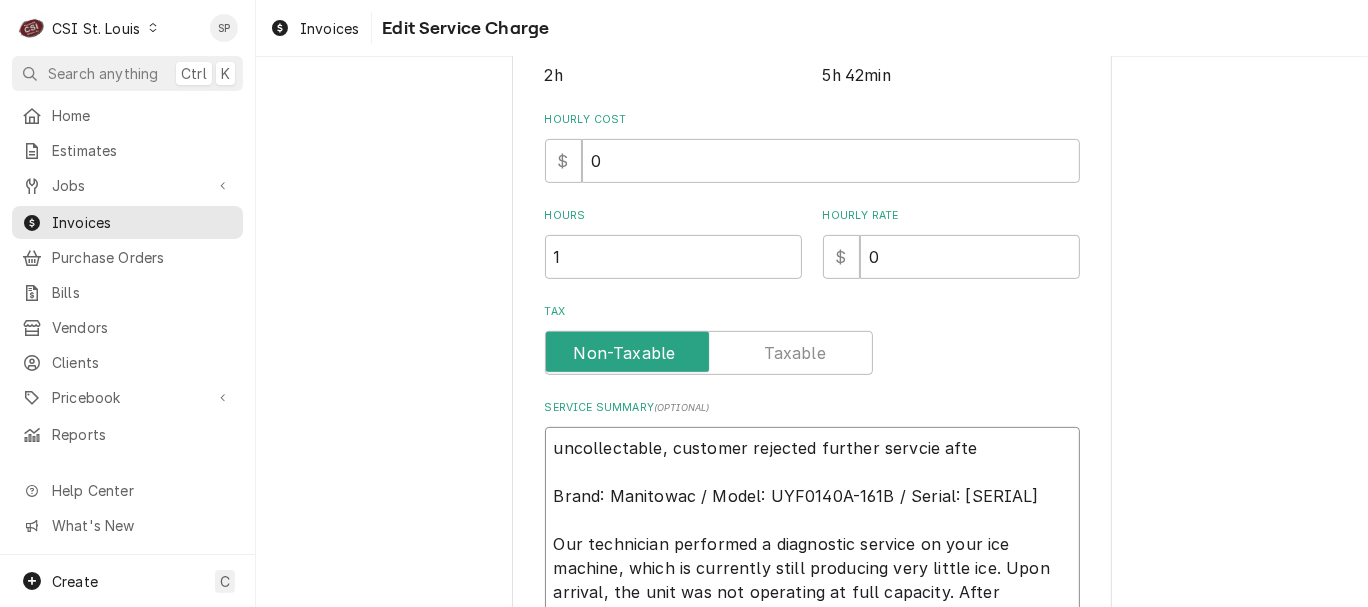 type on "x" 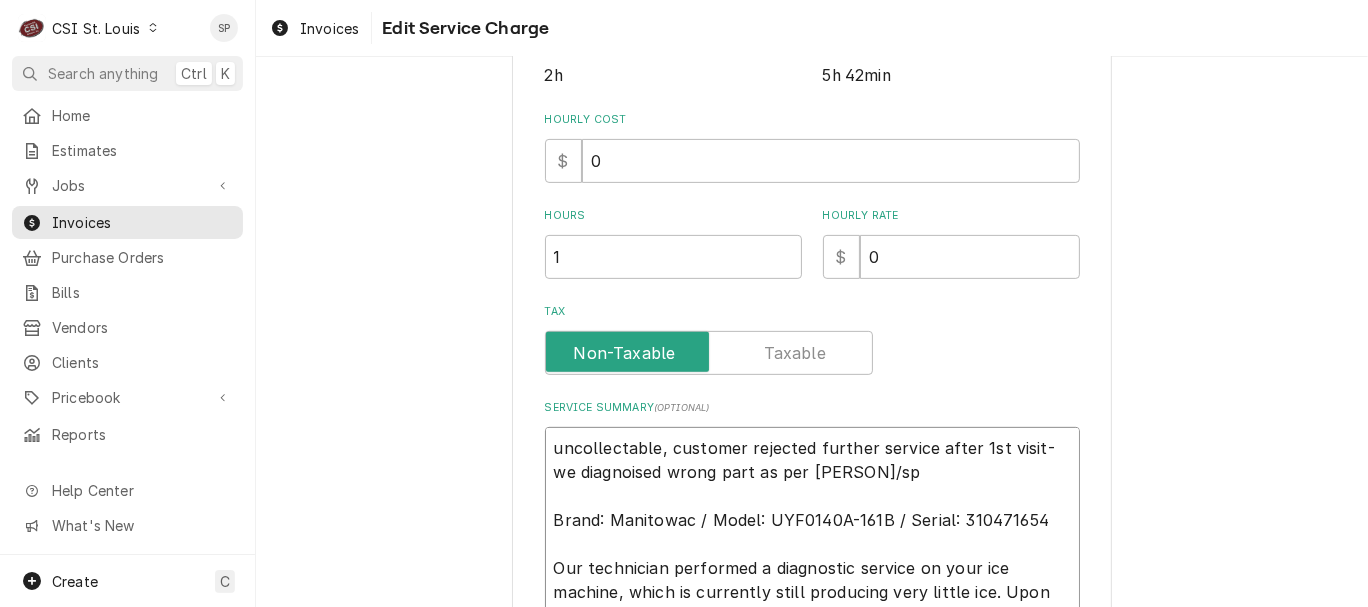 type on "x" 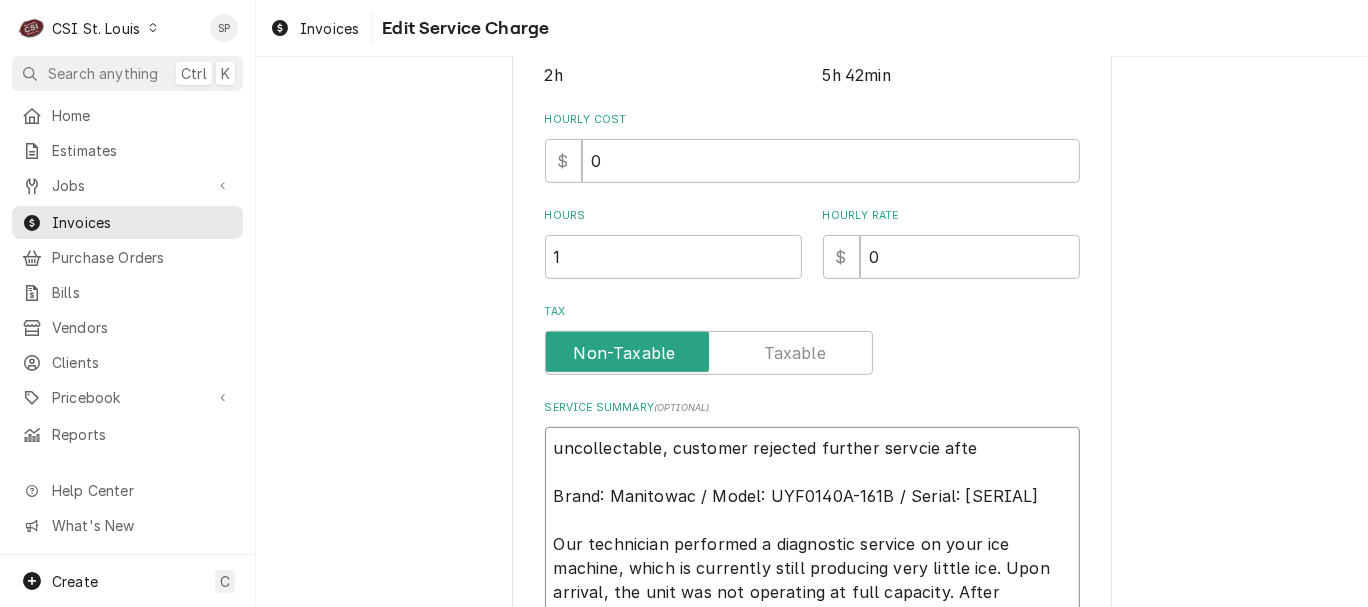 type on "x" 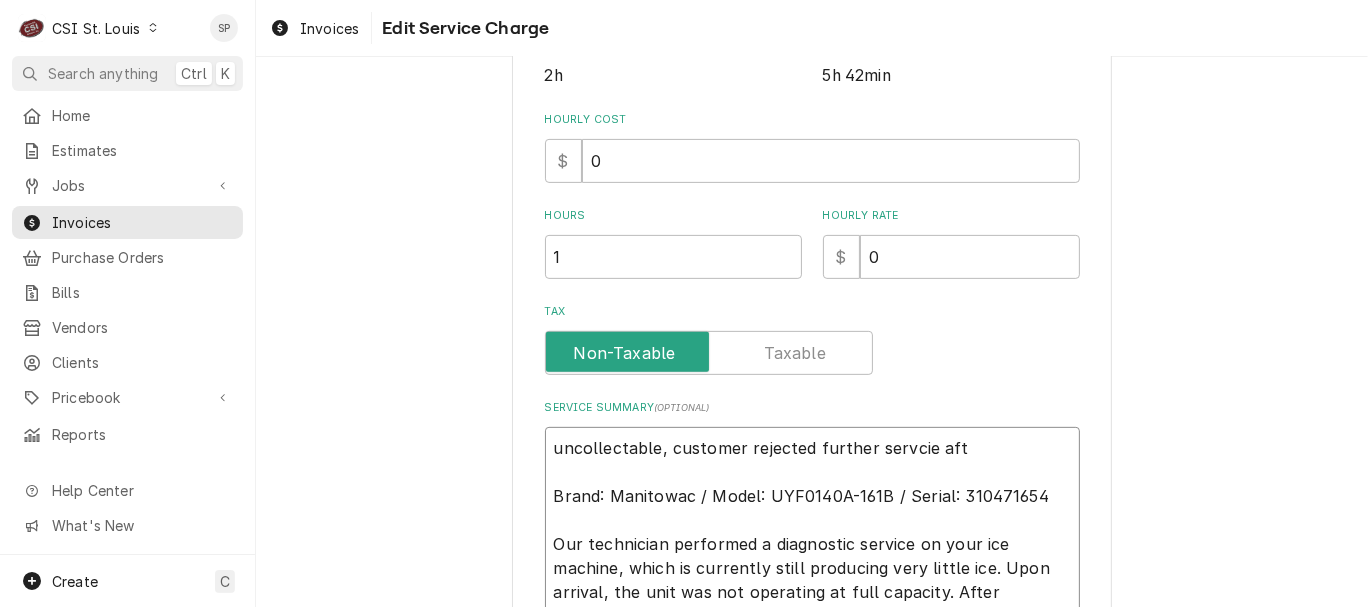 type on "x" 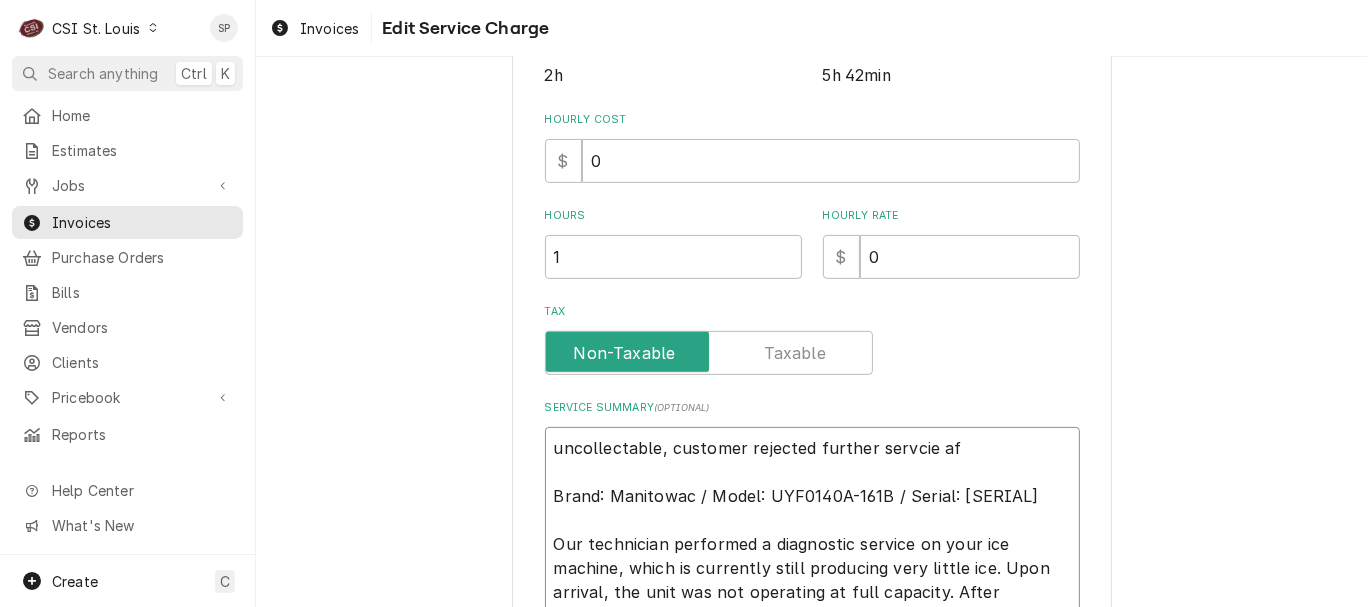 type on "x" 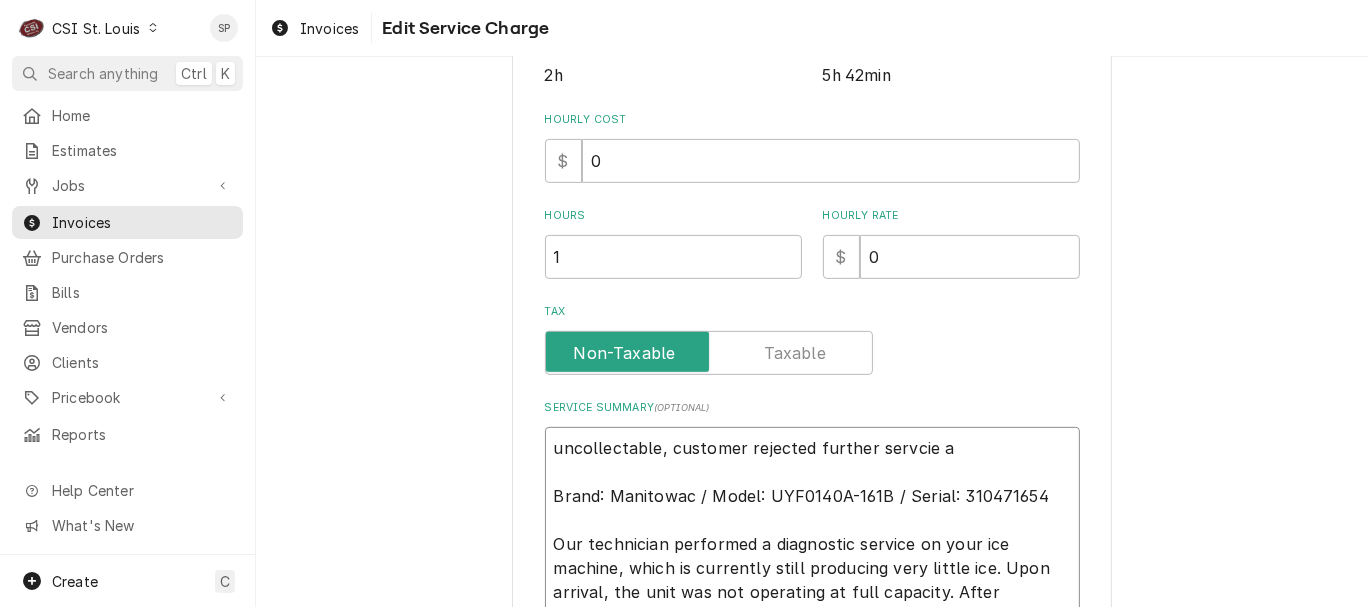 type on "x" 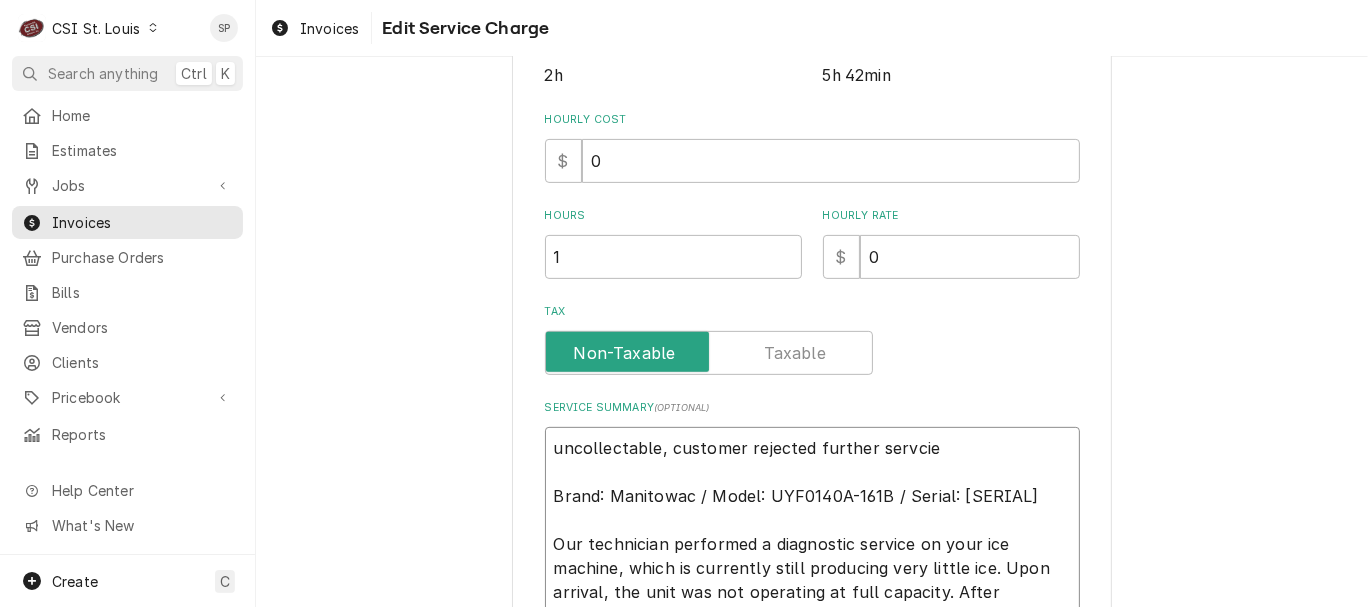 type on "uncollectable, customer rejected further servcie
Brand: Manitowac / Model: UYF0140A-161B / Serial: 310471654
Our technician performed a diagnostic service on your ice machine, which is currently still producing very little ice. Upon arrival, the unit was not operating at full capacity. After inspection, it was determined that the issue stems from a faulty water valve, which is preventing the machine from filling properly. Customer advised they do not want CSI to complete repair. No further assistance needed at this time." 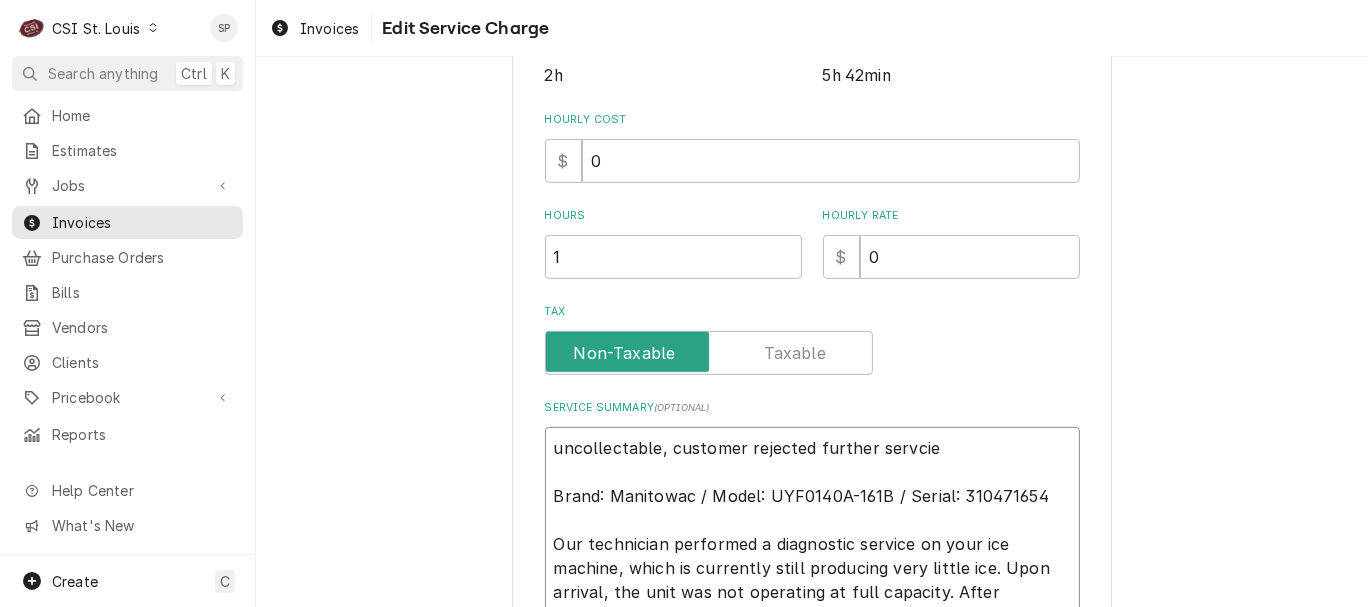 type on "x" 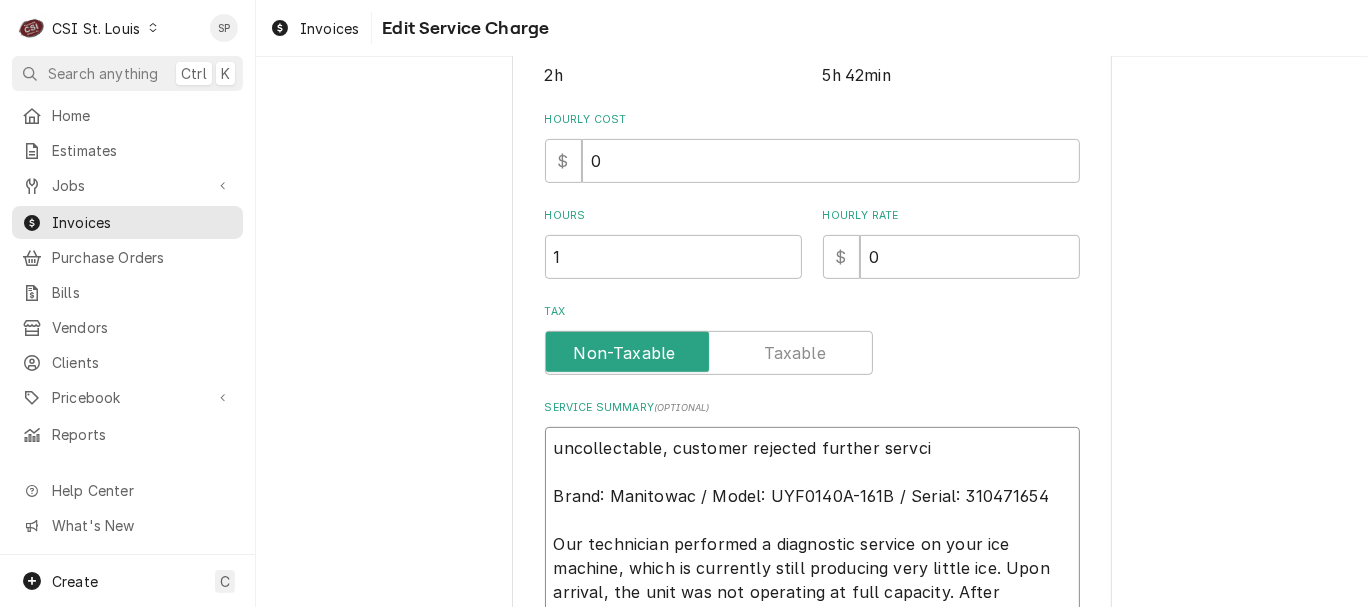 type on "x" 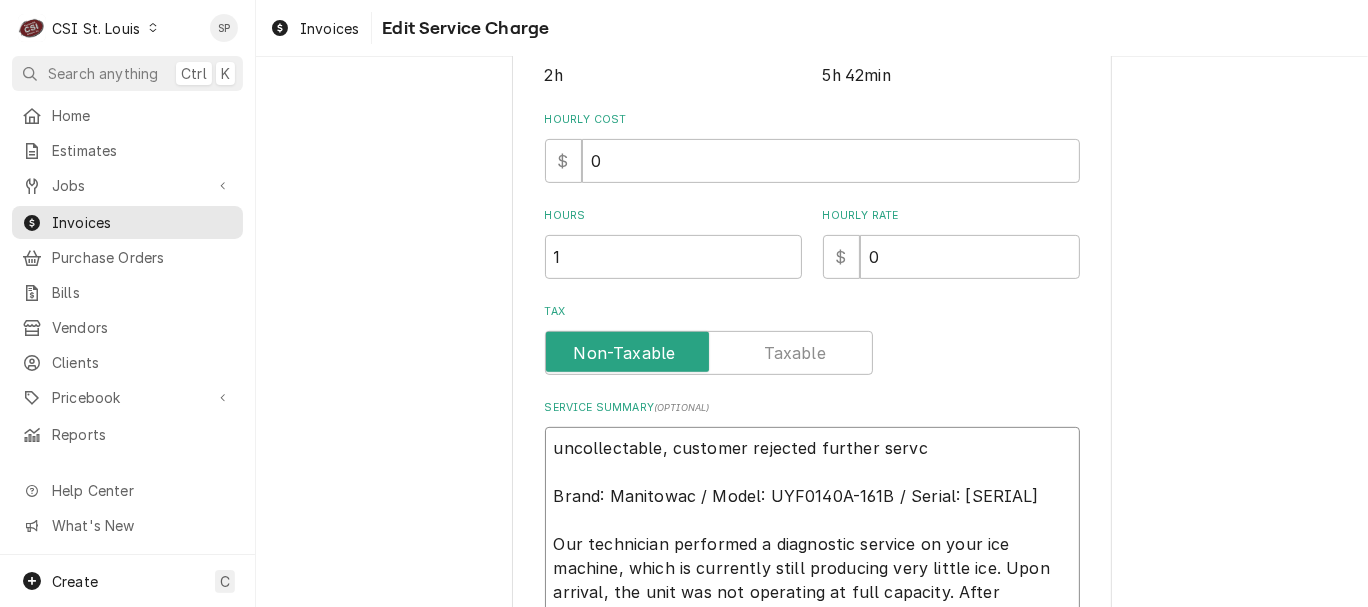 type on "x" 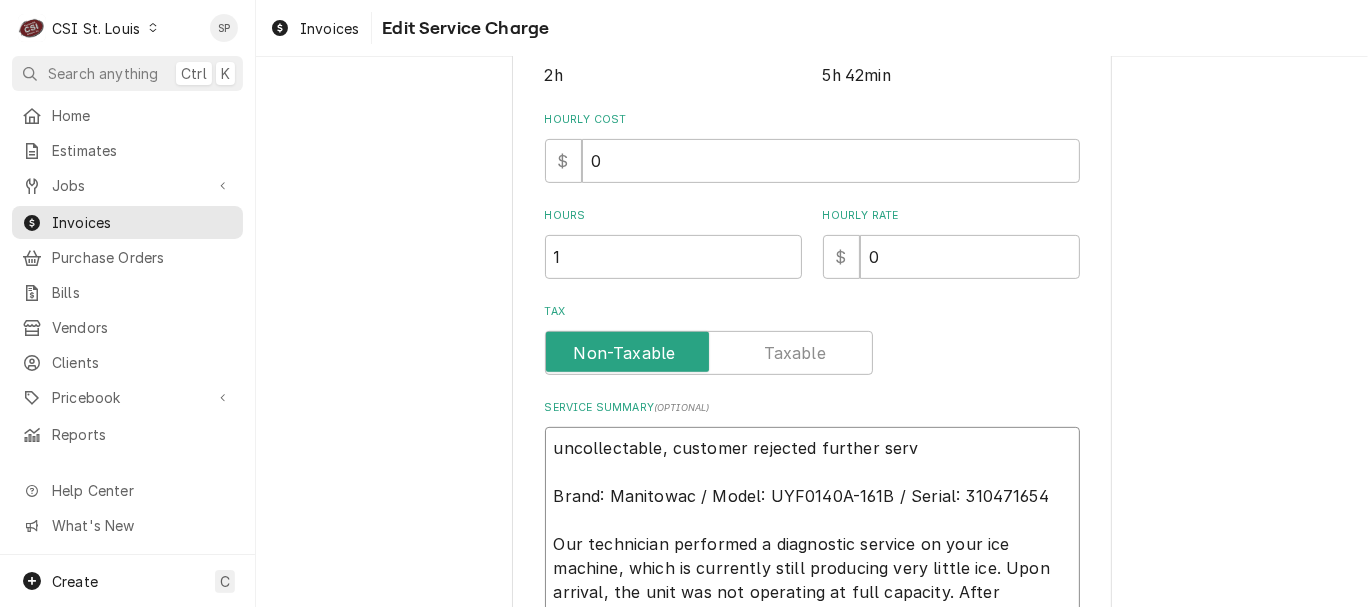 type on "x" 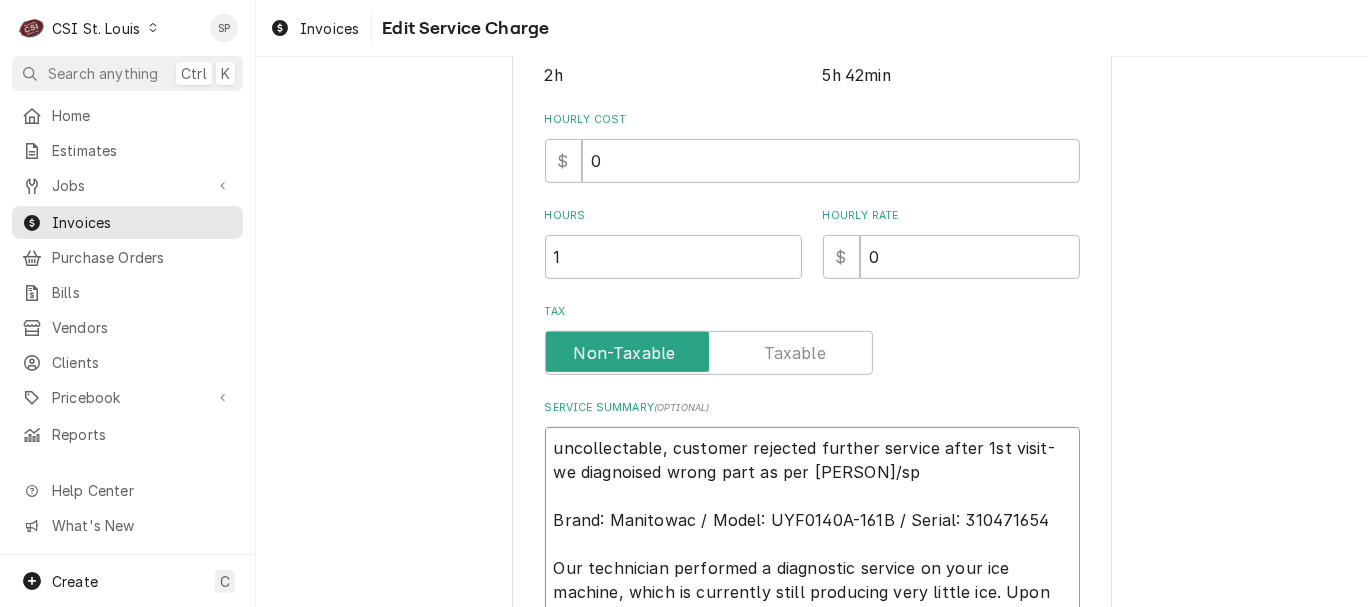 type on "x" 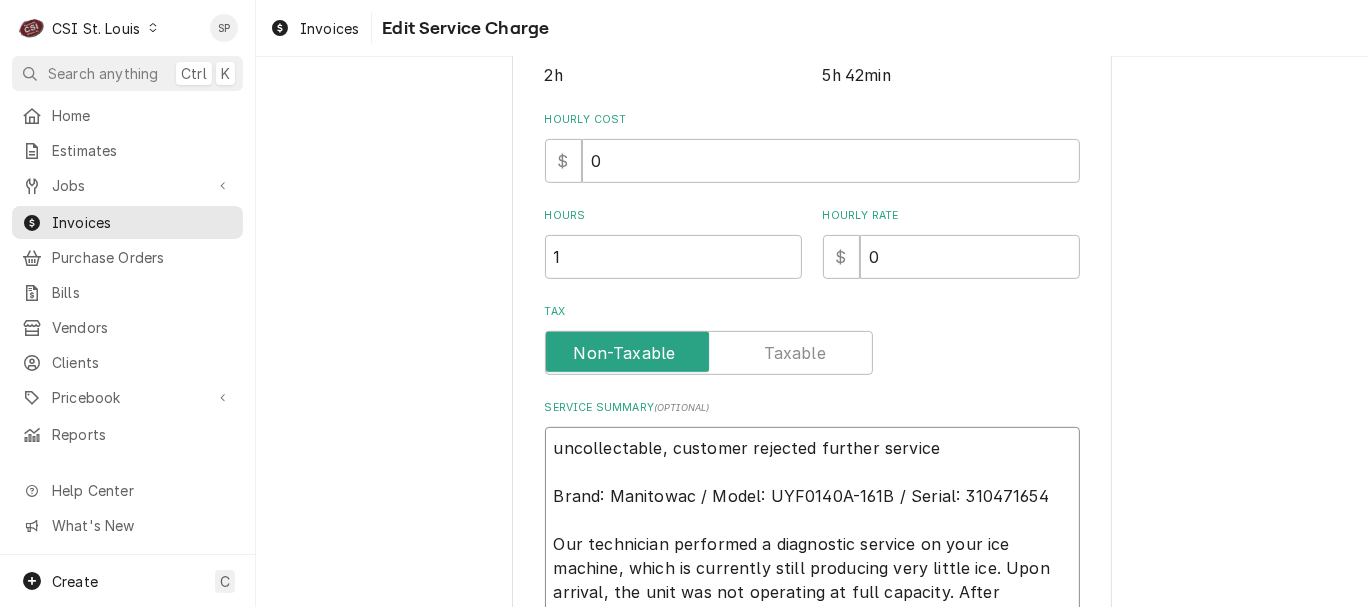 type on "x" 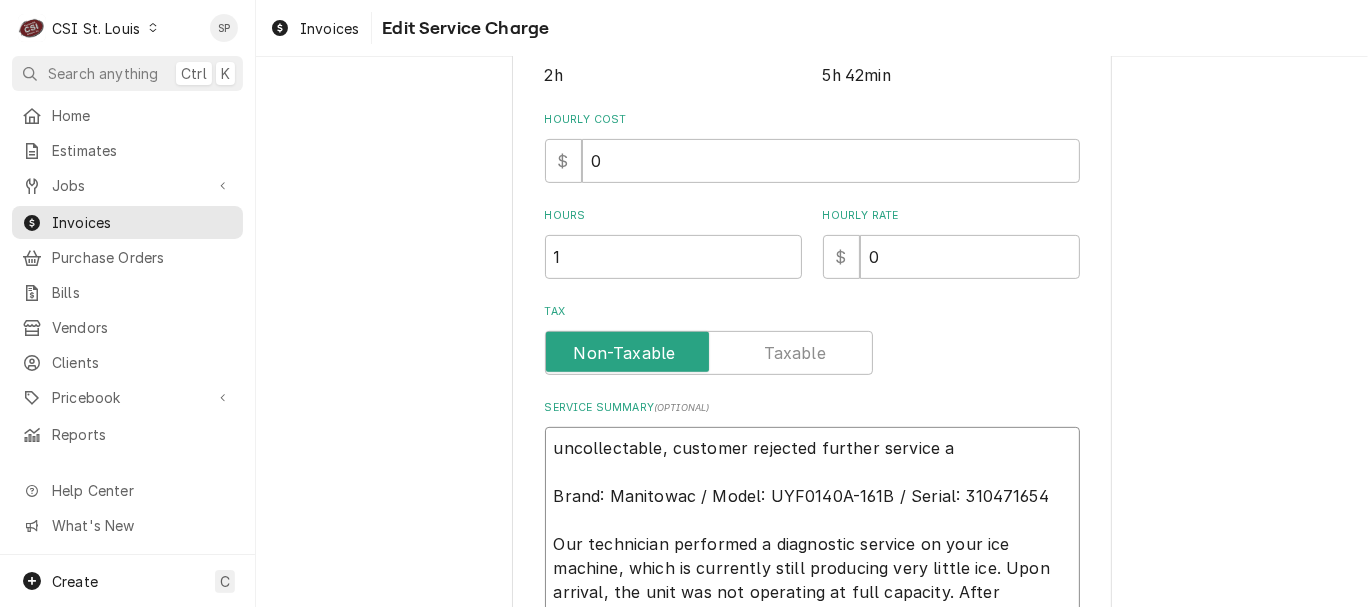 type on "x" 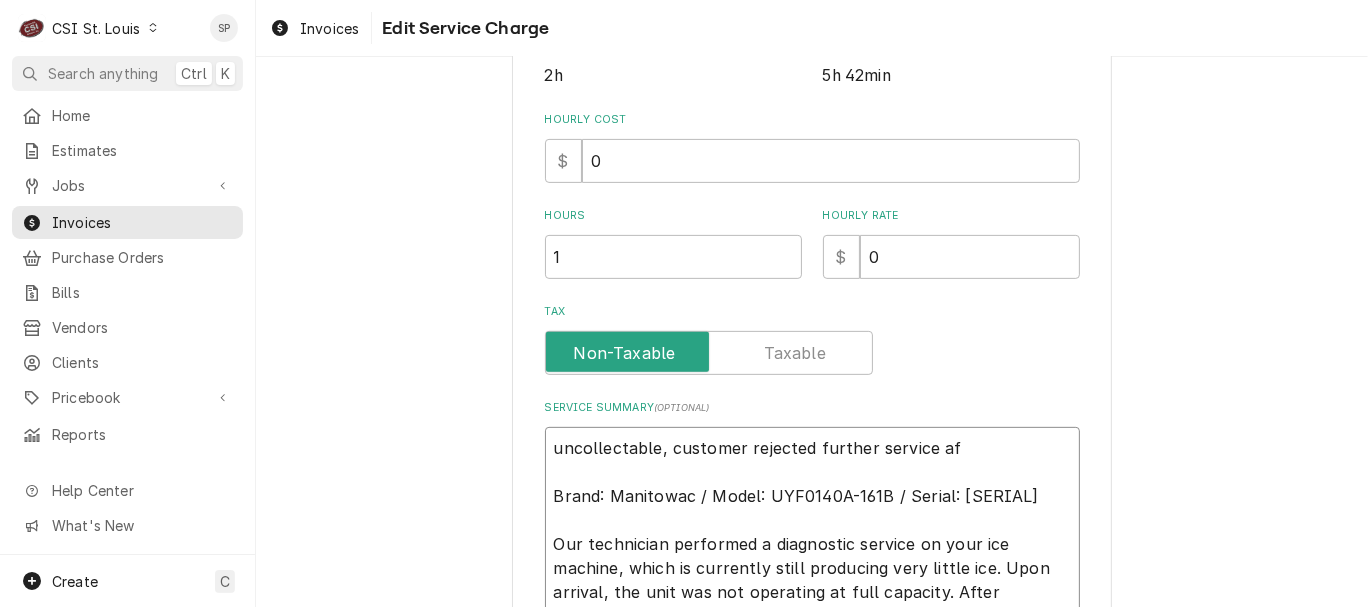 type on "x" 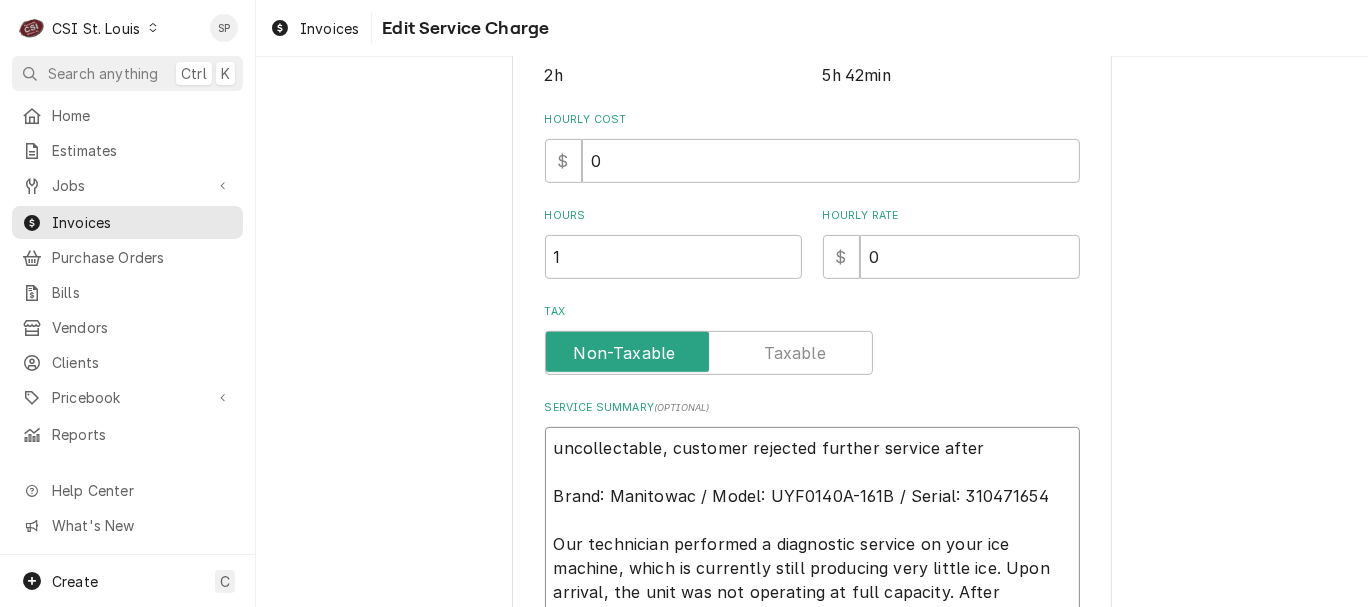 type on "uncollectable, customer rejected further service after
Brand: Manitowac / Model: UYF0140A-161B / Serial: 310471654
Our technician performed a diagnostic service on your ice machine, which is currently still producing very little ice. Upon arrival, the unit was not operating at full capacity. After inspection, it was determined that the issue stems from a faulty water valve, which is preventing the machine from filling properly. Customer advised they do not want CSI to complete repair. No further assistance needed at this time." 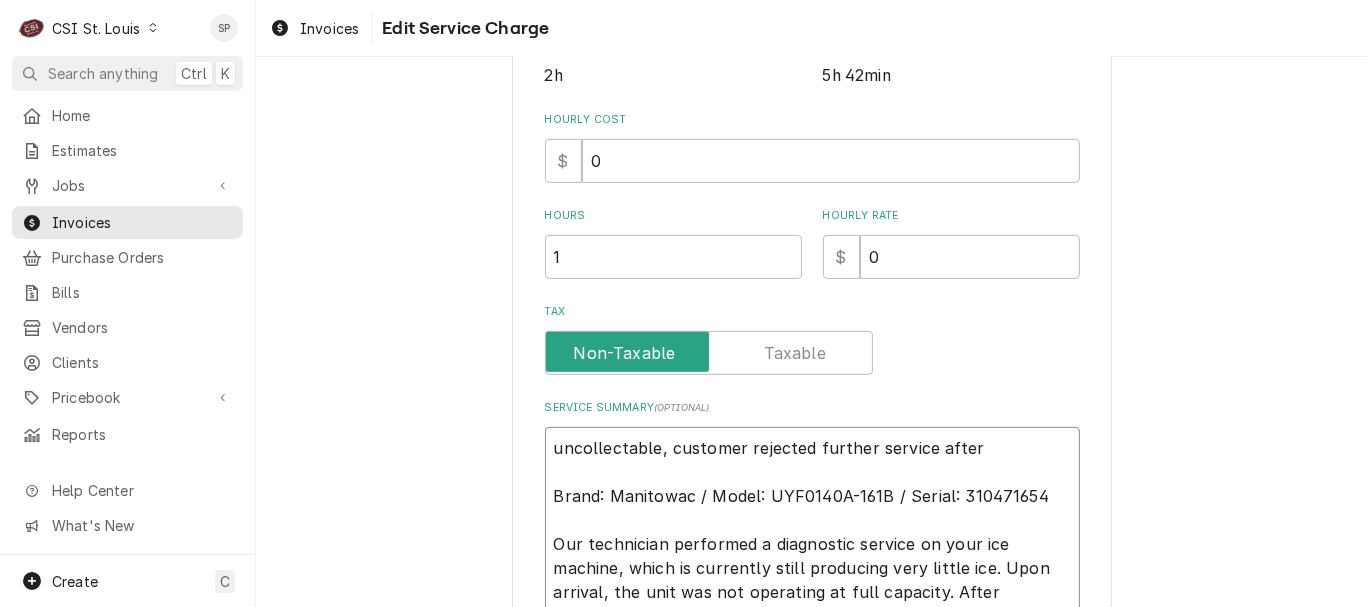 type on "x" 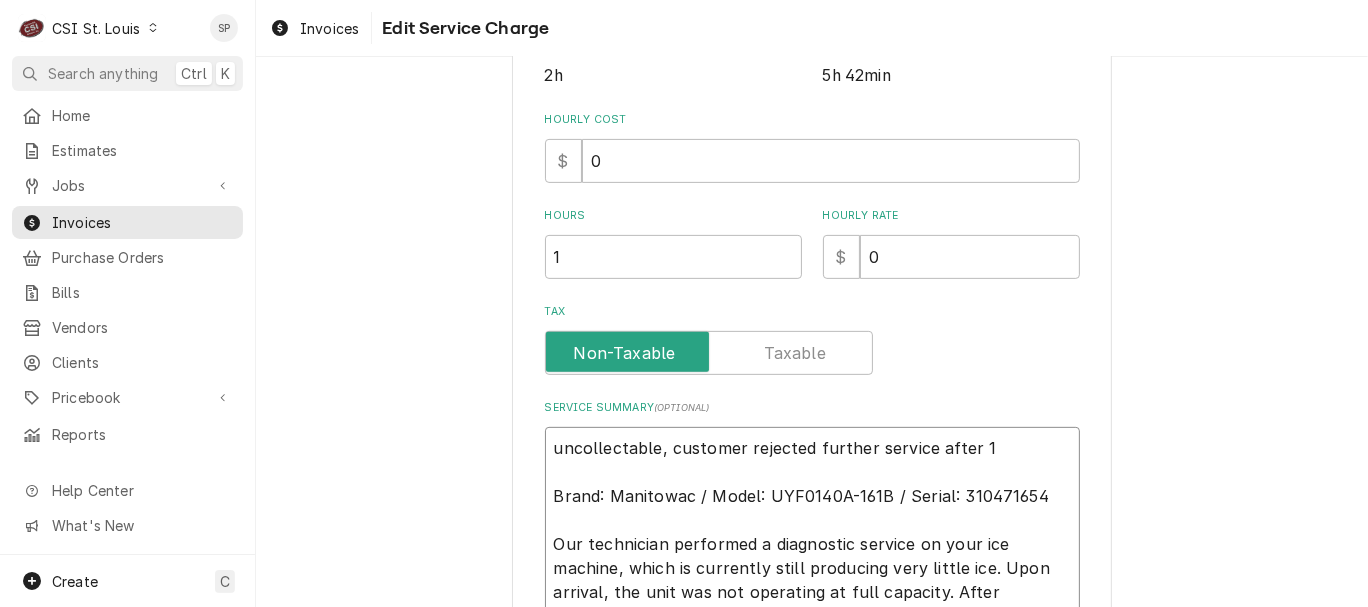 type on "x" 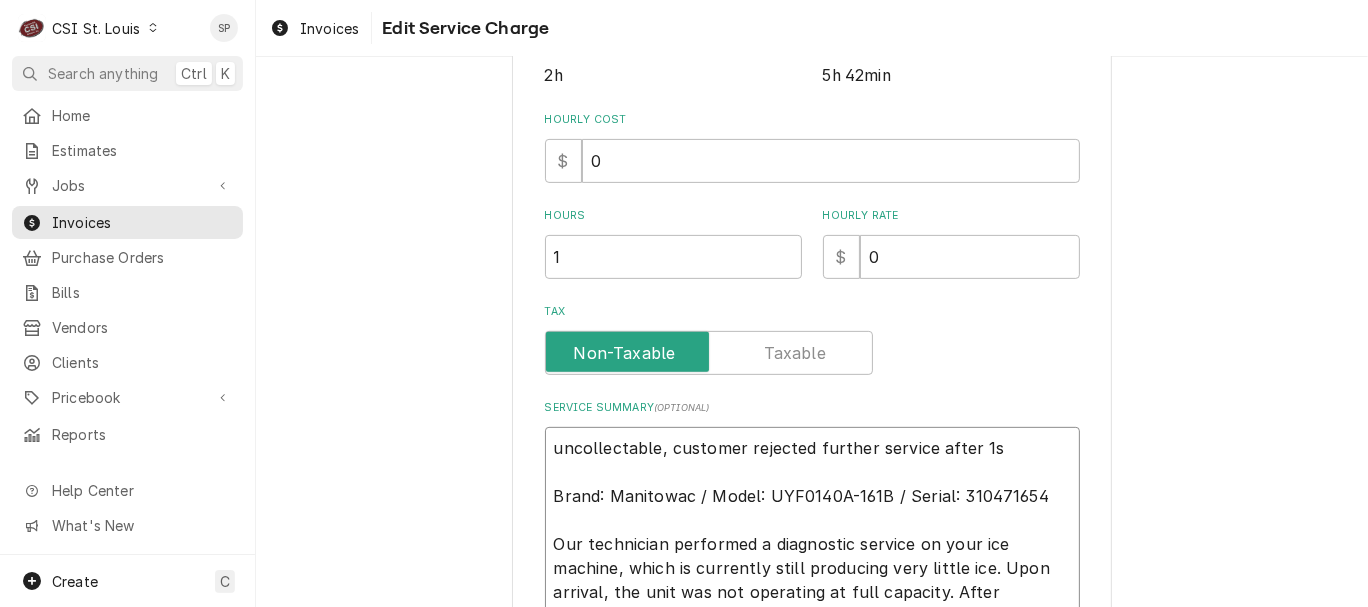 type on "x" 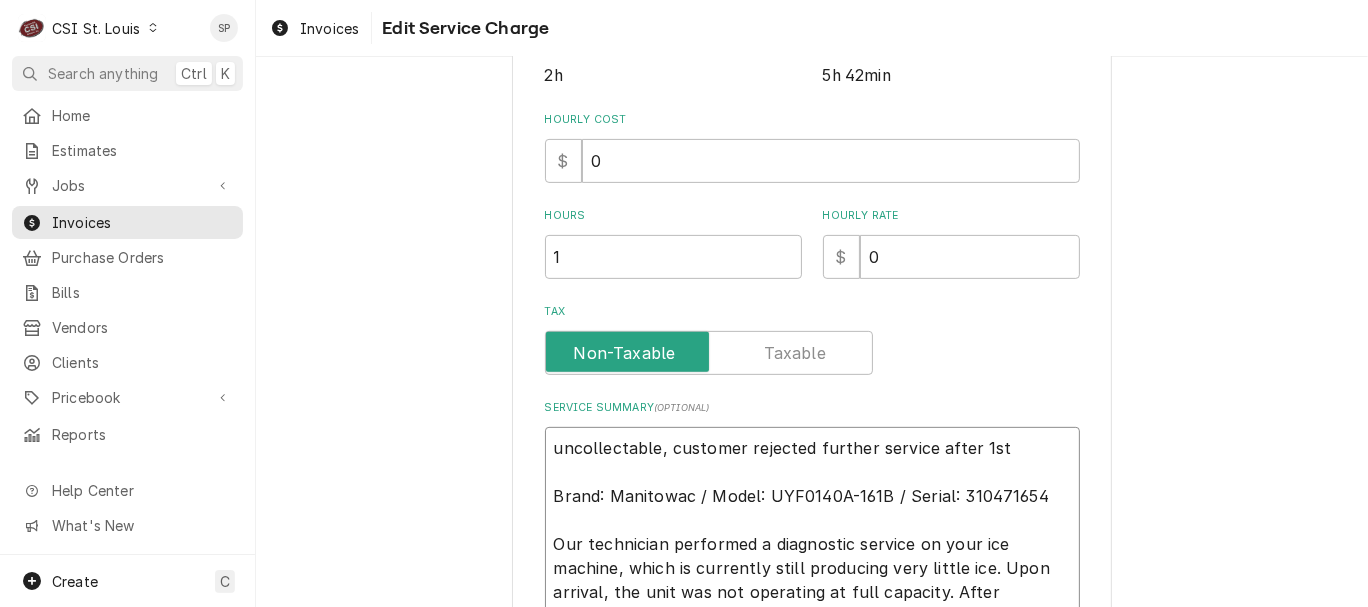 type on "x" 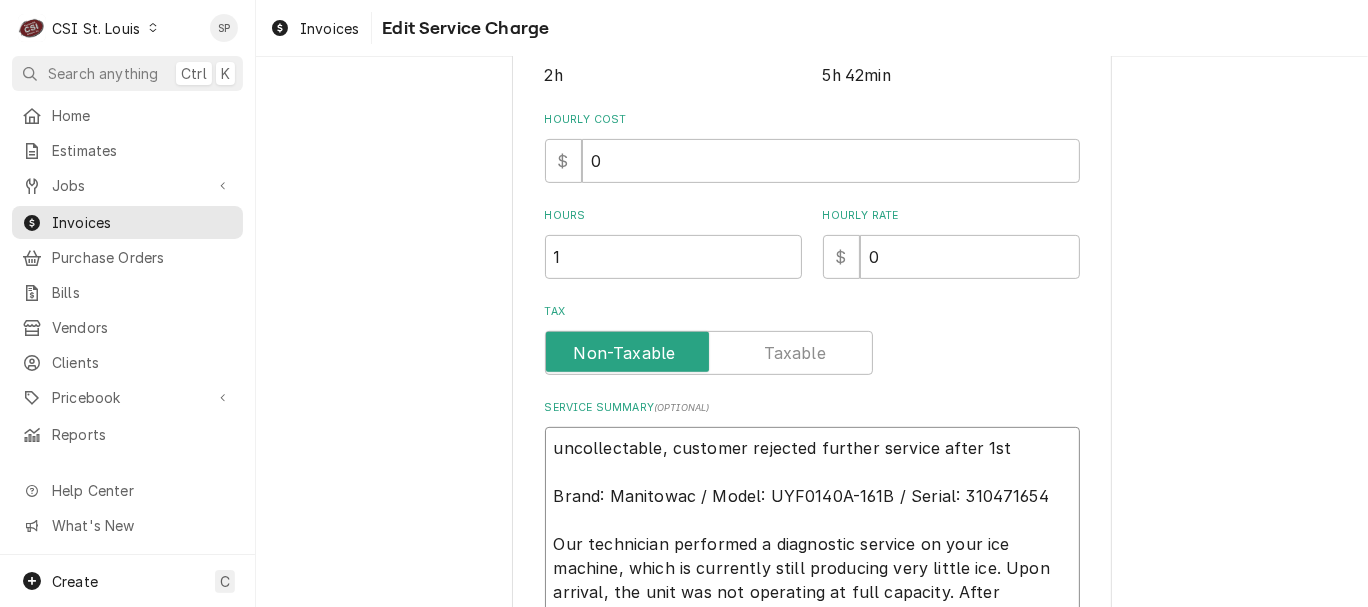 type on "x" 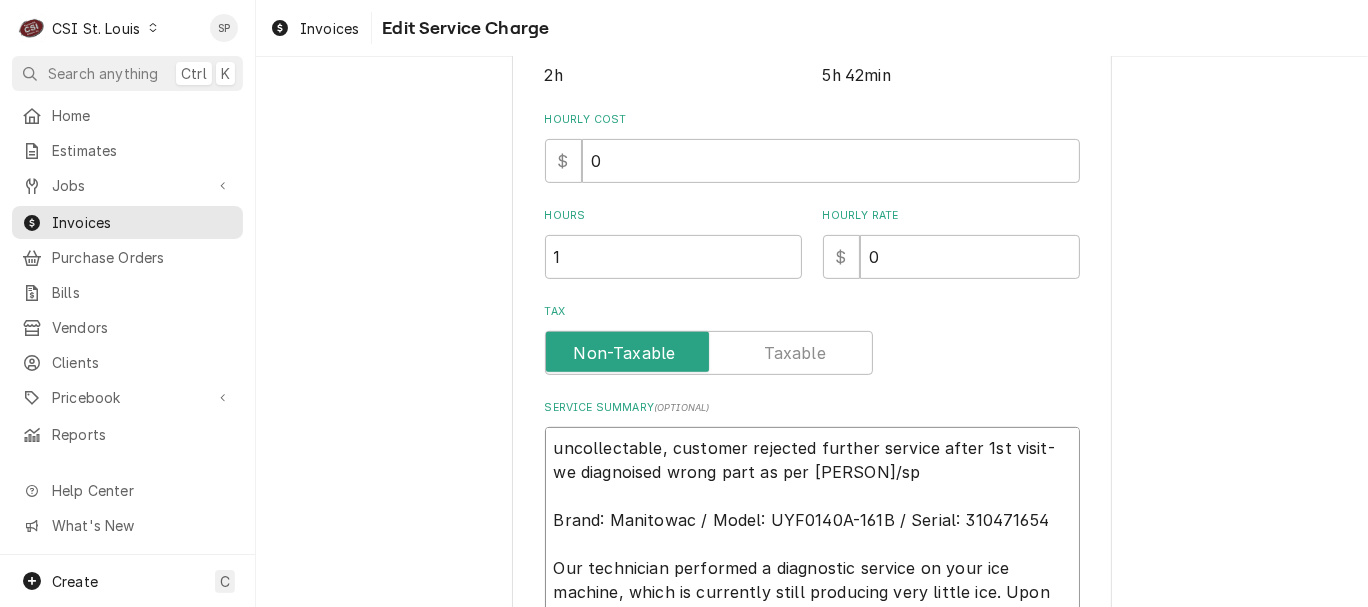 type on "x" 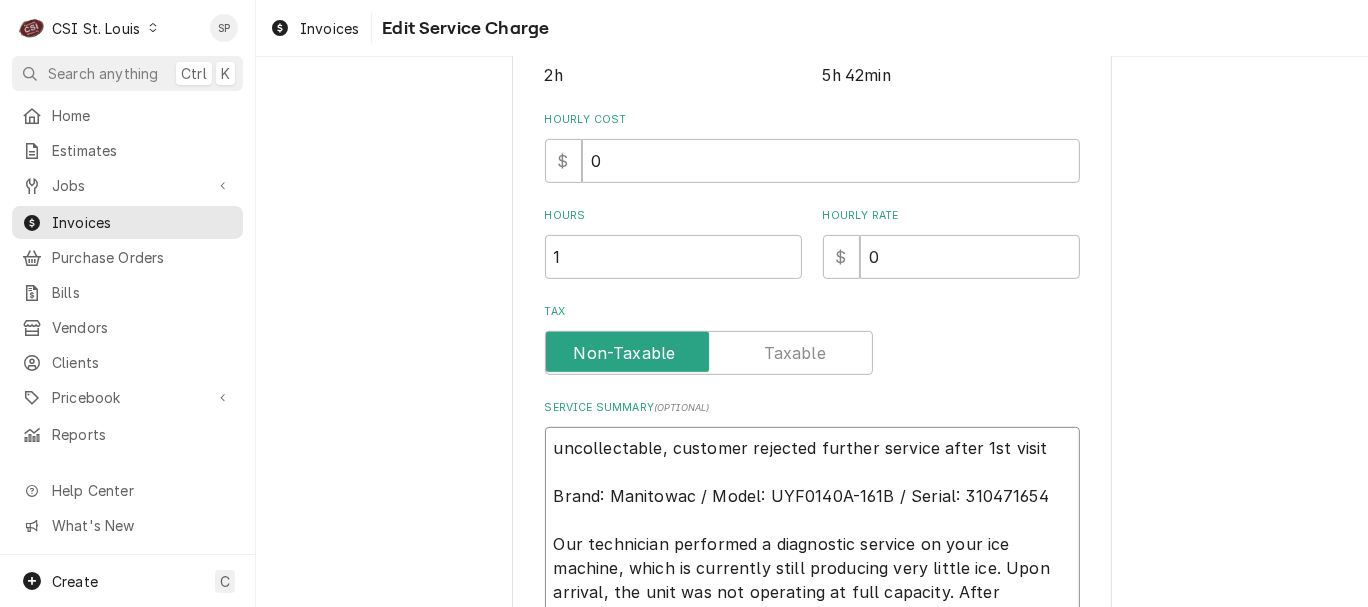 type on "uncollectable, customer rejected further service after 1st visit-
Brand: Manitowac / Model: UYF0140A-161B / Serial: 310471654
Our technician performed a diagnostic service on your ice machine, which is currently still producing very little ice. Upon arrival, the unit was not operating at full capacity. After inspection, it was determined that the issue stems from a faulty water valve, which is preventing the machine from filling properly. Customer advised they do not want CSI to complete repair. No further assistance needed at this time." 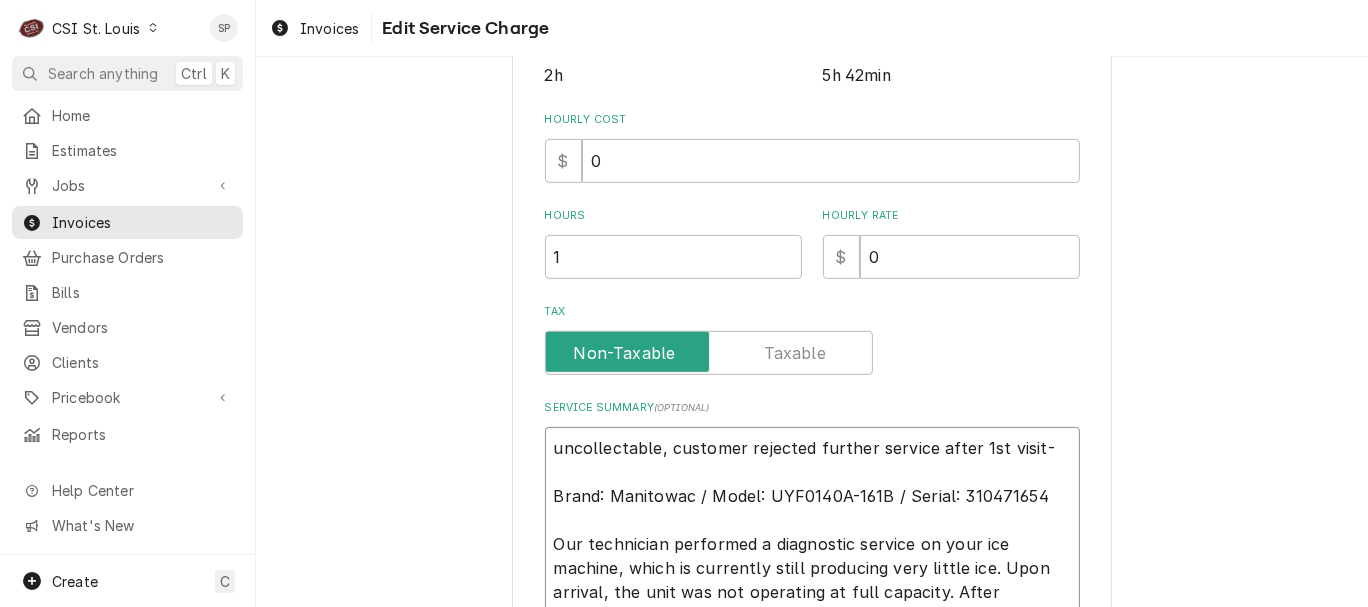 type on "x" 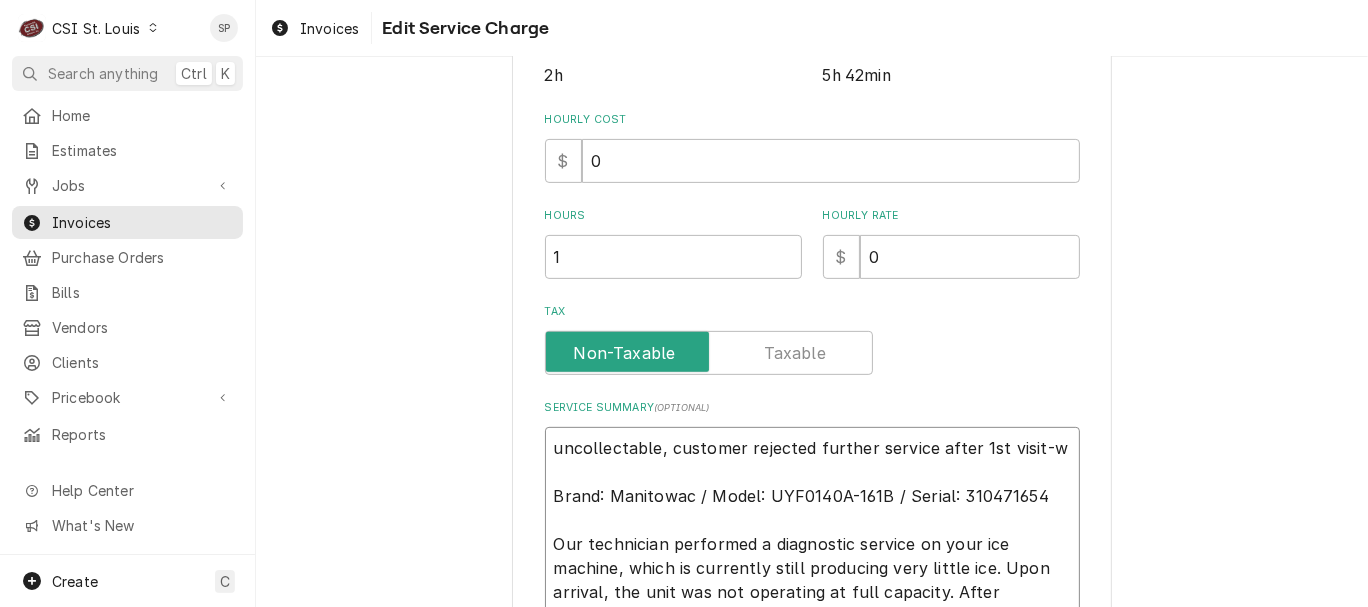 type on "uncollectable, customer rejected further service after 1st visit-we
Brand: Manitowac / Model: UYF0140A-161B / Serial: 310471654
Our technician performed a diagnostic service on your ice machine, which is currently still producing very little ice. Upon arrival, the unit was not operating at full capacity. After inspection, it was determined that the issue stems from a faulty water valve, which is preventing the machine from filling properly. Customer advised they do not want CSI to complete repair. No further assistance needed at this time." 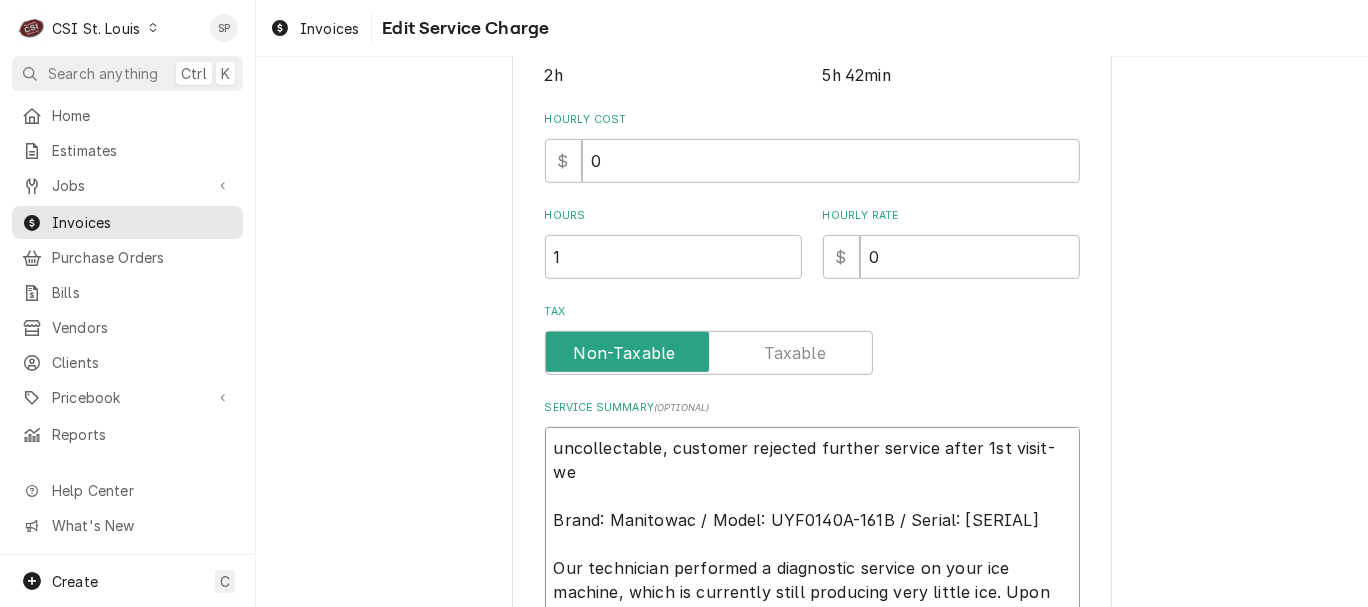 type on "x" 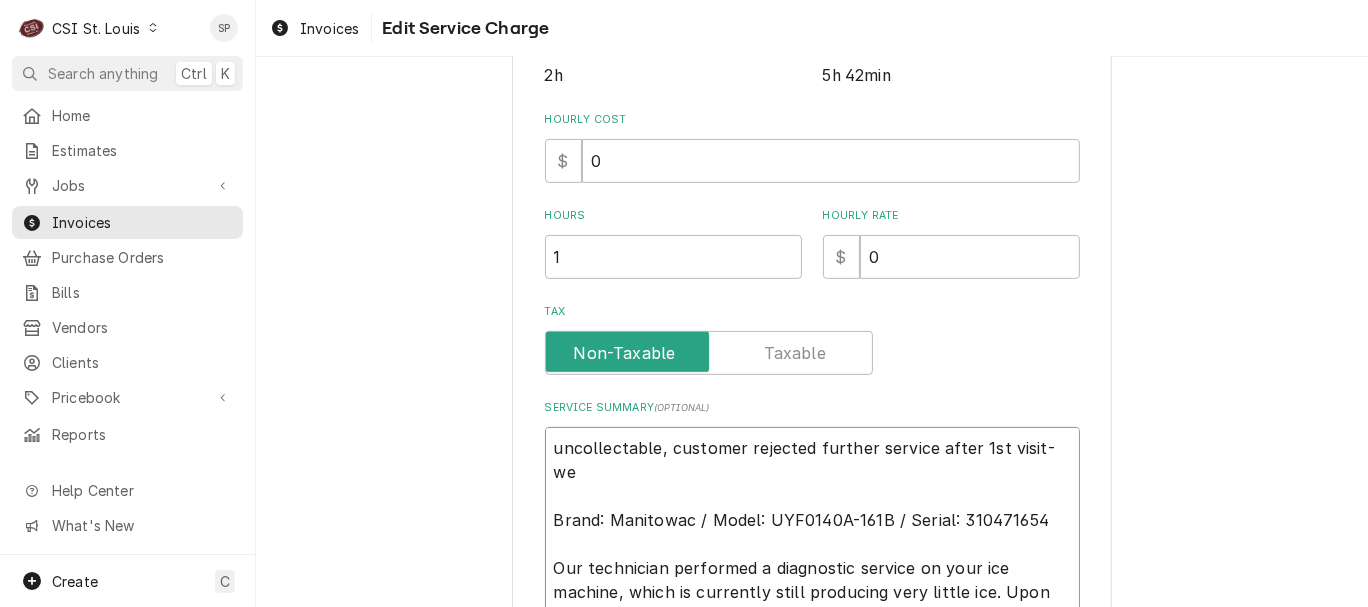 type on "x" 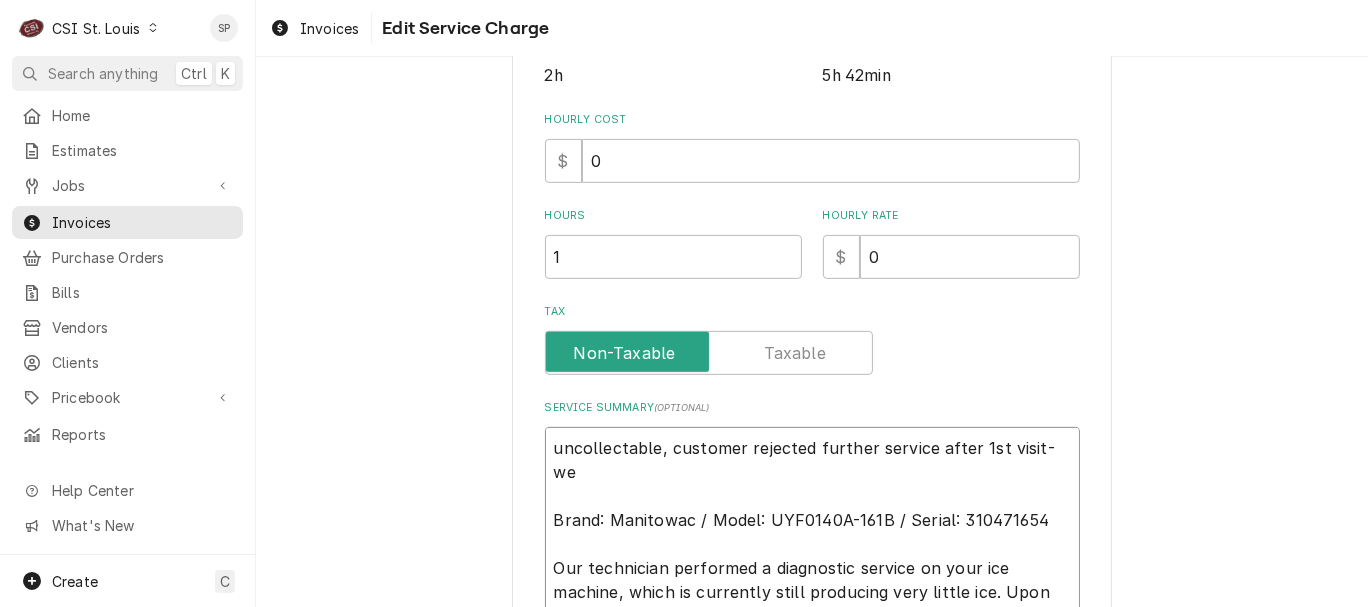 type on "uncollectable, customer rejected further service after 1st visit-we d
Brand: Manitowac / Model: UYF0140A-161B / Serial: 310471654
Our technician performed a diagnostic service on your ice machine, which is currently still producing very little ice. Upon arrival, the unit was not operating at full capacity. After inspection, it was determined that the issue stems from a faulty water valve, which is preventing the machine from filling properly. Customer advised they do not want CSI to complete repair. No further assistance needed at this time." 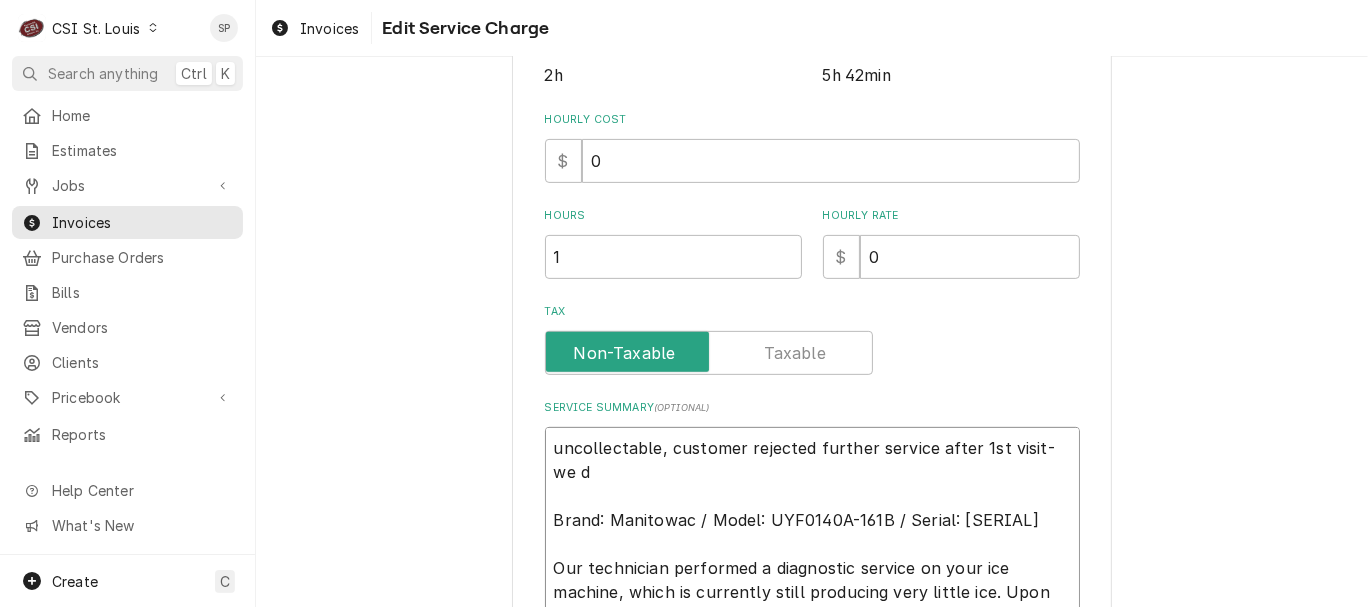 type on "x" 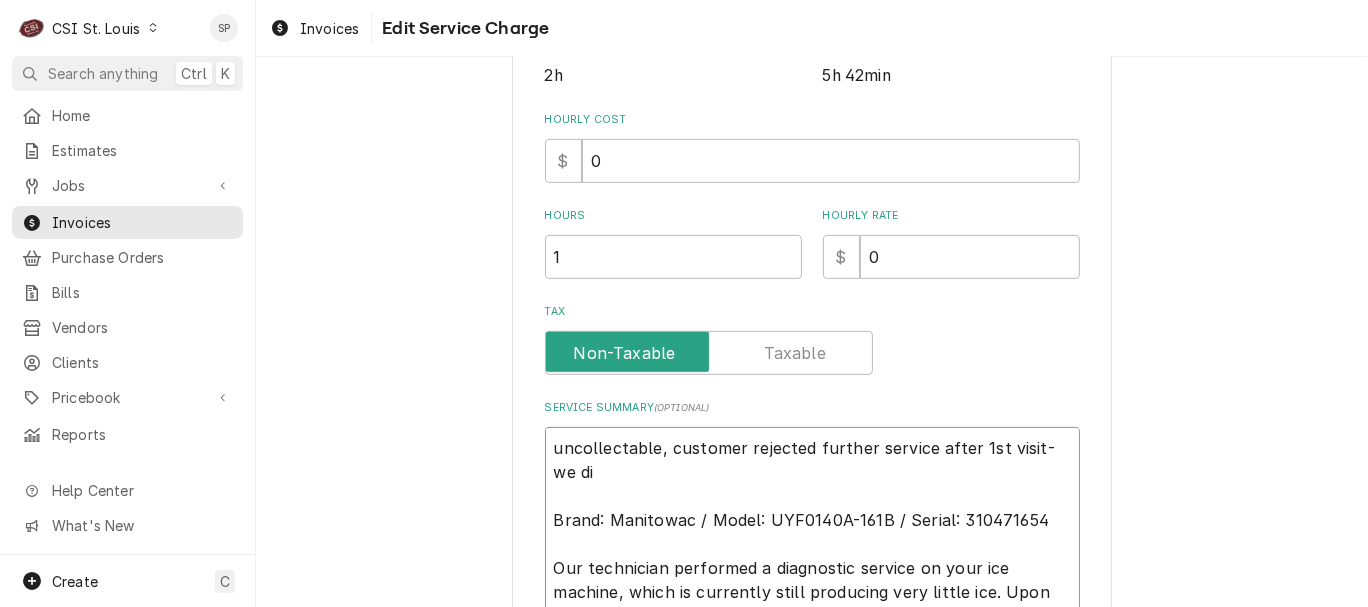 type on "x" 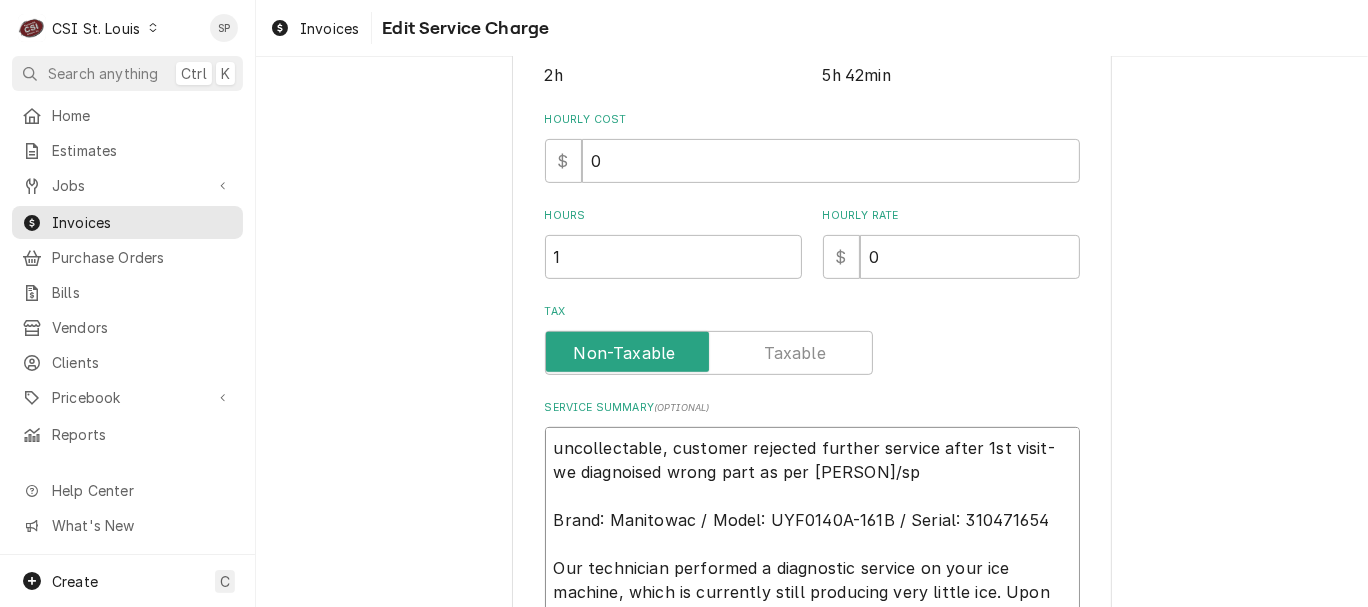 type on "x" 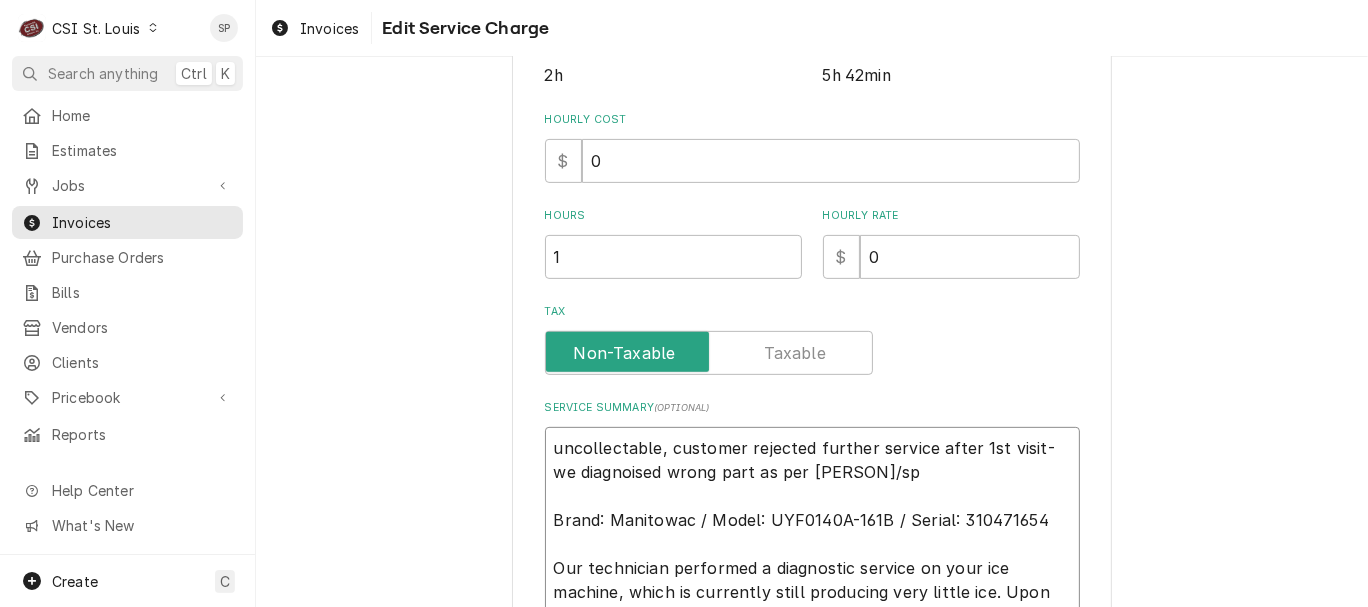 type on "uncollectable, customer rejected further service after 1st visit-we diag
Brand: Manitowac / Model: UYF0140A-161B / Serial: 310471654
Our technician performed a diagnostic service on your ice machine, which is currently still producing very little ice. Upon arrival, the unit was not operating at full capacity. After inspection, it was determined that the issue stems from a faulty water valve, which is preventing the machine from filling properly. Customer advised they do not want CSI to complete repair. No further assistance needed at this time." 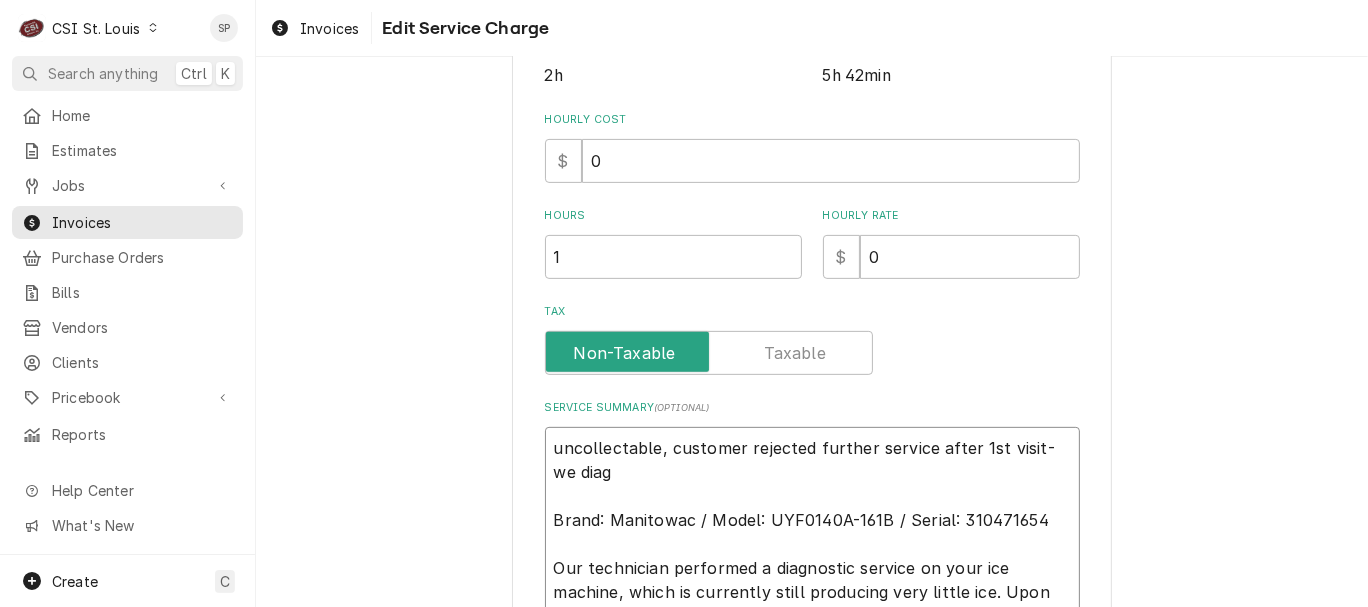 type on "x" 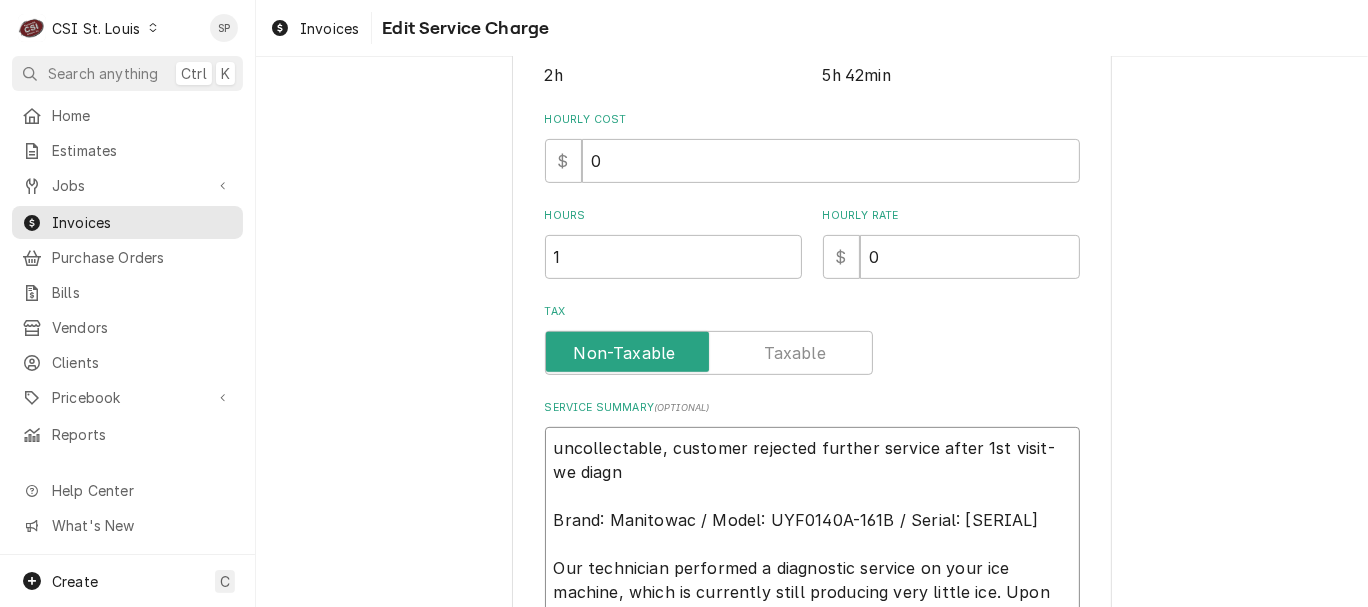 type on "x" 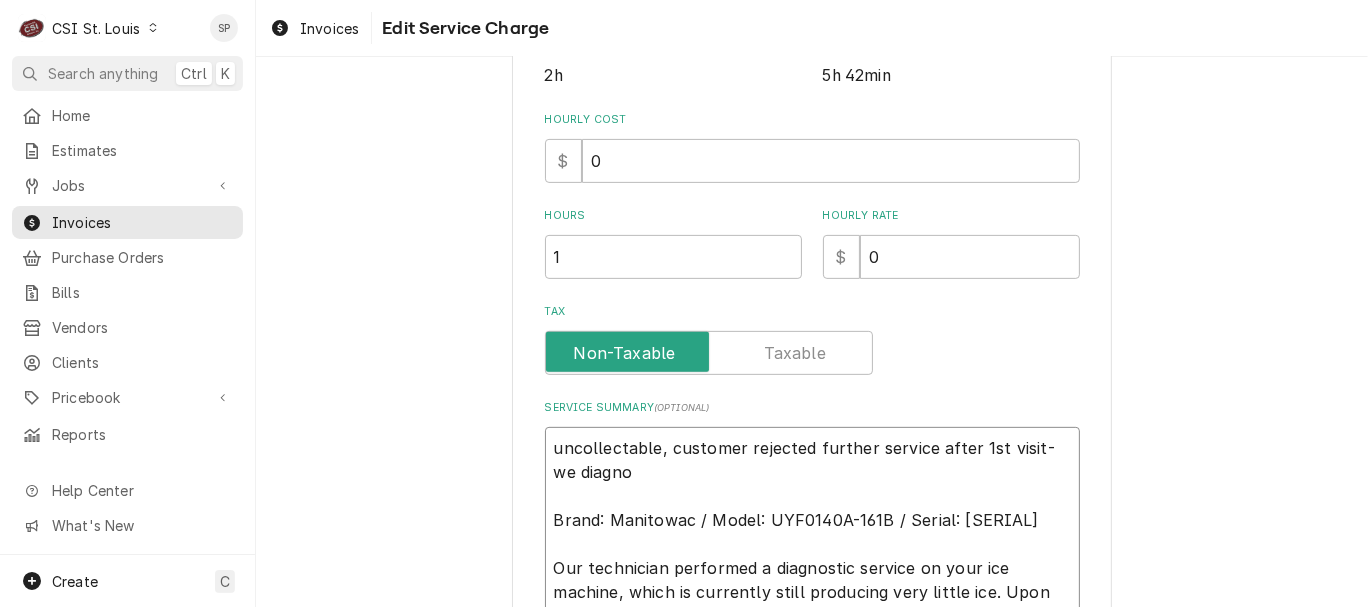 type on "x" 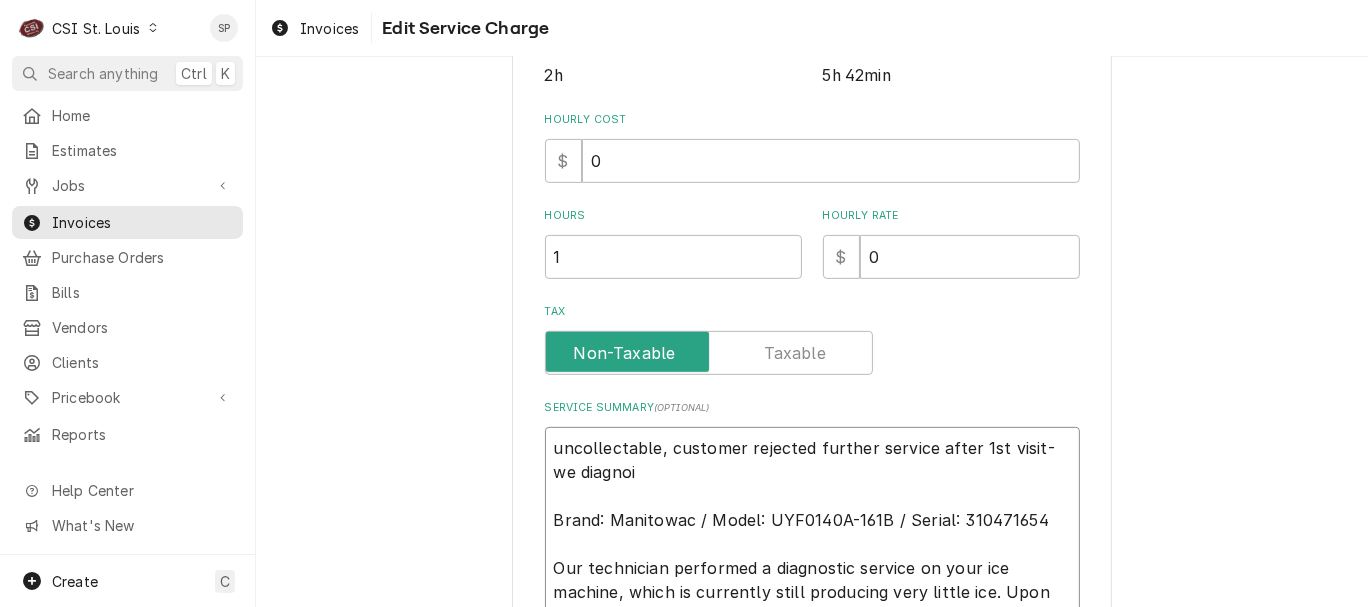 type on "x" 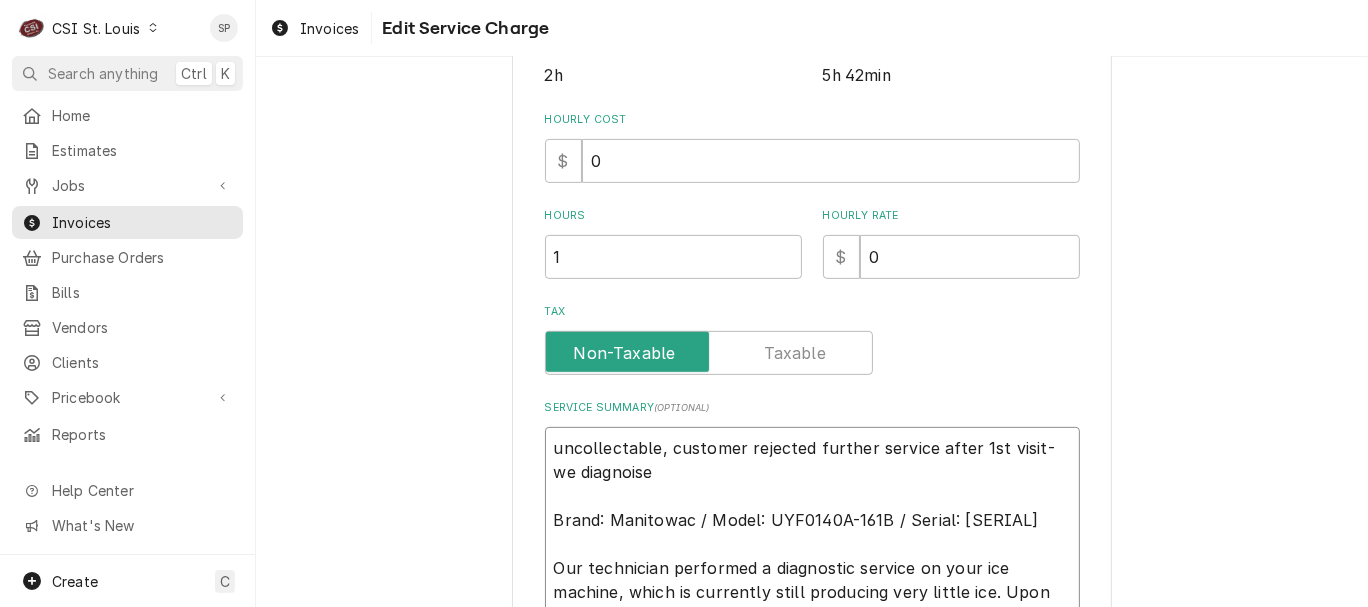 type on "uncollectable, customer rejected further service after 1st visit-we diagnoised
Brand: Manitowac / Model: UYF0140A-161B / Serial: 310471654
Our technician performed a diagnostic service on your ice machine, which is currently still producing very little ice. Upon arrival, the unit was not operating at full capacity. After inspection, it was determined that the issue stems from a faulty water valve, which is preventing the machine from filling properly. Customer advised they do not want CSI to complete repair. No further assistance needed at this time." 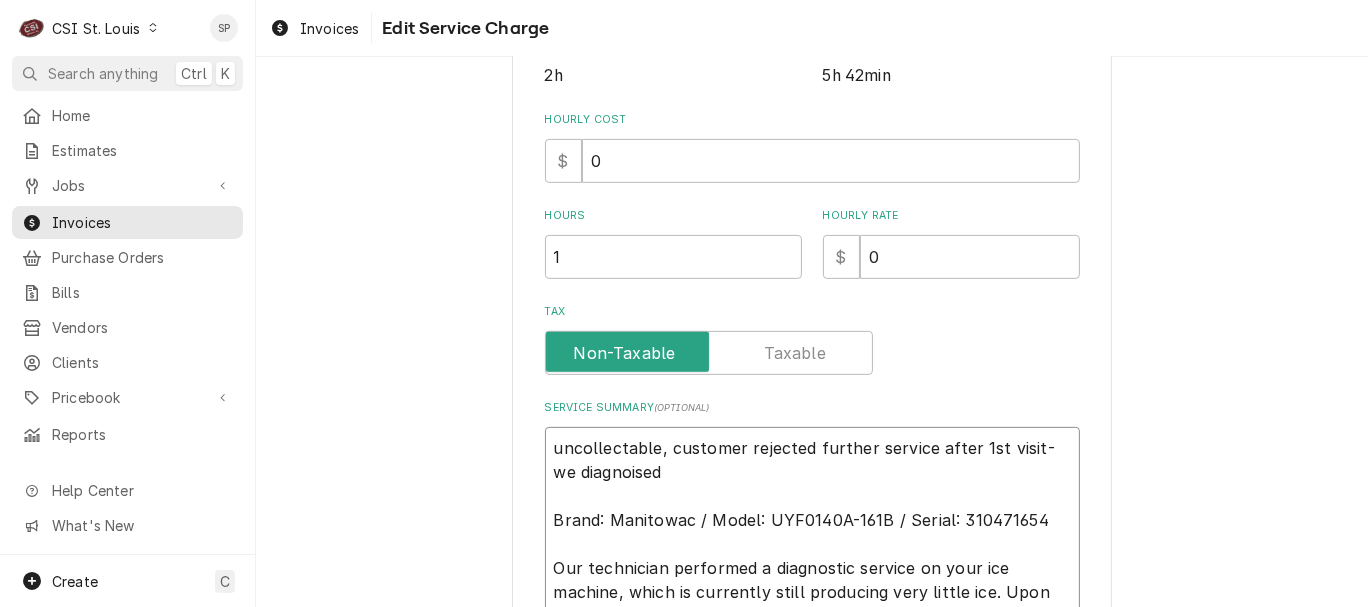type on "x" 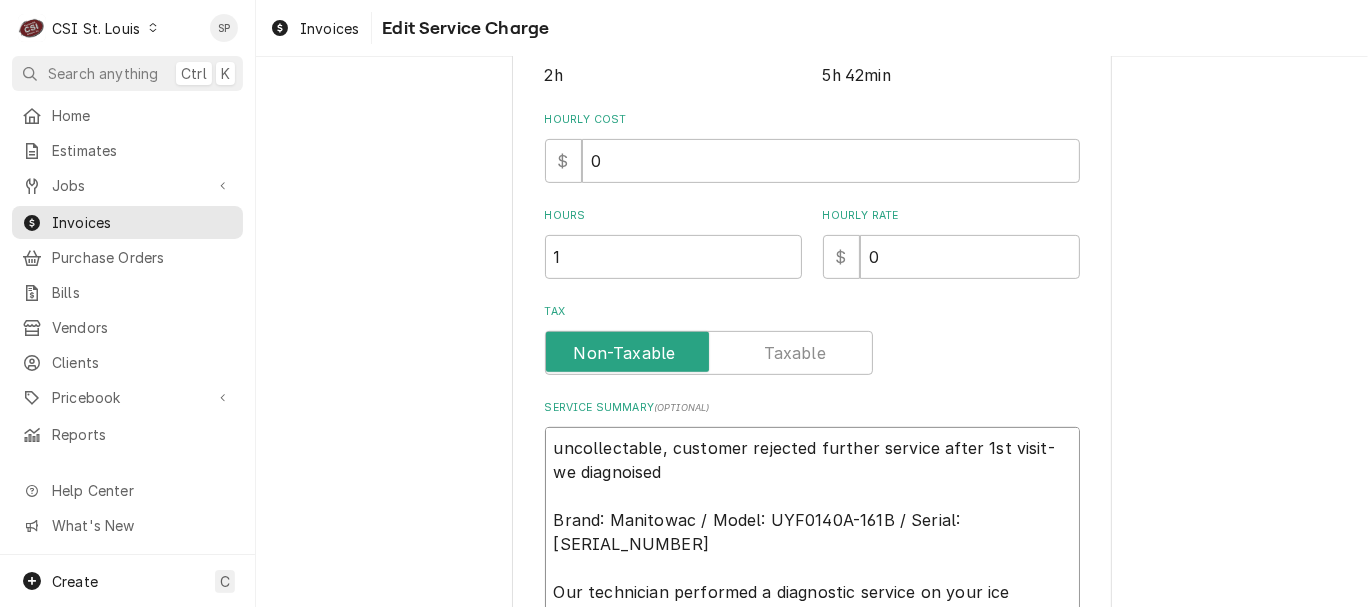 type on "x" 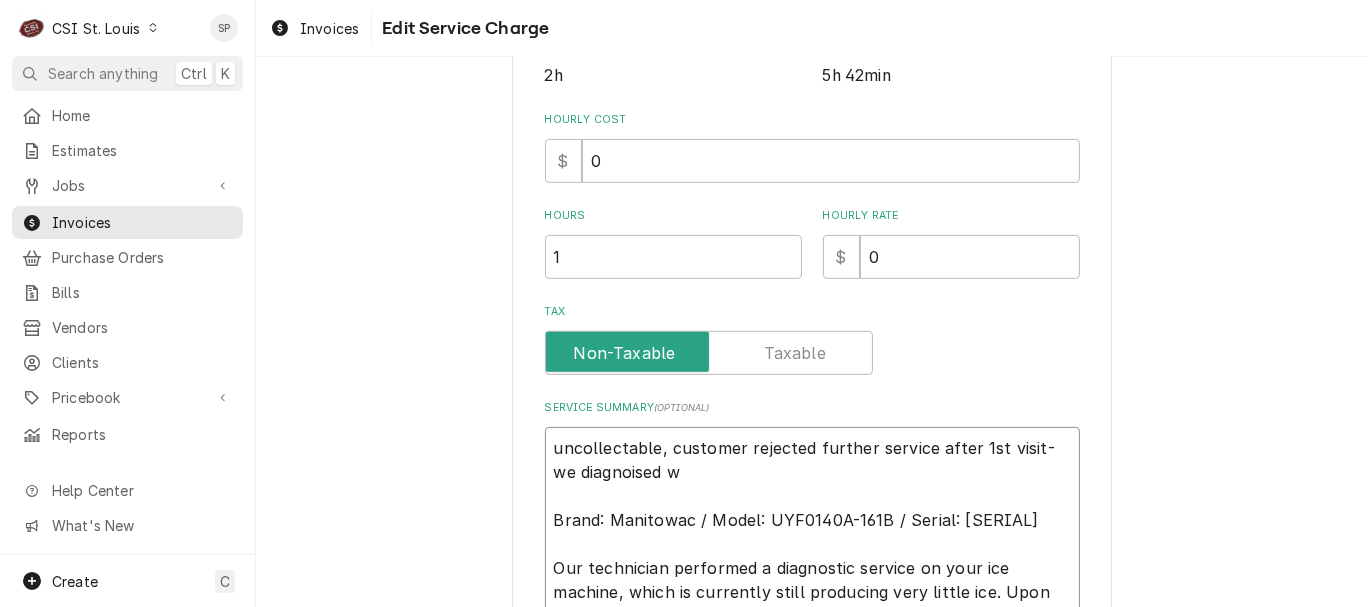 type on "x" 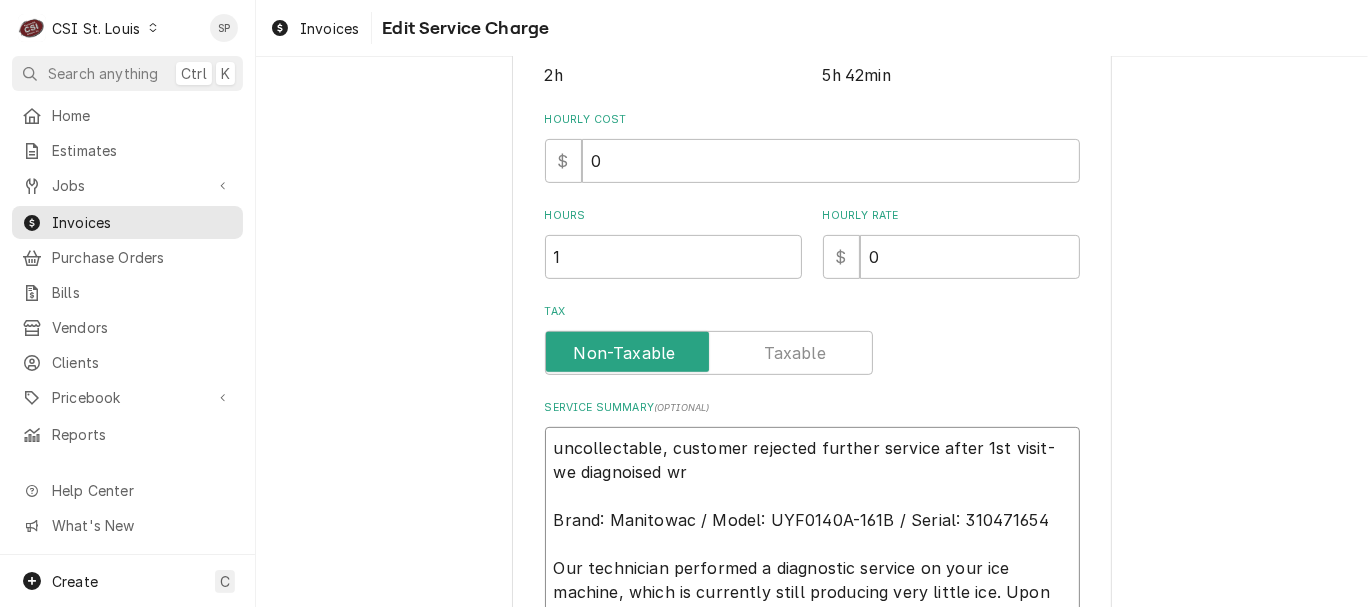 type on "x" 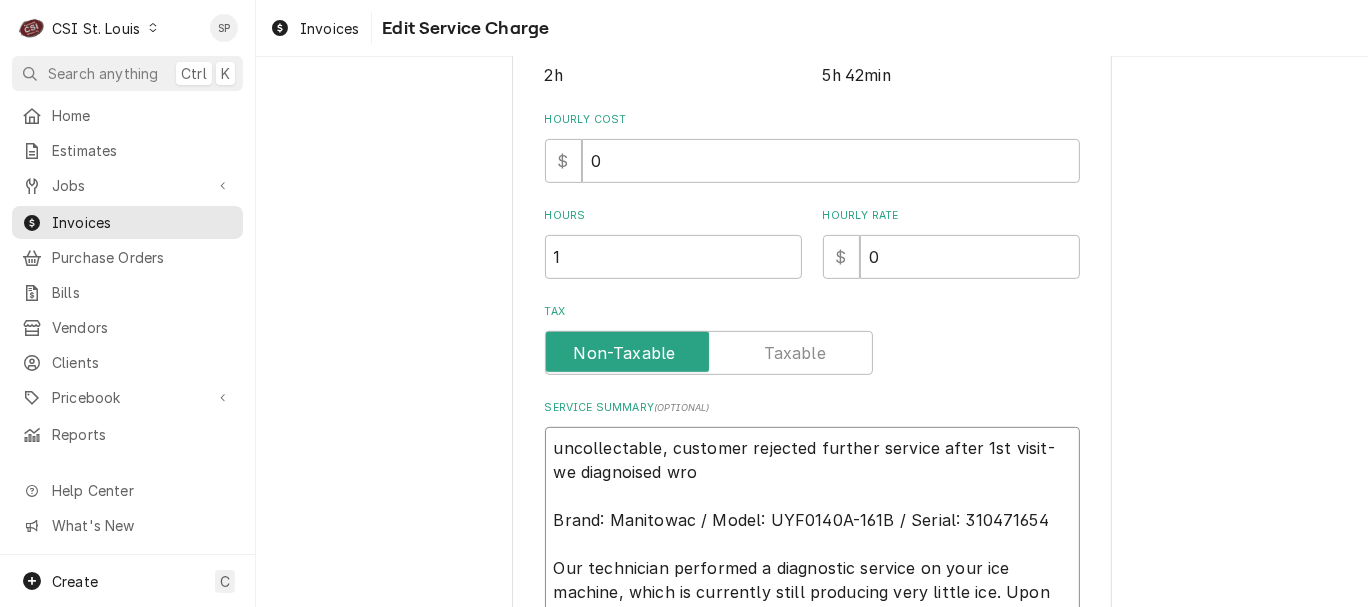 type on "x" 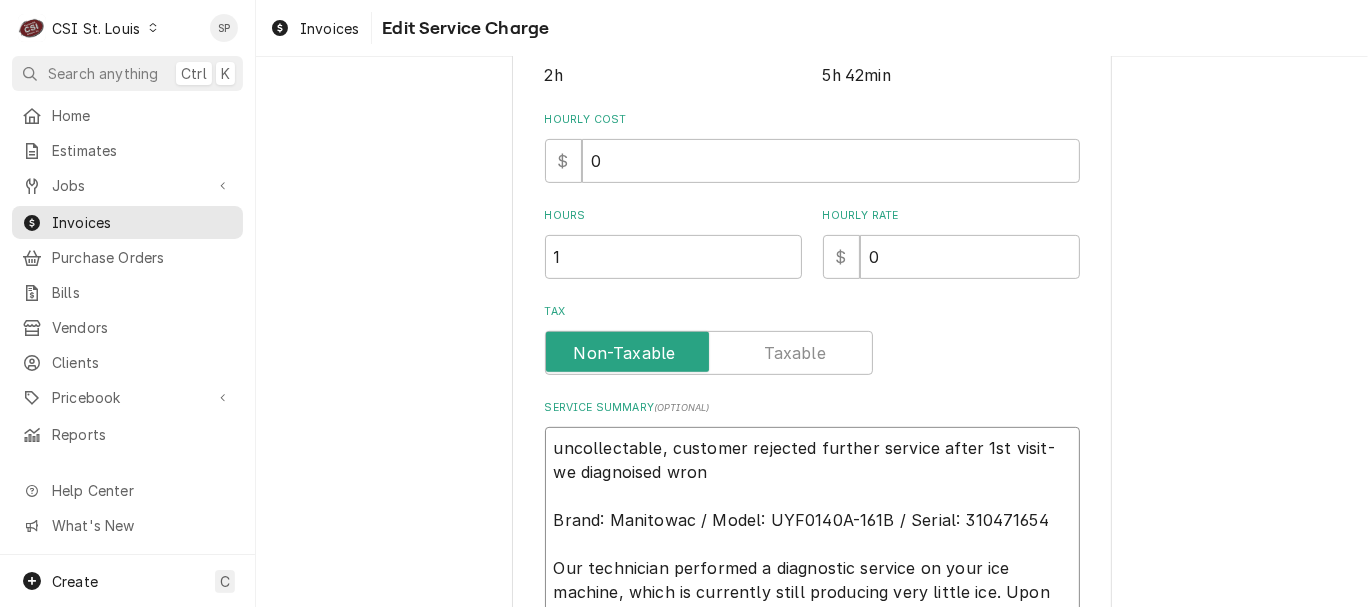 type on "x" 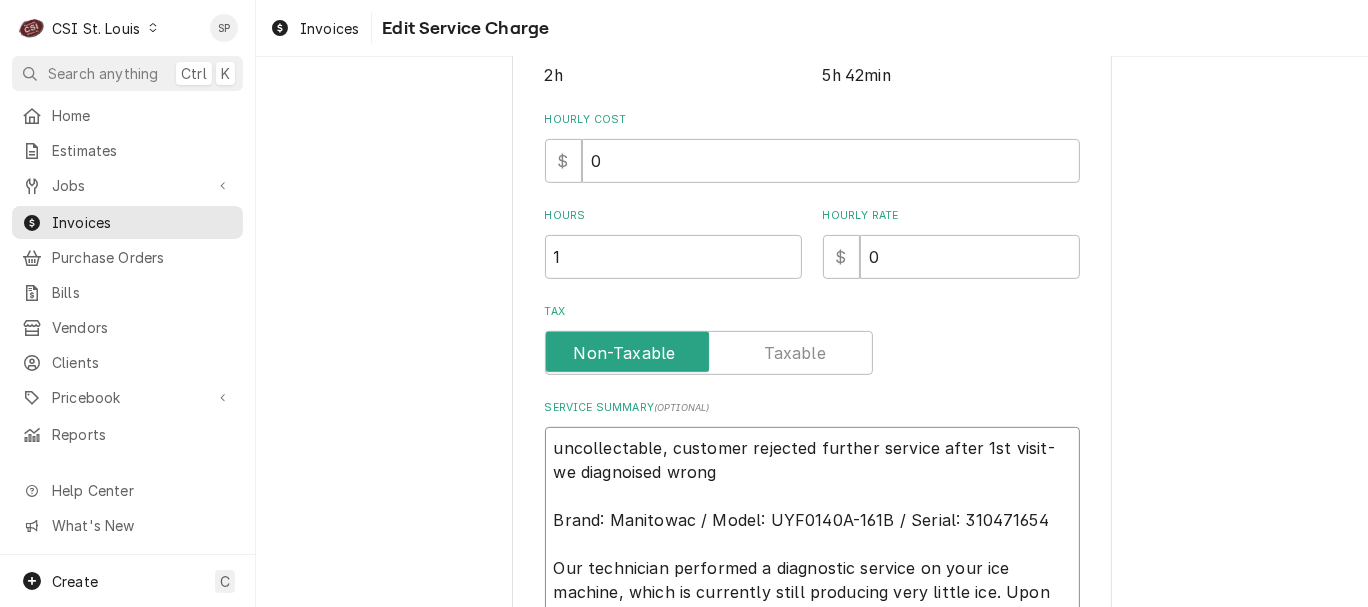 type on "x" 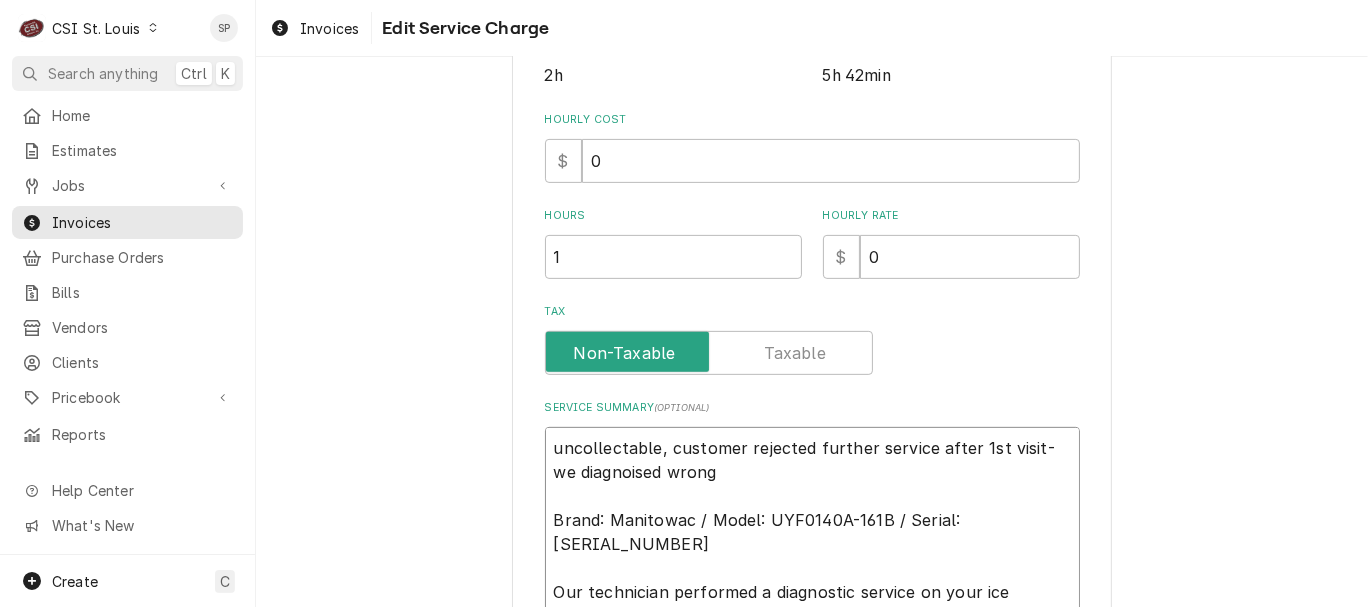 type on "x" 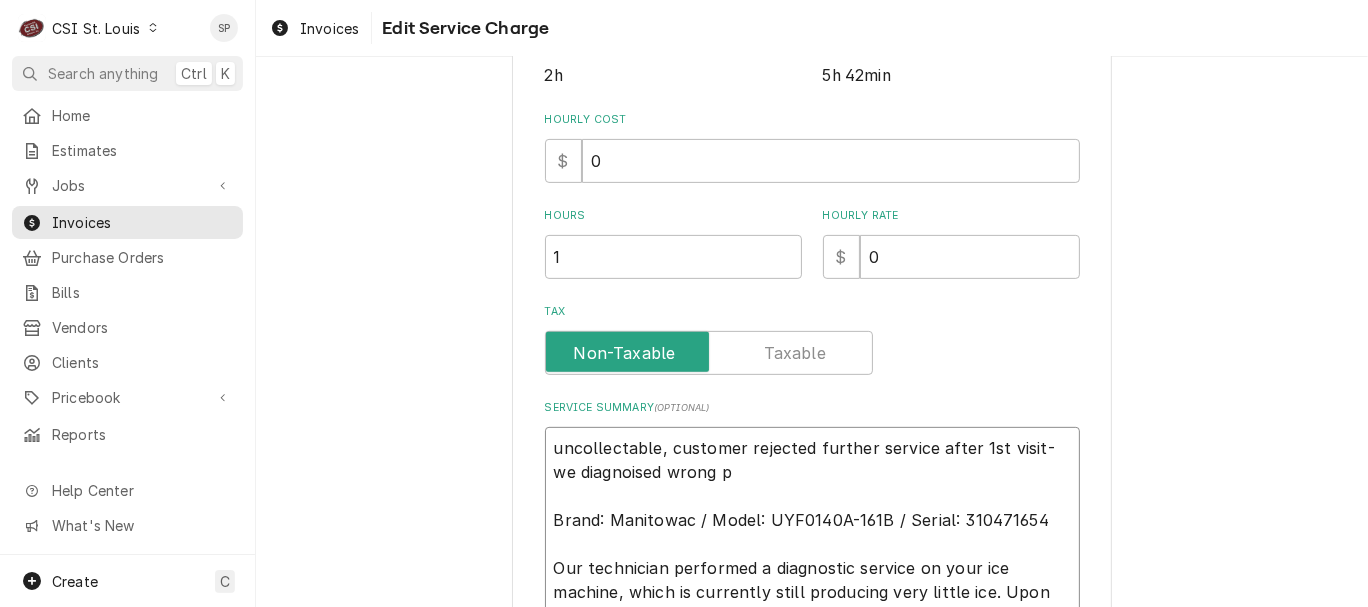 type on "x" 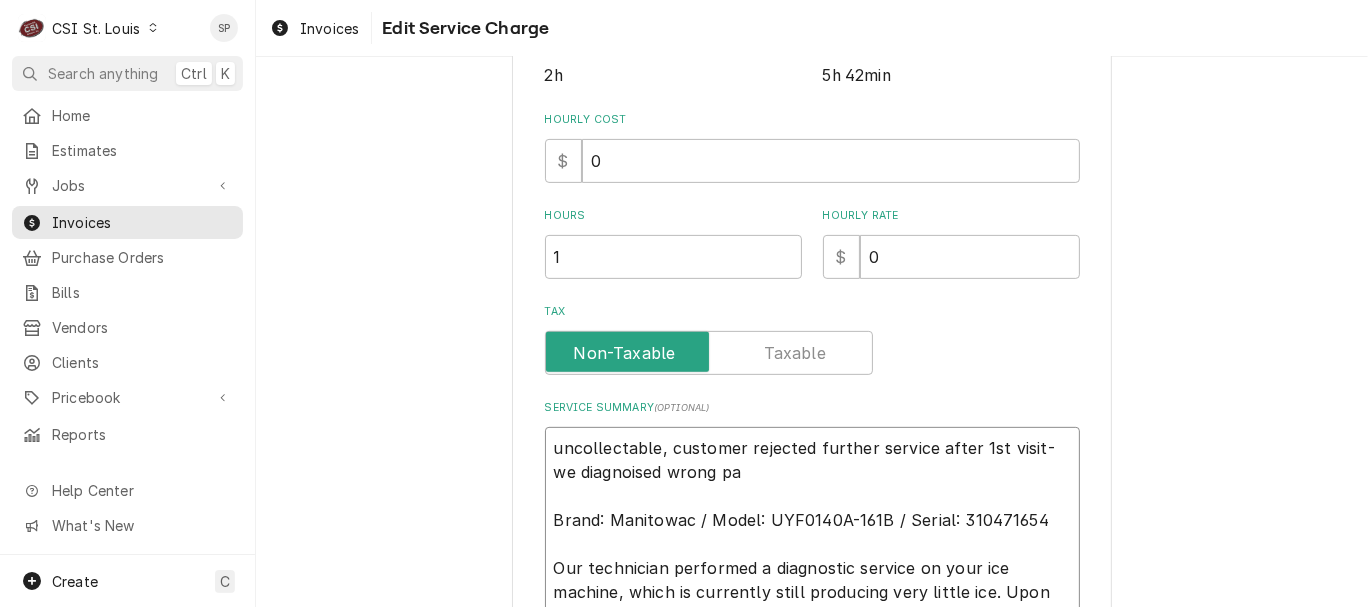 type on "x" 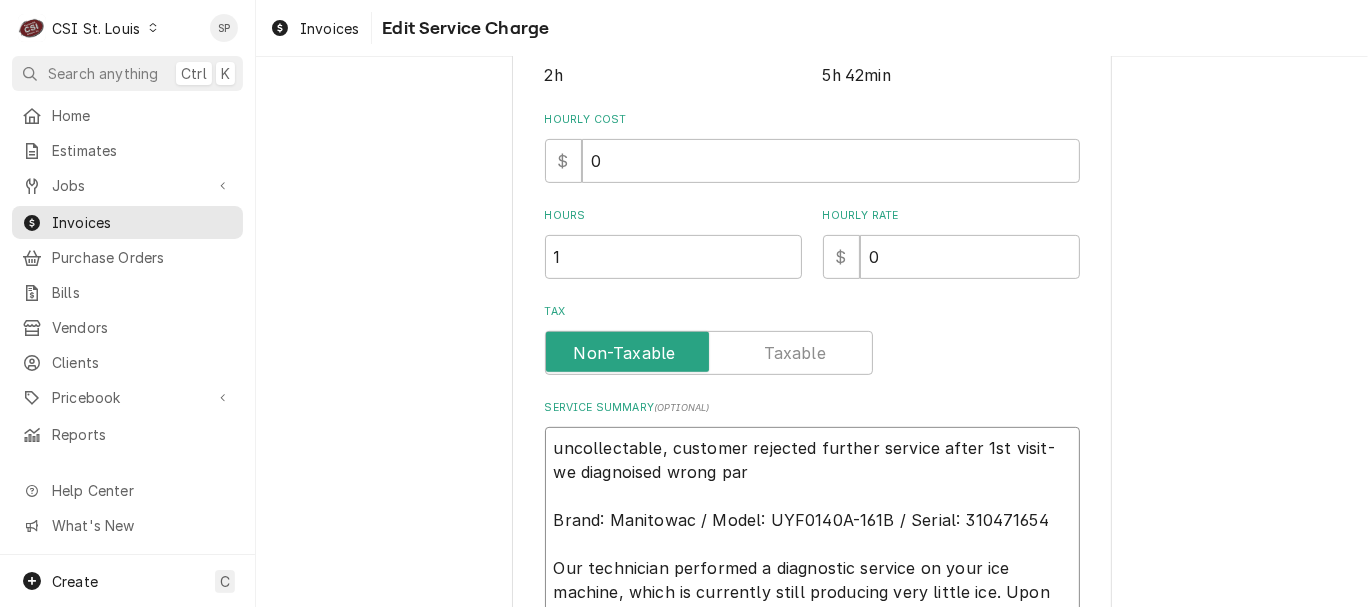 type on "x" 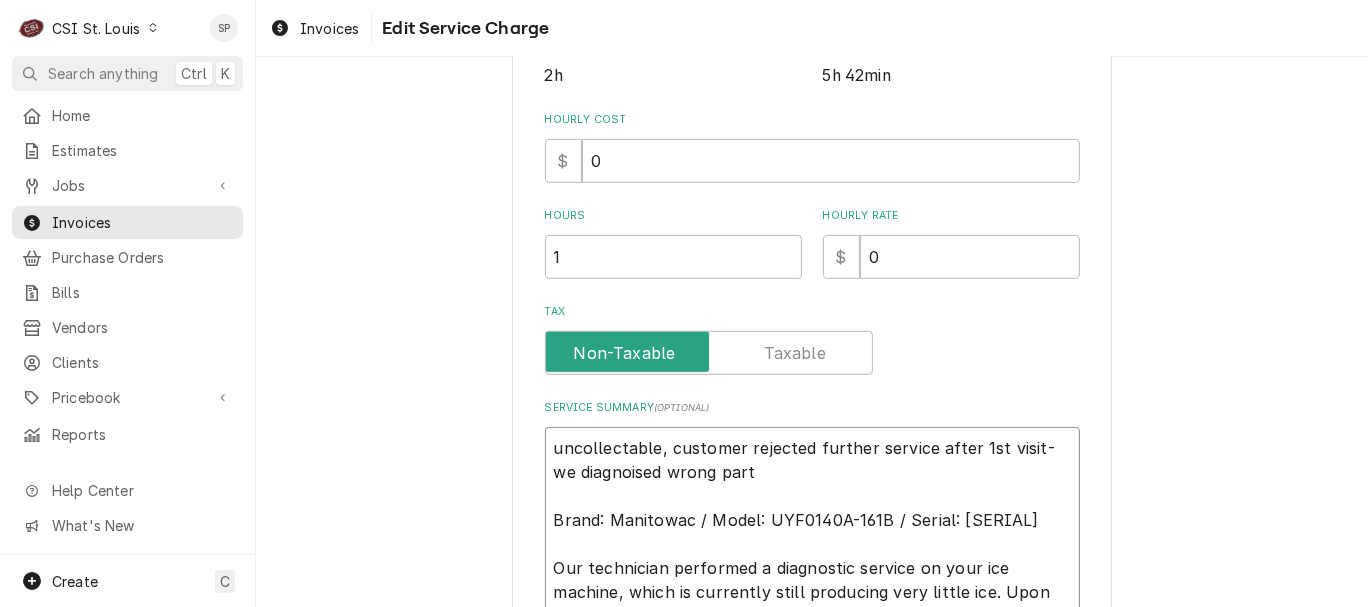 type on "x" 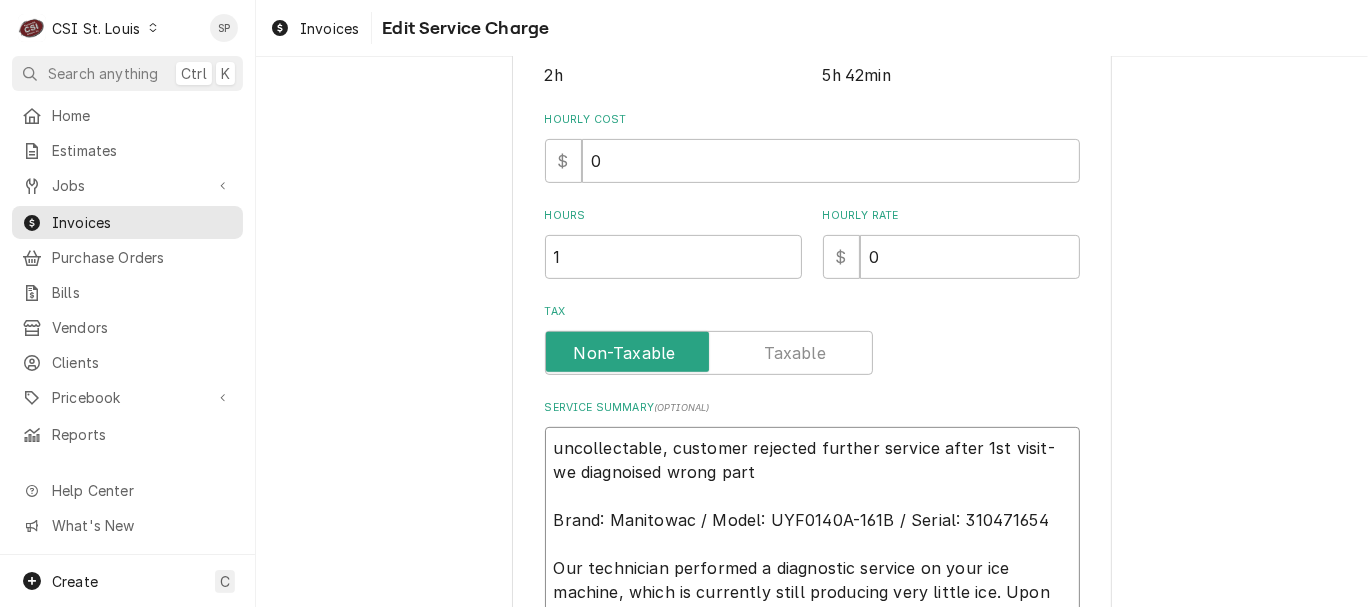 type on "x" 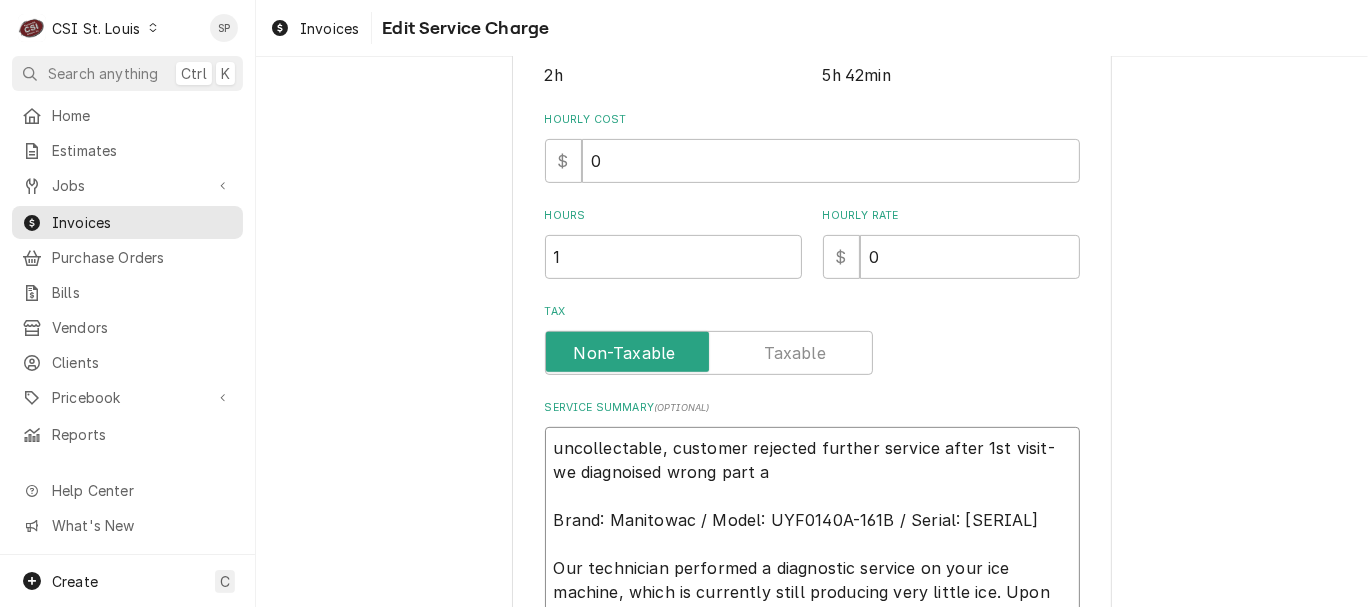 type on "x" 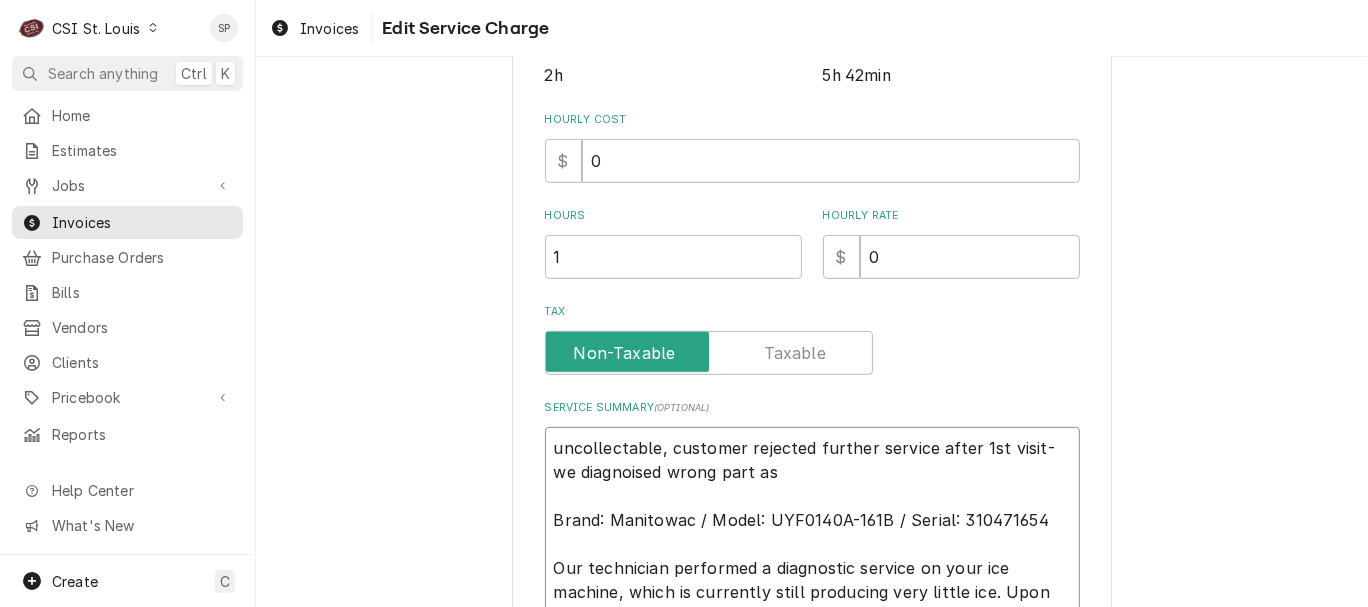 type on "x" 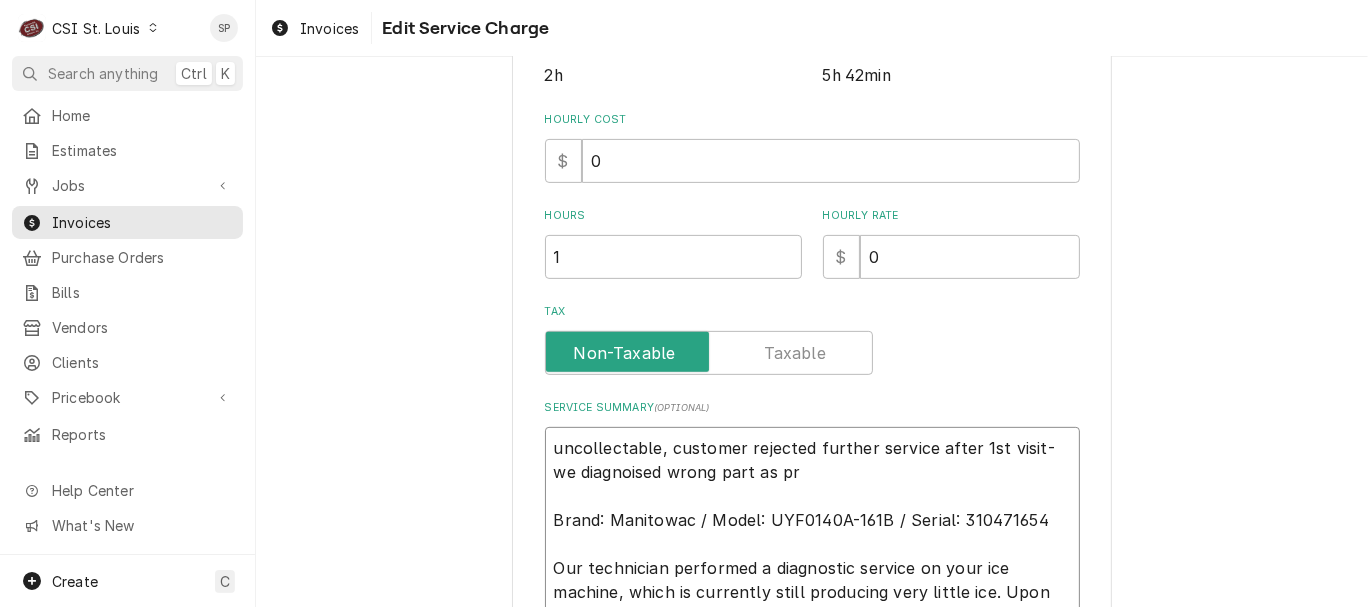 type on "uncollectable, customer rejected further service after 1st visit-we diagnoised wrong part as pr
Brand: Manitowac / Model: UYF0140A-161B / Serial: 310471654
Our technician performed a diagnostic service on your ice machine, which is currently still producing very little ice. Upon arrival, the unit was not operating at full capacity. After inspection, it was determined that the issue stems from a faulty water valve, which is preventing the machine from filling properly. Customer advised they do not want CSI to complete repair. No further assistance needed at this time." 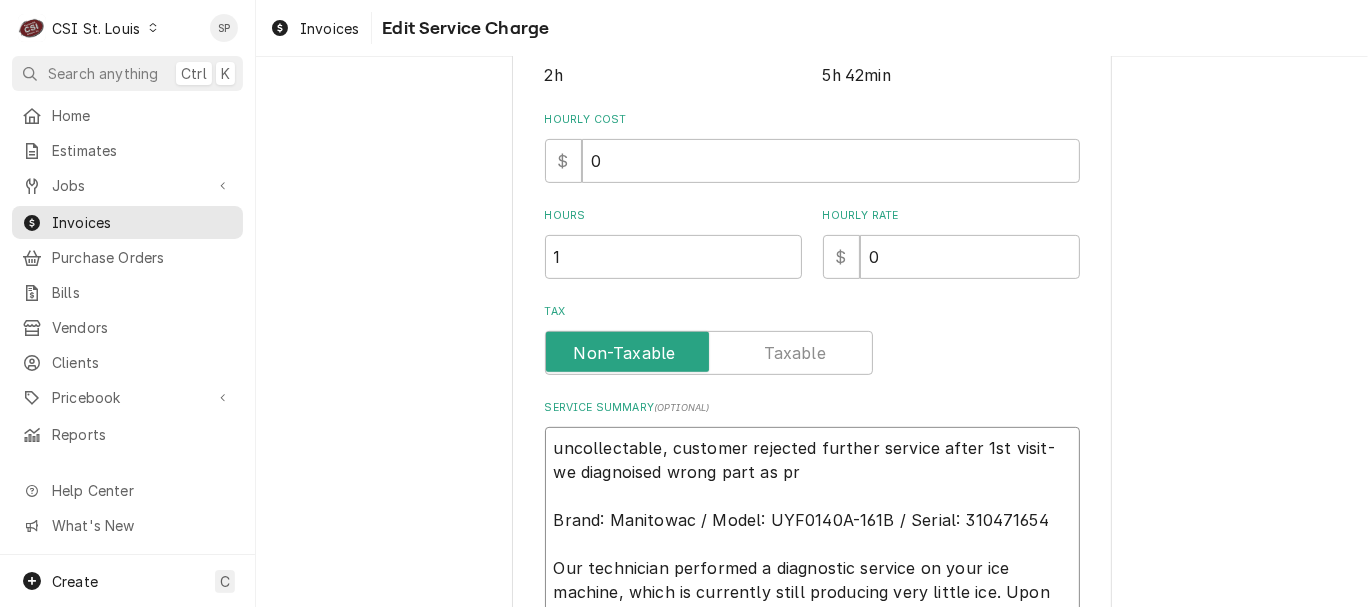 type on "x" 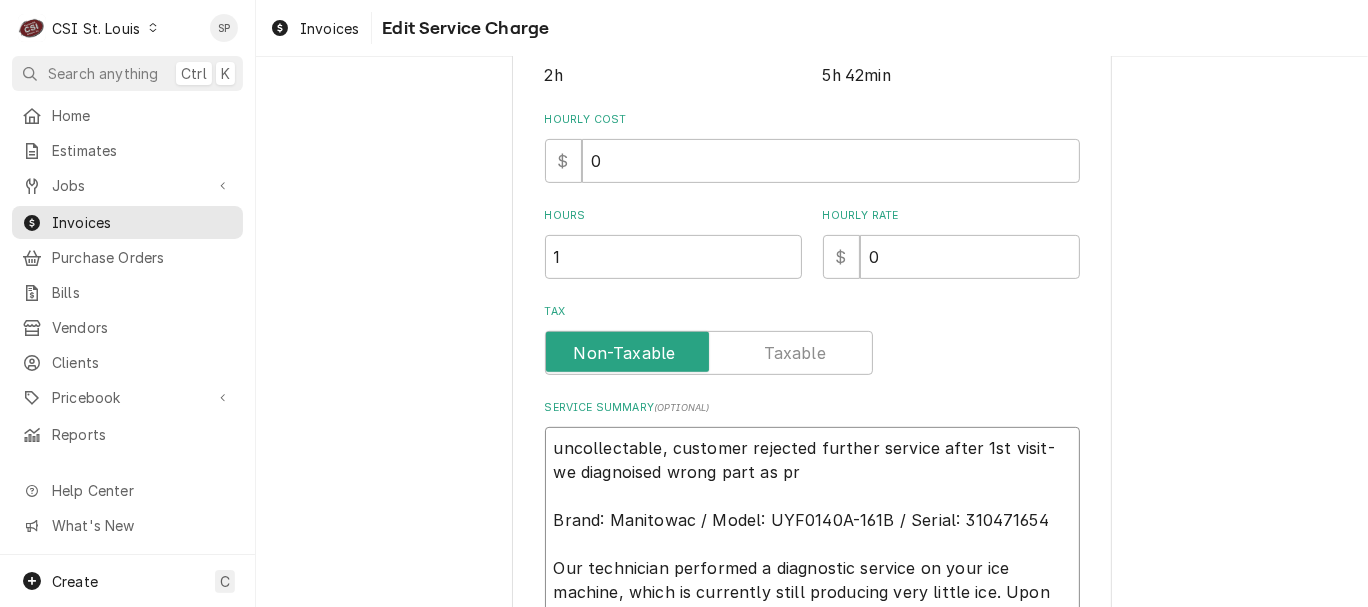 type on "uncollectable, customer rejected further service after 1st visit-we diagnoised wrong part as pr
Brand: Manitowac / Model: UYF0140A-161B / Serial: 310471654
Our technician performed a diagnostic service on your ice machine, which is currently still producing very little ice. Upon arrival, the unit was not operating at full capacity. After inspection, it was determined that the issue stems from a faulty water valve, which is preventing the machine from filling properly. Customer advised they do not want CSI to complete repair. No further assistance needed at this time." 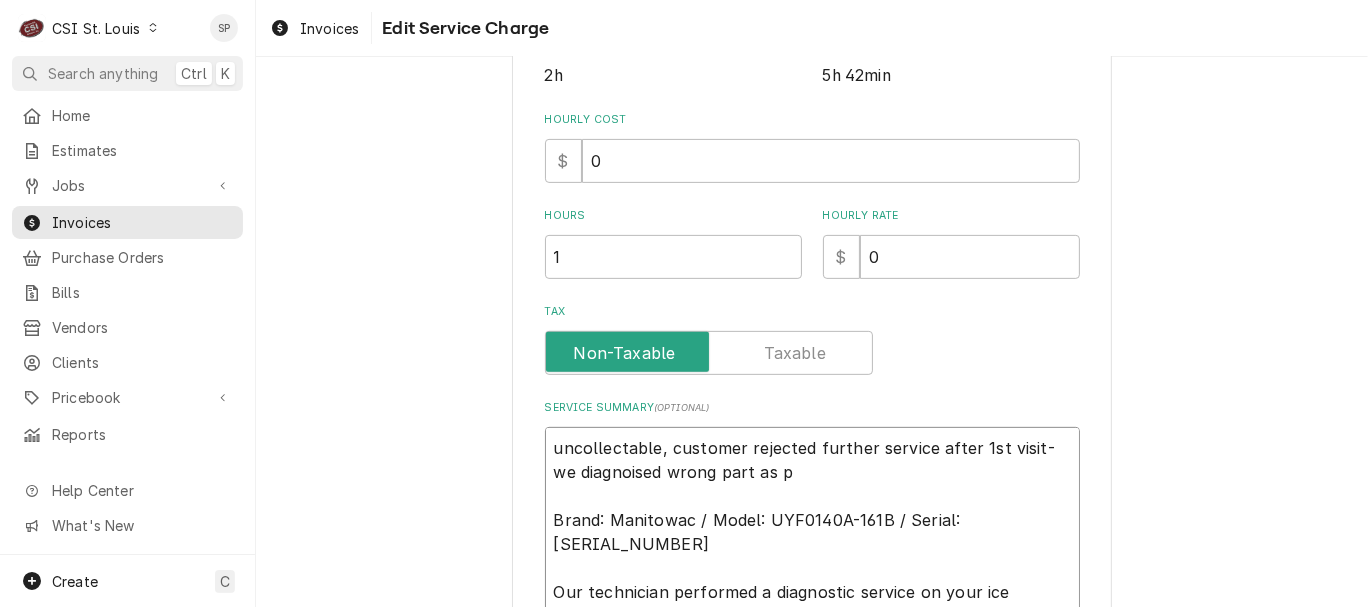 type on "x" 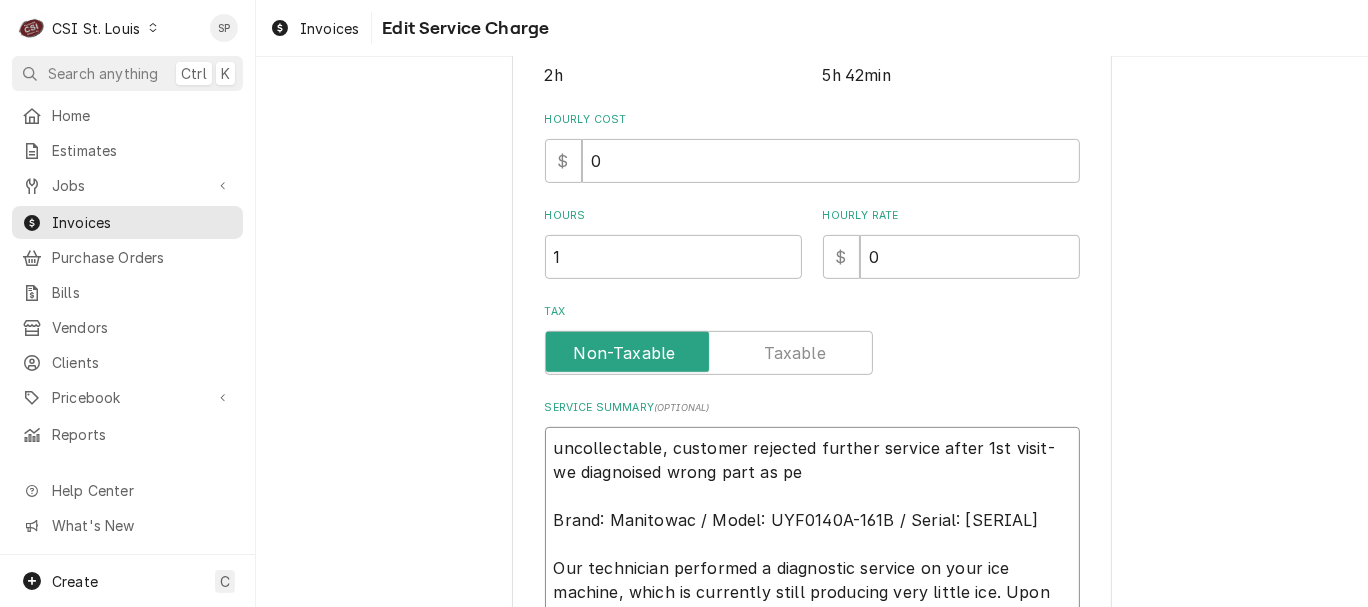 type on "x" 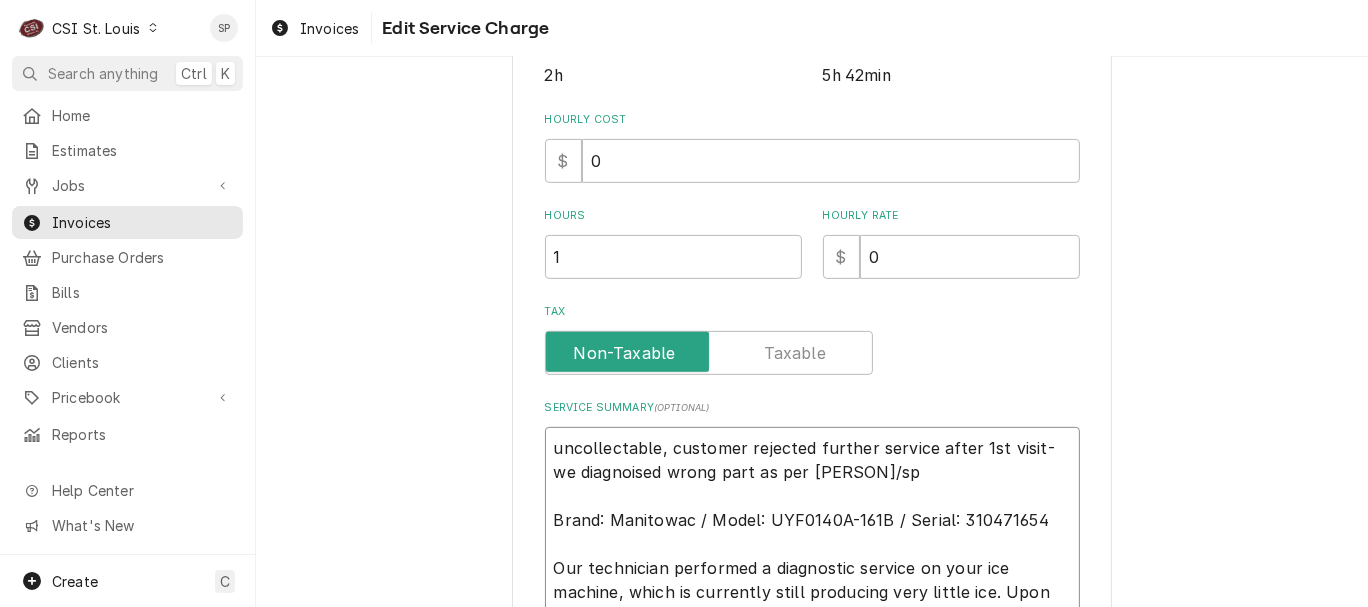 type on "x" 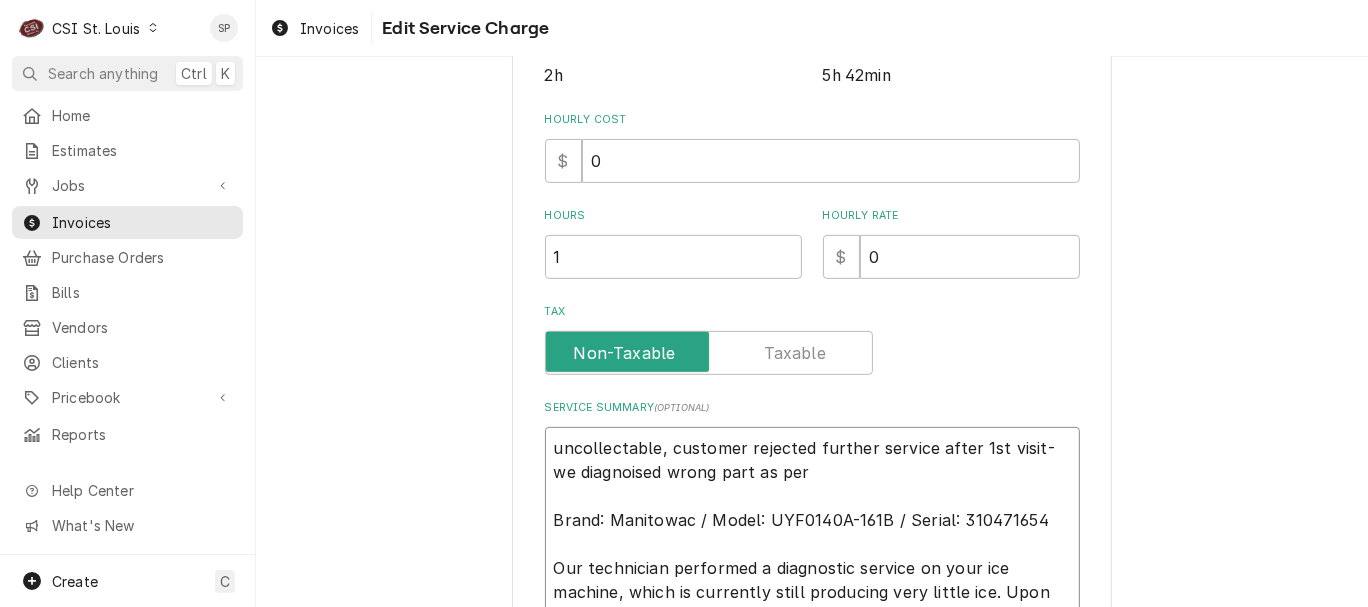 type on "x" 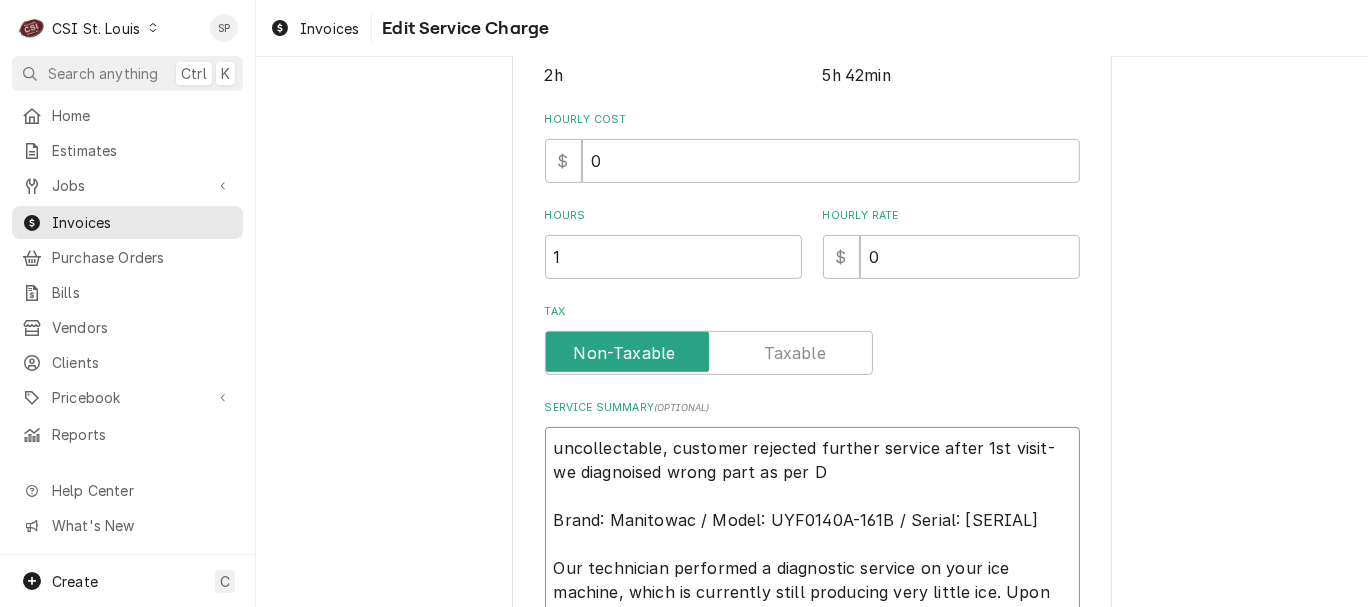 type on "x" 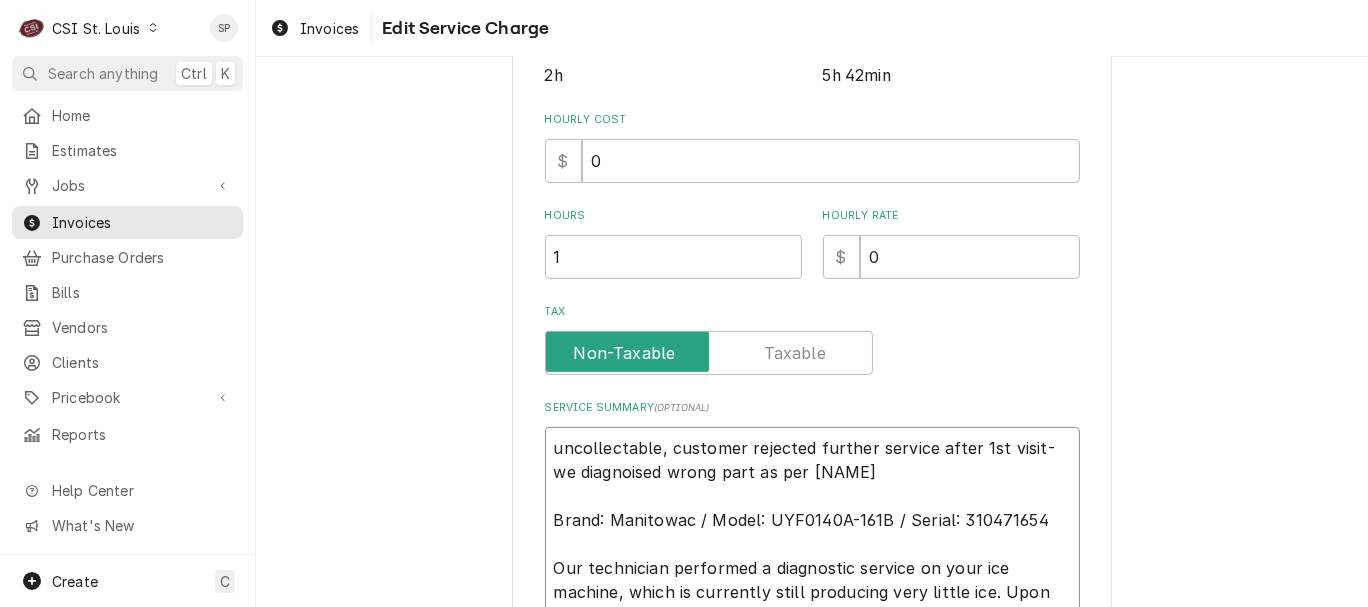 type on "uncollectable, customer rejected further service after 1st visit-we diagnoised wrong part as per Drew
Brand: Manitowac / Model: UYF0140A-161B / Serial: 310471654
Our technician performed a diagnostic service on your ice machine, which is currently still producing very little ice. Upon arrival, the unit was not operating at full capacity. After inspection, it was determined that the issue stems from a faulty water valve, which is preventing the machine from filling properly. Customer advised they do not want CSI to complete repair. No further assistance needed at this time." 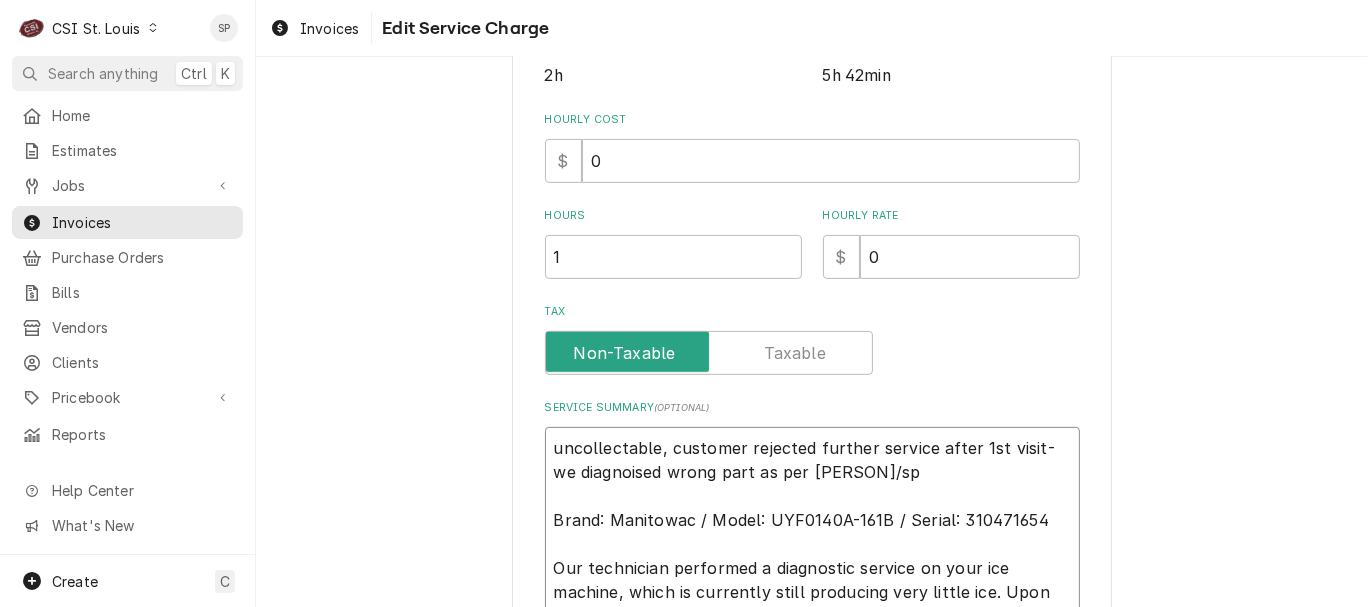 scroll, scrollTop: 834, scrollLeft: 0, axis: vertical 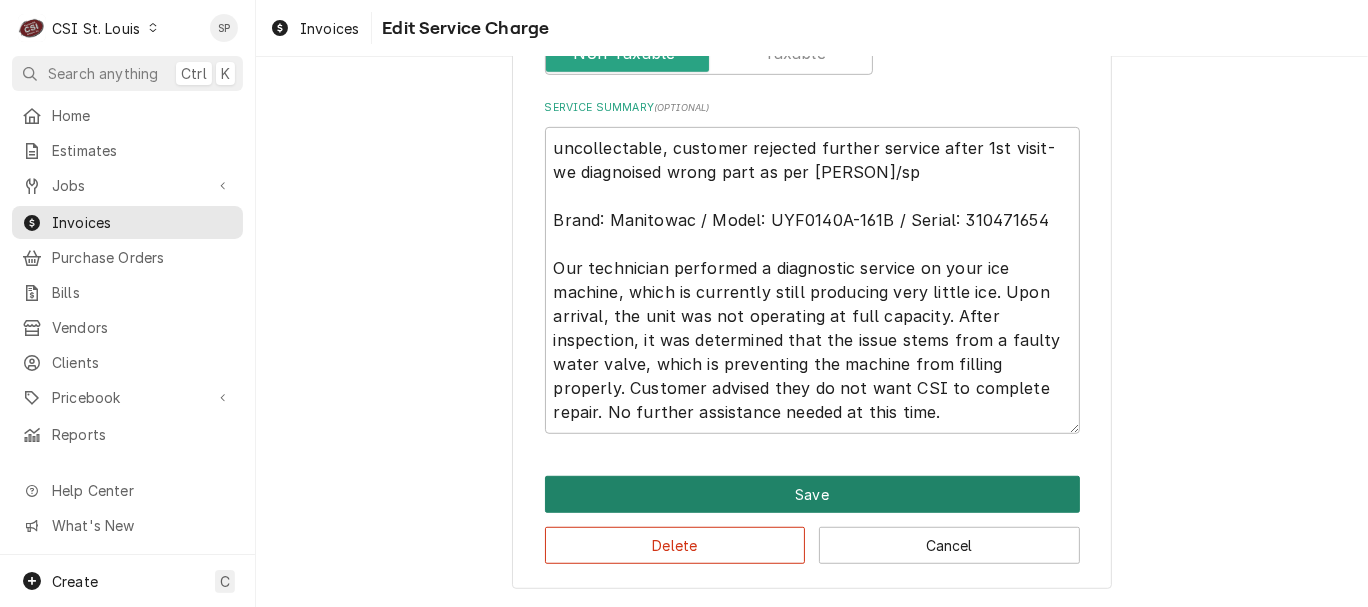 click on "Save" at bounding box center (812, 494) 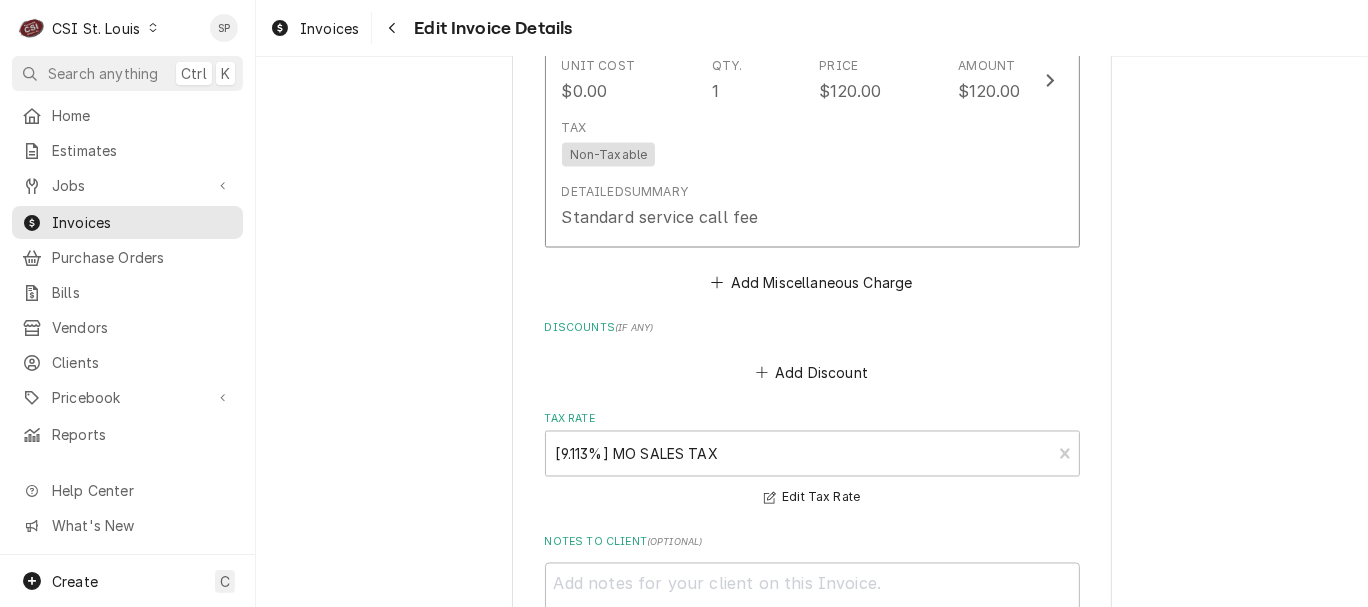 scroll, scrollTop: 2764, scrollLeft: 0, axis: vertical 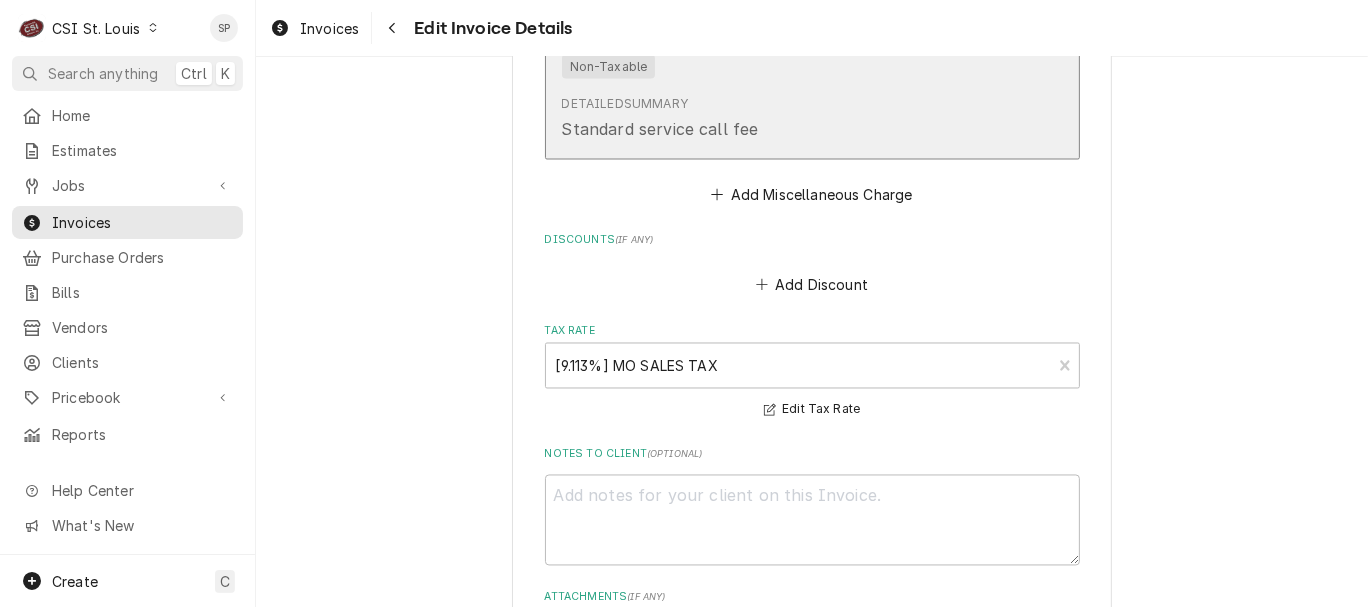 click on "Tax Non-Taxable" at bounding box center [791, 55] 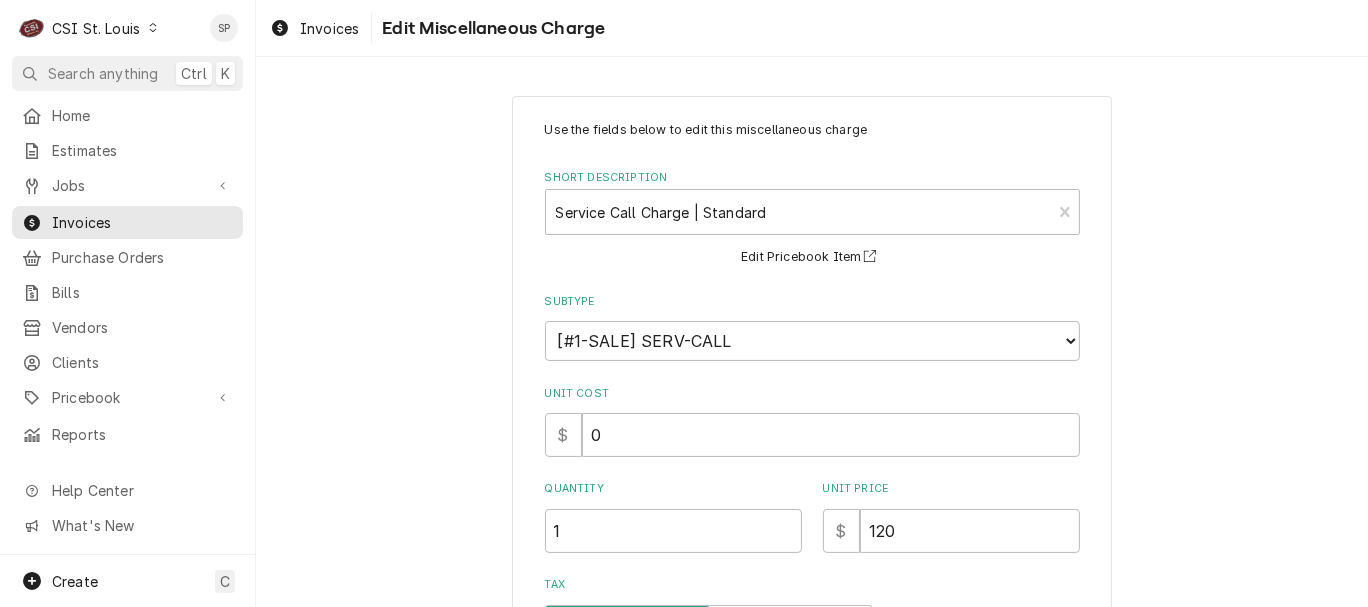 scroll, scrollTop: 358, scrollLeft: 0, axis: vertical 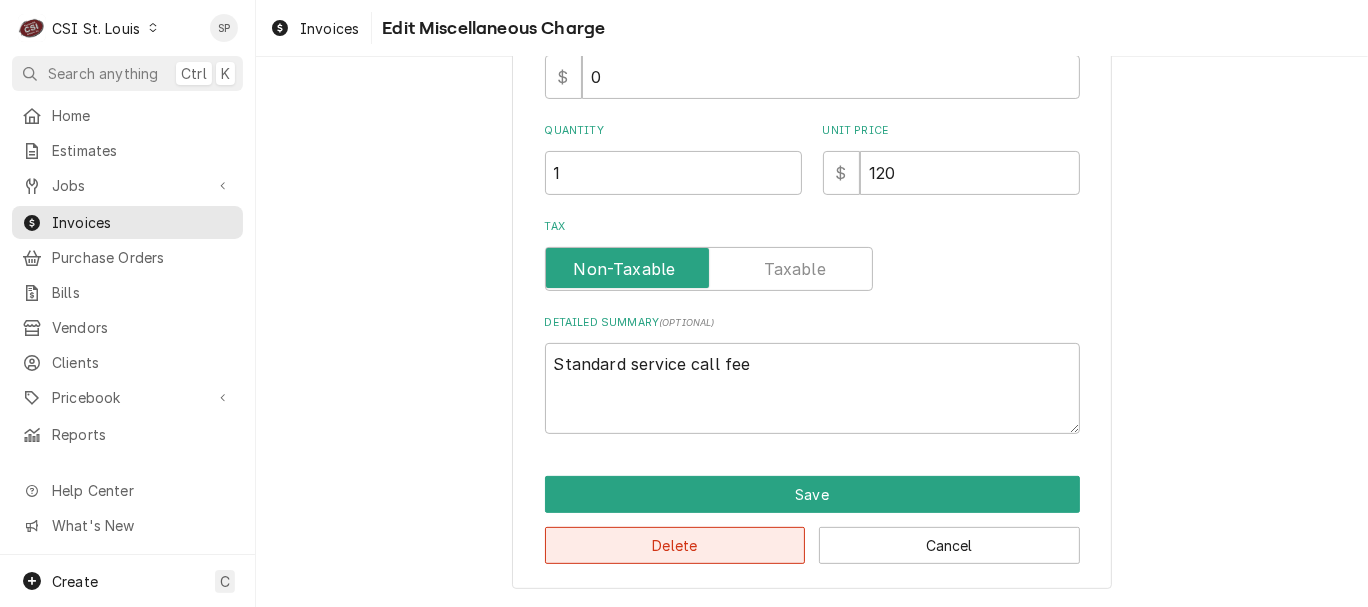 click on "Delete" at bounding box center (675, 545) 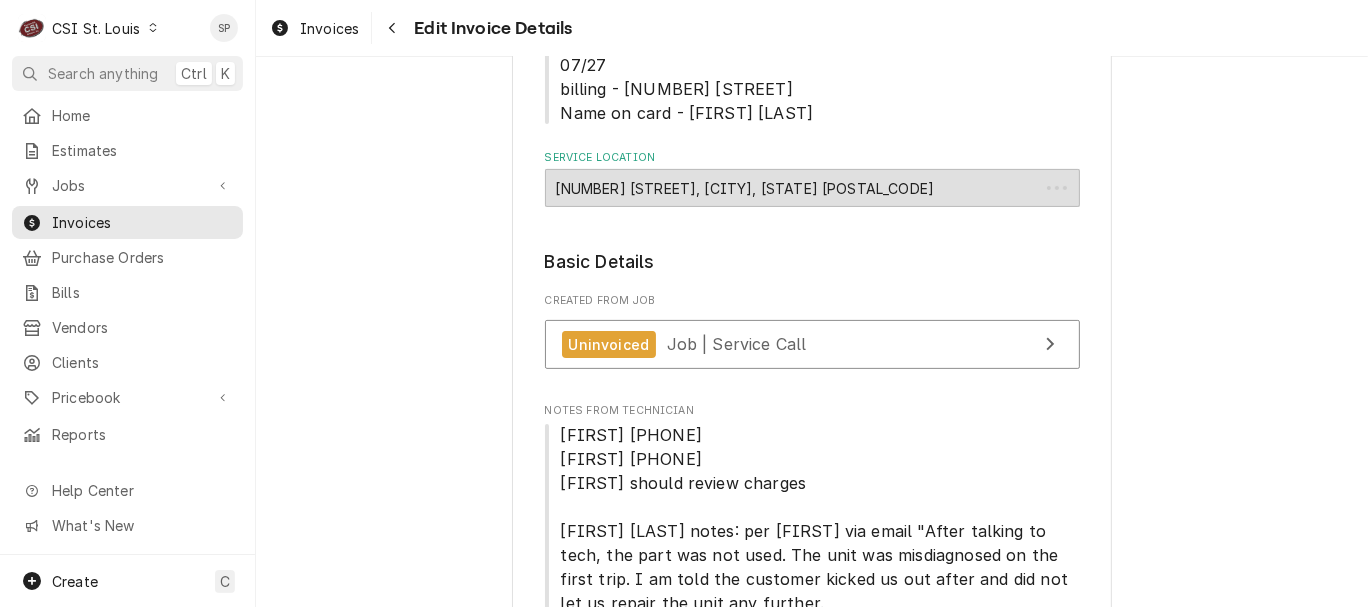 scroll, scrollTop: 2828, scrollLeft: 0, axis: vertical 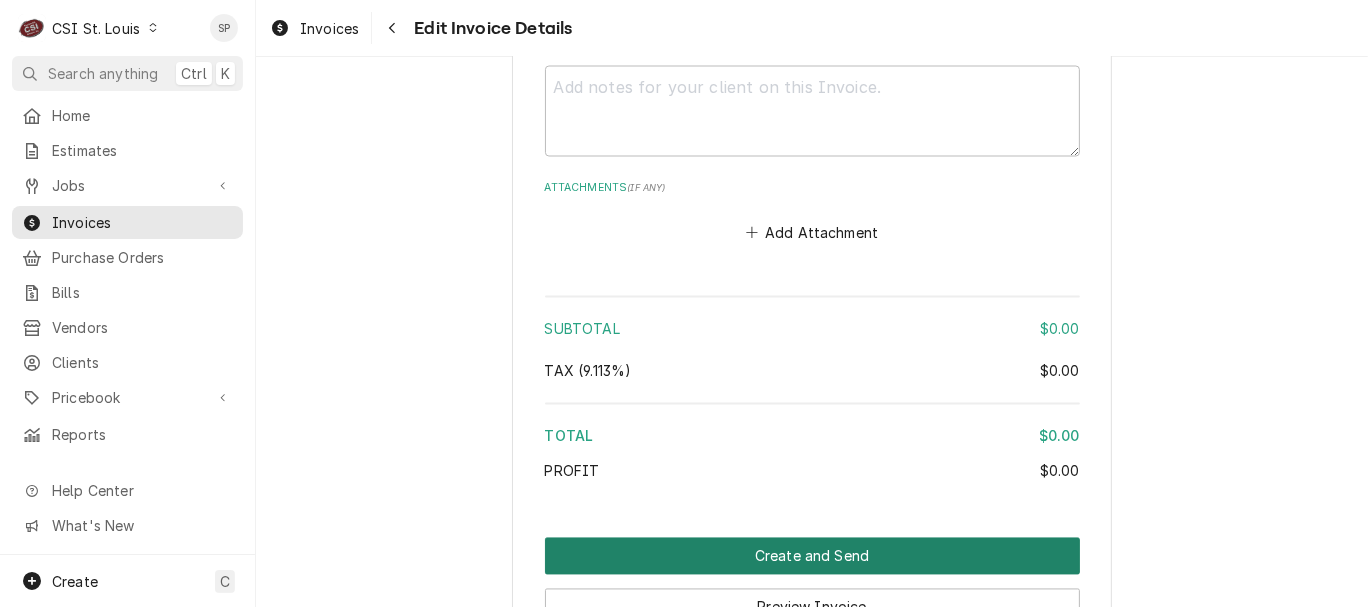 click on "Create and Send" at bounding box center (812, 556) 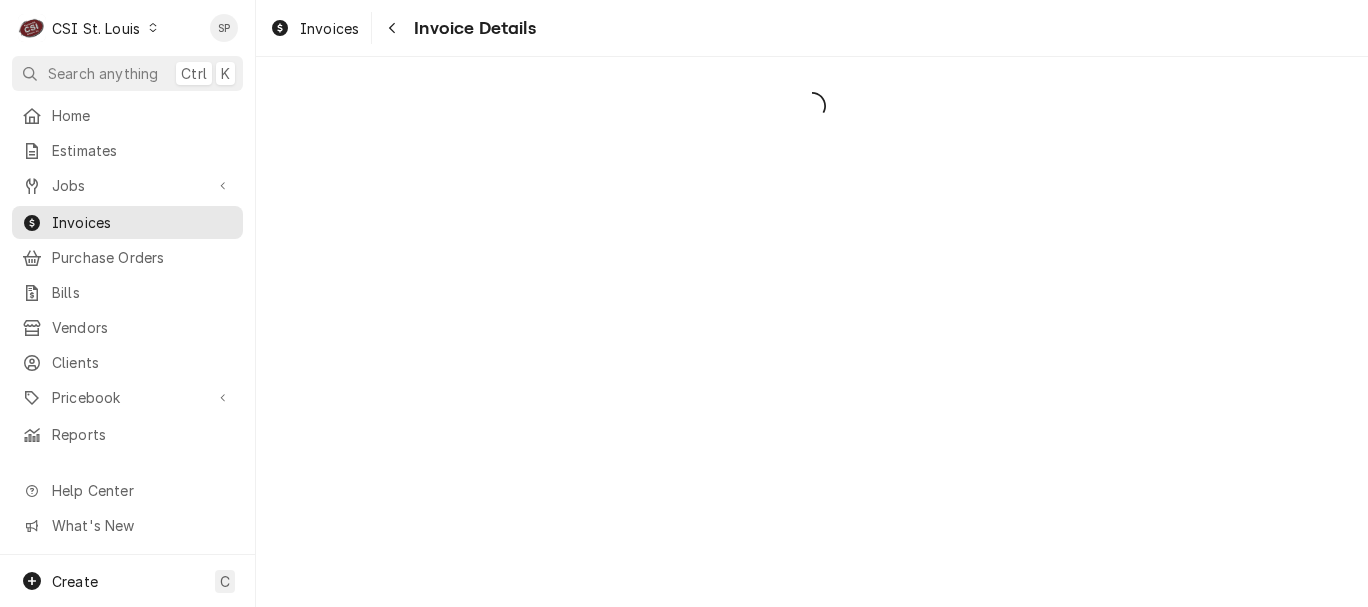 scroll, scrollTop: 0, scrollLeft: 0, axis: both 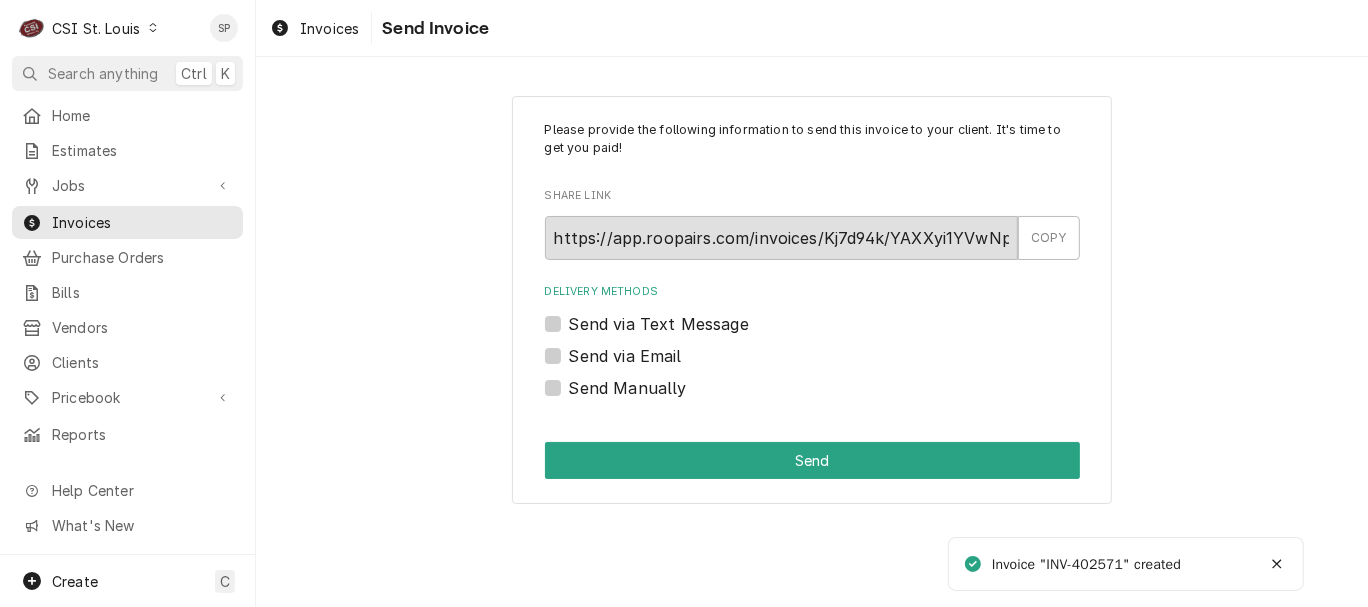 click on "Send Manually" at bounding box center (628, 388) 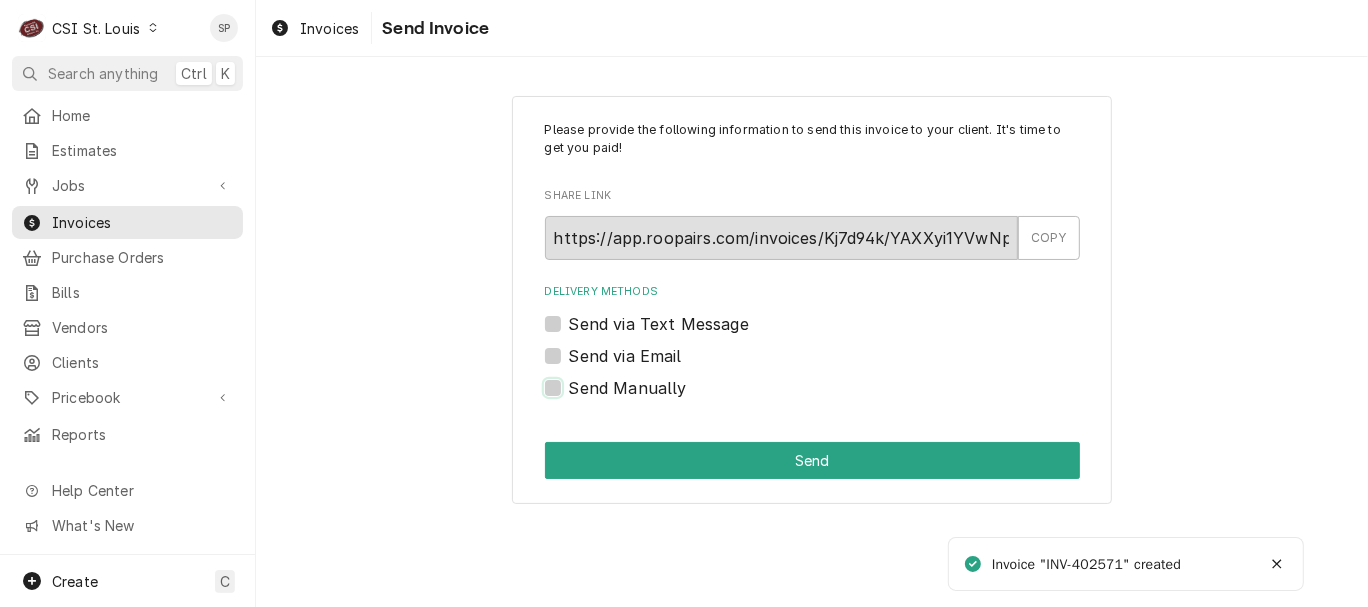 click on "Send Manually" at bounding box center (836, 398) 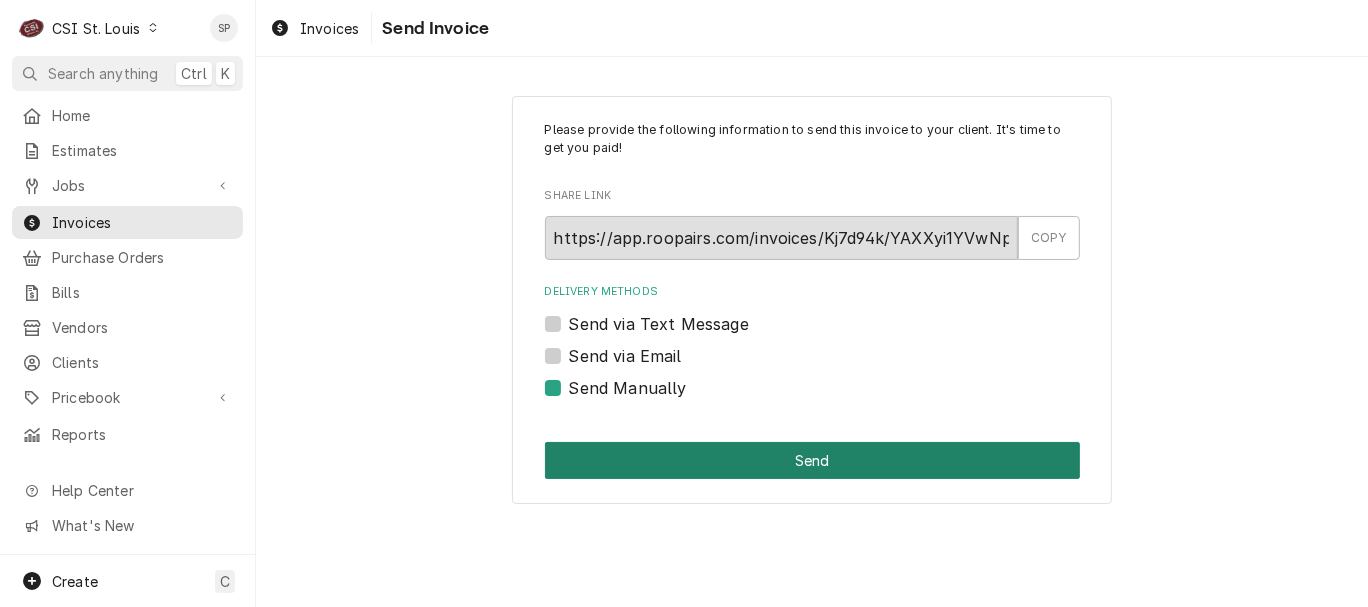 click on "Send" at bounding box center [812, 460] 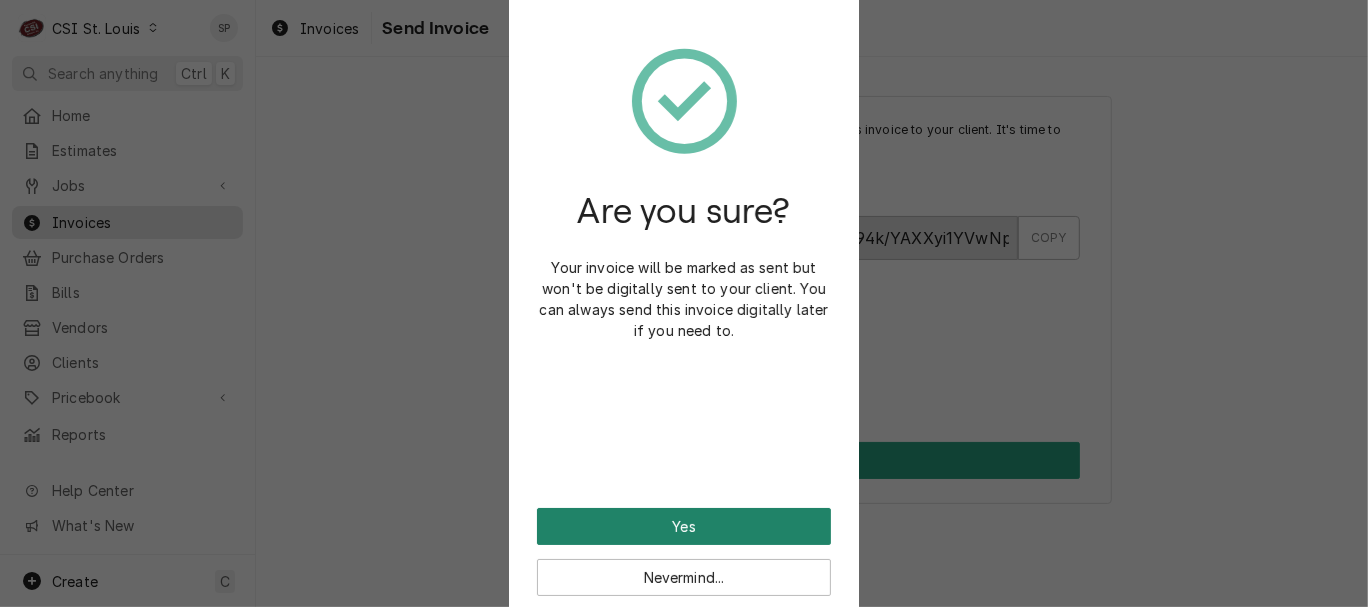 click on "Yes" at bounding box center [684, 526] 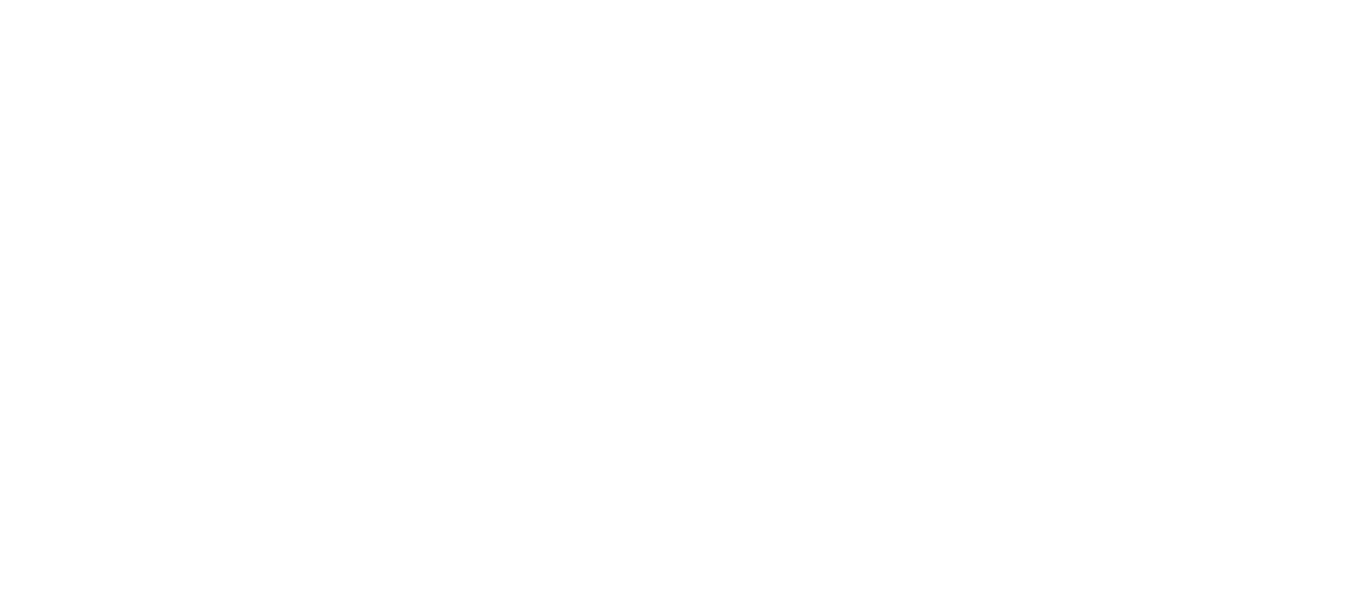 scroll, scrollTop: 0, scrollLeft: 0, axis: both 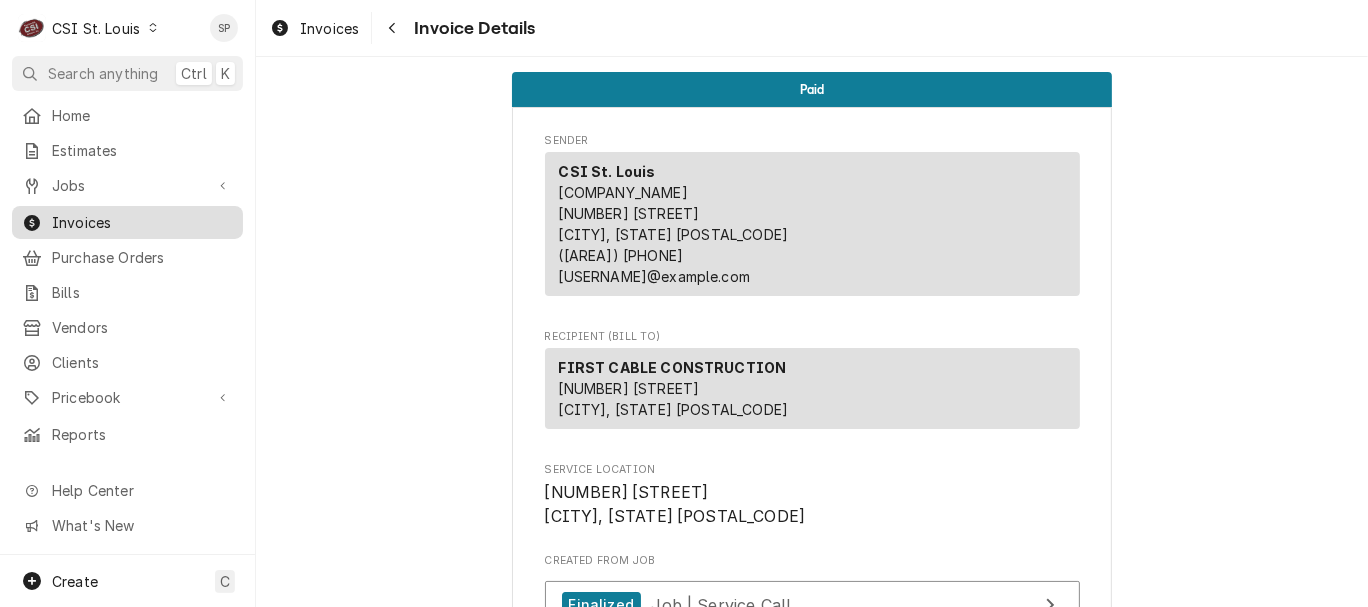 click on "Invoices" at bounding box center [142, 222] 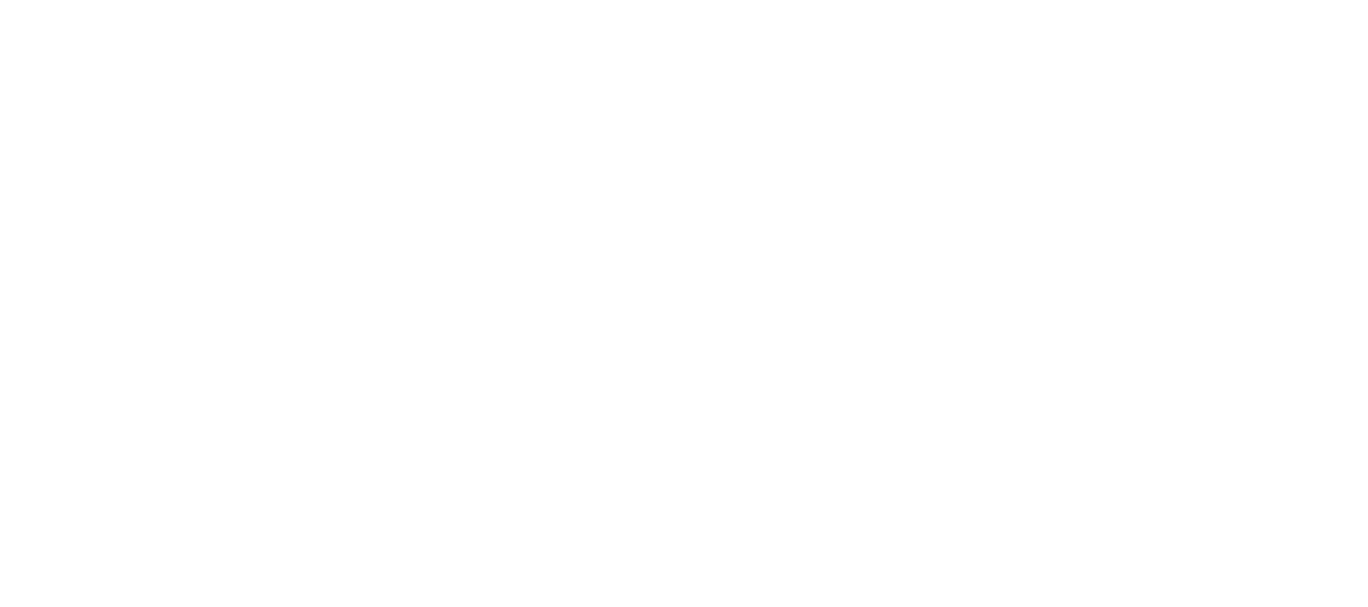 scroll, scrollTop: 0, scrollLeft: 0, axis: both 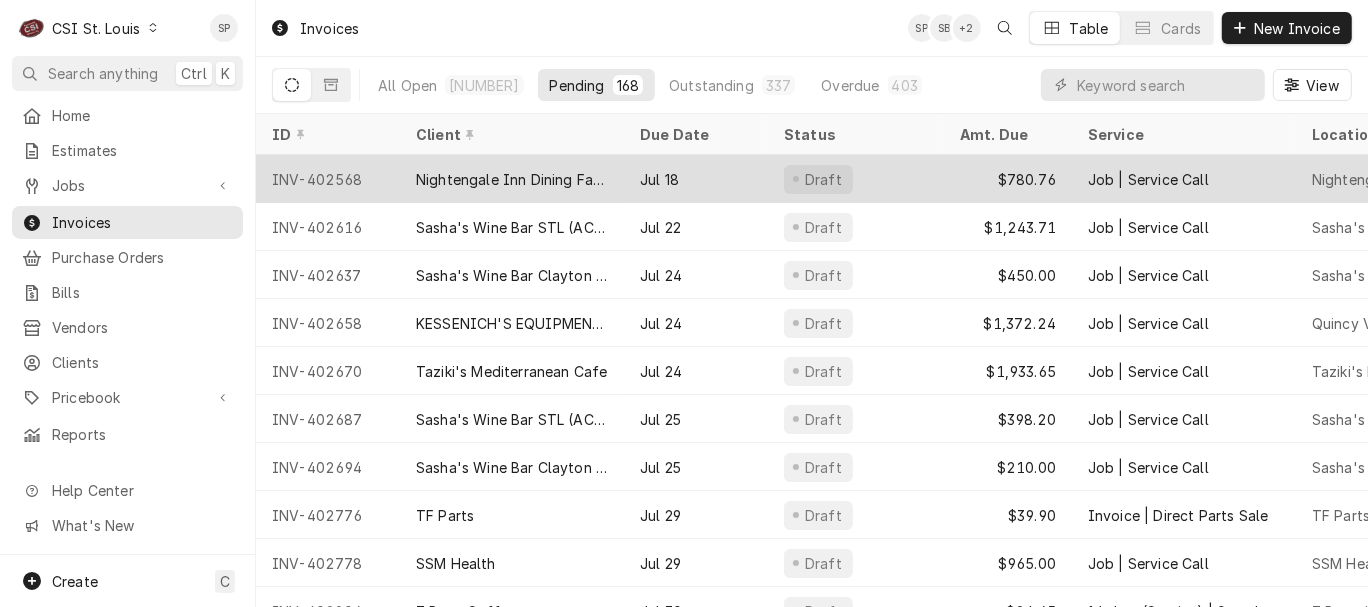 click on "INV-402568" at bounding box center (328, 179) 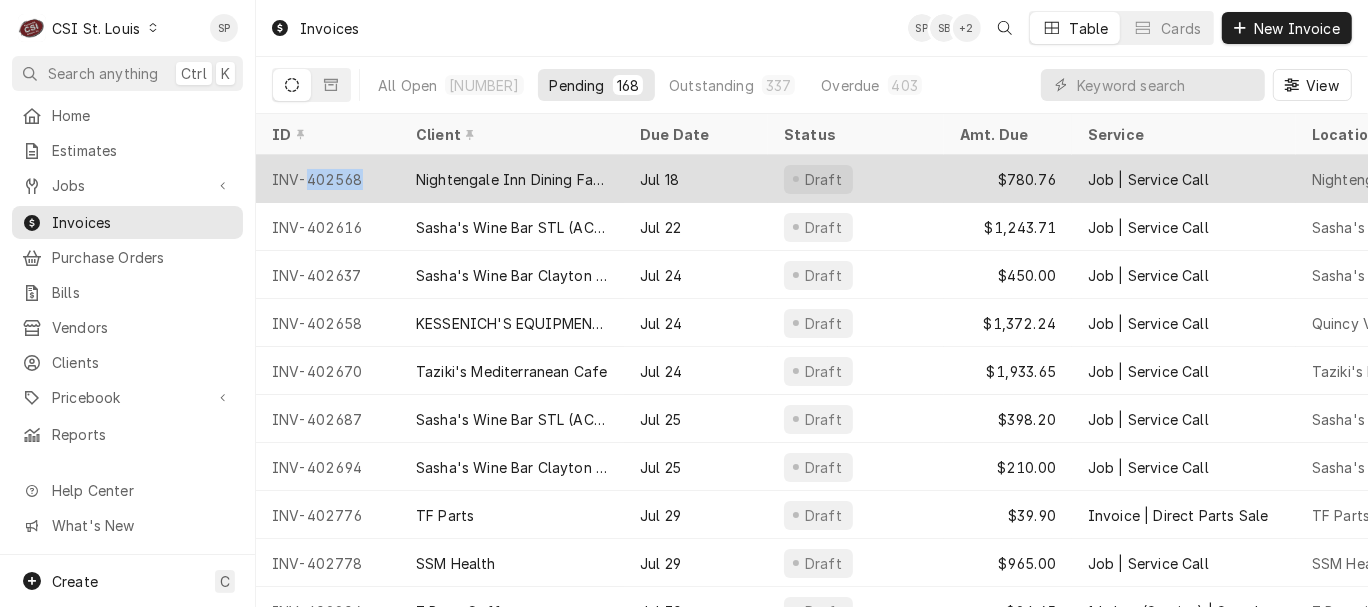 click on "INV-402568" at bounding box center (328, 179) 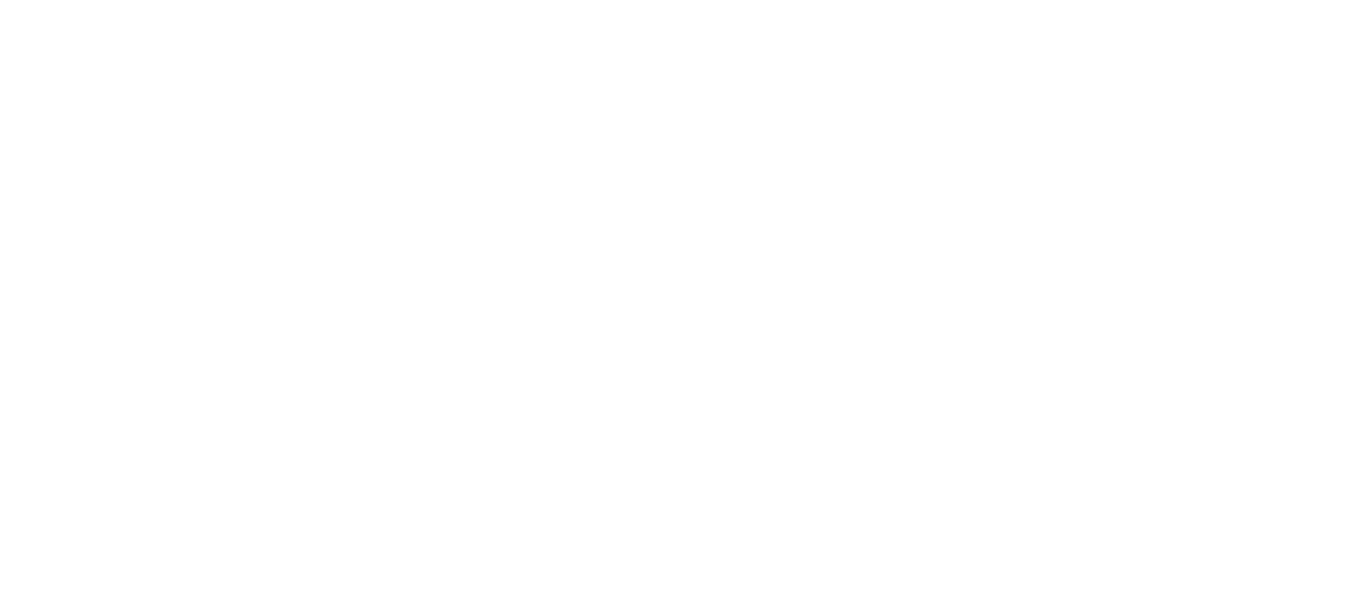 scroll, scrollTop: 0, scrollLeft: 0, axis: both 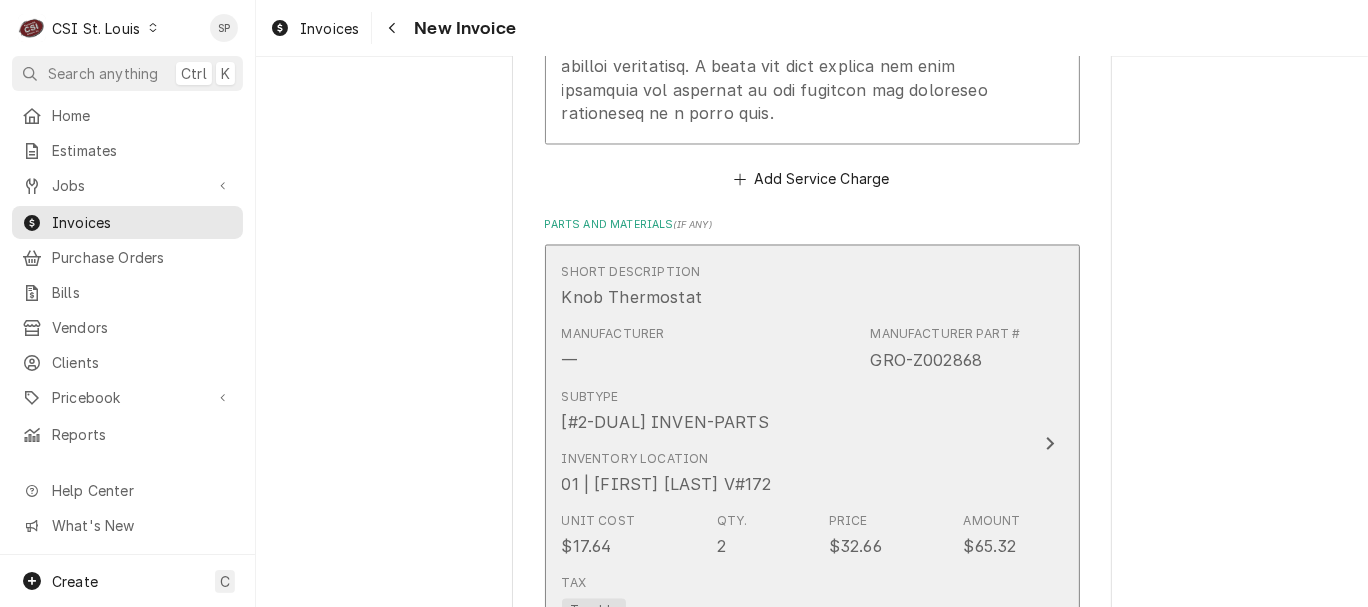 click on "01 | TONY PLASTINA V#172" at bounding box center (667, 485) 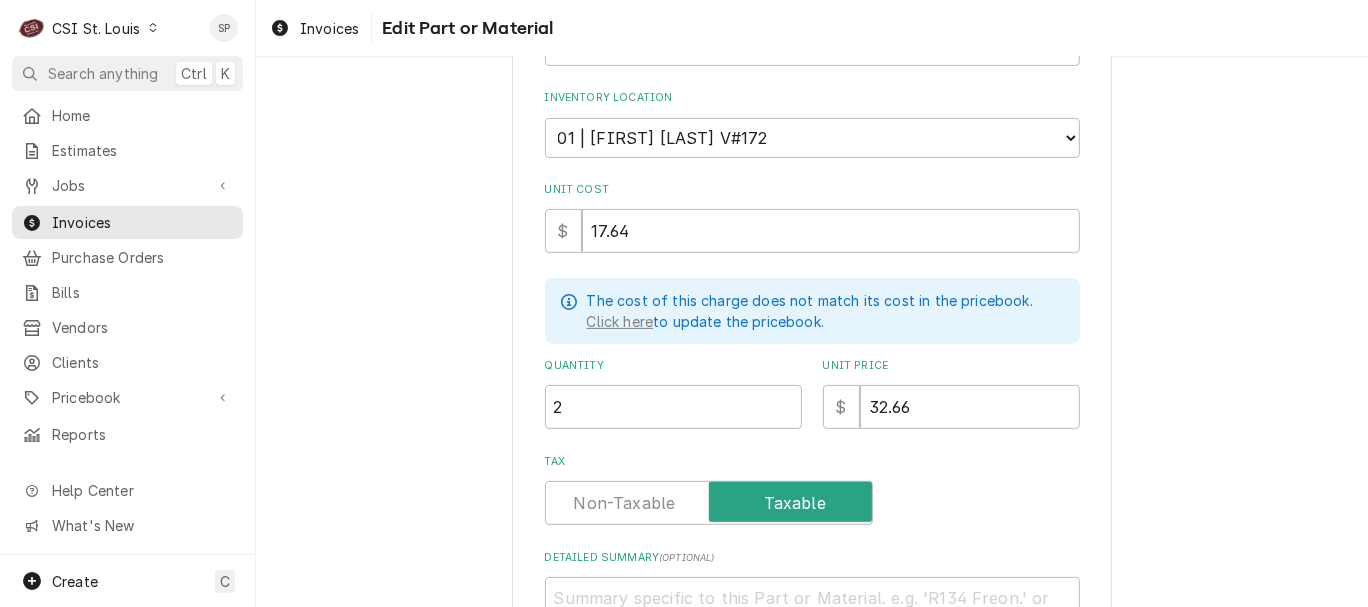 scroll, scrollTop: 0, scrollLeft: 0, axis: both 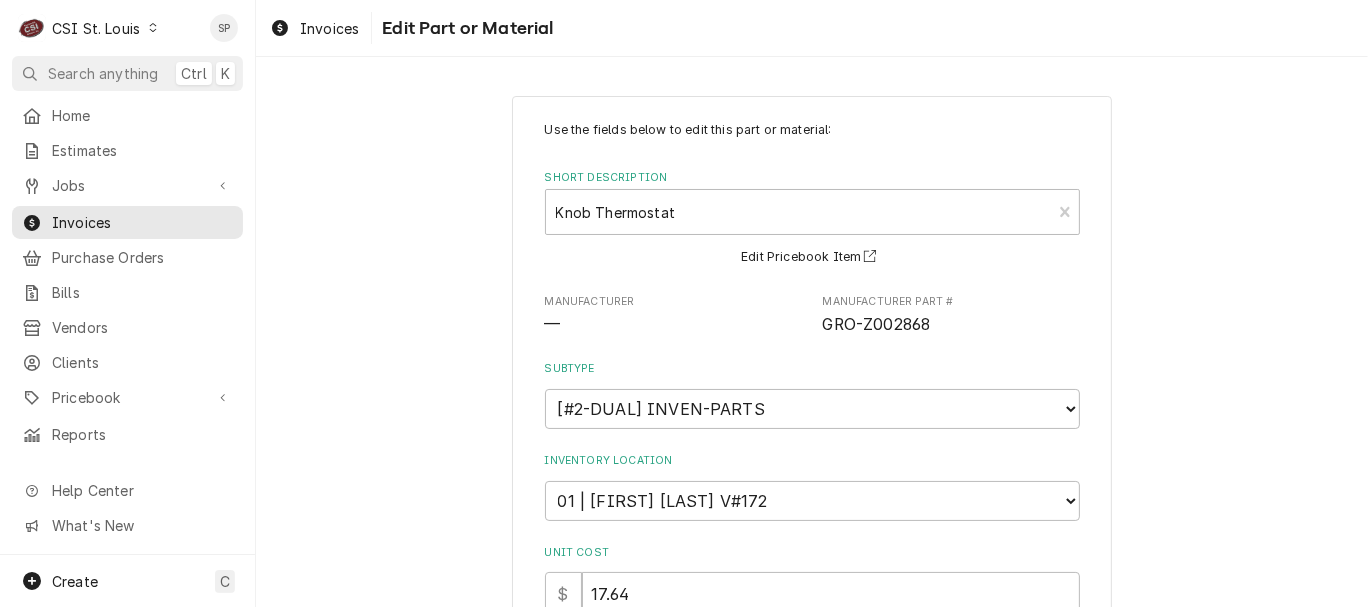 click on "Unit Cost $ 17.64" at bounding box center [812, 580] 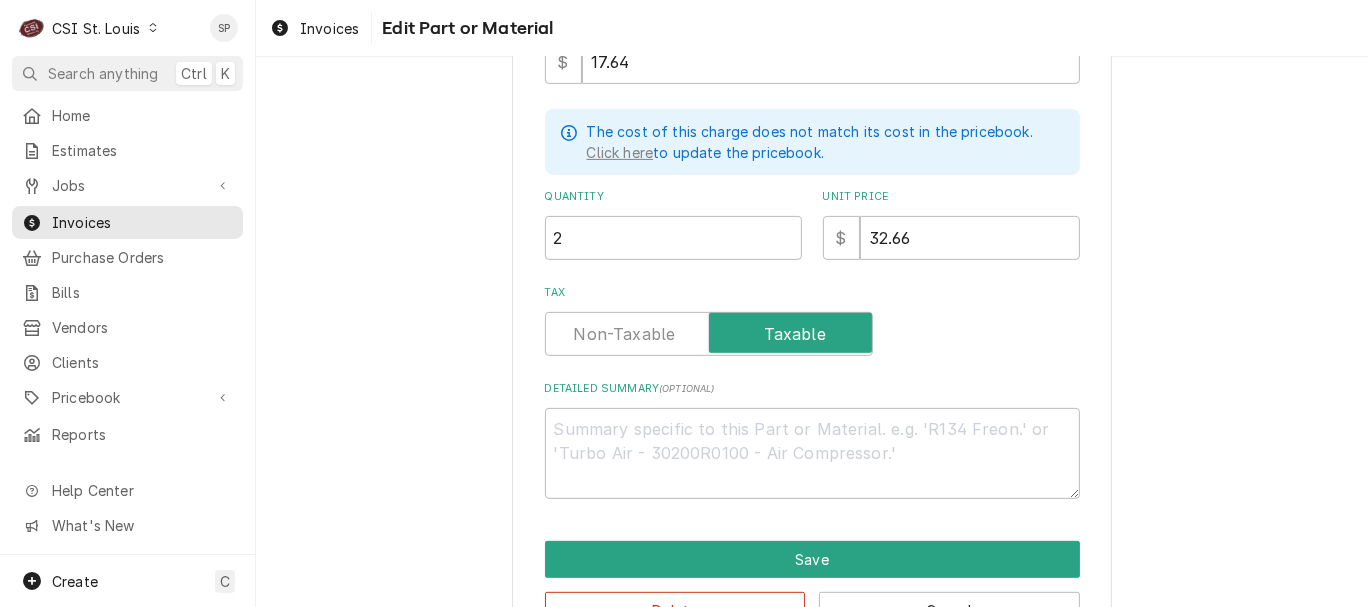 scroll, scrollTop: 595, scrollLeft: 0, axis: vertical 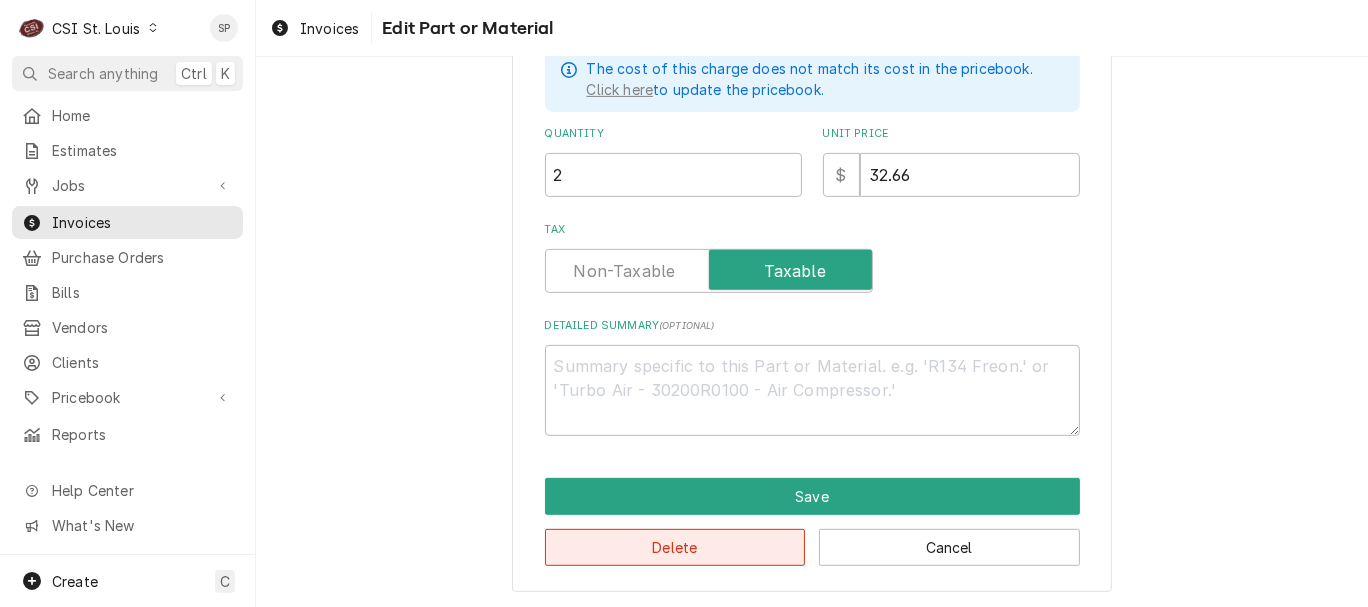 click on "Delete" at bounding box center (675, 547) 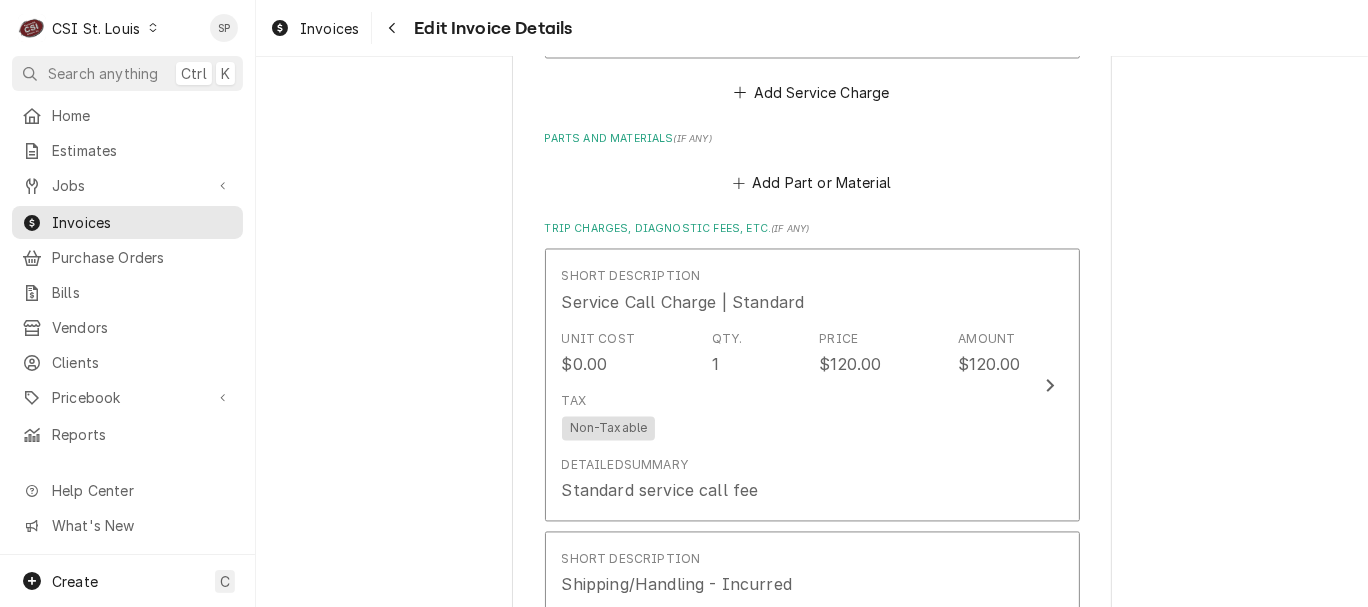 scroll, scrollTop: 2947, scrollLeft: 0, axis: vertical 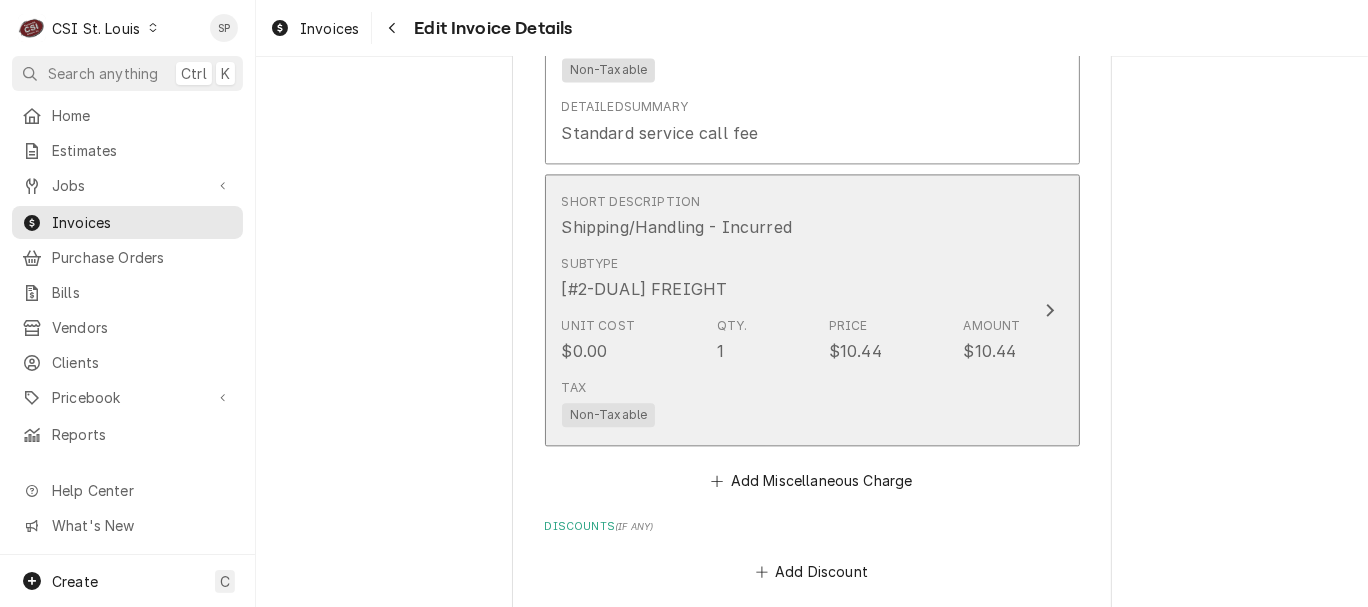 click on "Subtype [#2-DUAL] FREIGHT" at bounding box center (791, 278) 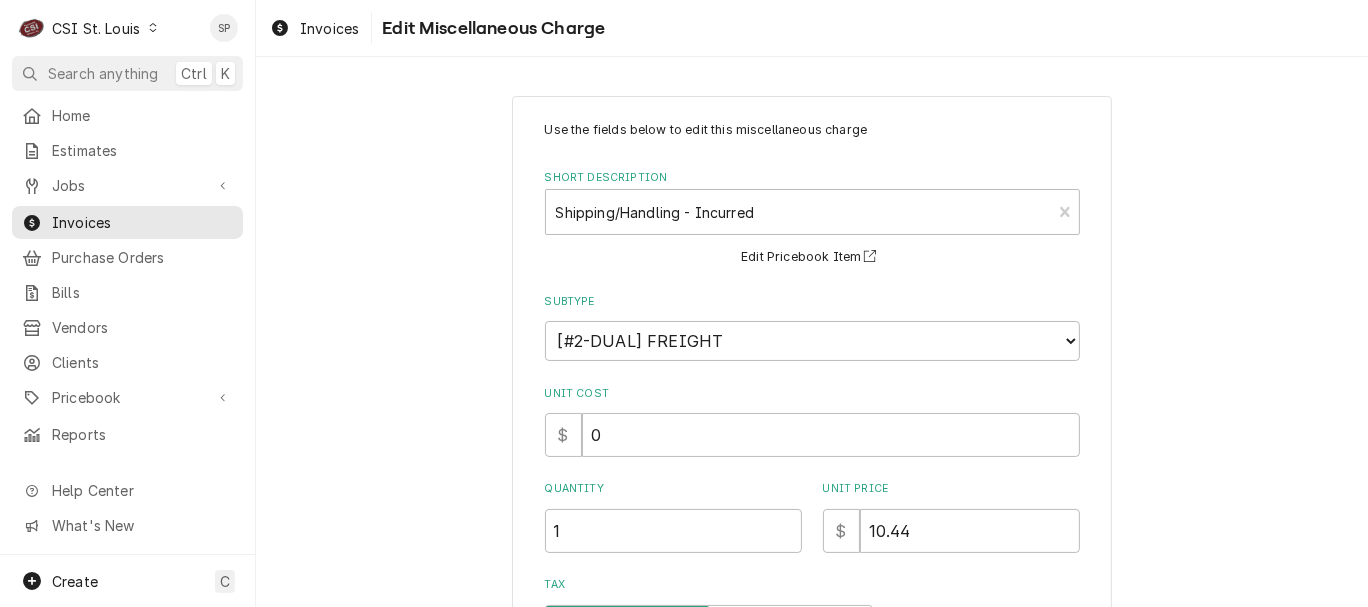 scroll, scrollTop: 358, scrollLeft: 0, axis: vertical 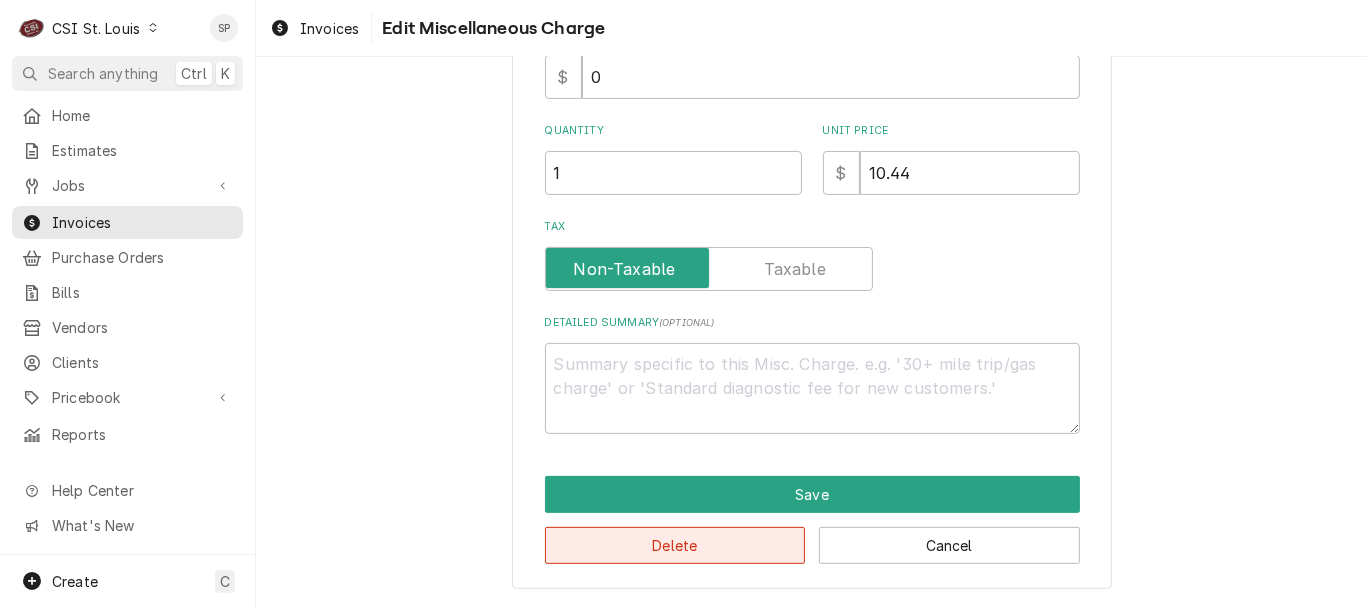 click on "Delete" at bounding box center [675, 545] 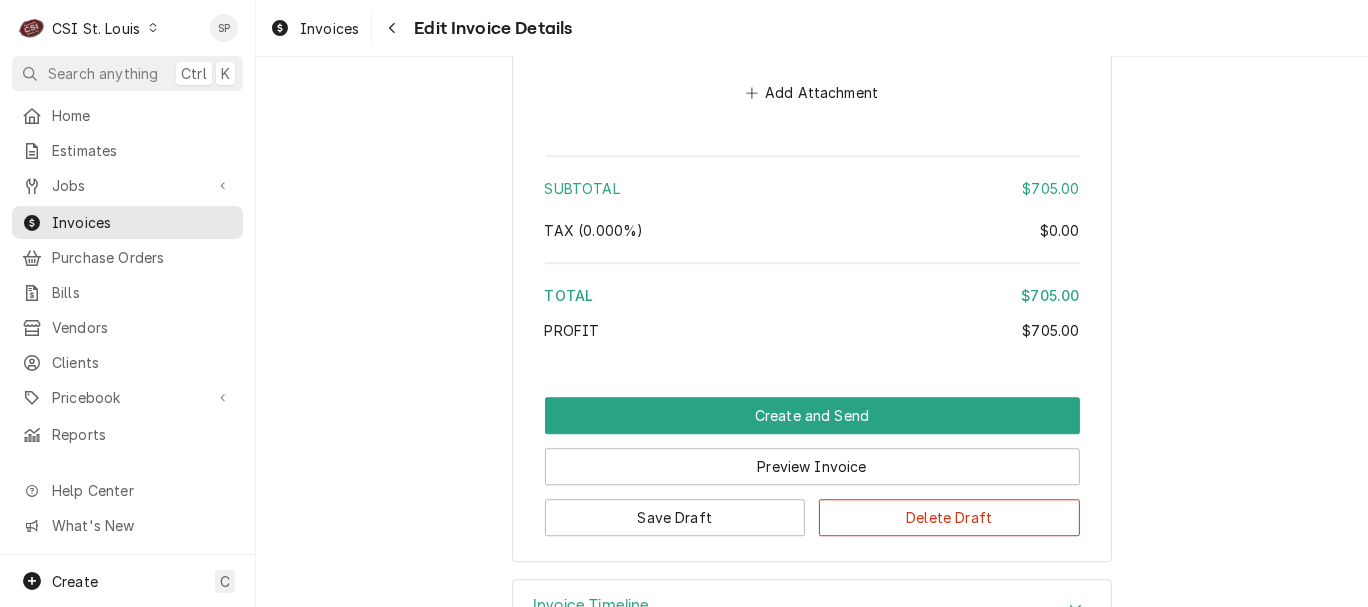 scroll, scrollTop: 3943, scrollLeft: 0, axis: vertical 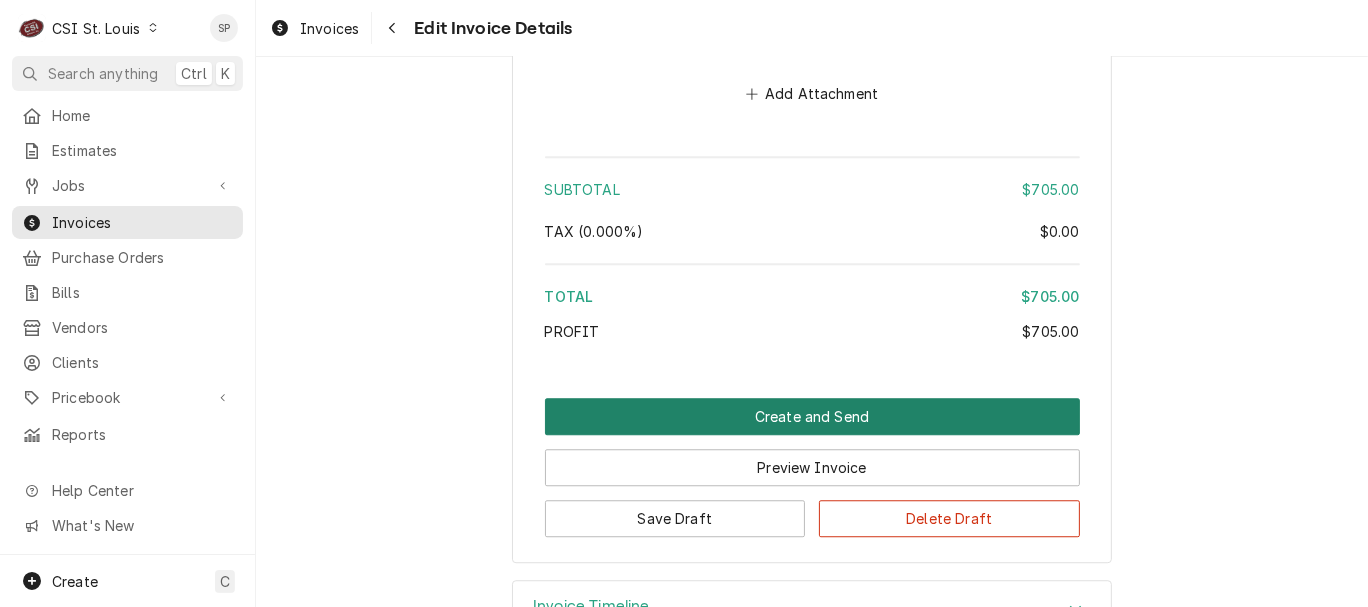 click on "Create and Send" at bounding box center [812, 416] 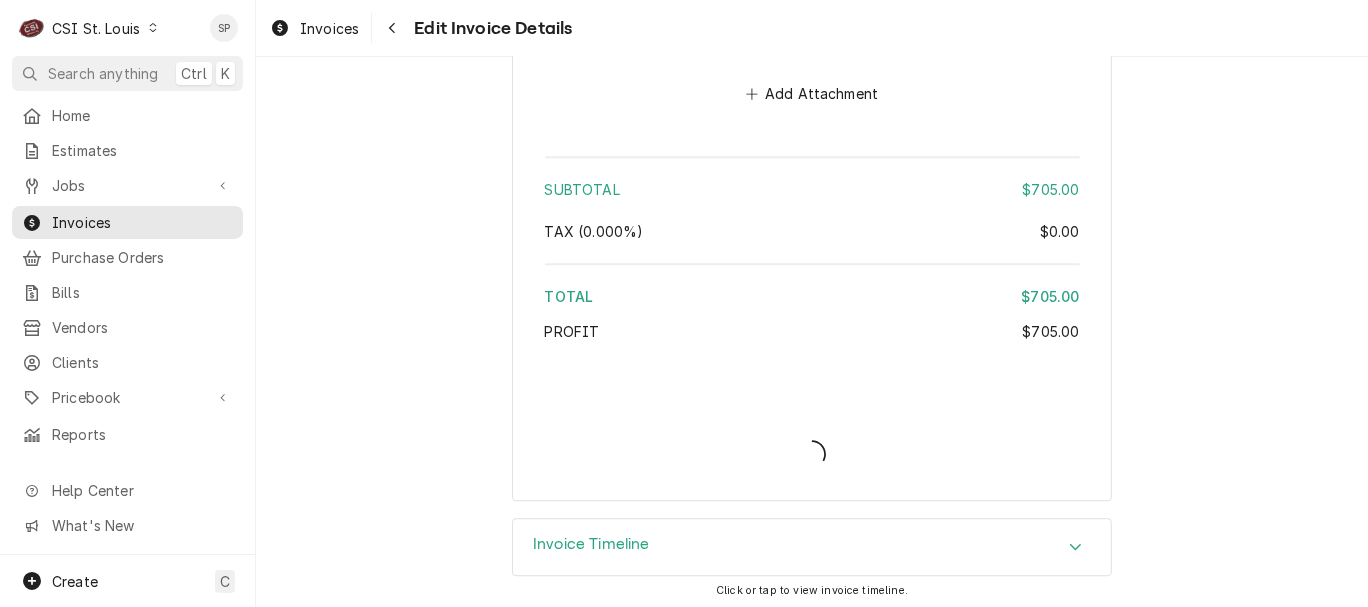 scroll, scrollTop: 3881, scrollLeft: 0, axis: vertical 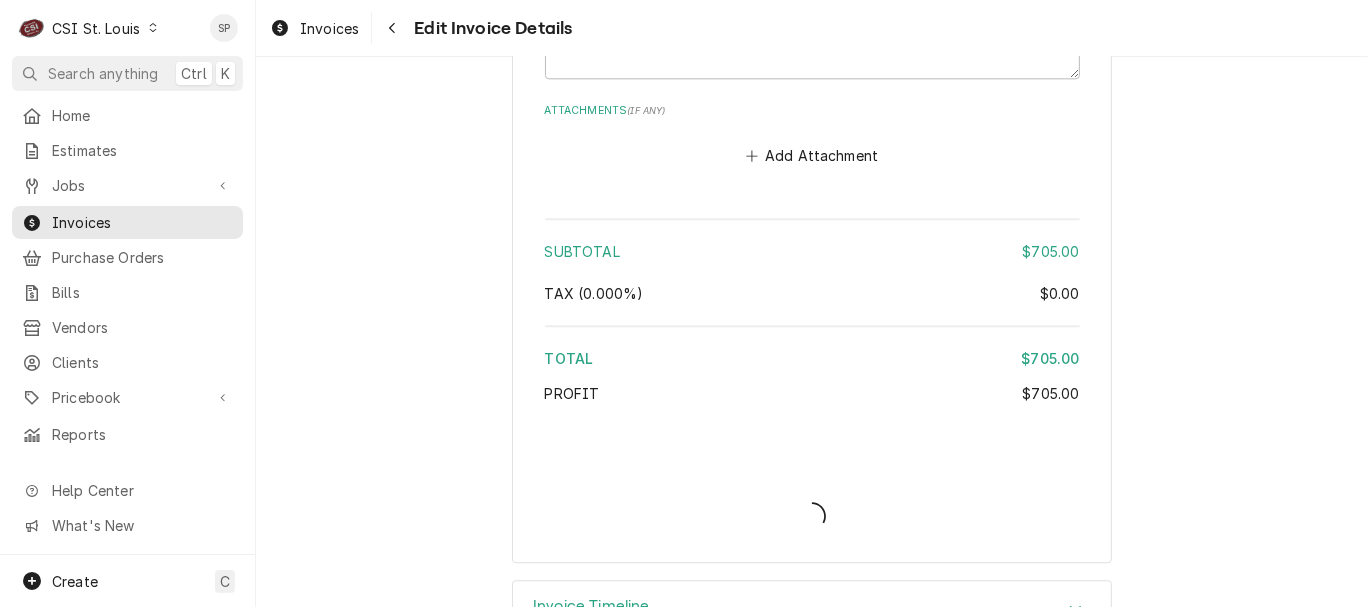 type on "x" 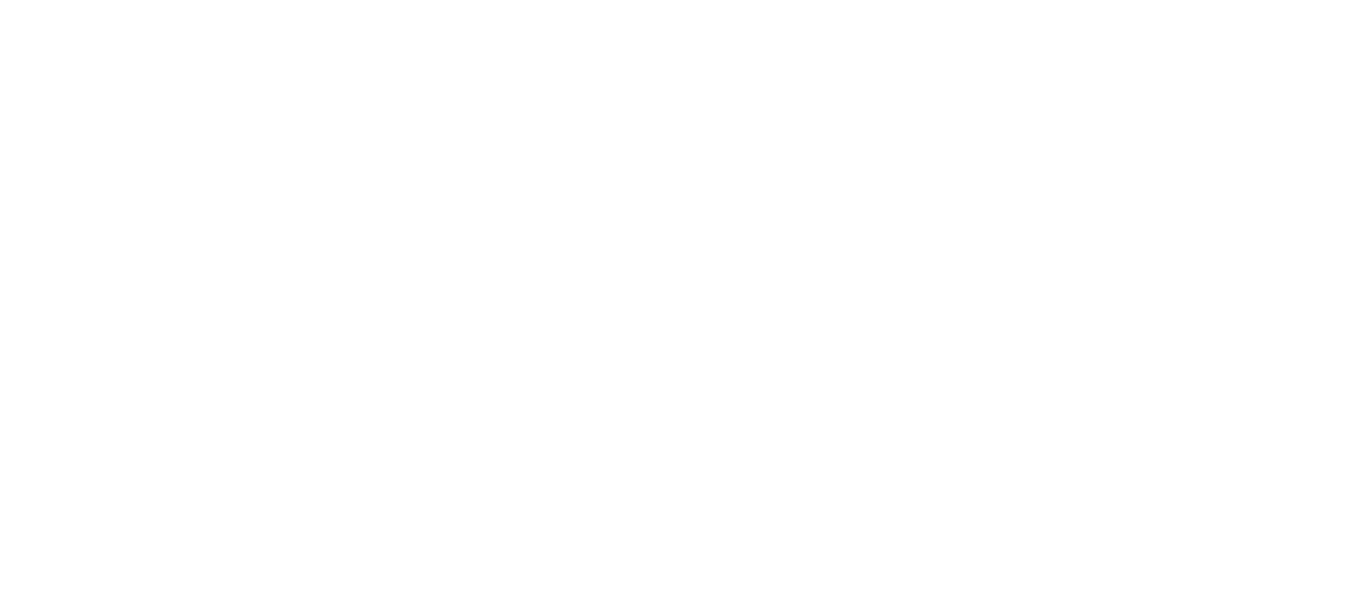 scroll, scrollTop: 0, scrollLeft: 0, axis: both 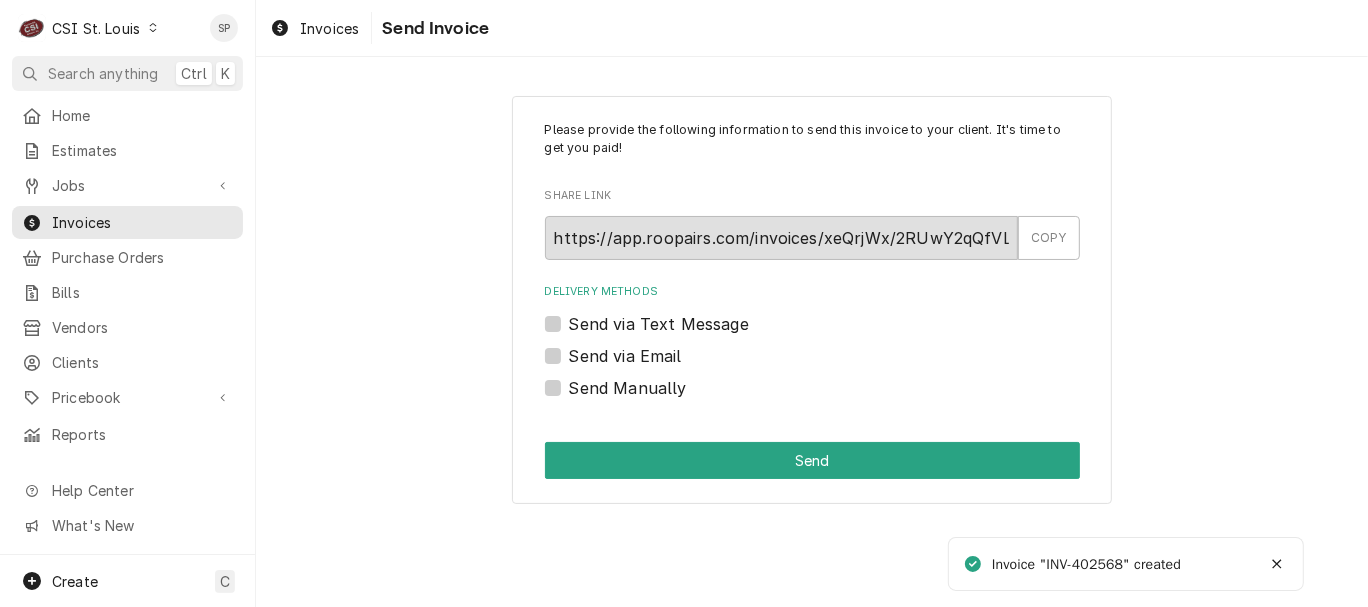 click on "Send via Email" at bounding box center [625, 356] 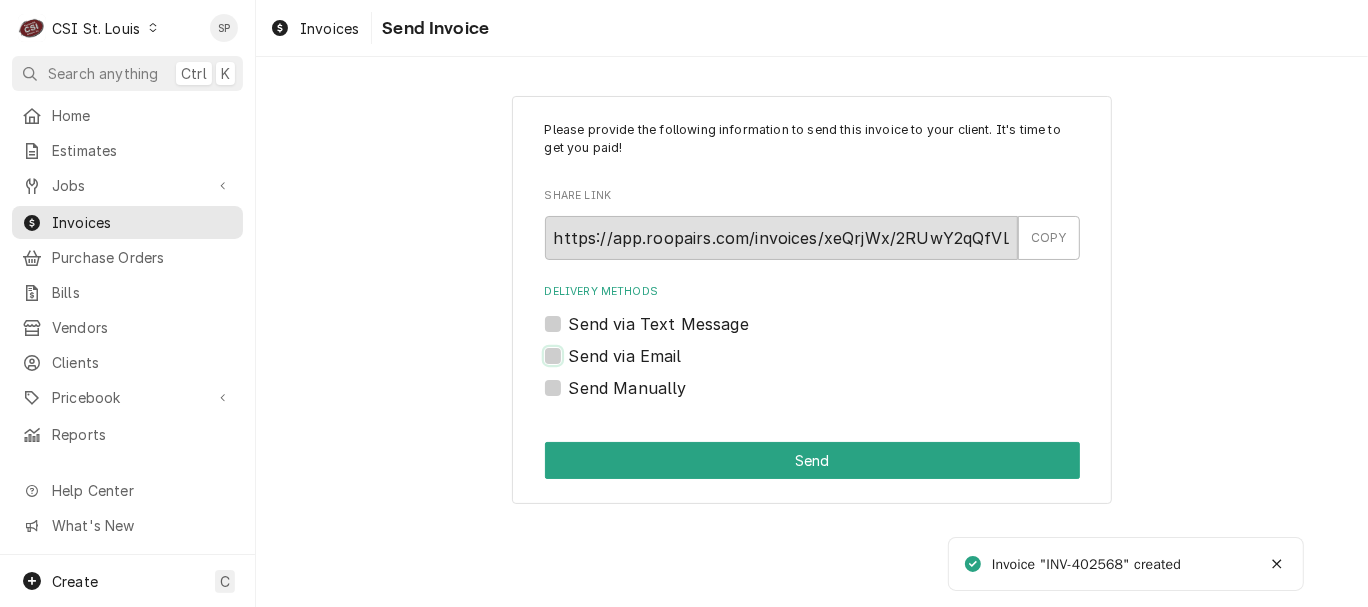 click on "Send via Email" at bounding box center [836, 366] 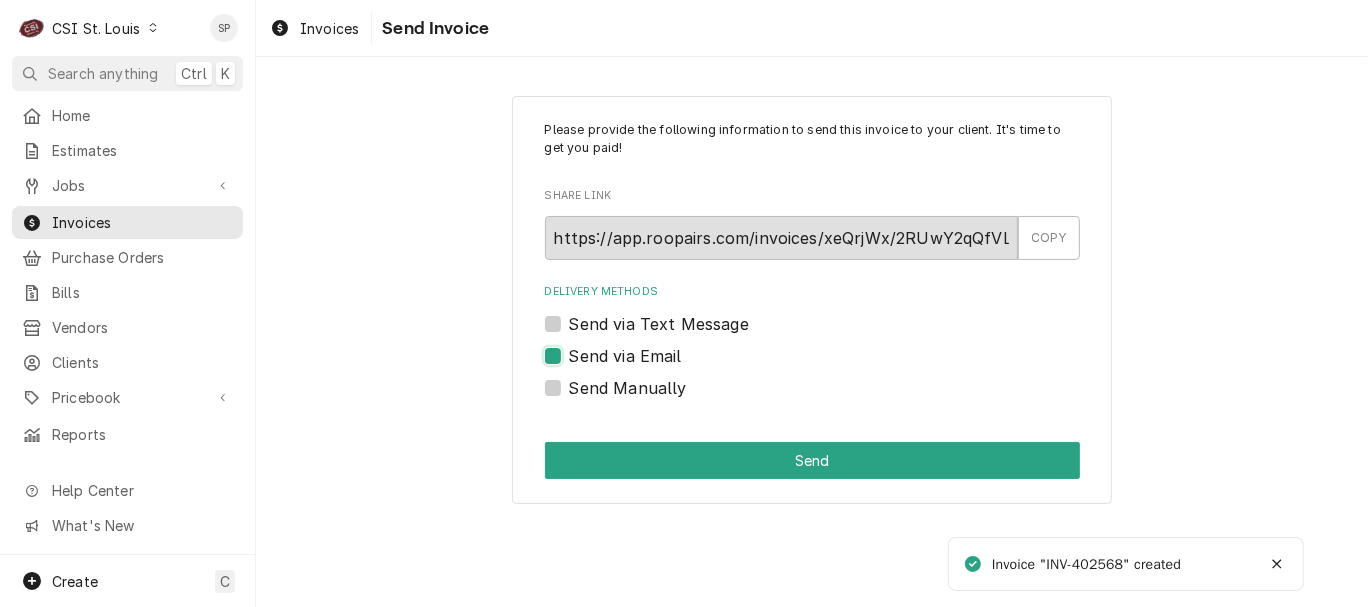 checkbox on "true" 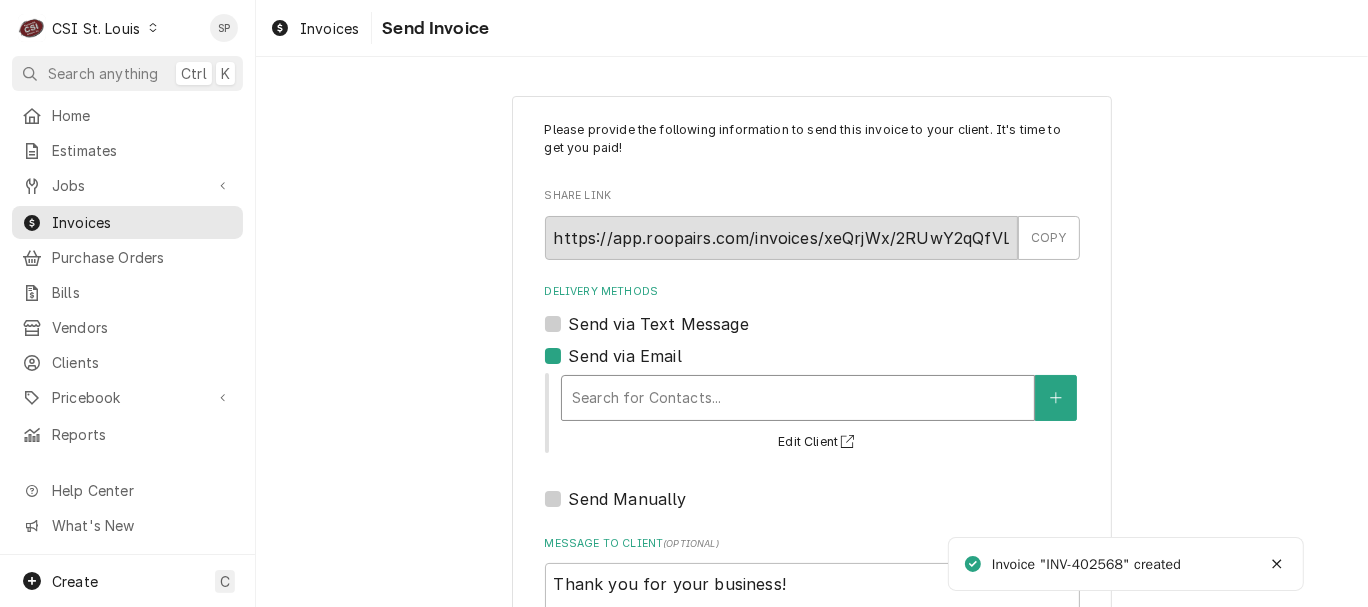 type on "x" 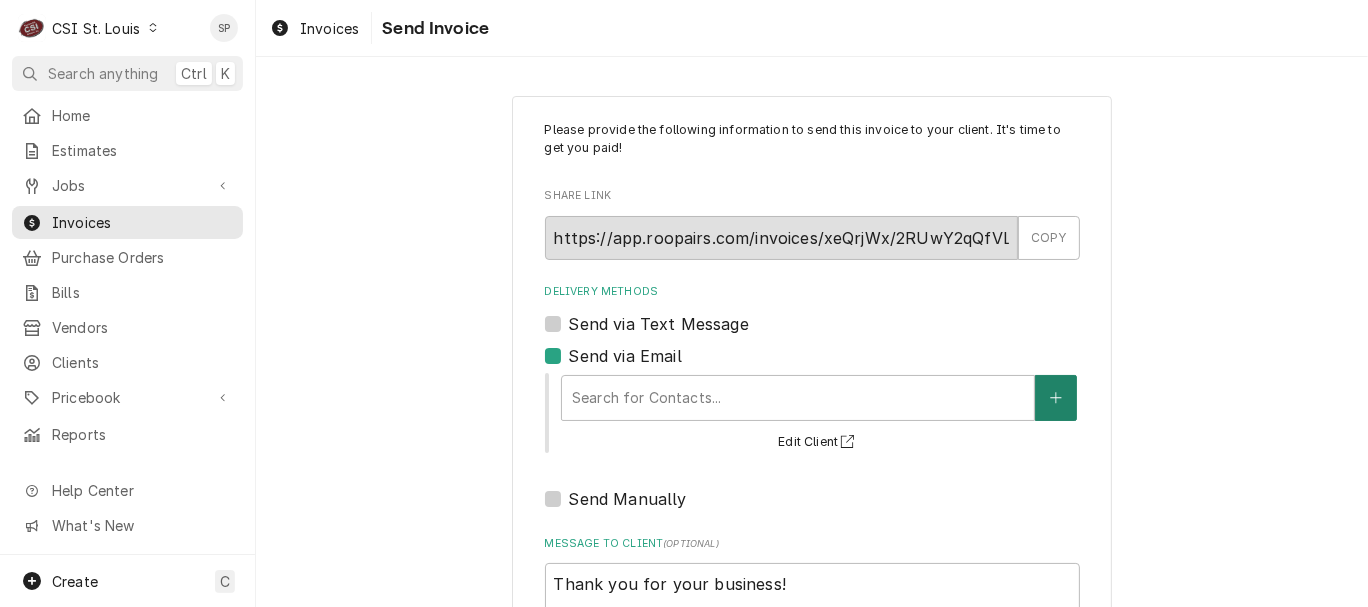 click 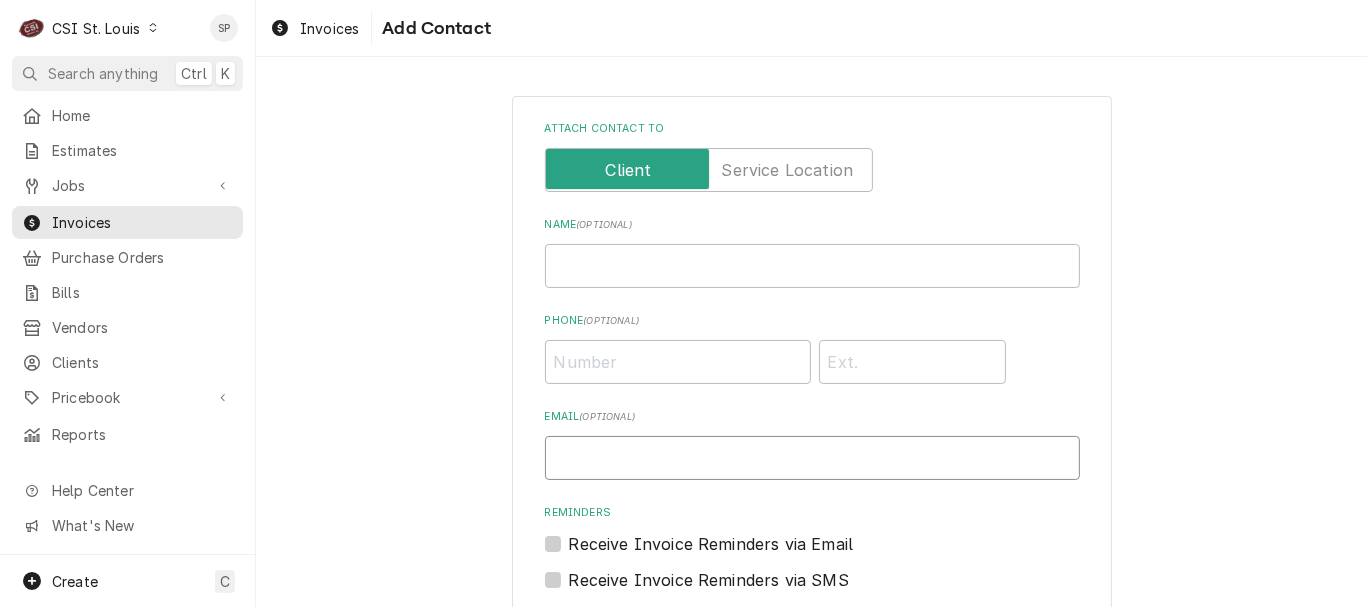 click on "Email  ( optional )" at bounding box center (812, 458) 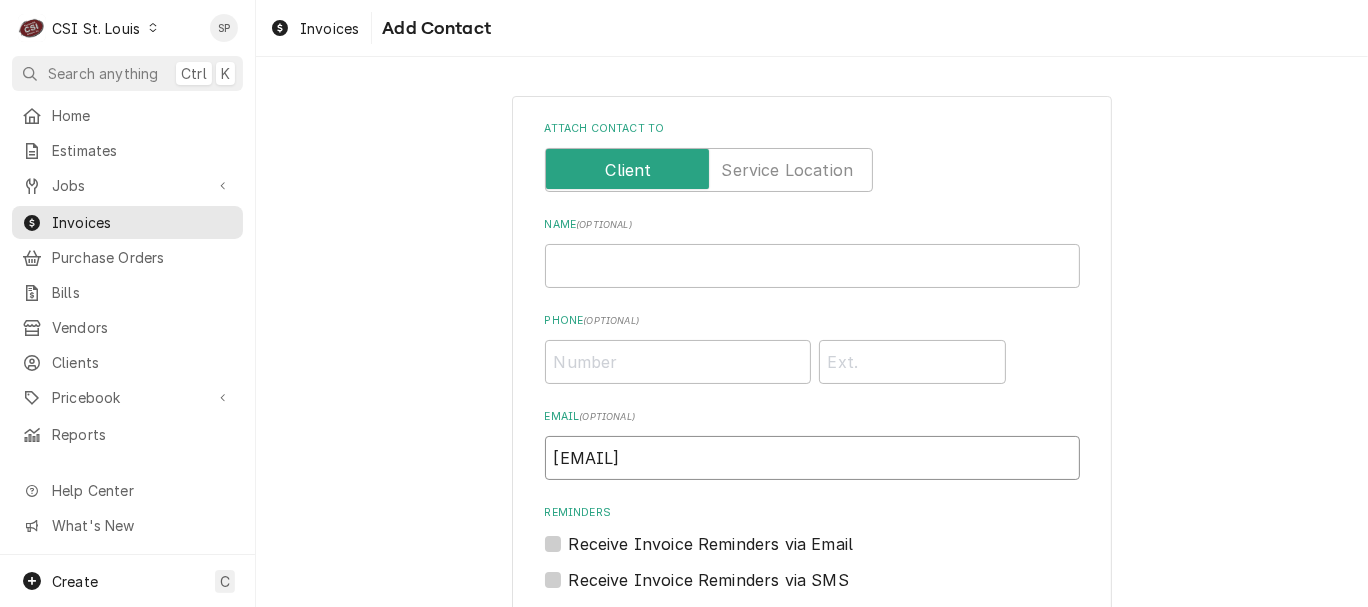 scroll, scrollTop: 254, scrollLeft: 0, axis: vertical 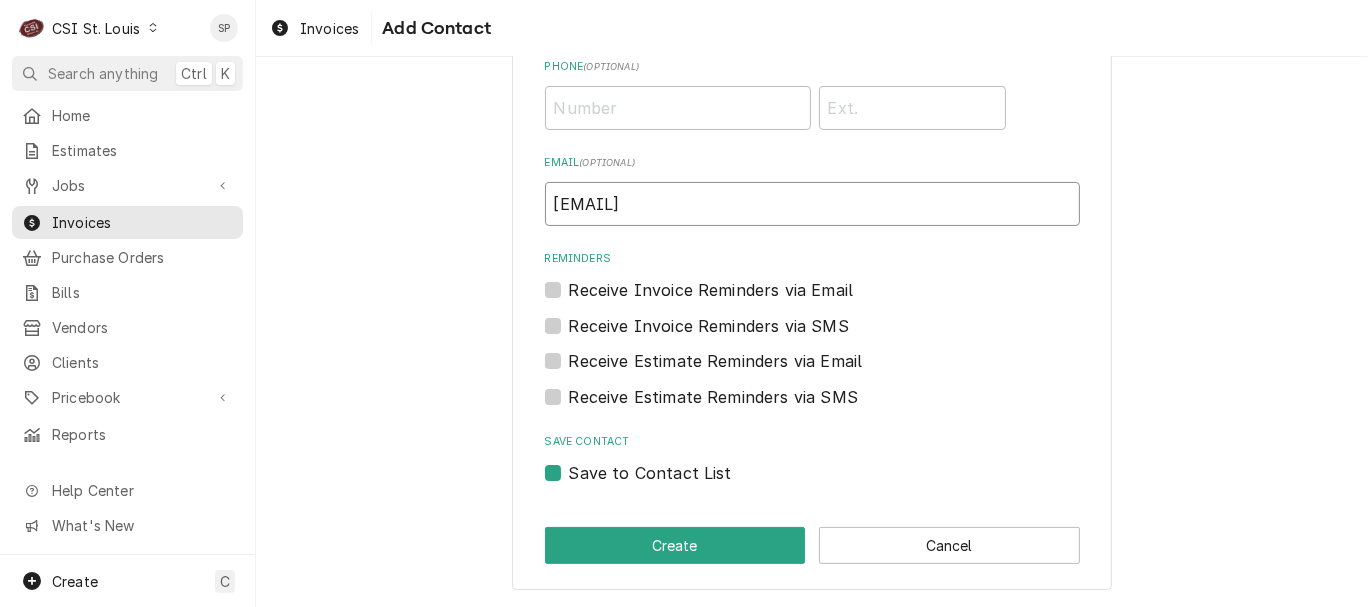 type on "vicky.stuesse@csi1.com" 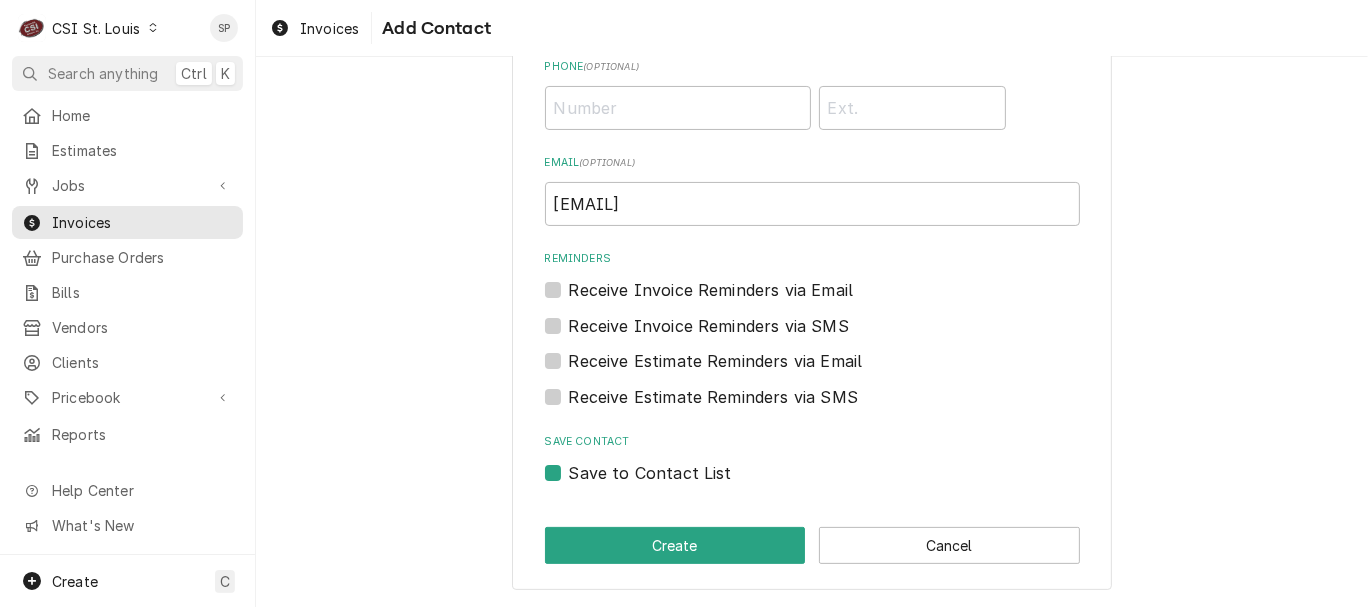 click on "Save to Contact List" at bounding box center (650, 473) 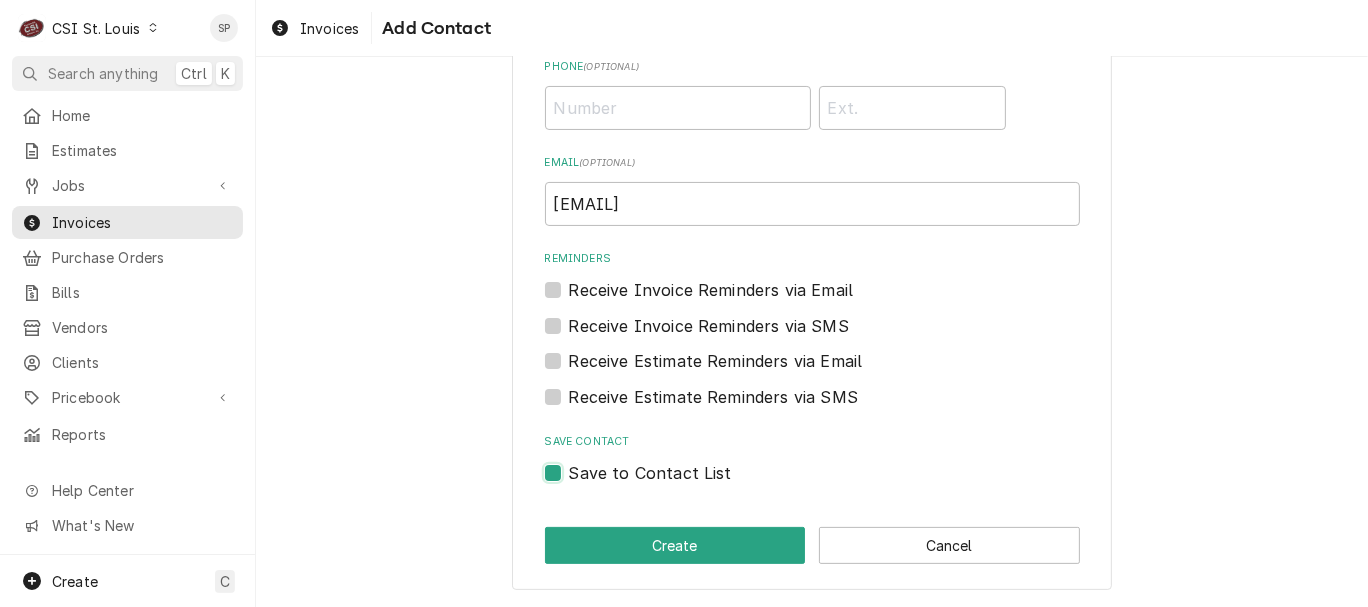 click on "Save to Contact List" at bounding box center [836, 483] 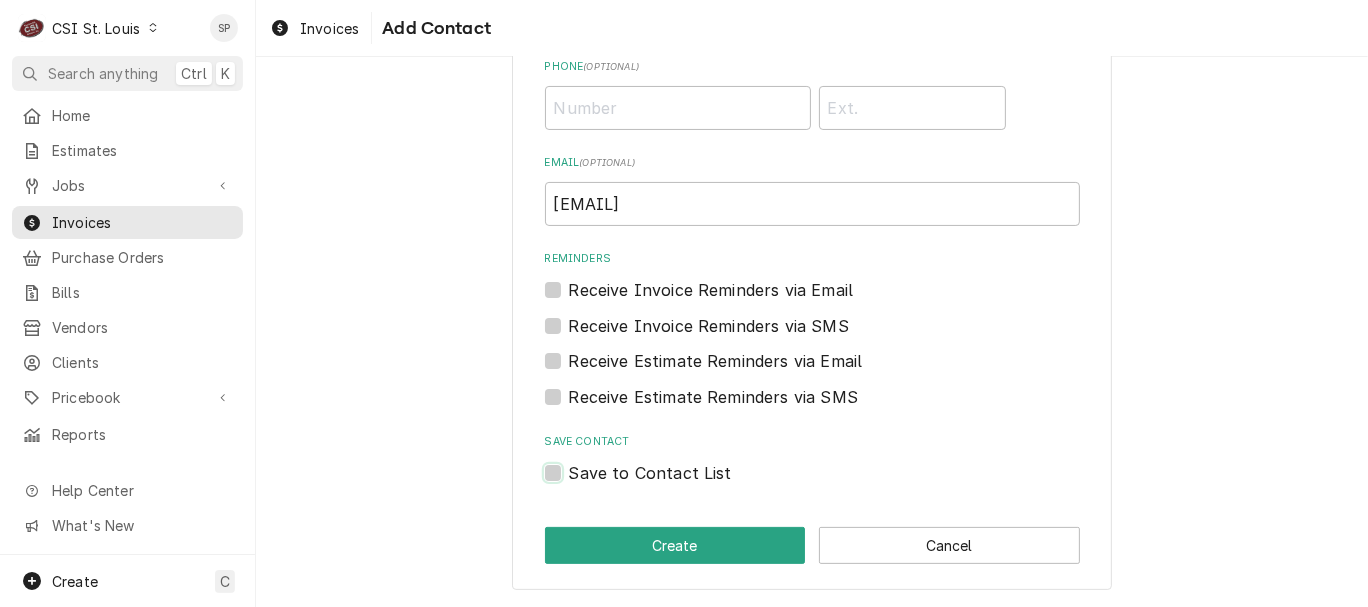 checkbox on "false" 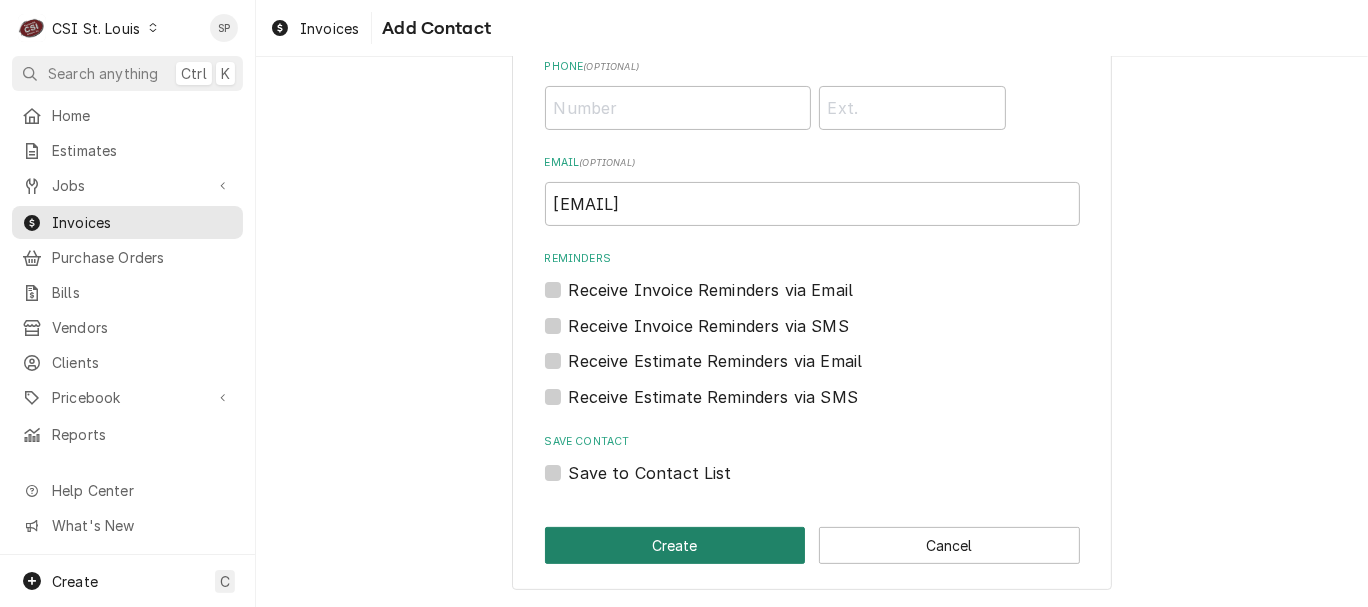click on "Create" at bounding box center (675, 545) 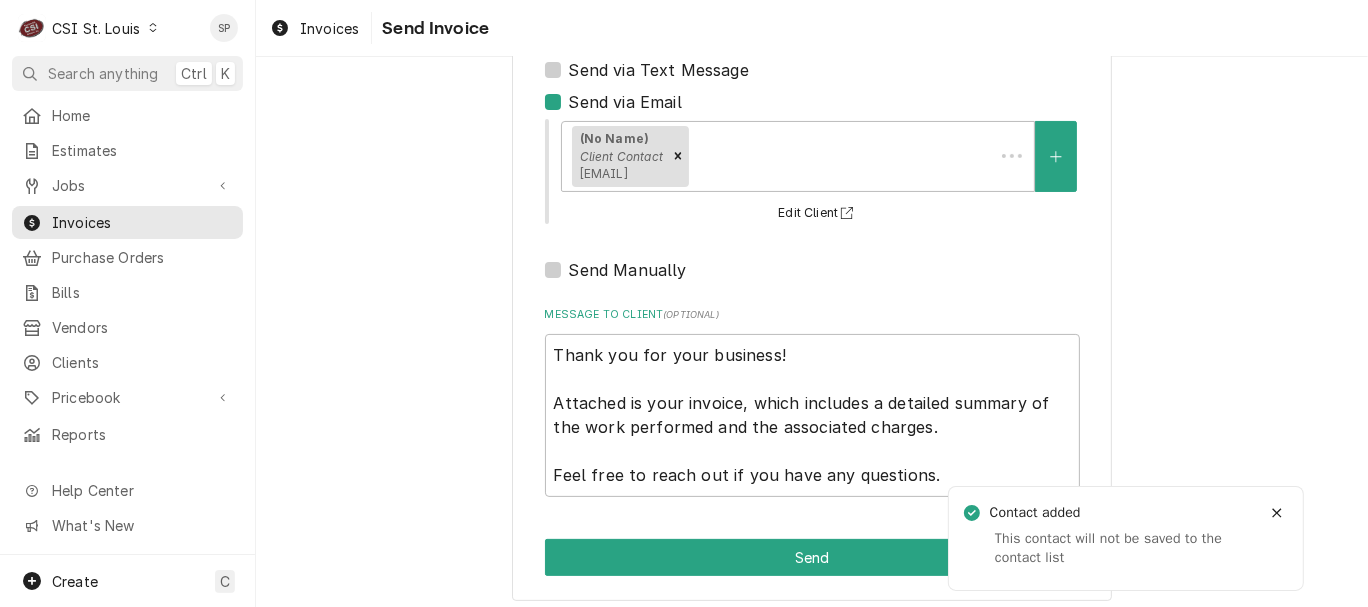 scroll, scrollTop: 0, scrollLeft: 0, axis: both 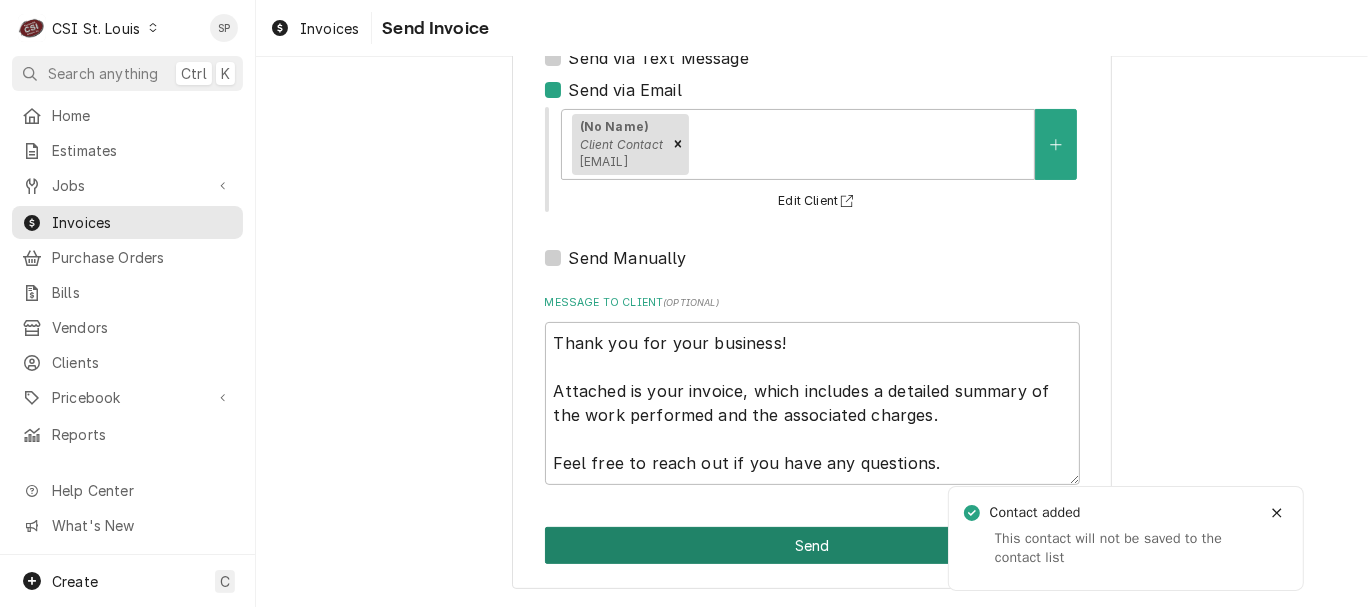 click on "Send" at bounding box center (812, 545) 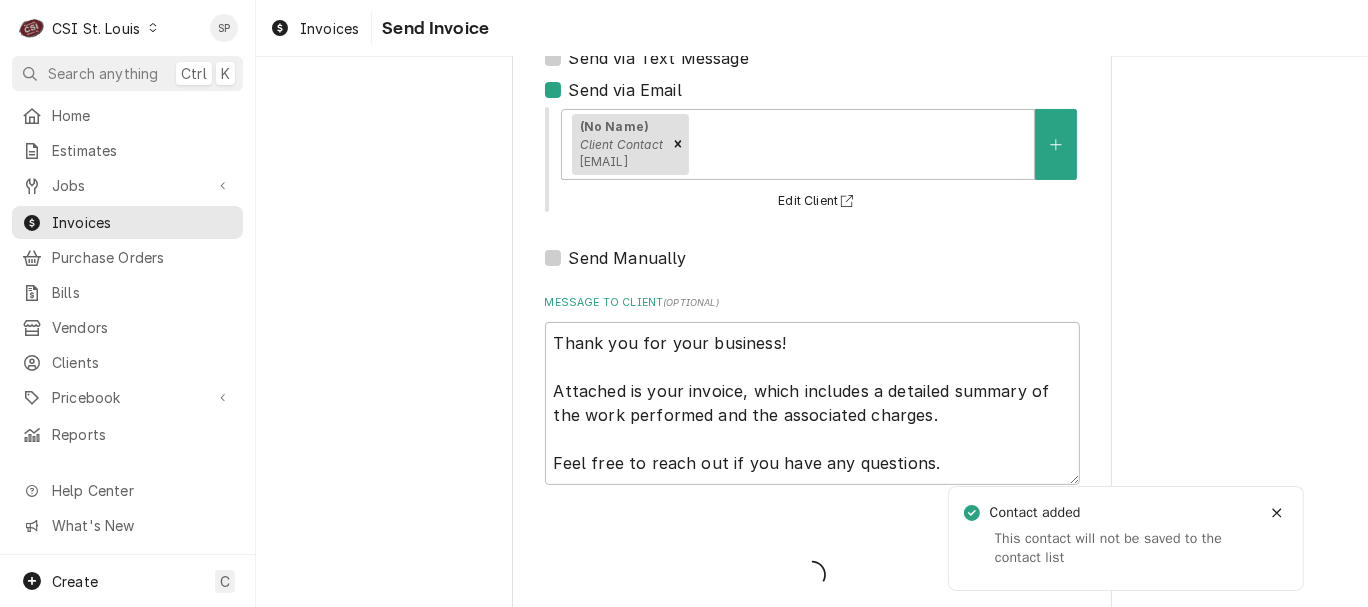 type on "x" 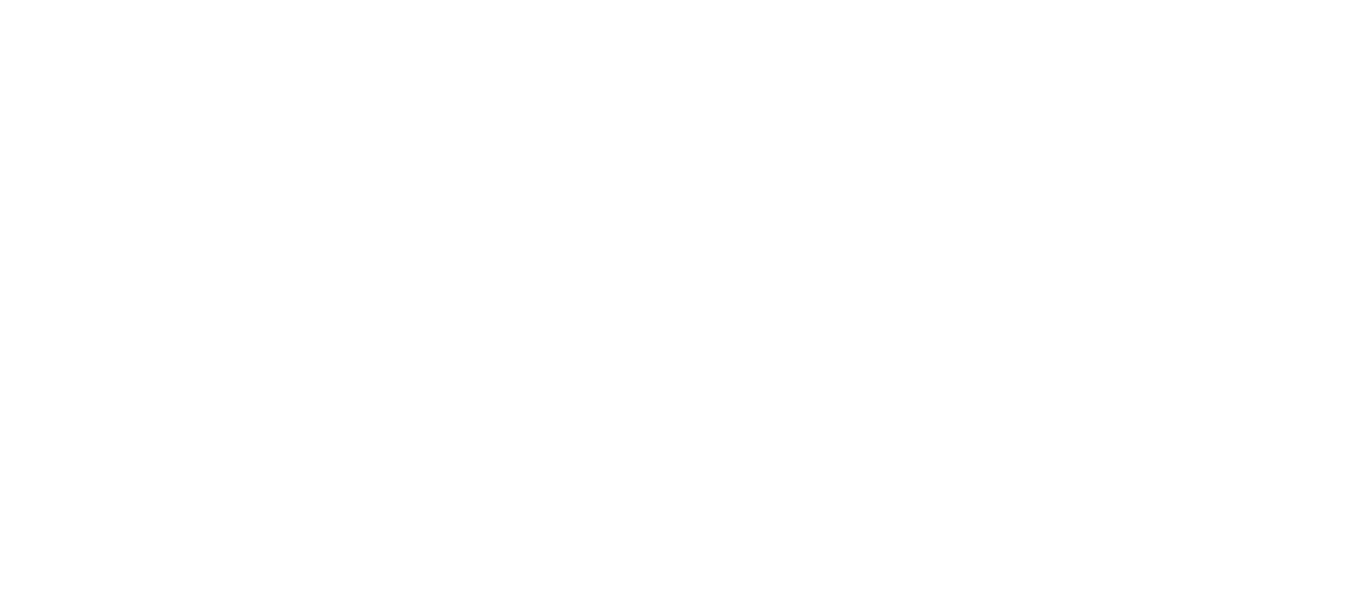 scroll, scrollTop: 0, scrollLeft: 0, axis: both 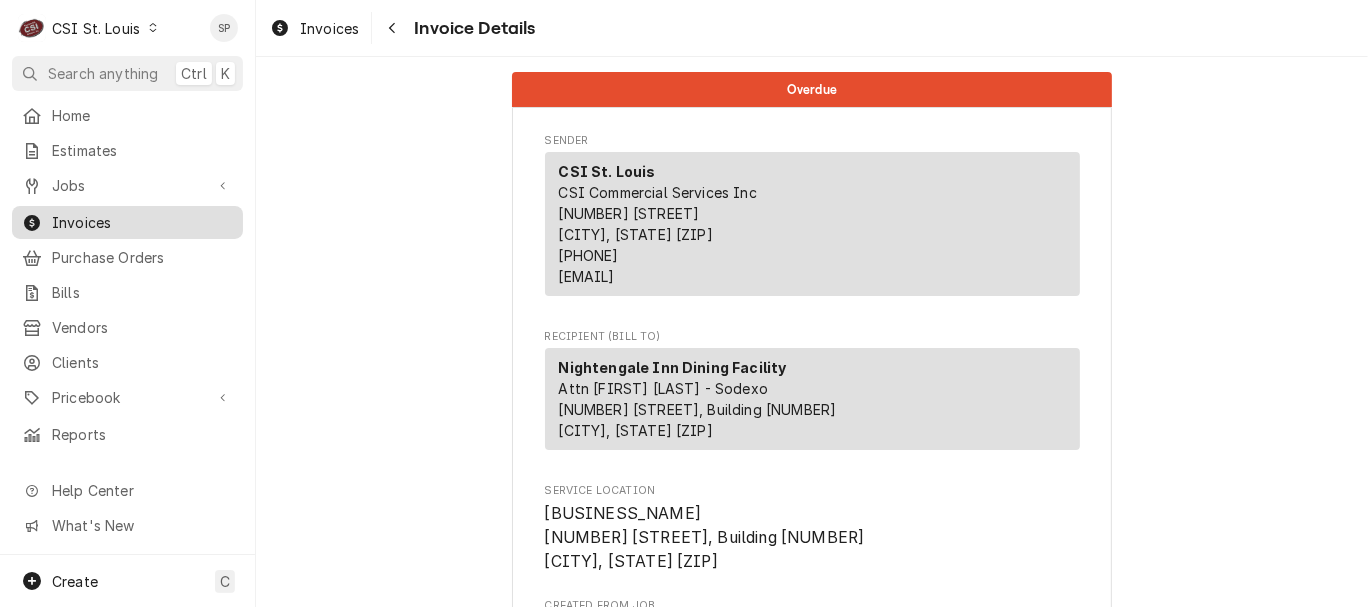 click on "Invoices" at bounding box center [142, 222] 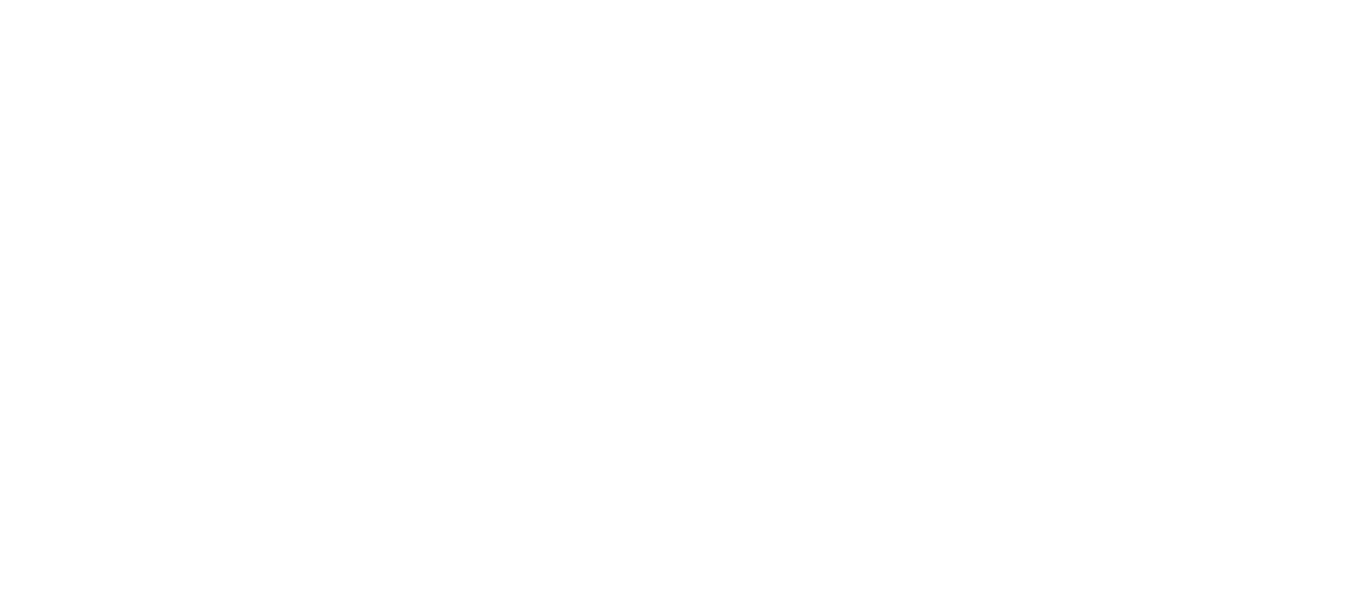 scroll, scrollTop: 0, scrollLeft: 0, axis: both 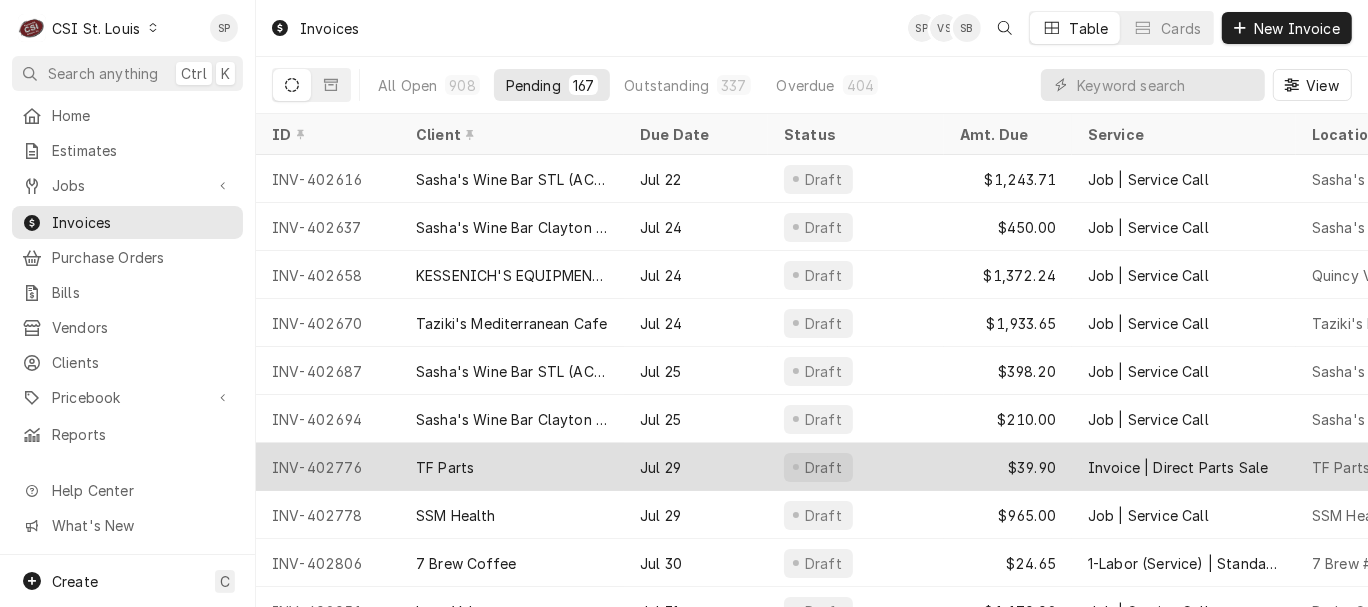 click on "INV-402776" at bounding box center [328, 467] 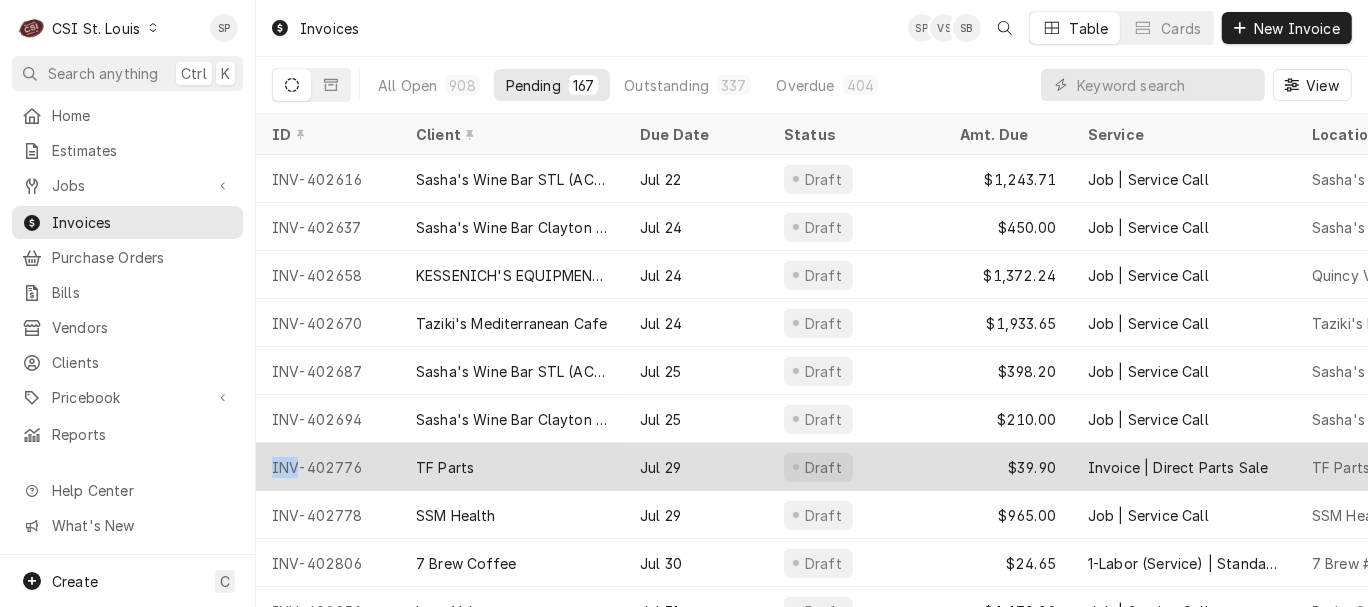 click on "INV-402776" at bounding box center (328, 467) 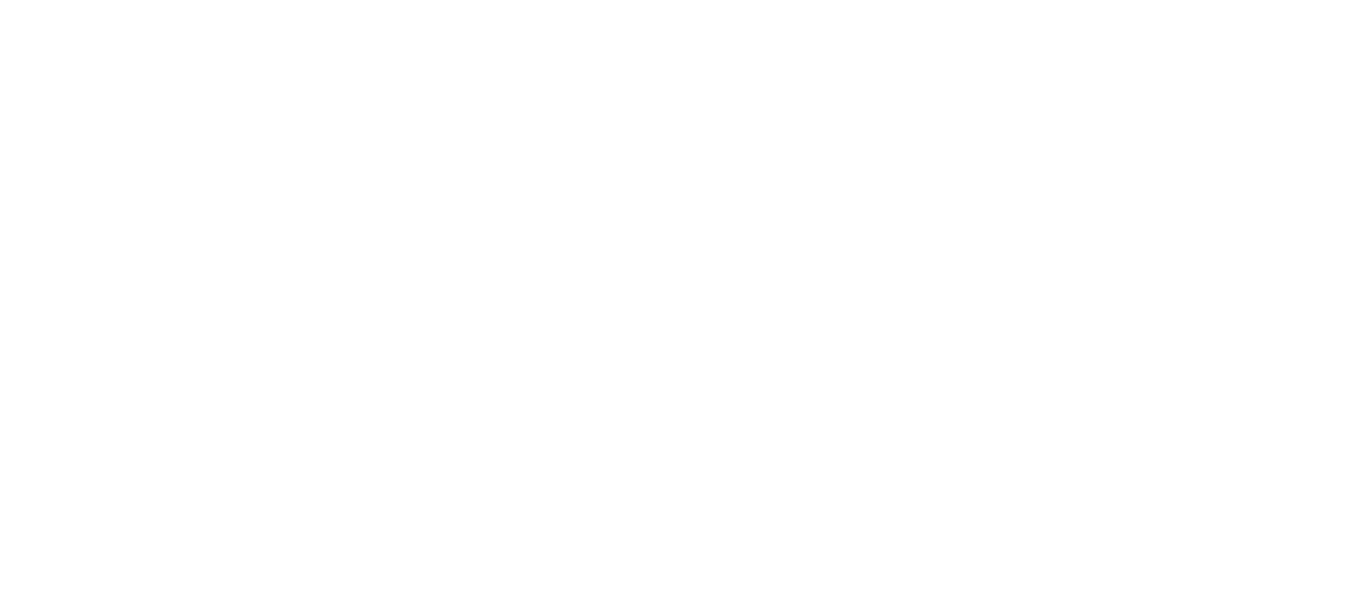 scroll, scrollTop: 0, scrollLeft: 0, axis: both 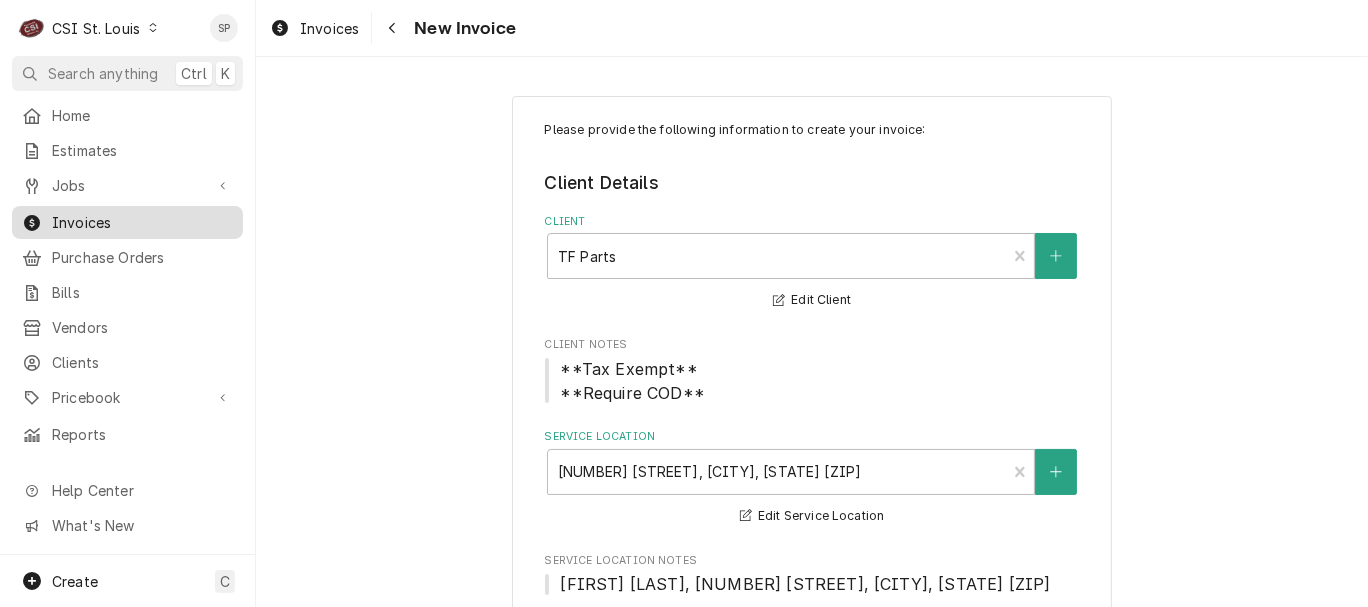 click on "Invoices" at bounding box center (127, 222) 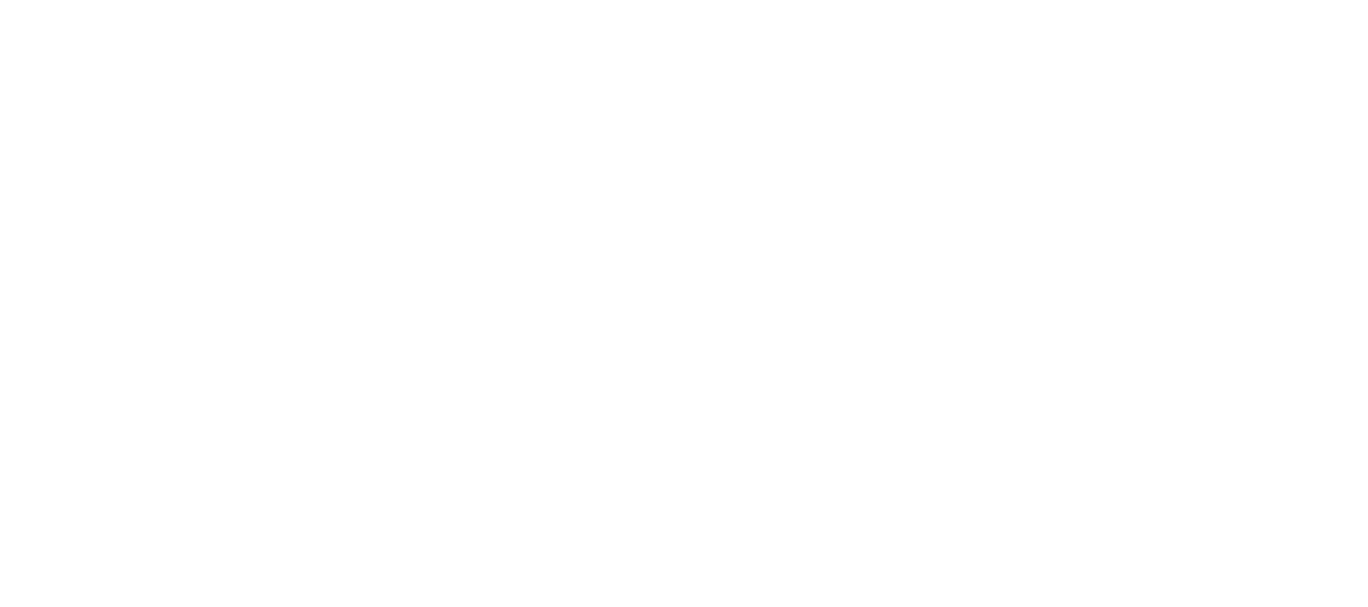 scroll, scrollTop: 0, scrollLeft: 0, axis: both 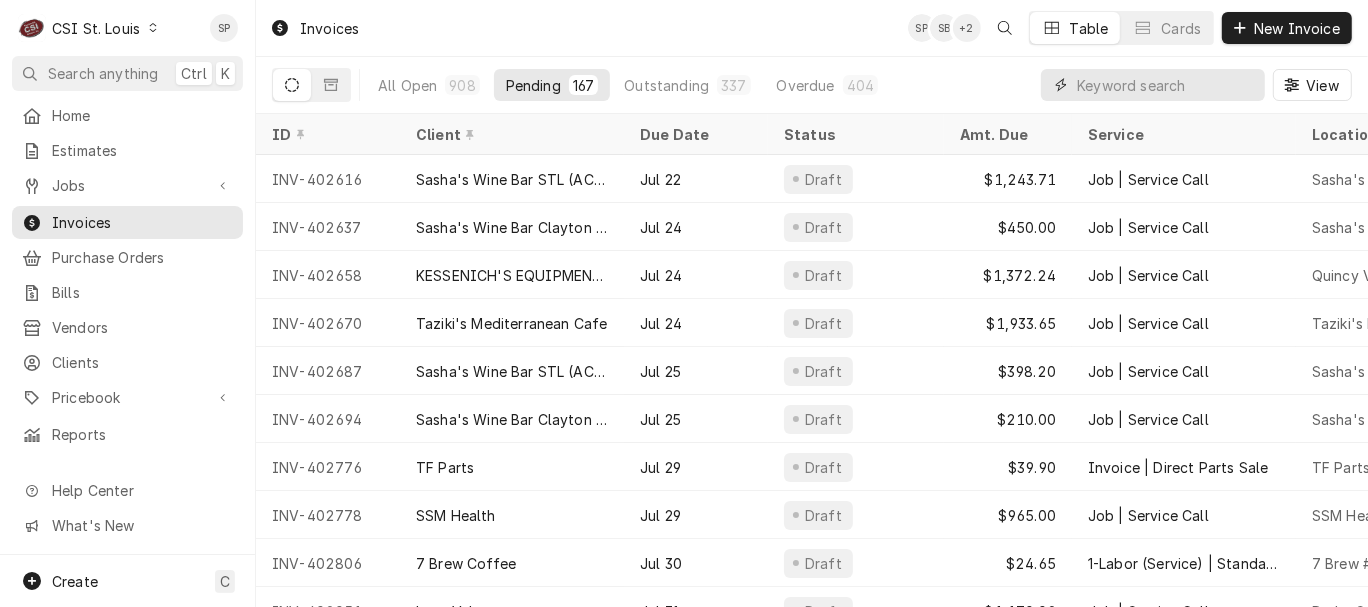 click at bounding box center (1166, 85) 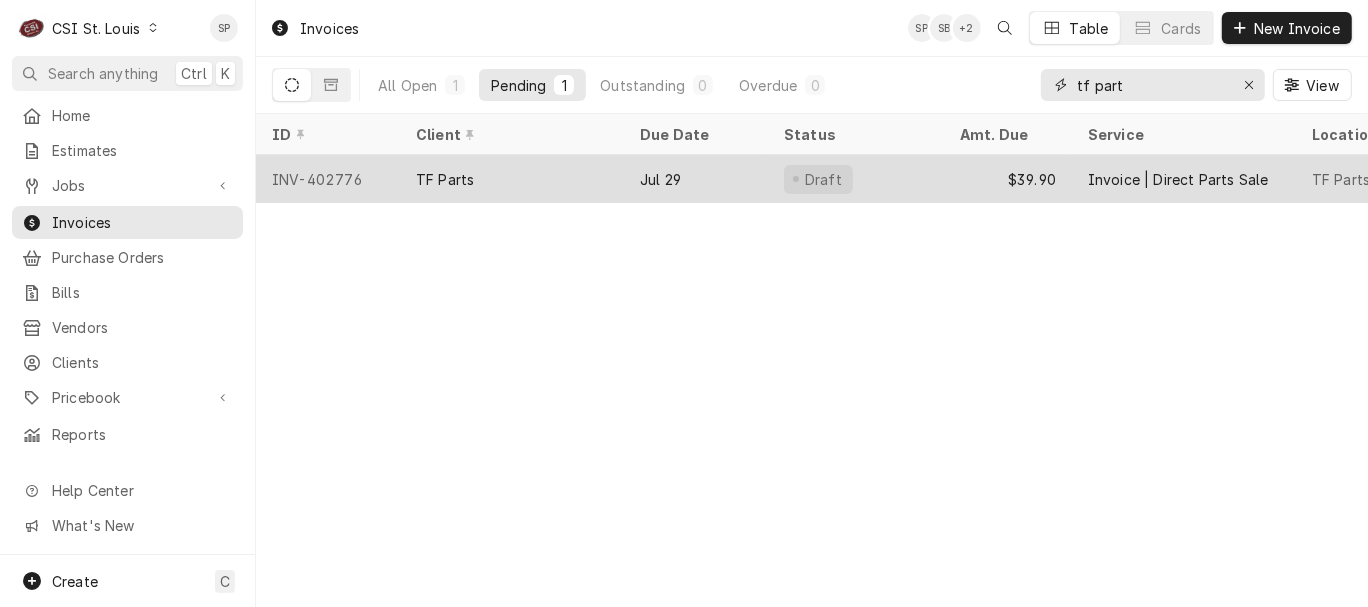 type on "tf part" 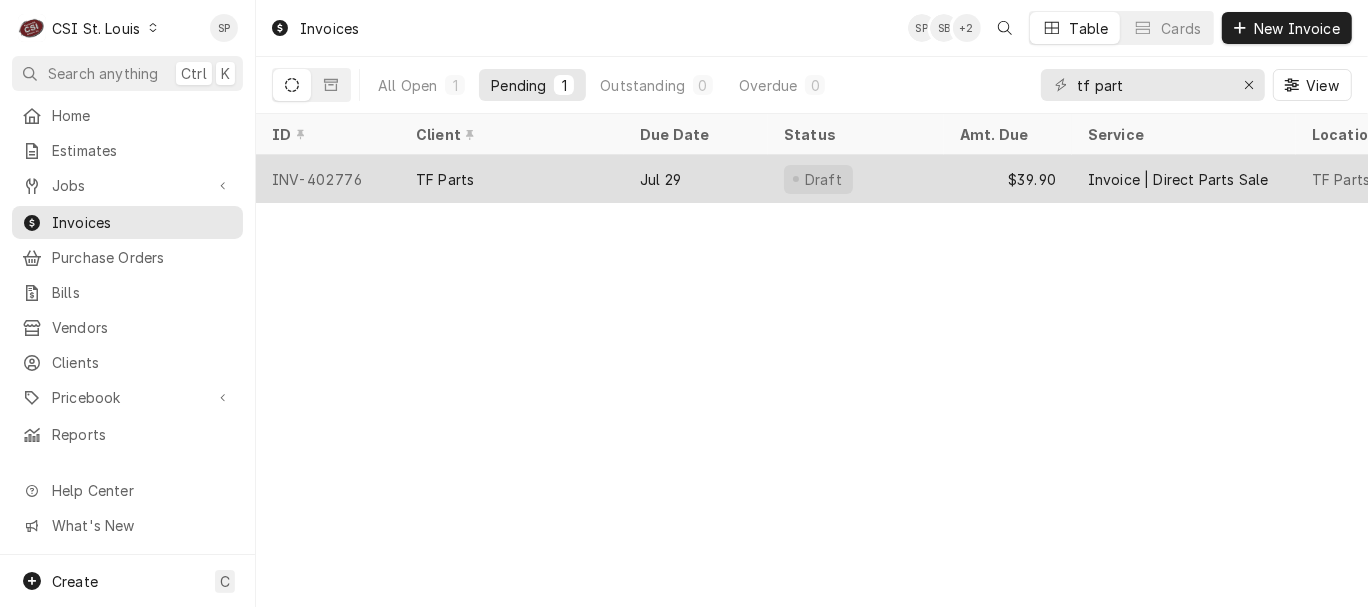 click on "INV-402776" at bounding box center [328, 179] 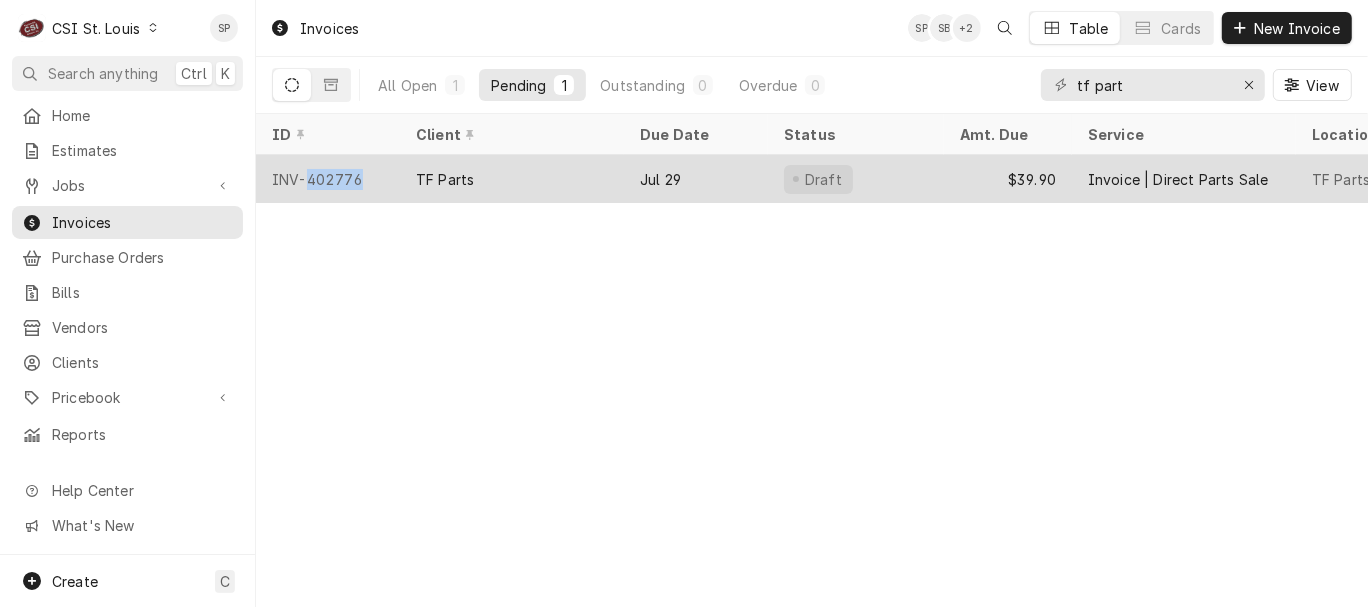 click on "INV-402776" at bounding box center [328, 179] 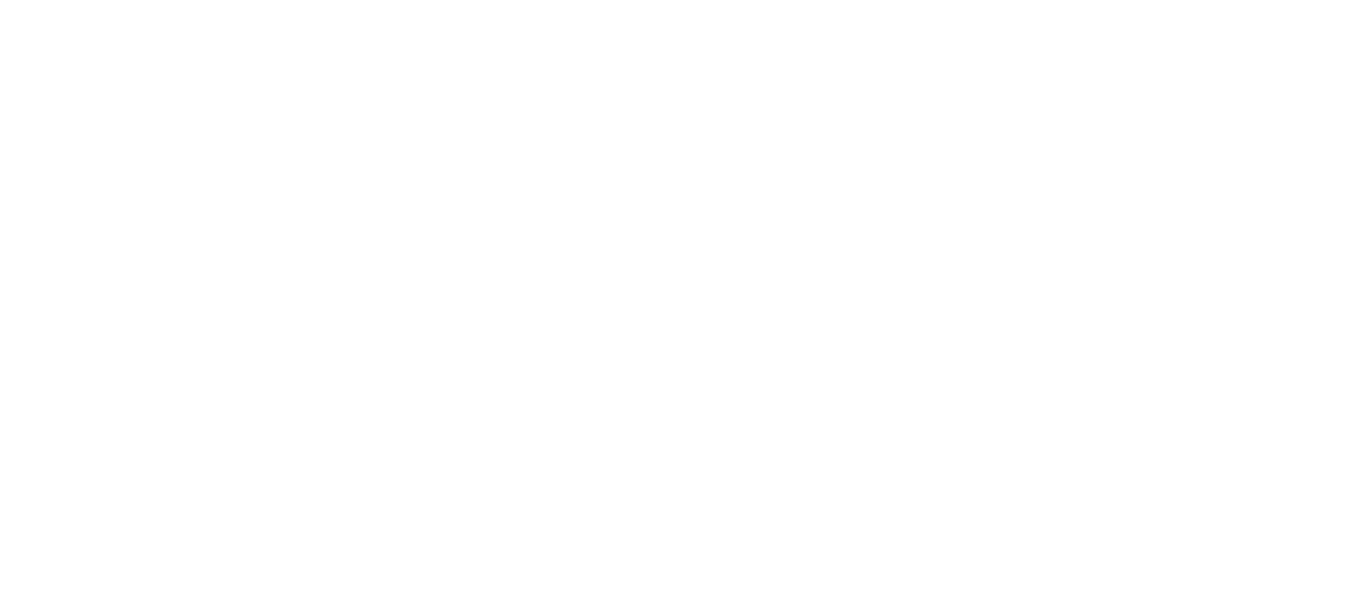 scroll, scrollTop: 0, scrollLeft: 0, axis: both 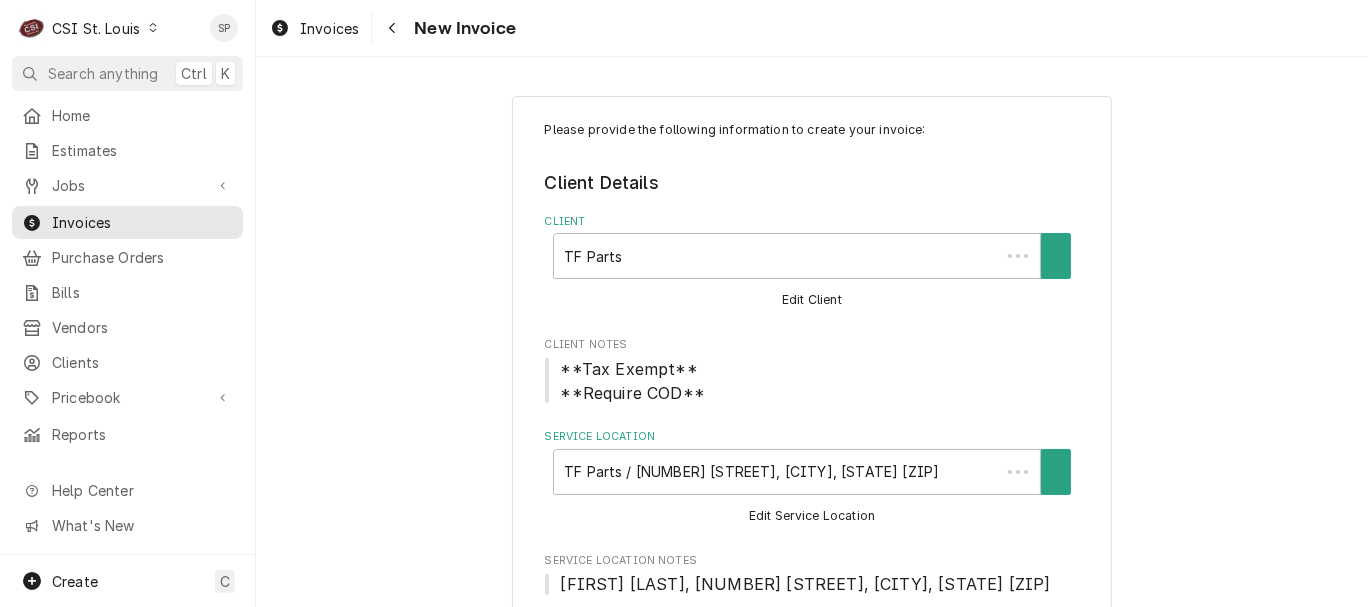 type on "x" 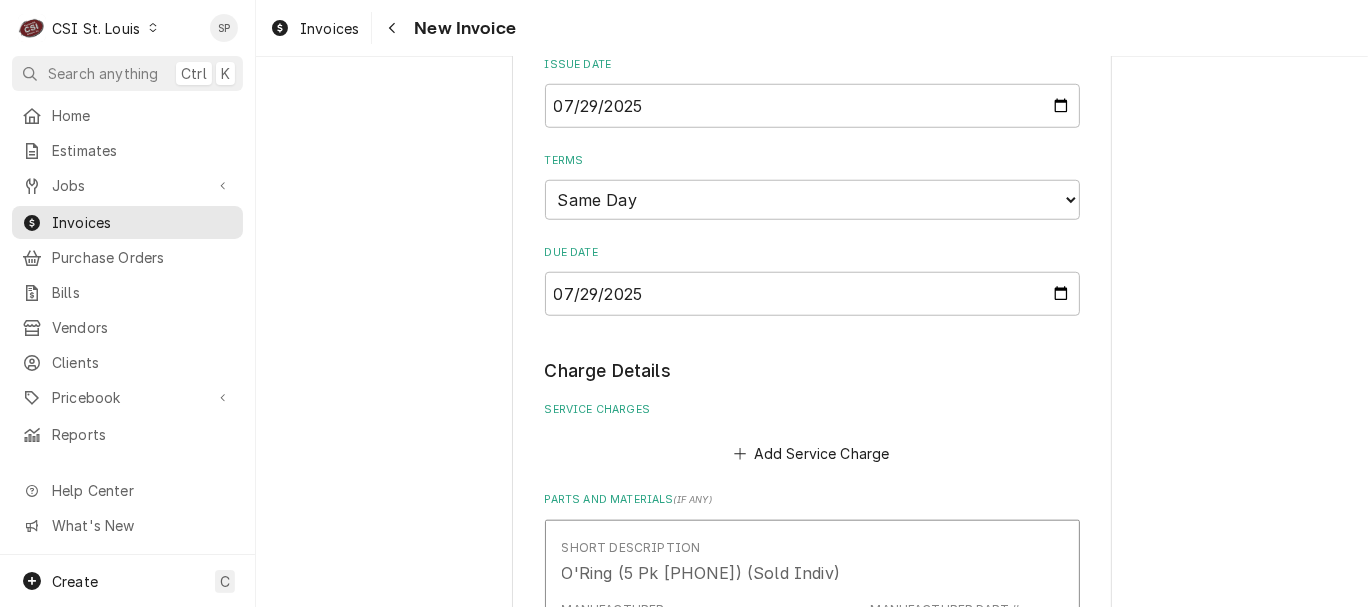 scroll, scrollTop: 1333, scrollLeft: 0, axis: vertical 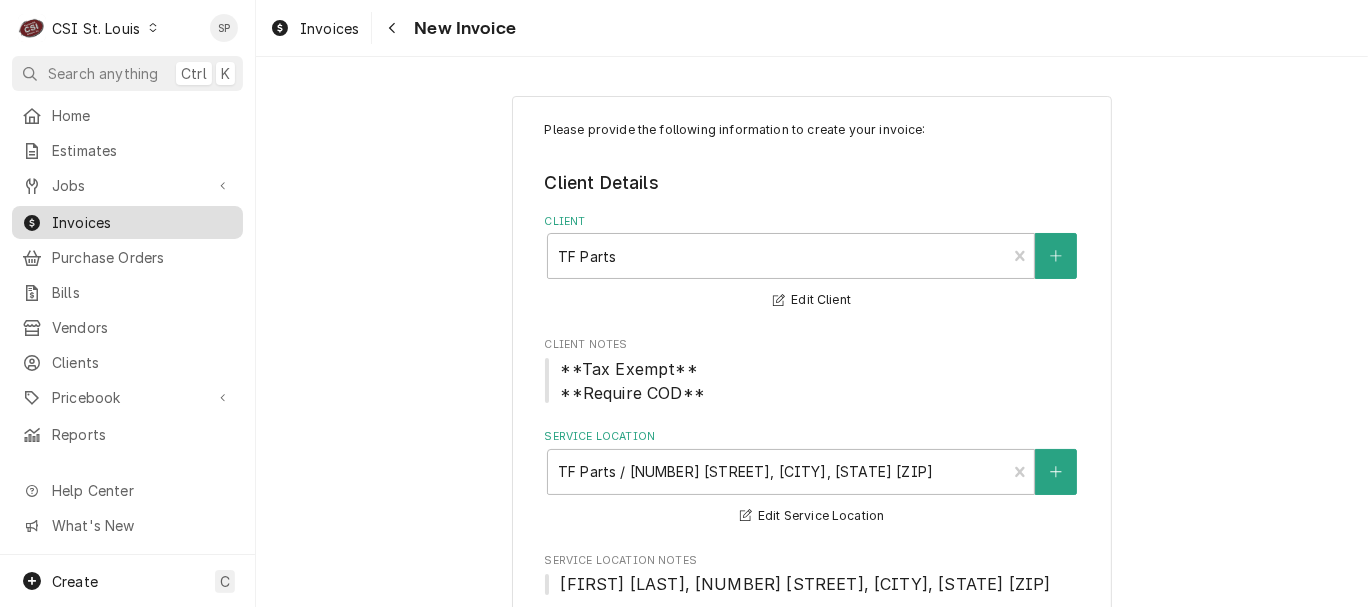 click on "Invoices" at bounding box center [142, 222] 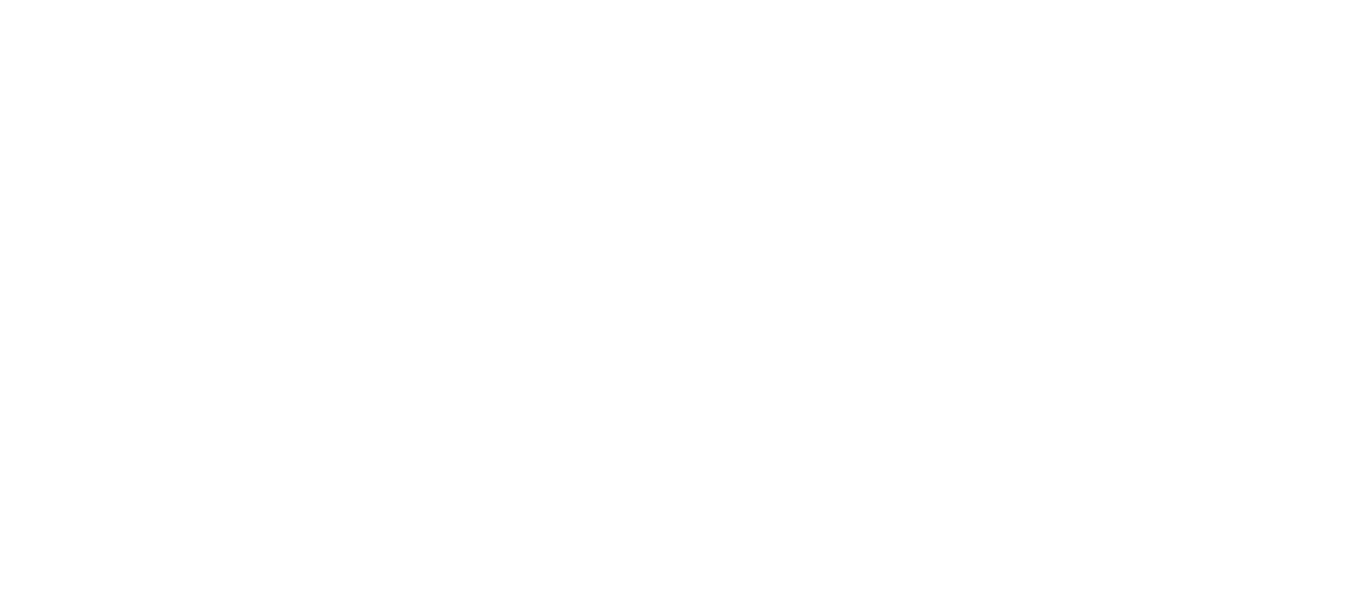 scroll, scrollTop: 0, scrollLeft: 0, axis: both 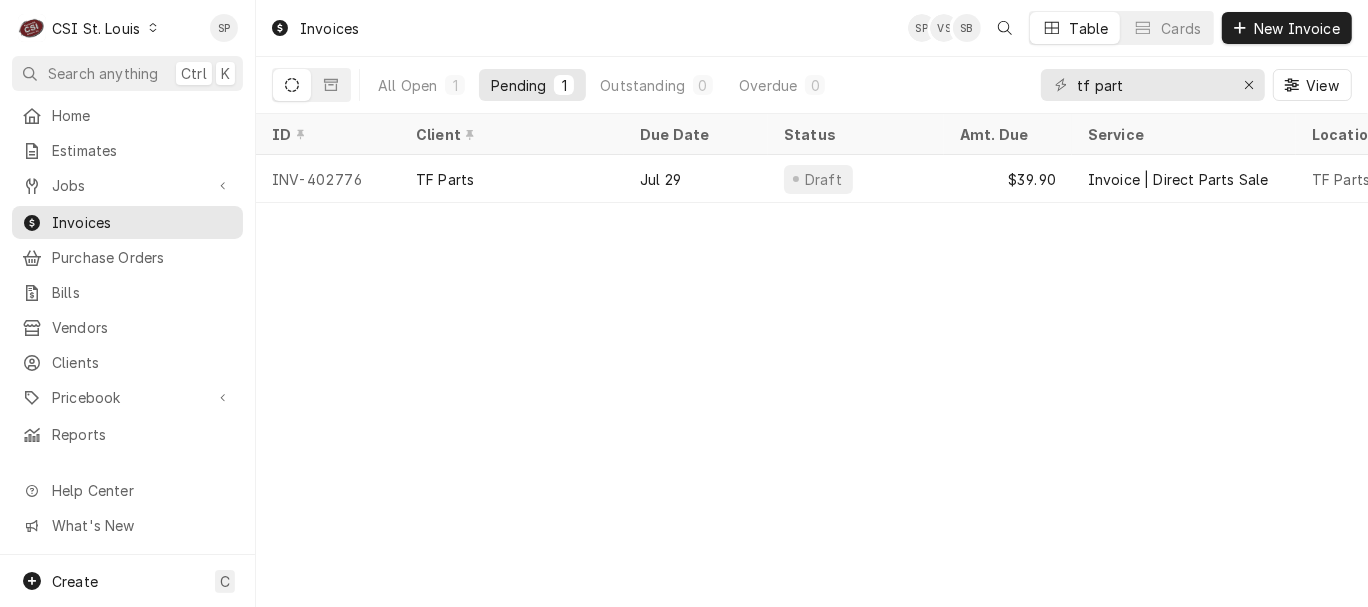 click on "Invoices" at bounding box center [142, 222] 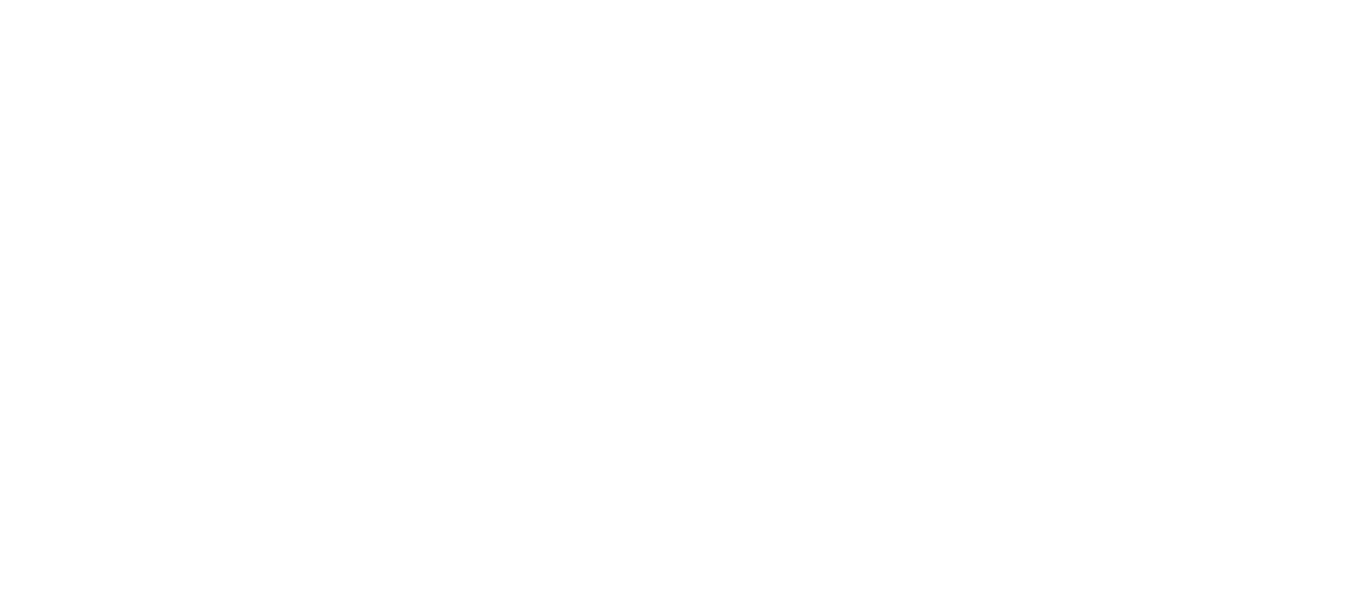 scroll, scrollTop: 0, scrollLeft: 0, axis: both 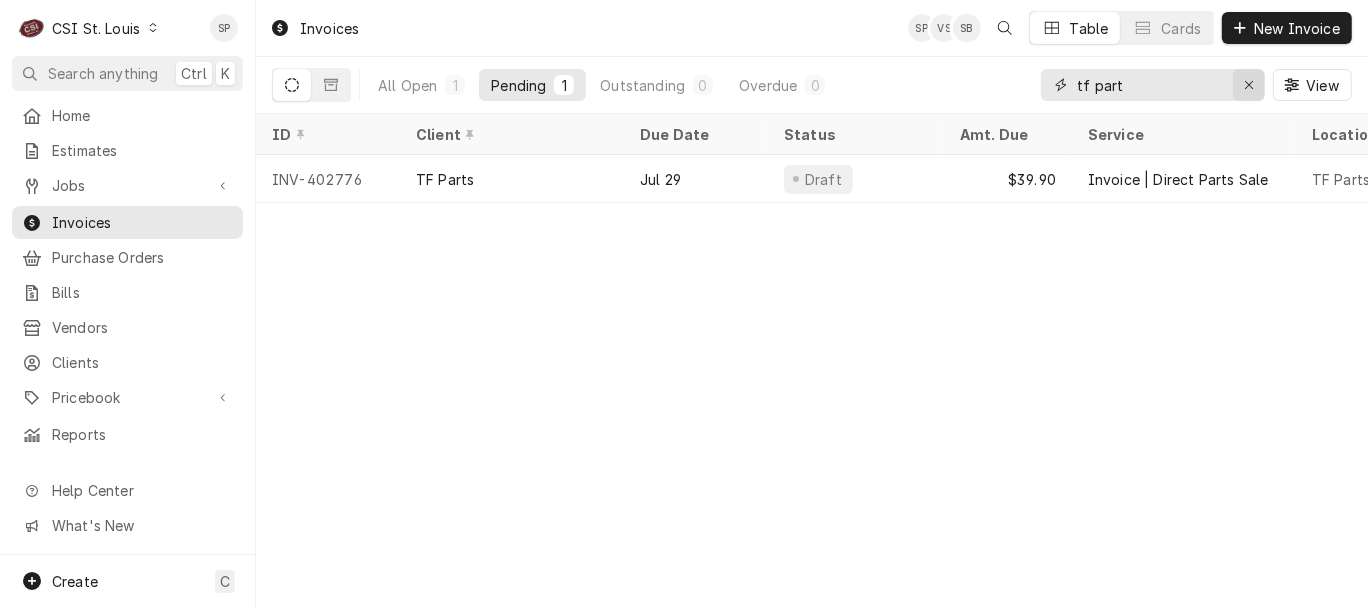 click 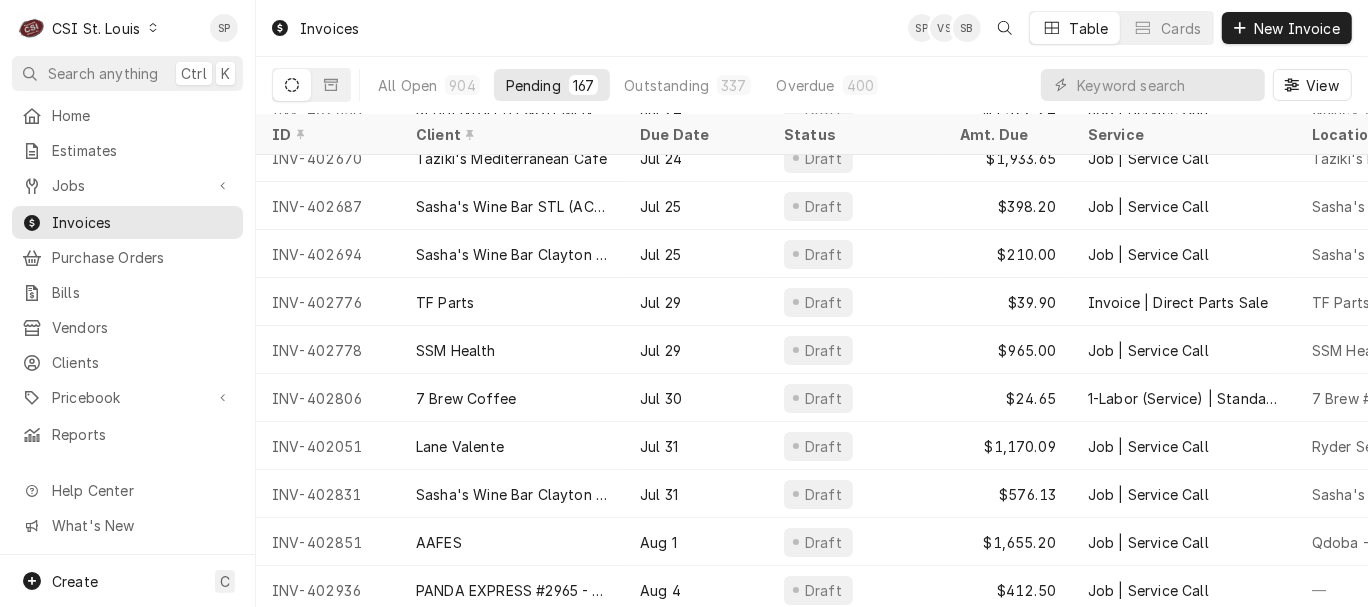 scroll, scrollTop: 178, scrollLeft: 0, axis: vertical 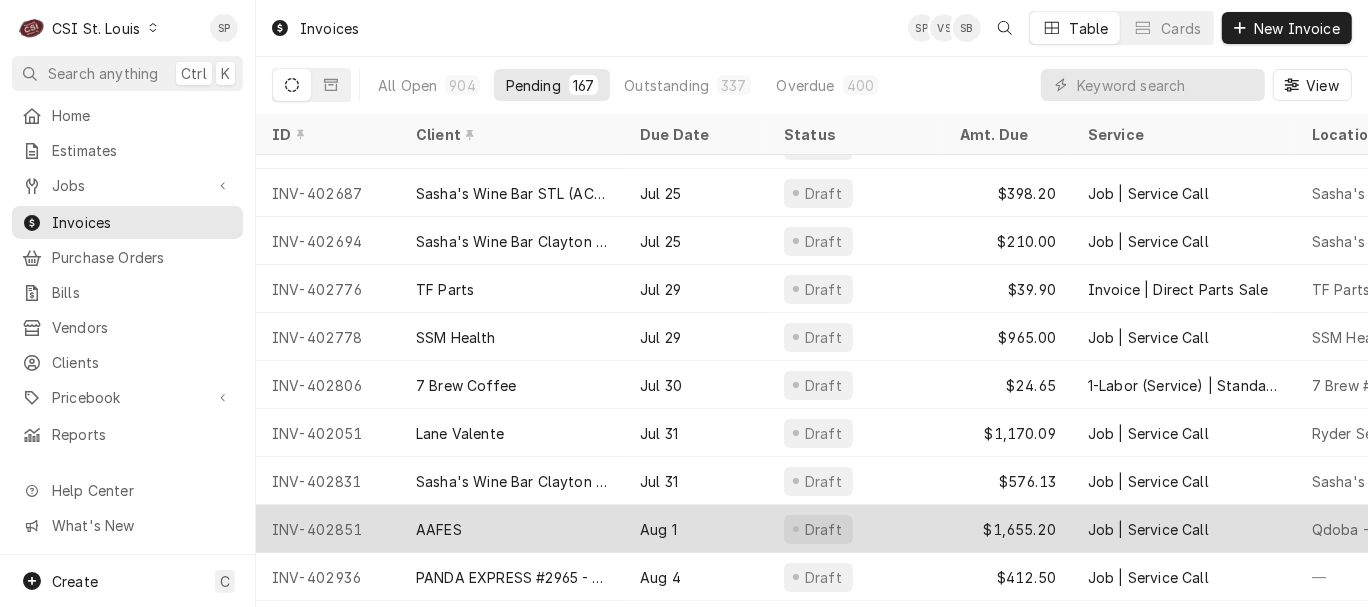 click on "INV-402851" at bounding box center [328, 529] 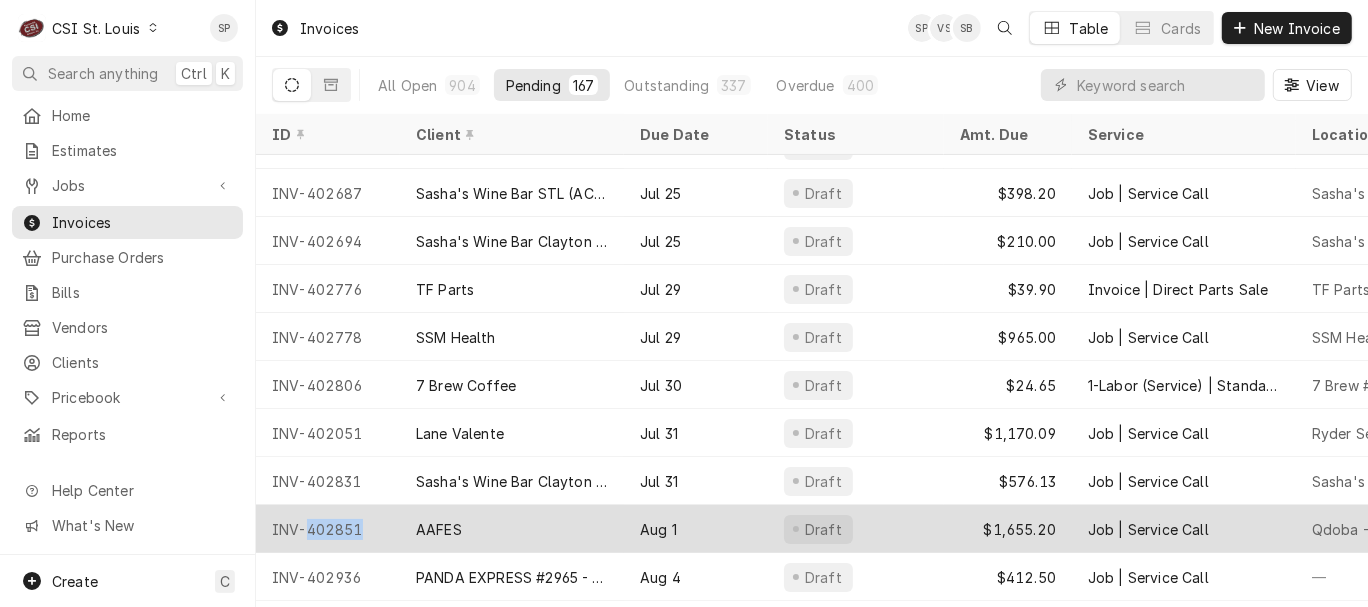 click on "INV-402851" at bounding box center [328, 529] 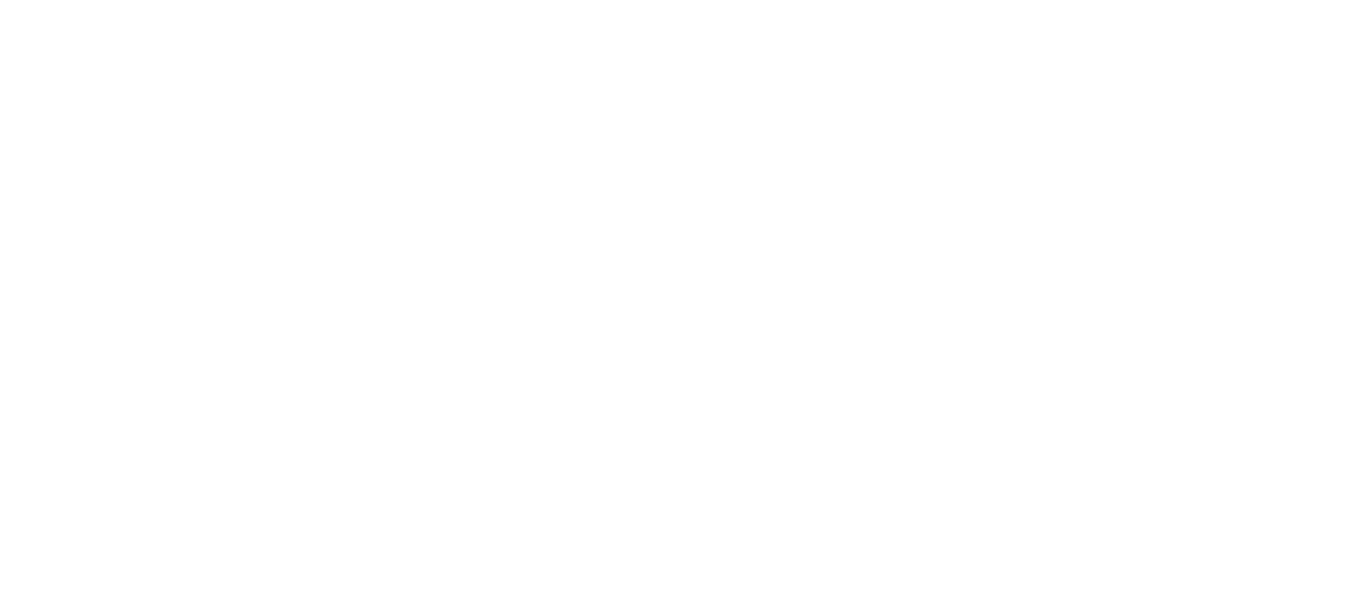 scroll, scrollTop: 0, scrollLeft: 0, axis: both 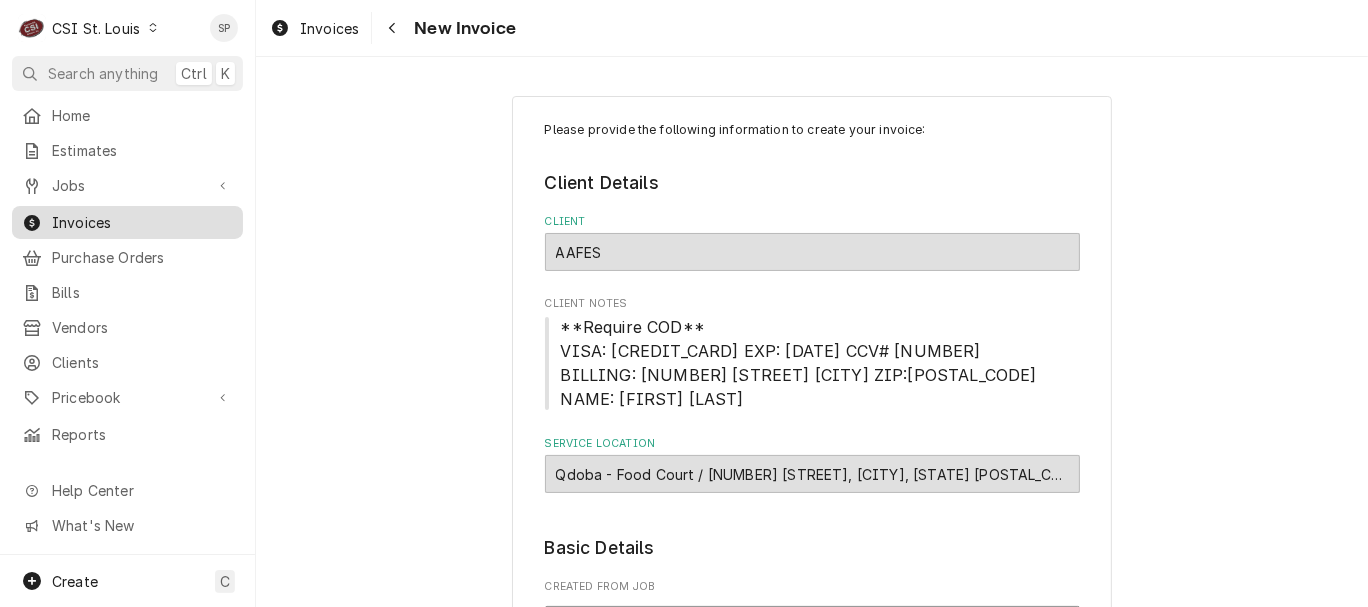click on "Invoices" at bounding box center (142, 222) 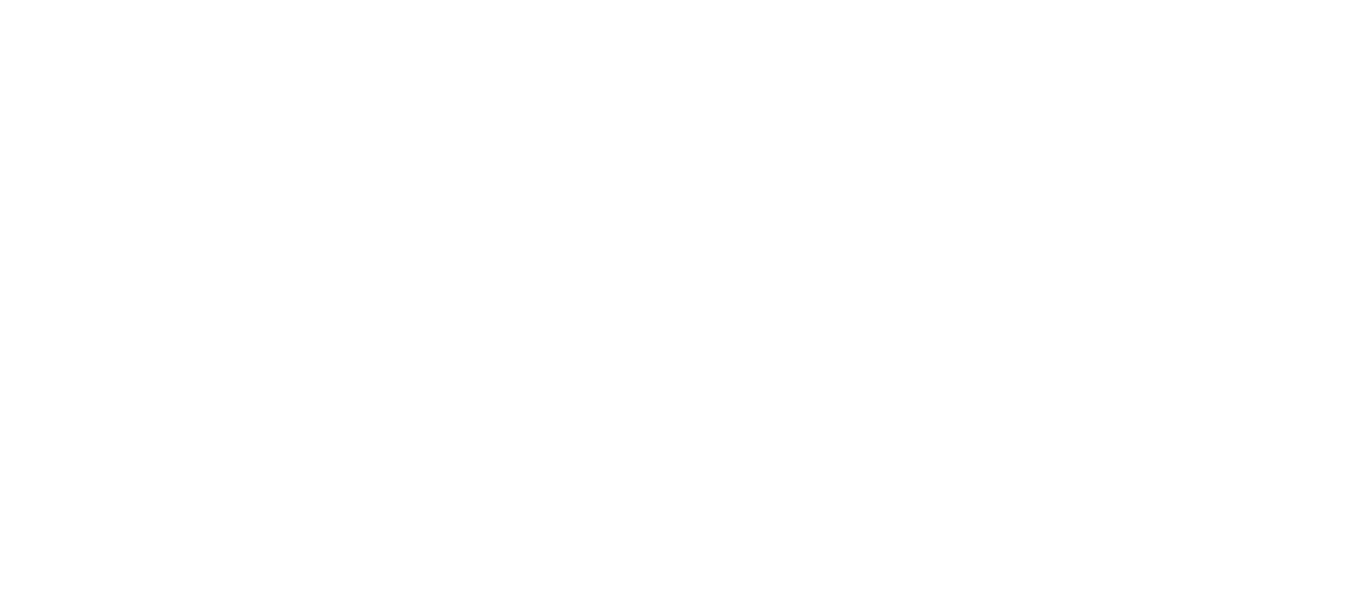scroll, scrollTop: 0, scrollLeft: 0, axis: both 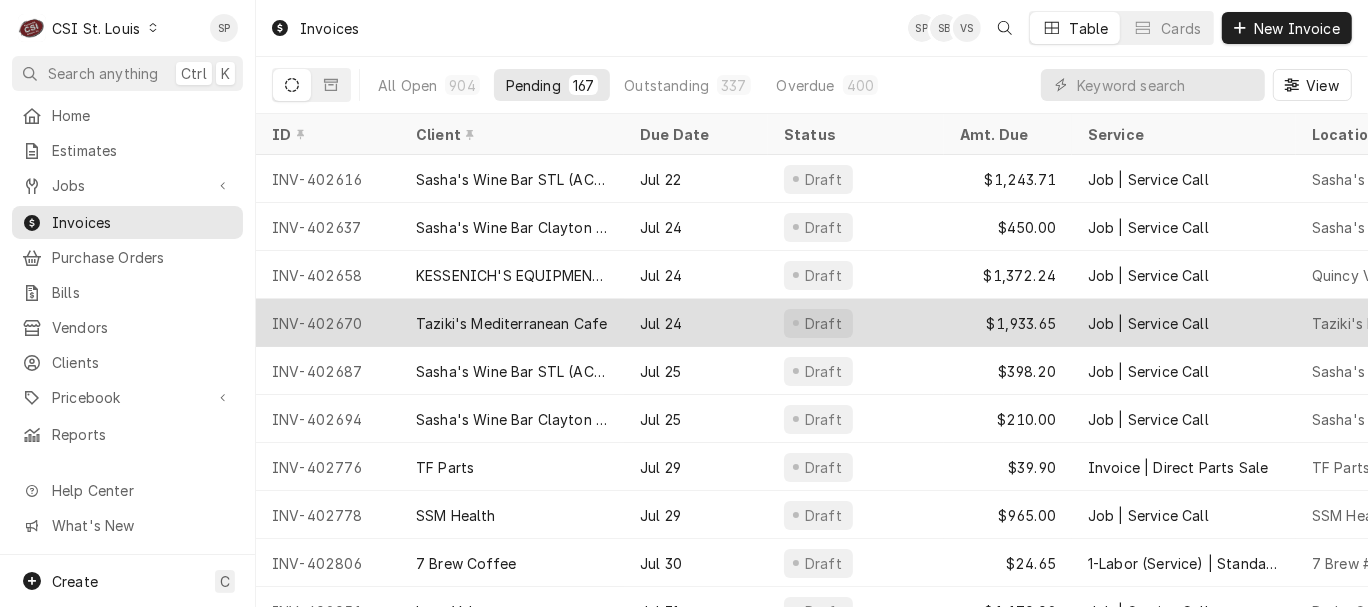 click on "INV-402670" at bounding box center [328, 323] 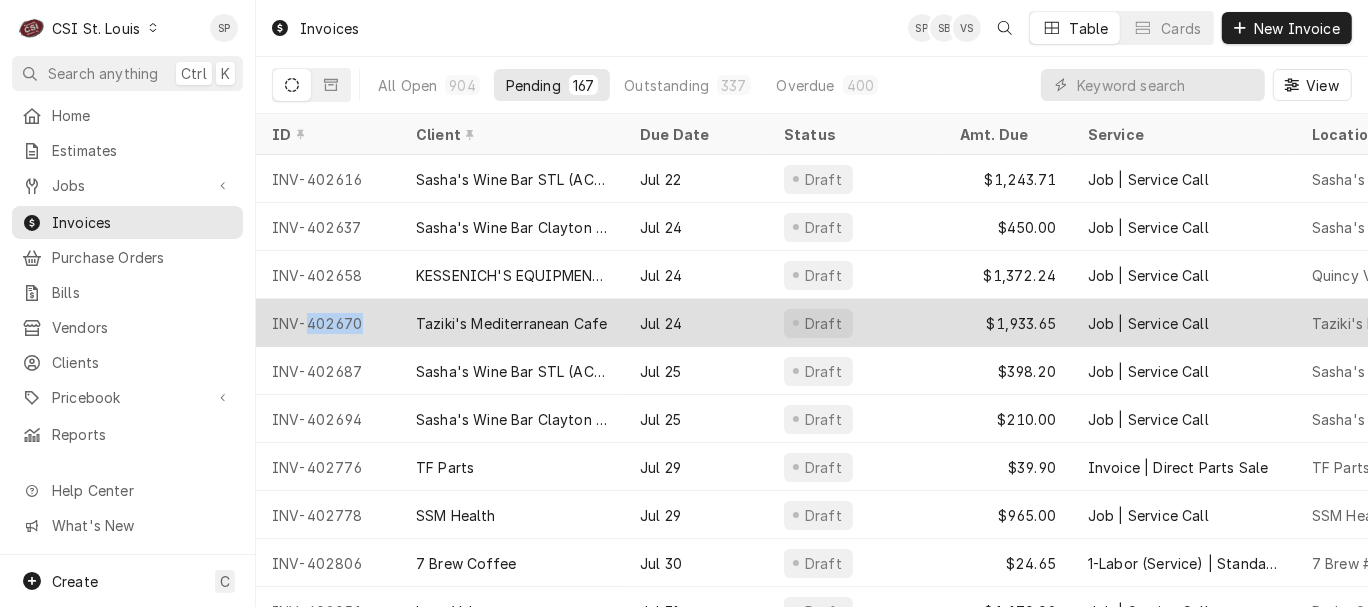 click on "INV-402670" at bounding box center (328, 323) 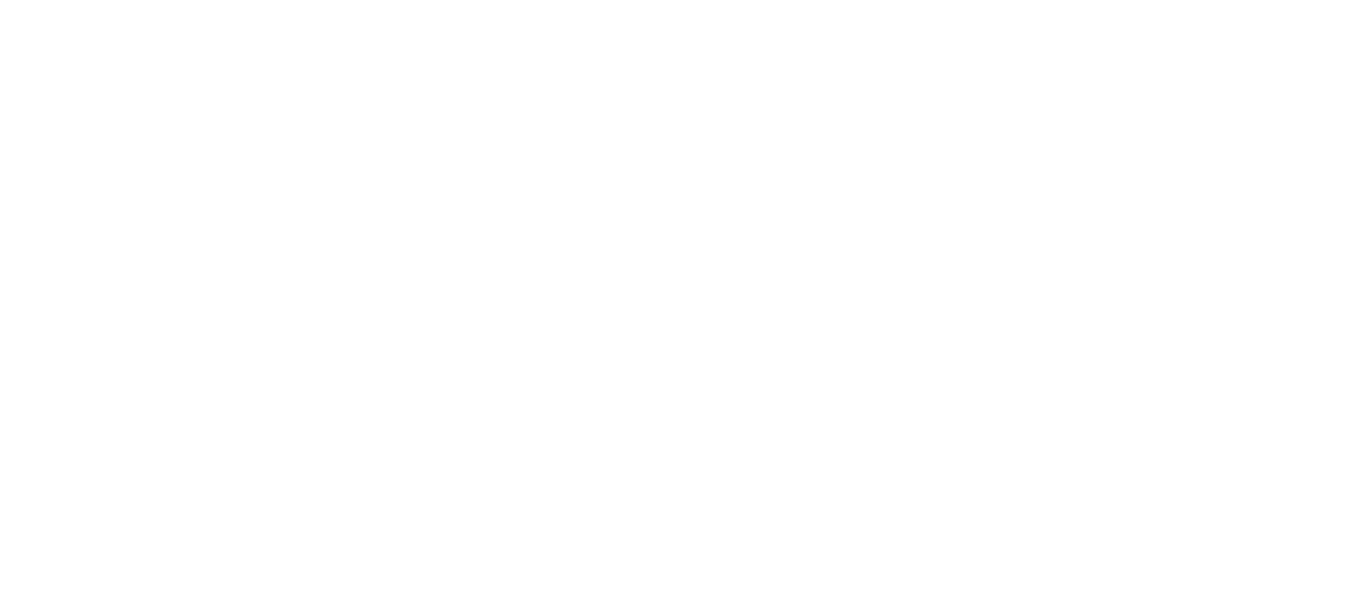 scroll, scrollTop: 0, scrollLeft: 0, axis: both 